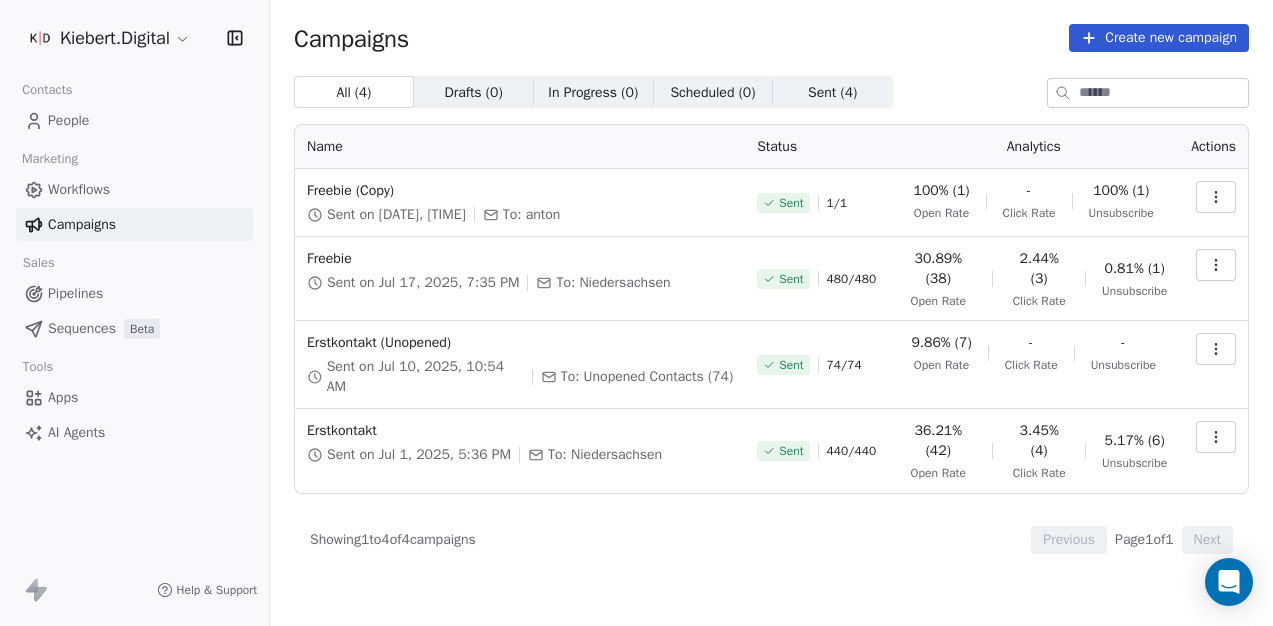 scroll, scrollTop: 0, scrollLeft: 0, axis: both 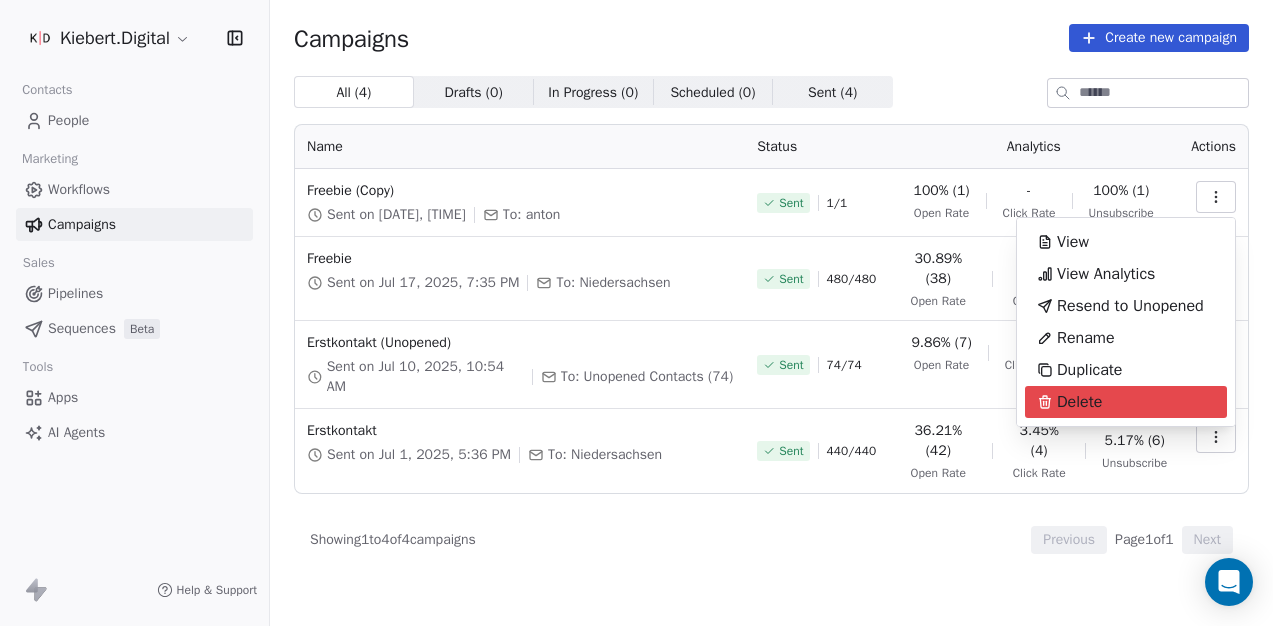 click on "Delete" at bounding box center (1126, 402) 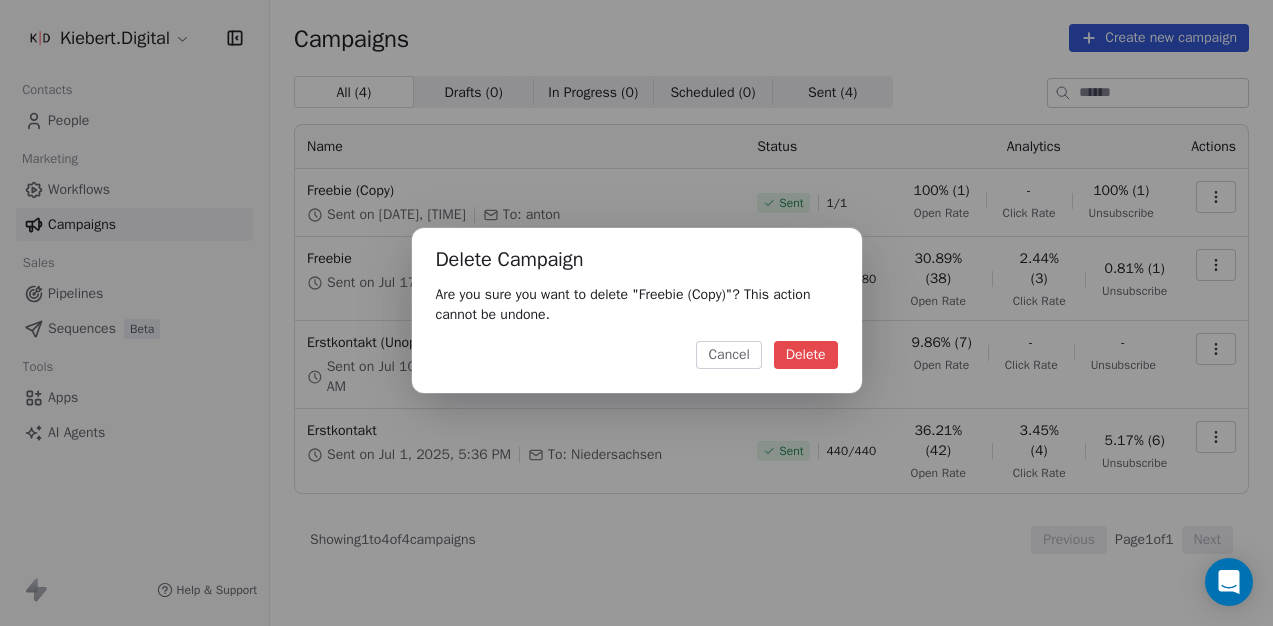 click on "Delete" at bounding box center [806, 355] 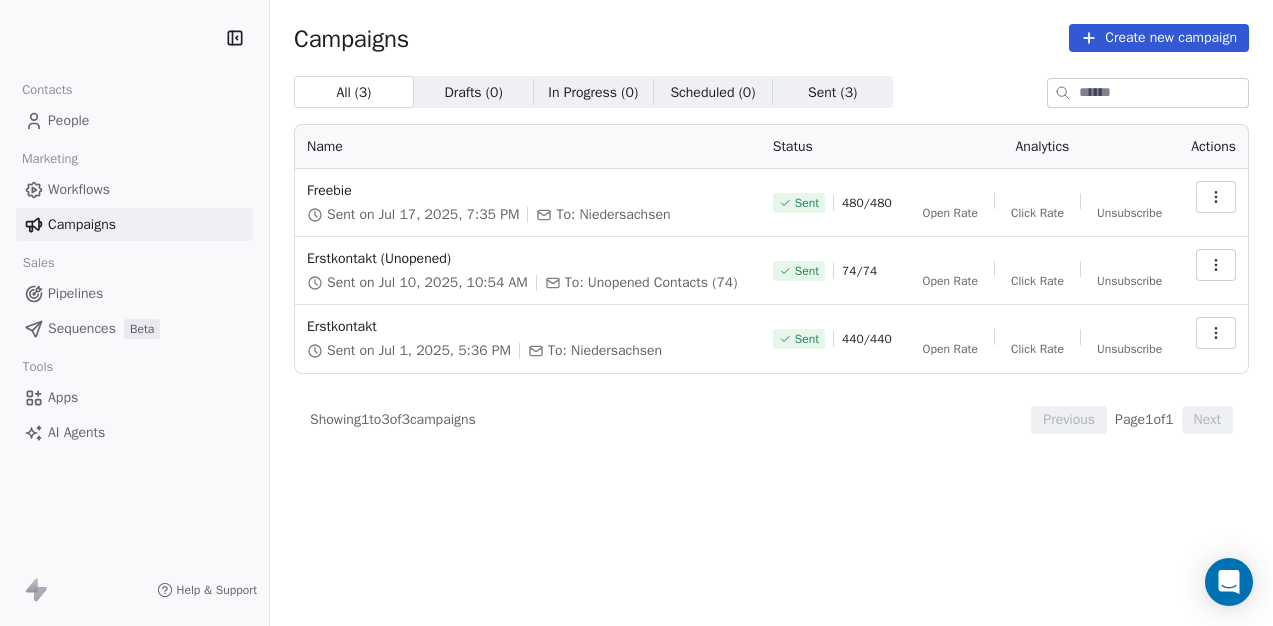 scroll, scrollTop: 0, scrollLeft: 0, axis: both 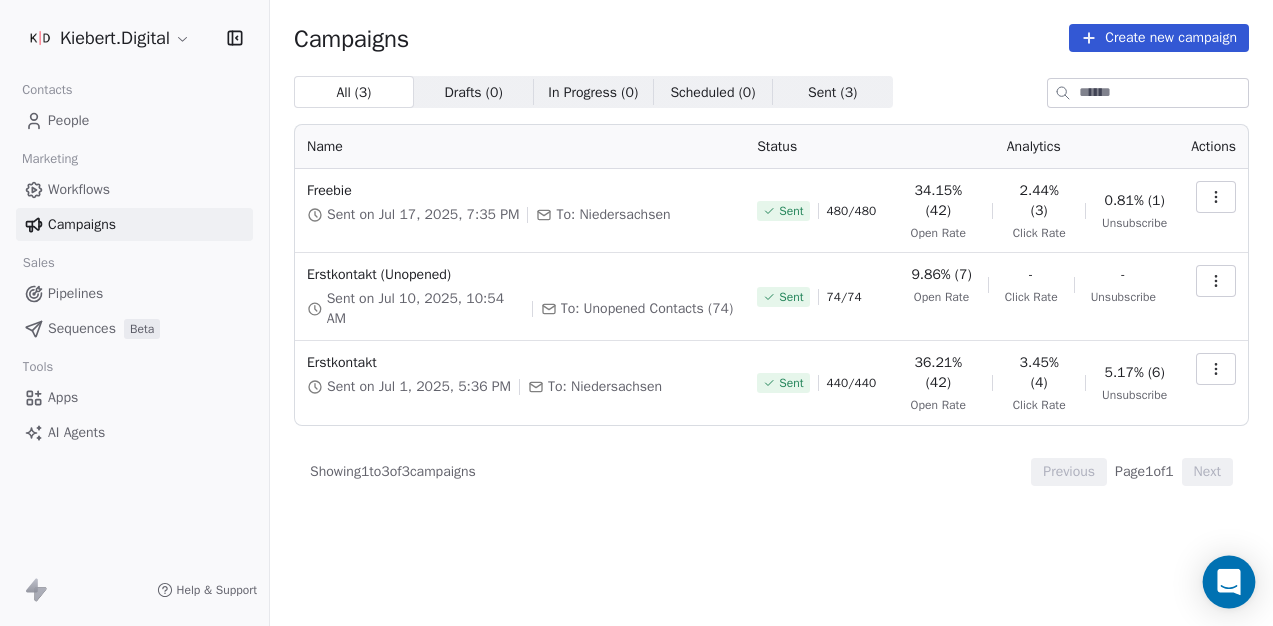 click 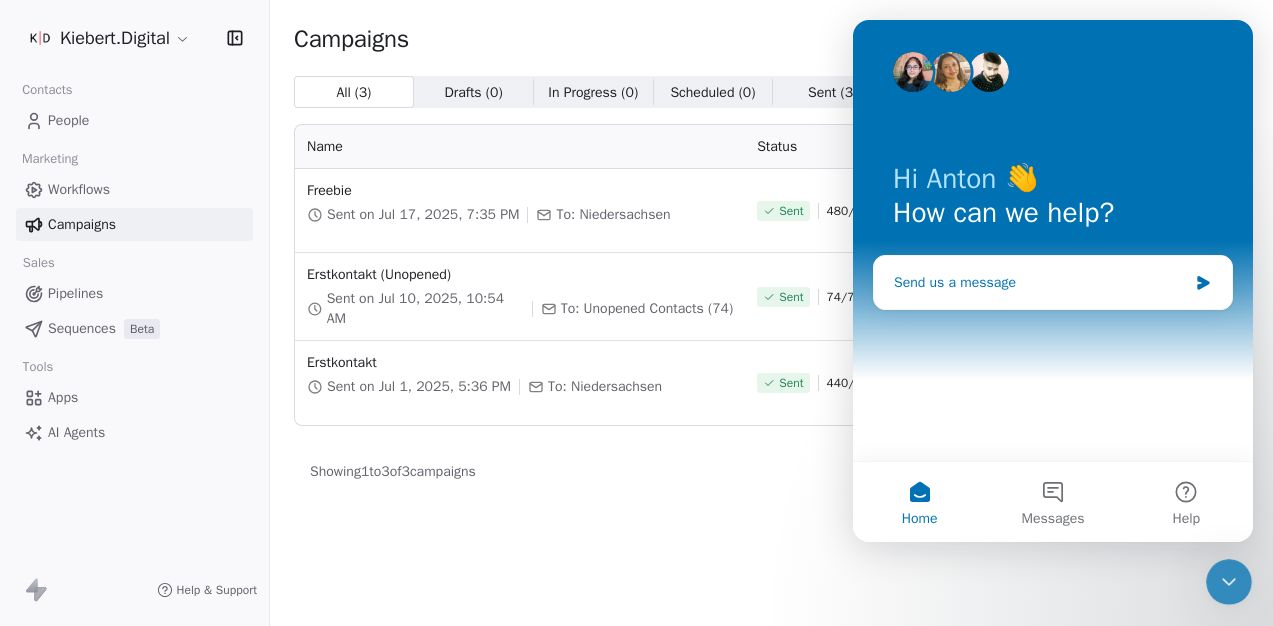 scroll, scrollTop: 0, scrollLeft: 0, axis: both 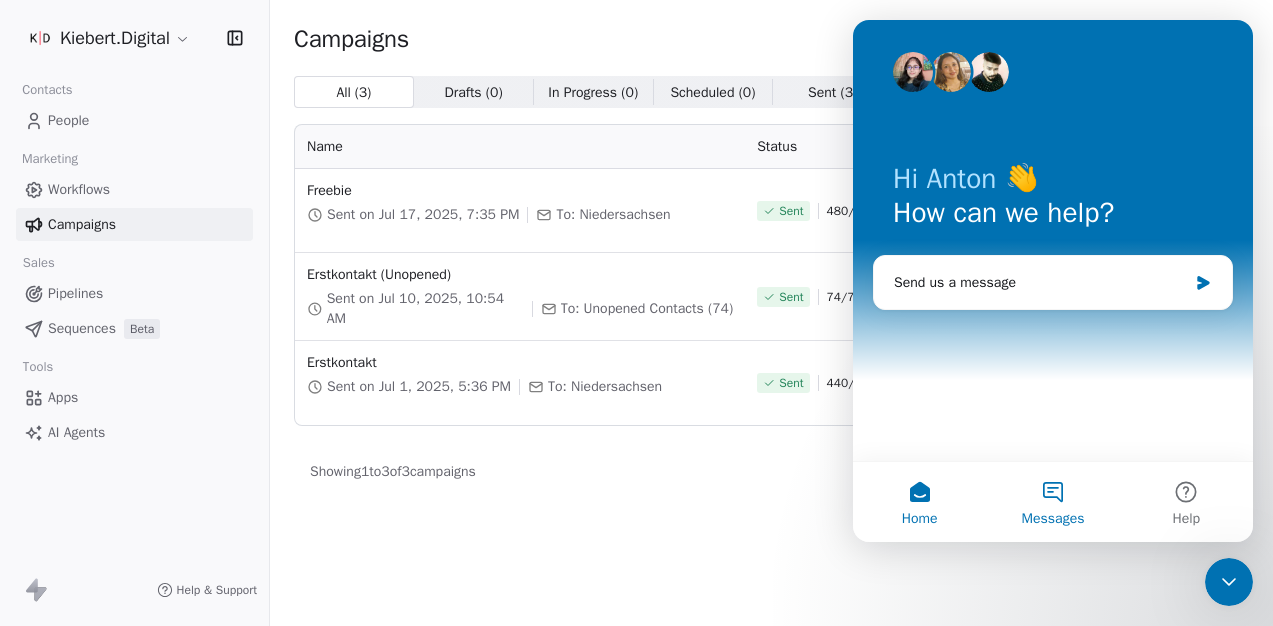 click on "Messages" at bounding box center (1052, 502) 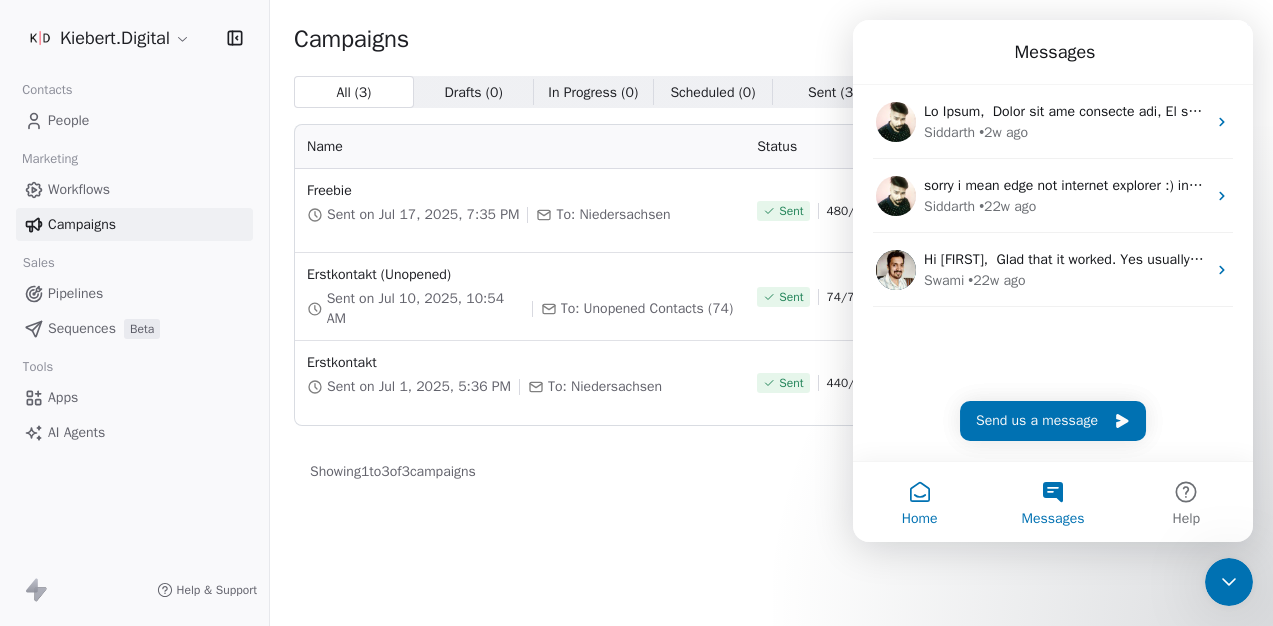 click on "Home" at bounding box center (919, 502) 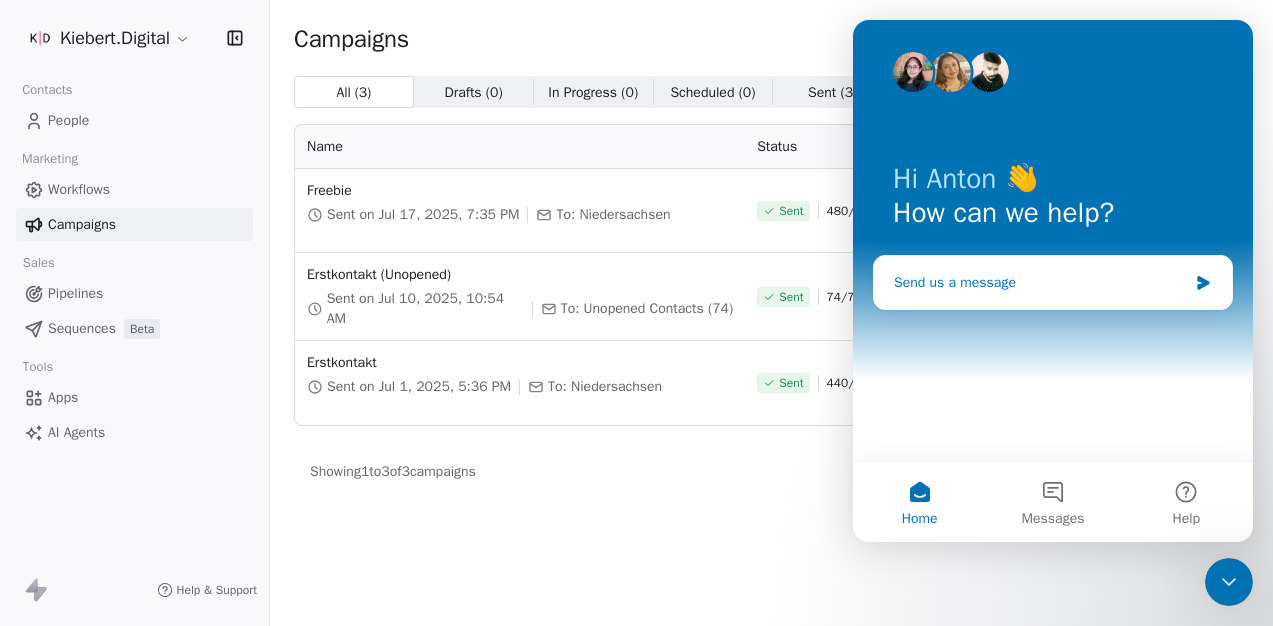 click on "Send us a message" at bounding box center (1040, 282) 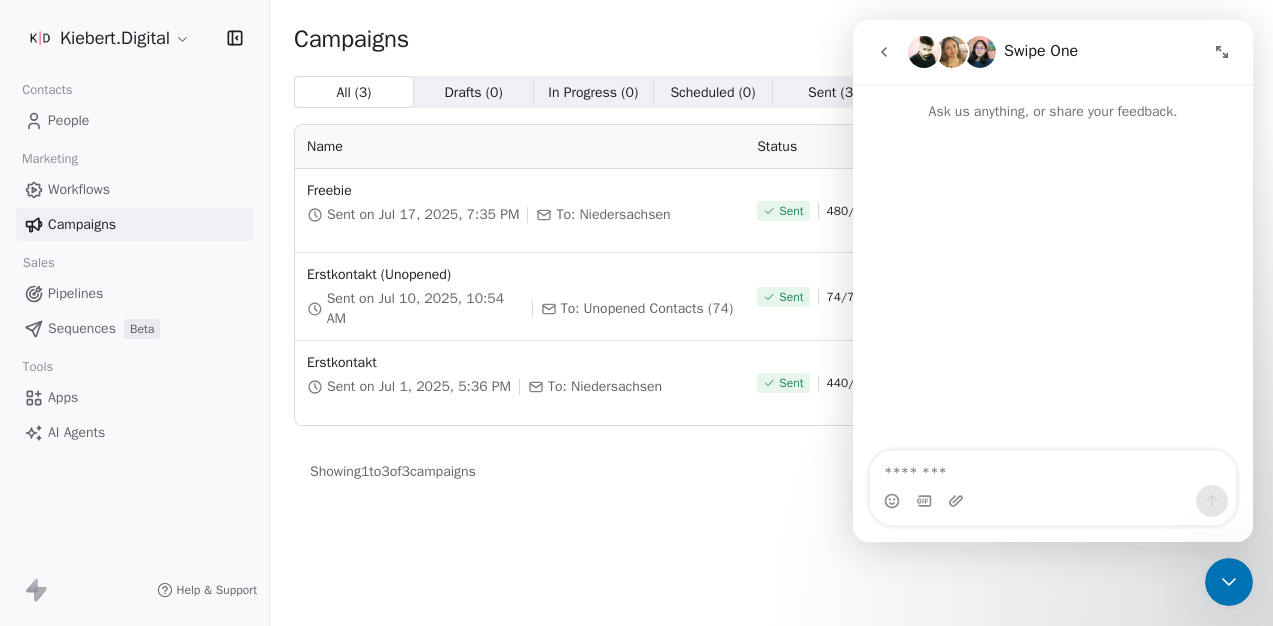 click at bounding box center (884, 52) 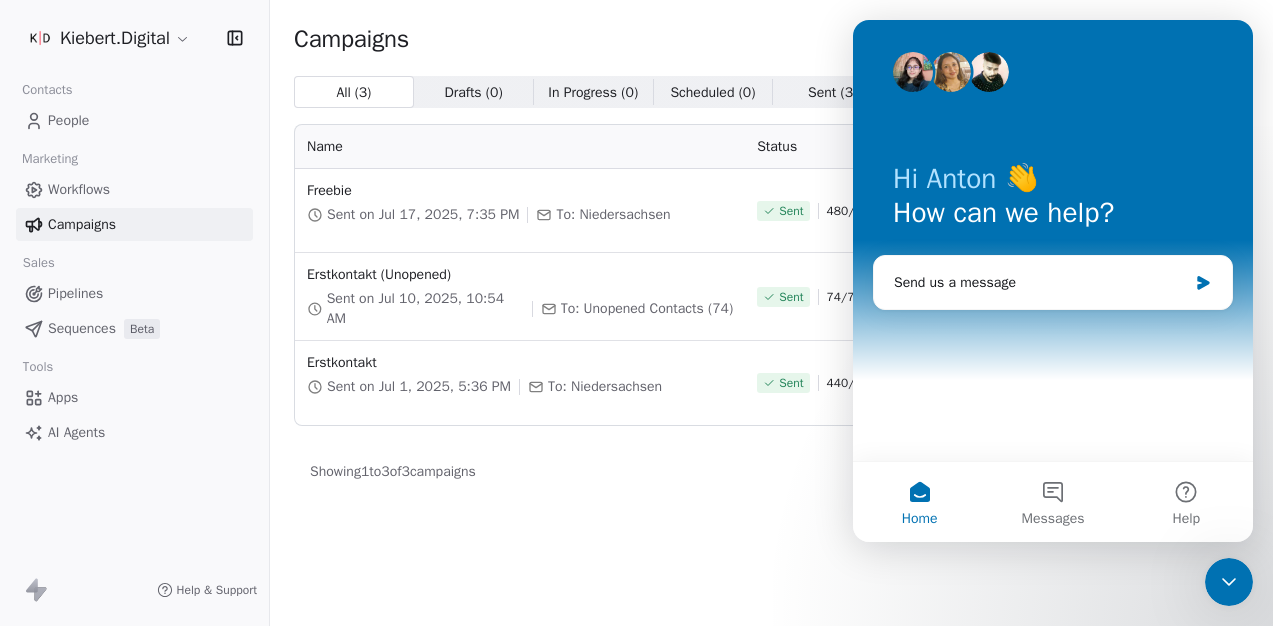 click on "Campaigns  Create new campaign All ( 3 ) All ( 3 ) Drafts ( 0 ) Drafts ( 0 ) In Progress ( 0 ) In Progress ( 0 ) Scheduled ( 0 ) Scheduled ( 0 ) Sent ( 3 ) Sent ( 3 ) Name Status Analytics Actions Freebie Sent on Jul 17, 2025, 7:35 PM To: Niedersachsen  Sent 480 / 480 34.15% (42) Open Rate 2.44% (3) Click Rate 0.81% (1) Unsubscribe Erstkontakt (Unopened) Sent on Jul 10, 2025, 10:54 AM To: Unopened Contacts (74) Sent 74 / 74 9.86% (7) Open Rate - Click Rate - Unsubscribe Erstkontakt Sent on Jul 1, 2025, 5:36 PM To: Niedersachsen  Sent 440 / 440 36.21% (42) Open Rate 3.45% (4) Click Rate 5.17% (6) Unsubscribe Showing  1  to  3  of  3  campaigns Previous Page  1  of  1 Next" at bounding box center [771, 313] 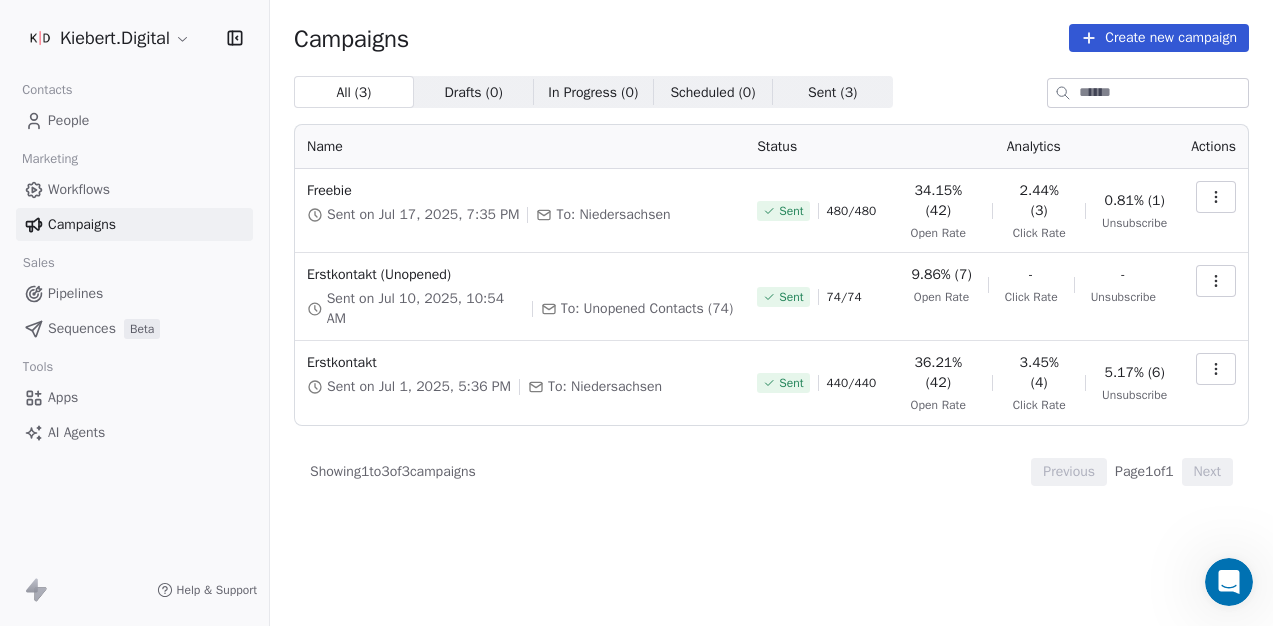 scroll, scrollTop: 0, scrollLeft: 0, axis: both 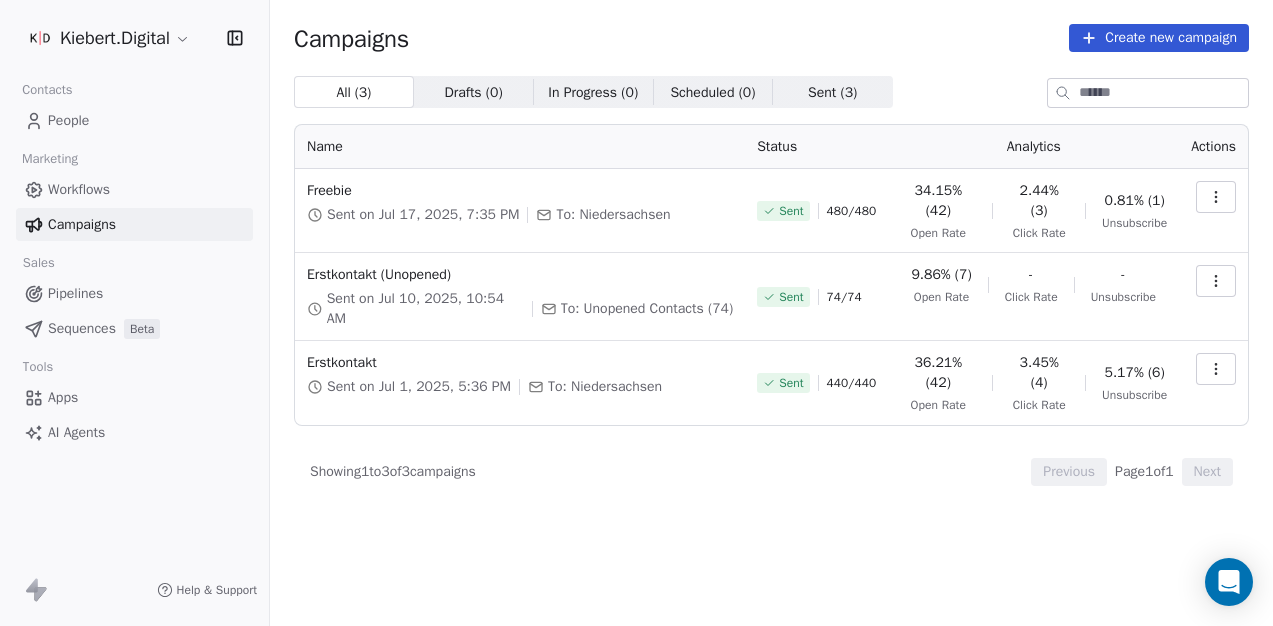 click on "People" at bounding box center [134, 120] 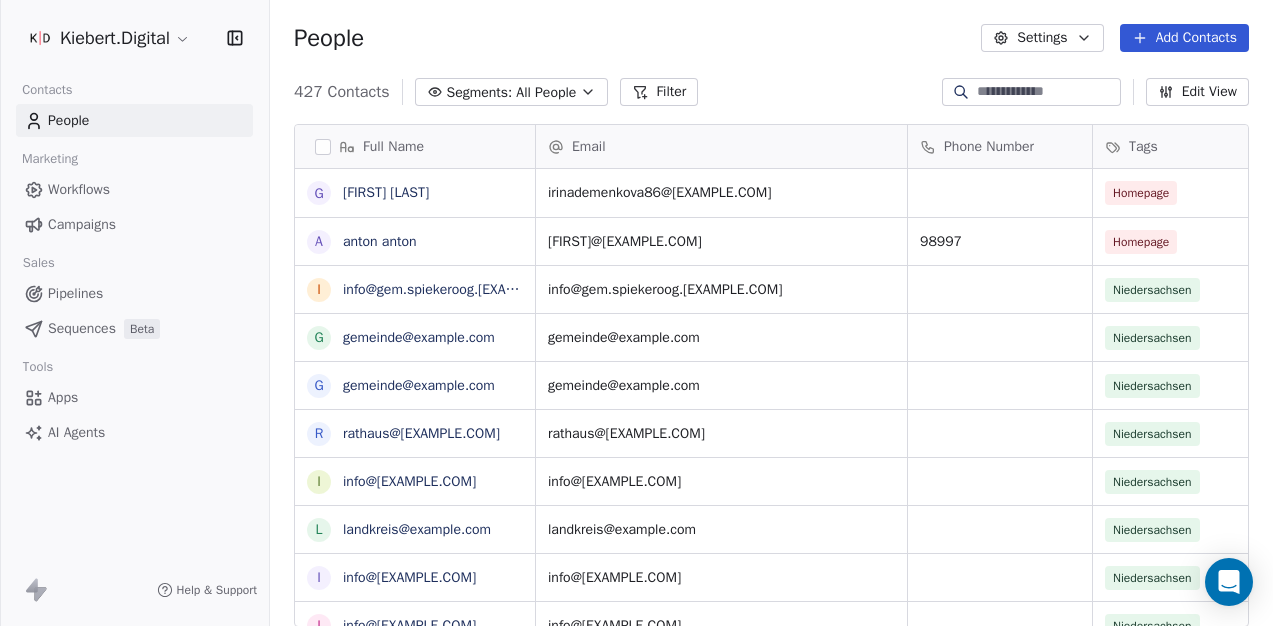 click on "Add Contacts" at bounding box center [1184, 38] 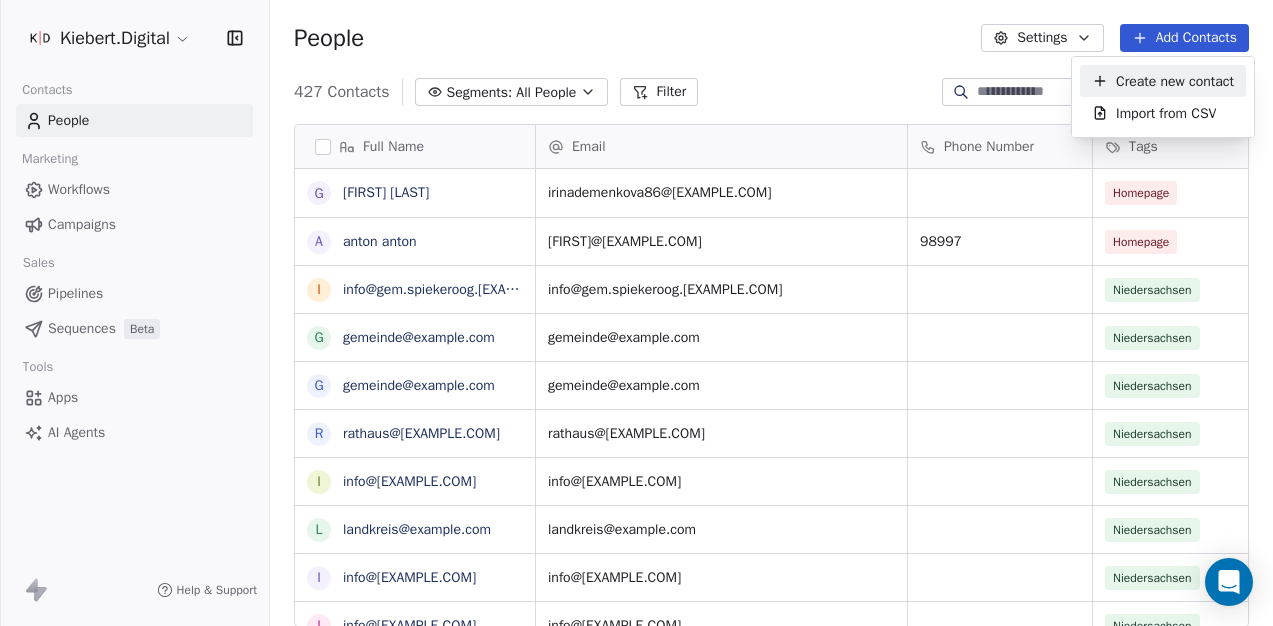 click on "Kiebert.Digital Contacts People Marketing Workflows Campaigns Sales Pipelines Sequences Beta Tools Apps AI Agents Help & Support People Settings  Add Contacts 427 Contacts Segments: All People Filter  Edit View Tag Add to Sequence Export Full Name G GeorgeSok GeorgeSok a anton anton i info@example.com g gemeinde@langeoog.de g gemeinde@friedeburg.de r rathaus@esens.de i info@stadland.de l landkreis@example.com i info@holtriem.de i info@ovelgoenne.de g gemeinde@lemwerder.de g gemeinde@gemeinde-butjadingen.de s stadt@elsfleth.de i info@example.com l landkreis-wesermarsch@example.com b buergermeister@example.com s stadt@brake.de i info@steinfeld.de i info@example.com r rathaus@visbek.de r rathaus@example.com i info@neuenkirchen-voerden.de i info@example.com g gemeinde@example.com i info@example.com i info@example.com k kontakt@example.com p posteingang@example.com g gemeinde@example.com i info@example.com Email Phone Number Tags Country Website Job Title irinademenkova86@example.com" at bounding box center (636, 313) 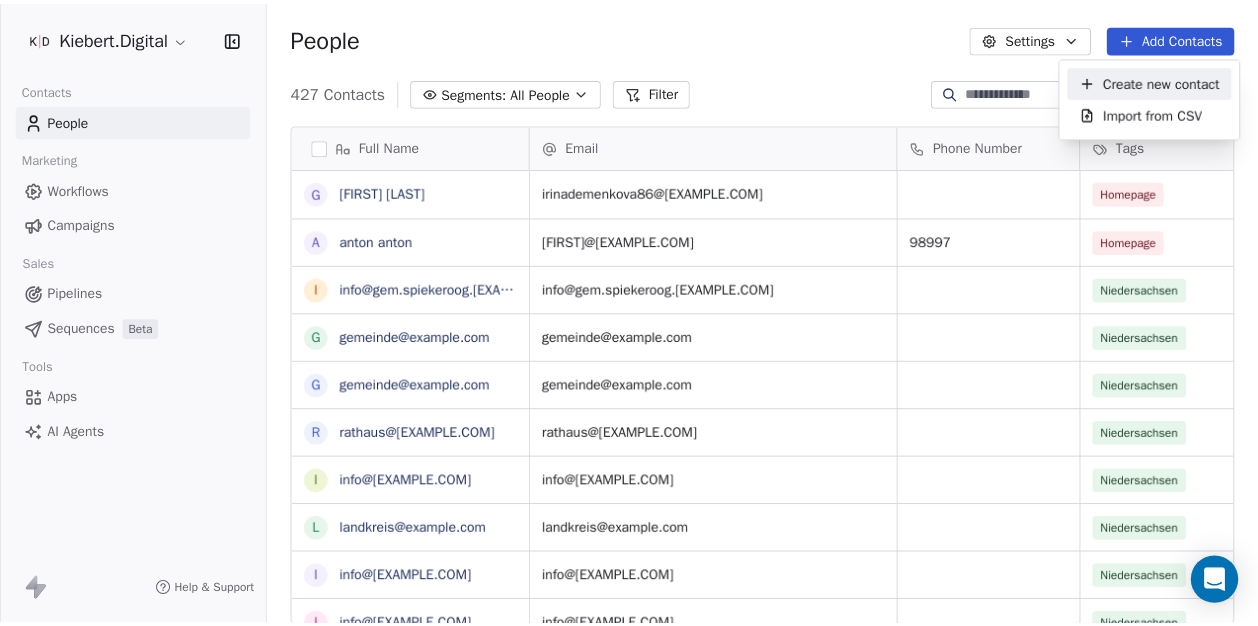 scroll, scrollTop: 536, scrollLeft: 988, axis: both 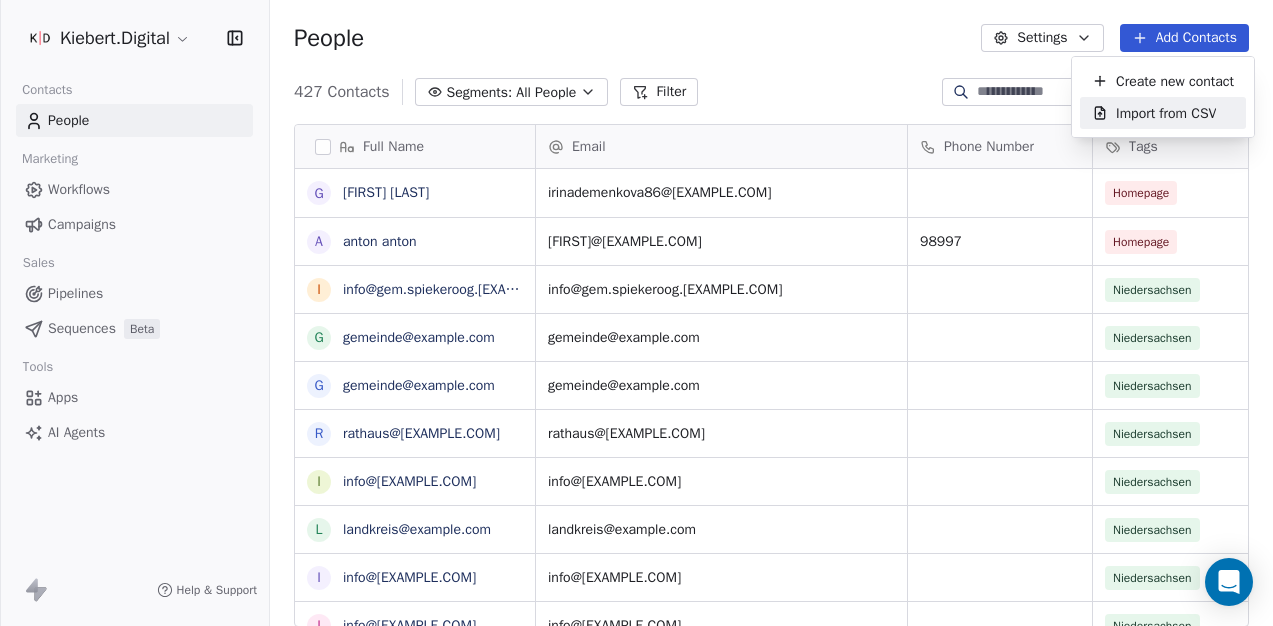 click on "Import from CSV" at bounding box center (1166, 113) 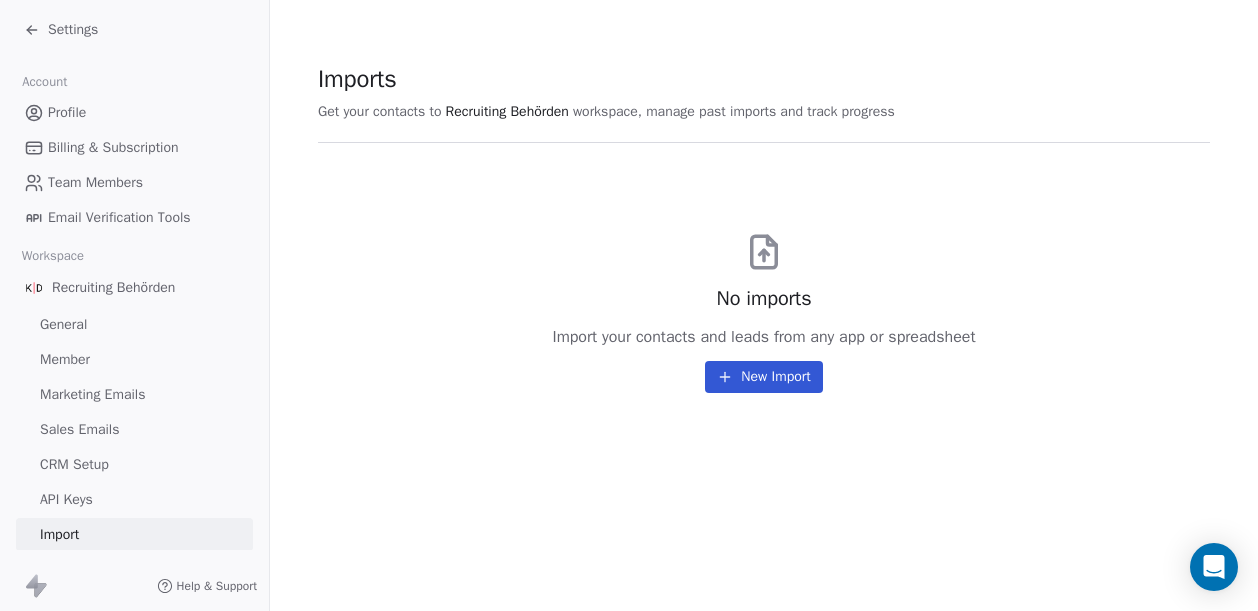 click on "New Import" at bounding box center [763, 377] 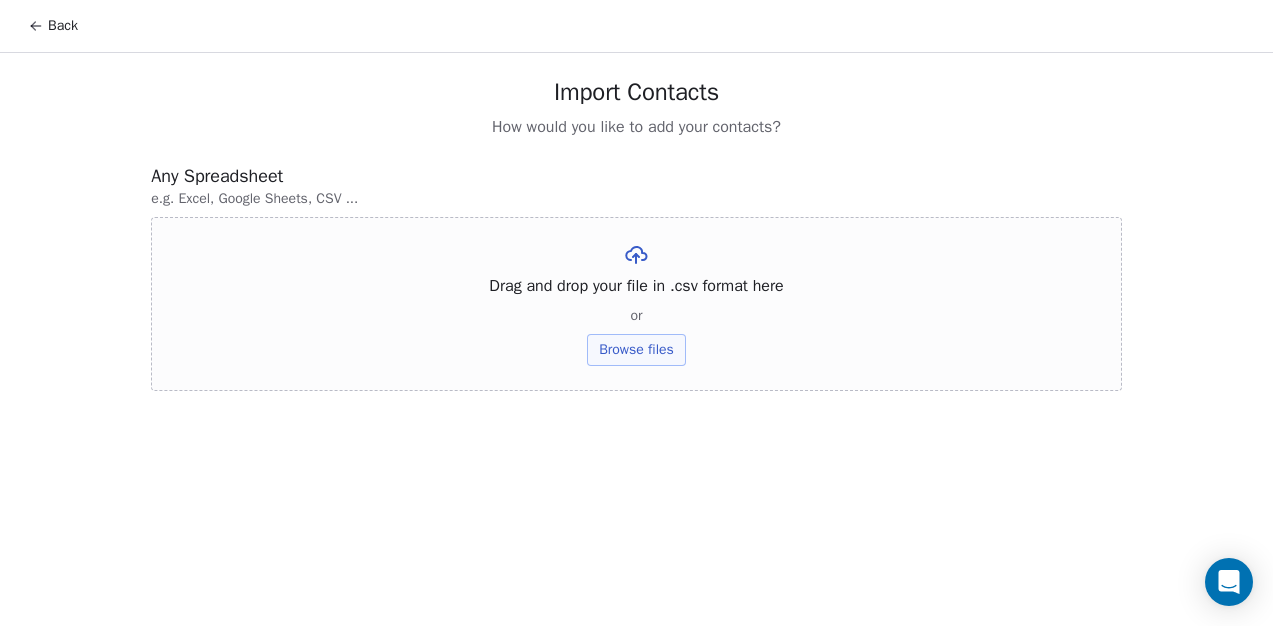 click on "Browse files" at bounding box center [636, 350] 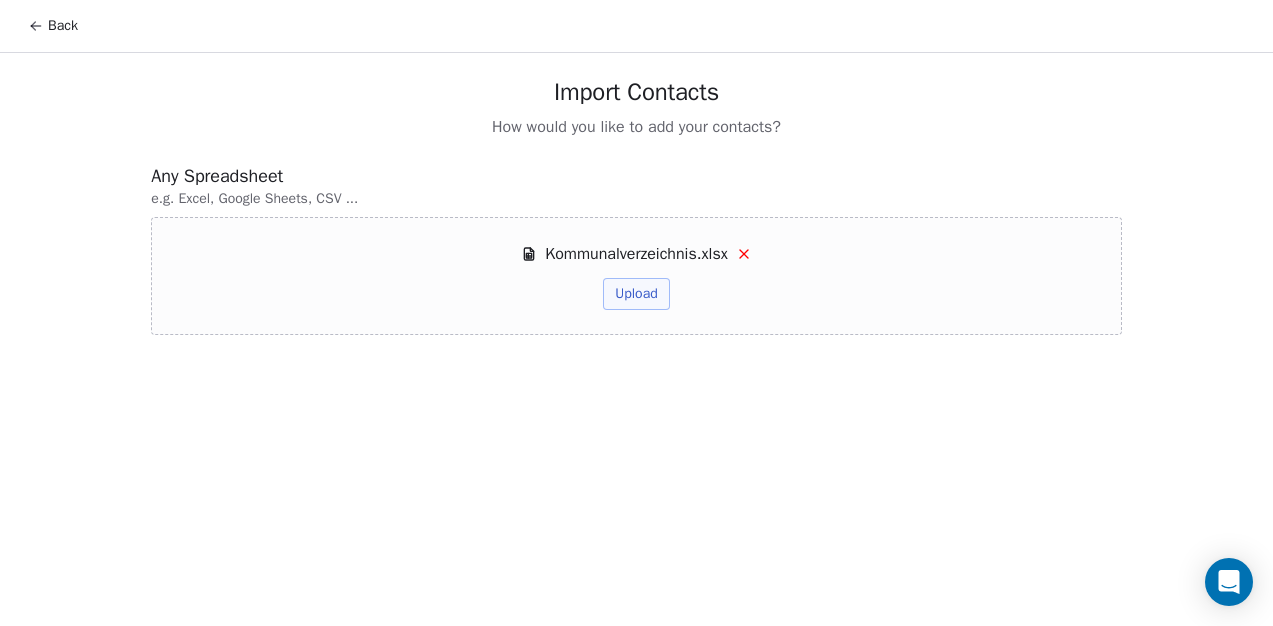 click on "Upload" at bounding box center [636, 294] 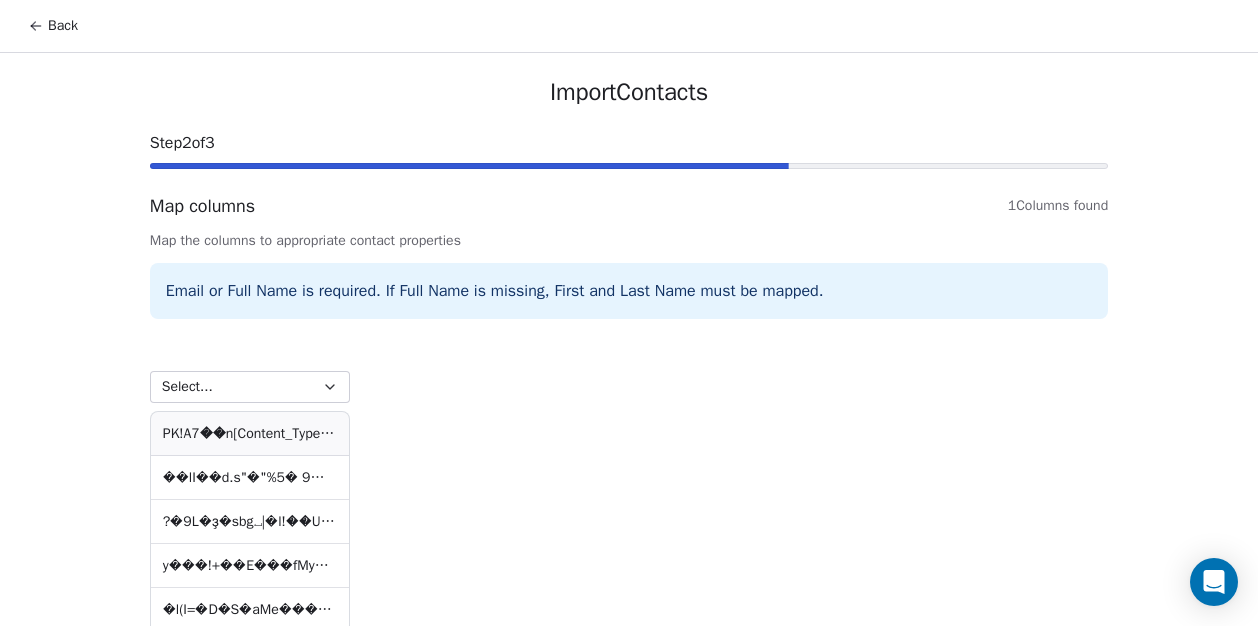click 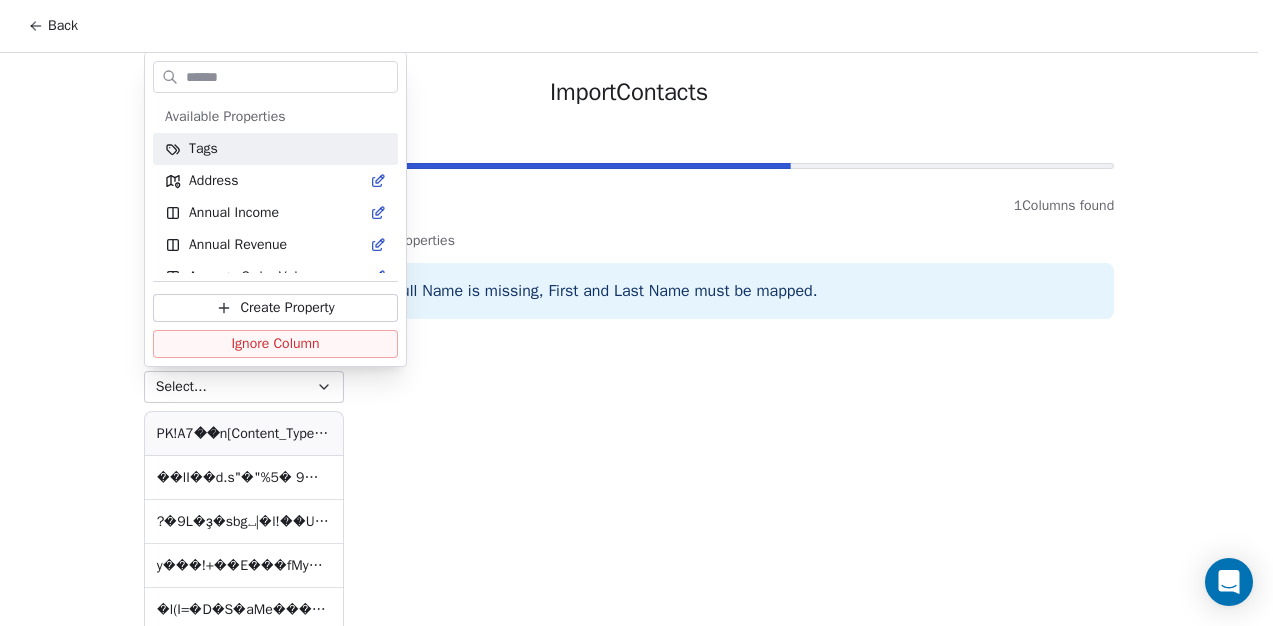 click on "Back Import  Contacts Step  2  of  3 Map columns 1  Columns found Map the columns to appropriate contact properties Email or Full Name is required. If Full Name is missing, First and Last Name must be mapped.   Select... PK     ! A7��n     [Content_Types].xml �(�                                                                                                                                                                                                                                                                                                                                                                                                                                                                                                                                 �T�n�0�W�?D�V������[$��x�X$��(�}'fQU��%Ql�[&�<��&YB@�l.�YO$`���r�=�H�E���V����5� Previous Next
Available Properties Tags" at bounding box center [636, 358] 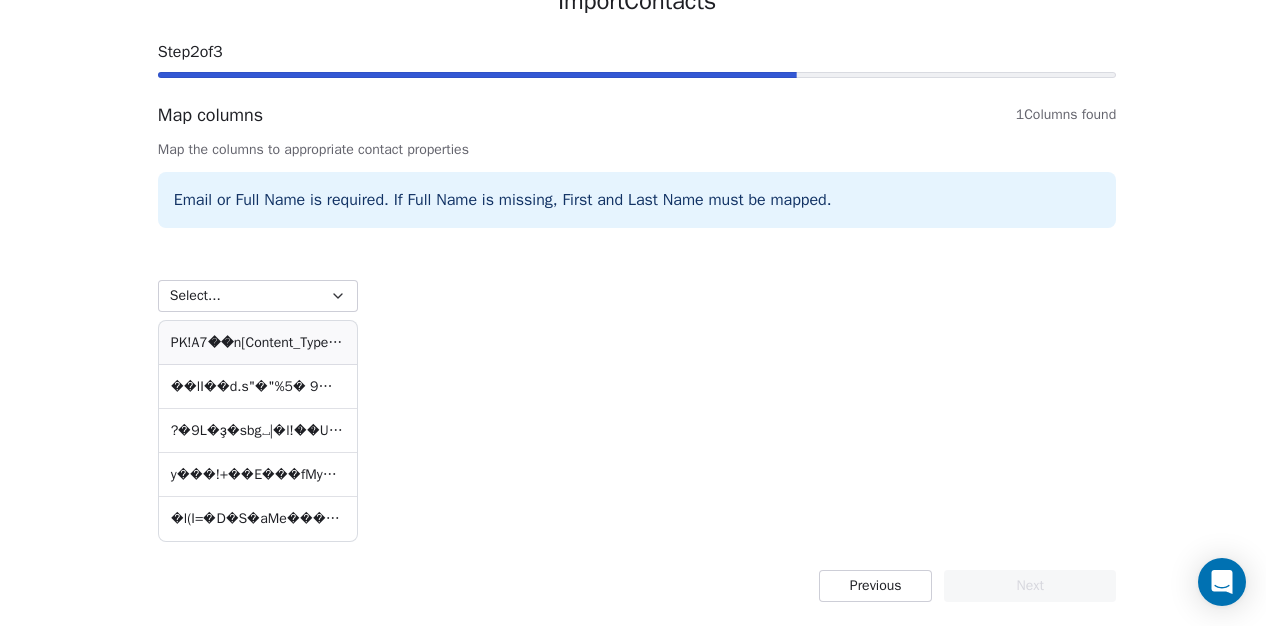 scroll, scrollTop: 91, scrollLeft: 0, axis: vertical 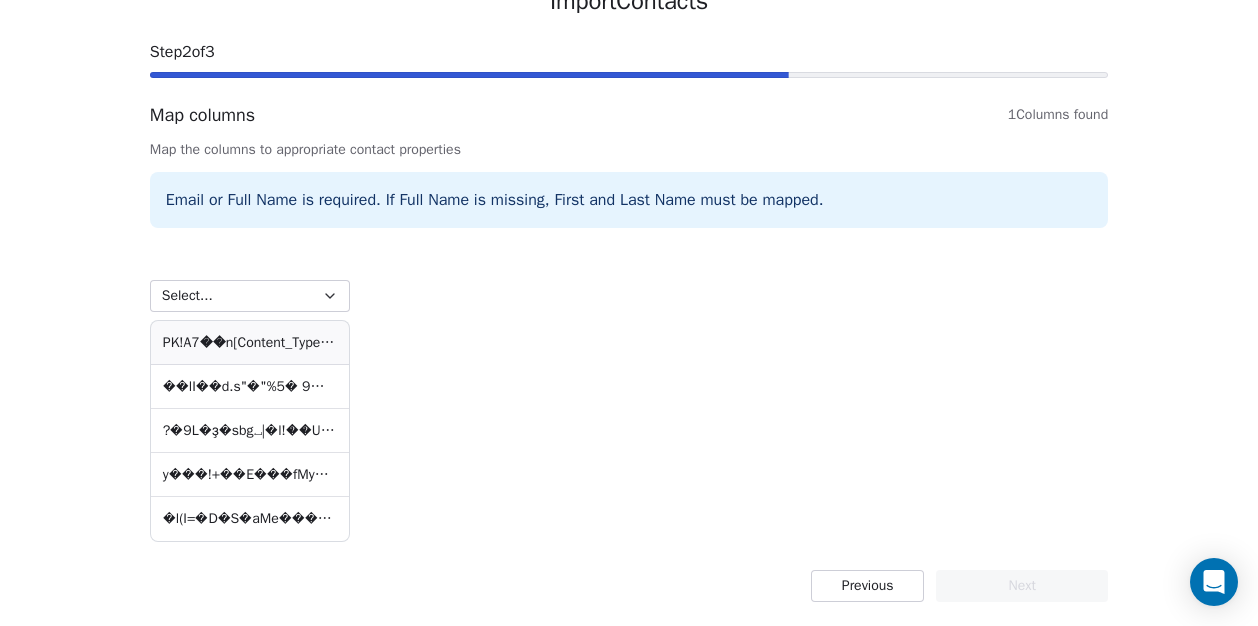 click on "y ���!+��E���fMy�k�����K�5=|�t ��G)�s墙�U��tB��)���" at bounding box center (250, 475) 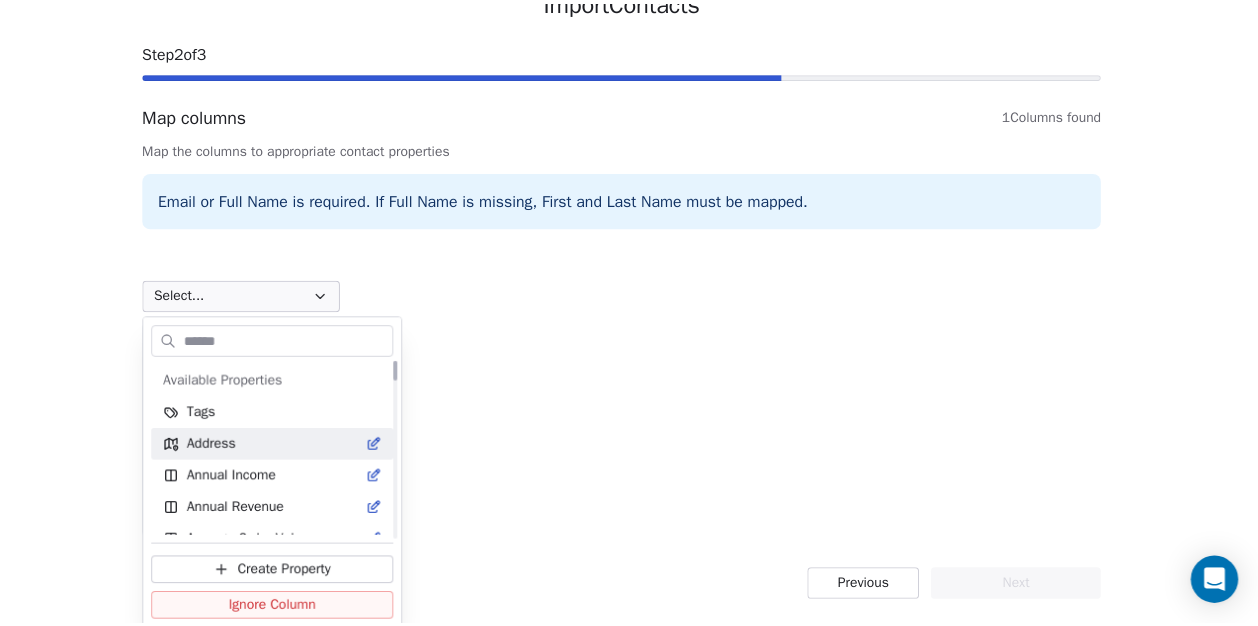 scroll, scrollTop: 0, scrollLeft: 0, axis: both 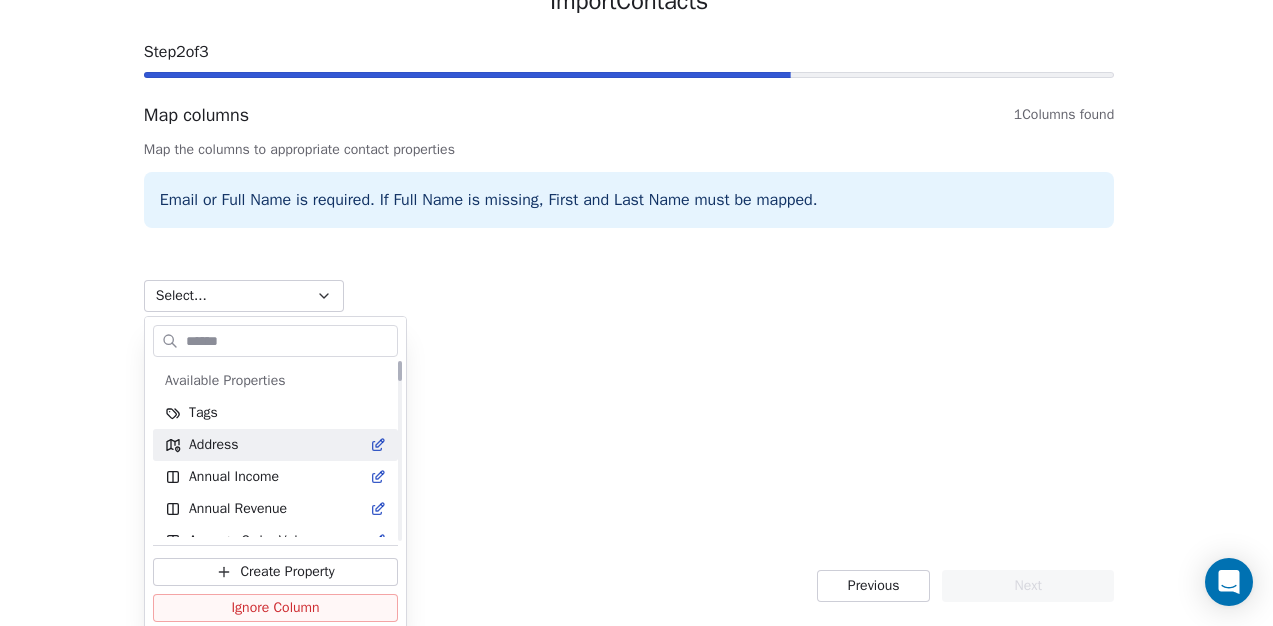 click on "Back Import  Contacts Step  2  of  3 Map columns 1  Columns found Map the columns to appropriate contact properties Email or Full Name is required. If Full Name is missing, First and Last Name must be mapped.   Select... PK     ! A7��n     [Content_Types].xml �(�                                                                                                                                                                                                                                                                                                                                                                                                                                                                                                                                 �T�n�0�W�?D�V������[$��x�X$��(�}'fQU��%Ql�[&�<��&YB@�l.�YO$`���r�=�H�E���V����5� Previous Next
Available Properties Tags" at bounding box center [636, 267] 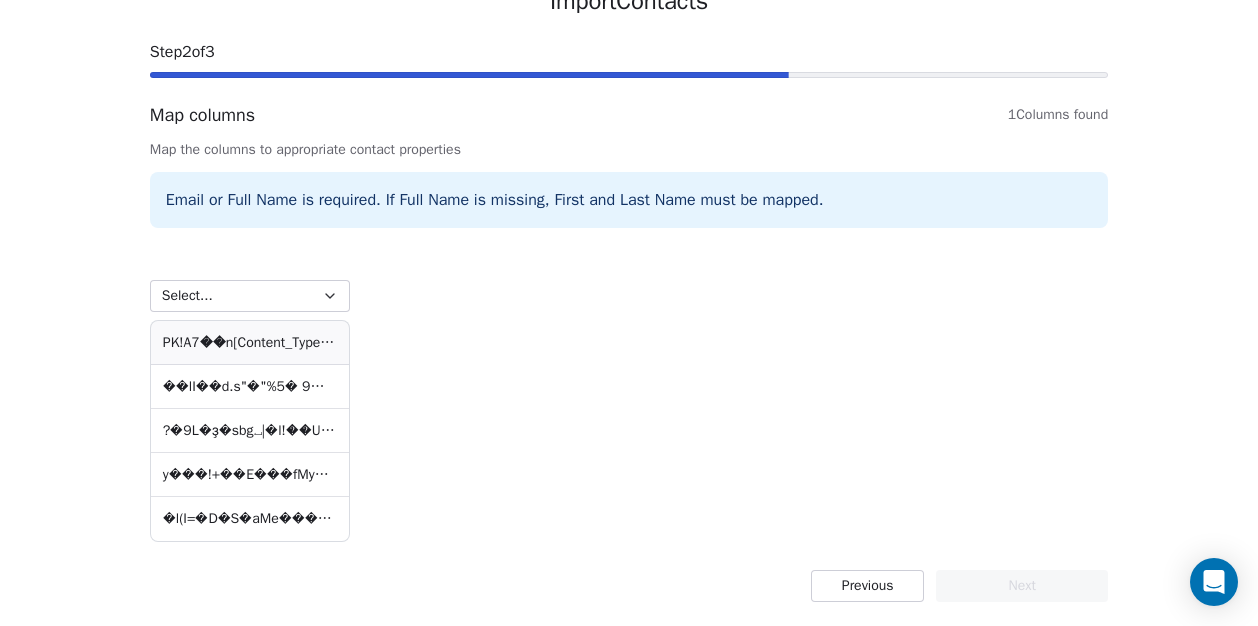 click on "Previous" at bounding box center (867, 586) 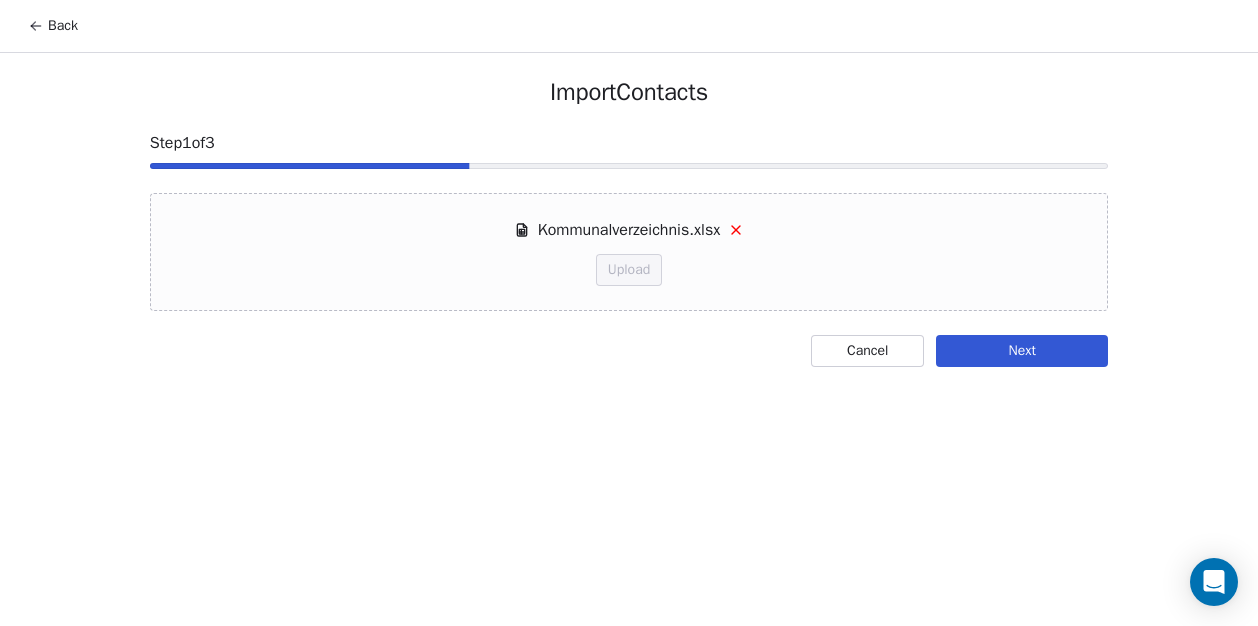 scroll, scrollTop: 0, scrollLeft: 0, axis: both 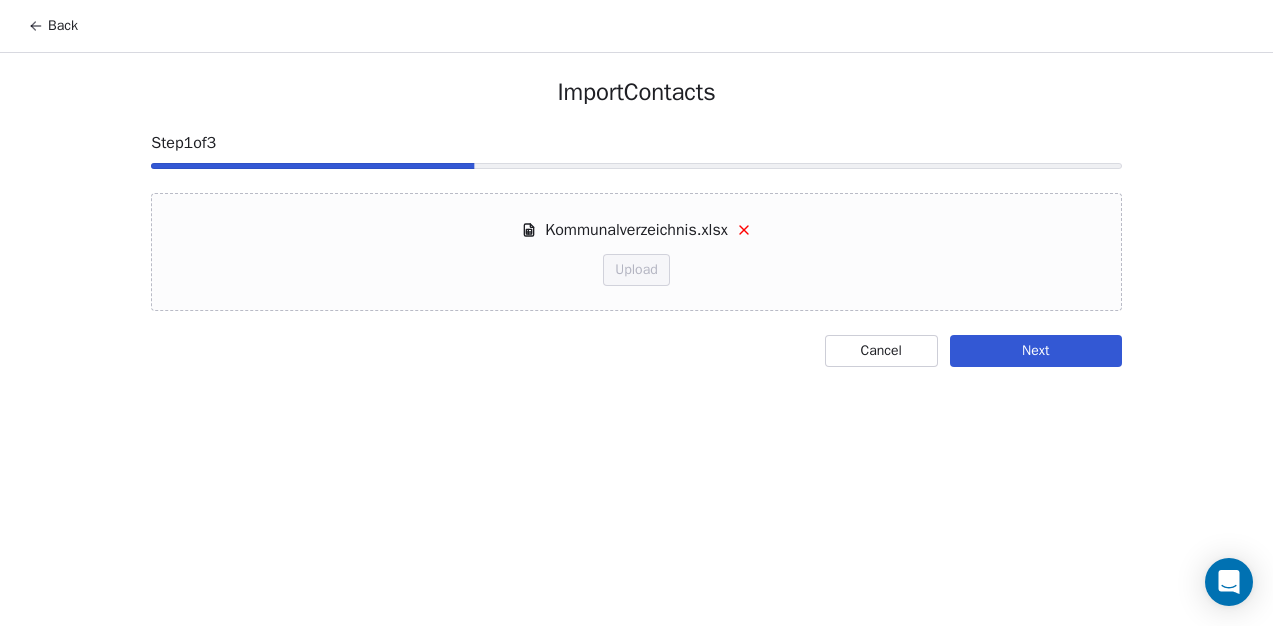 click 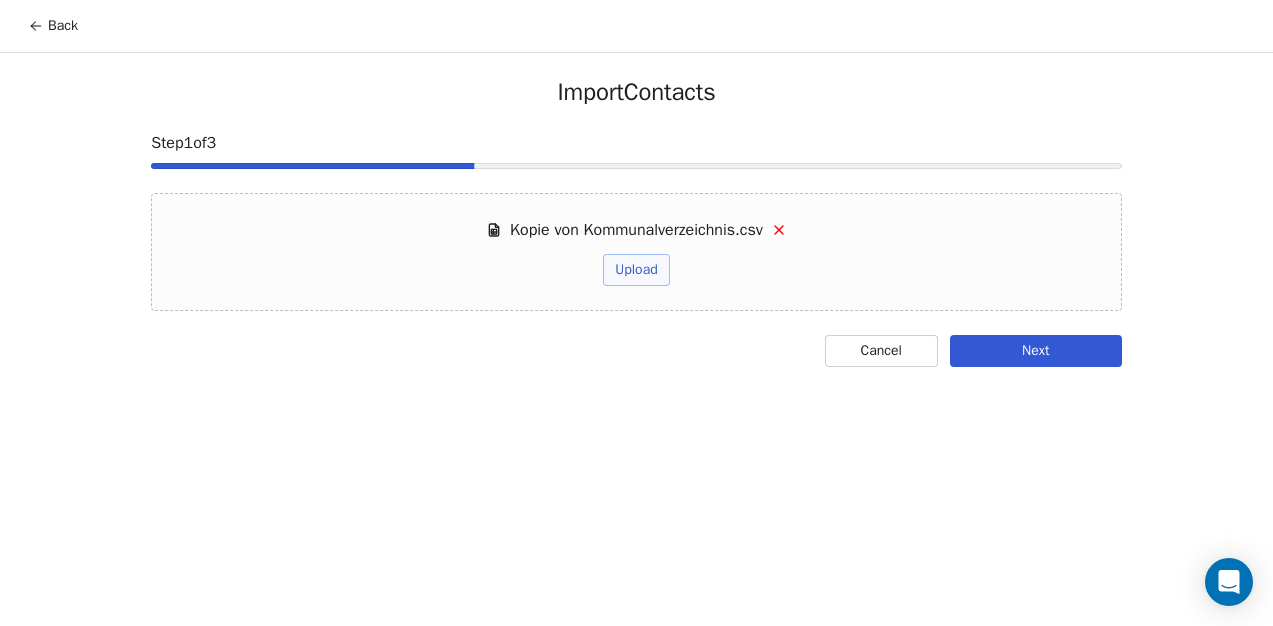click on "Next" at bounding box center (1036, 351) 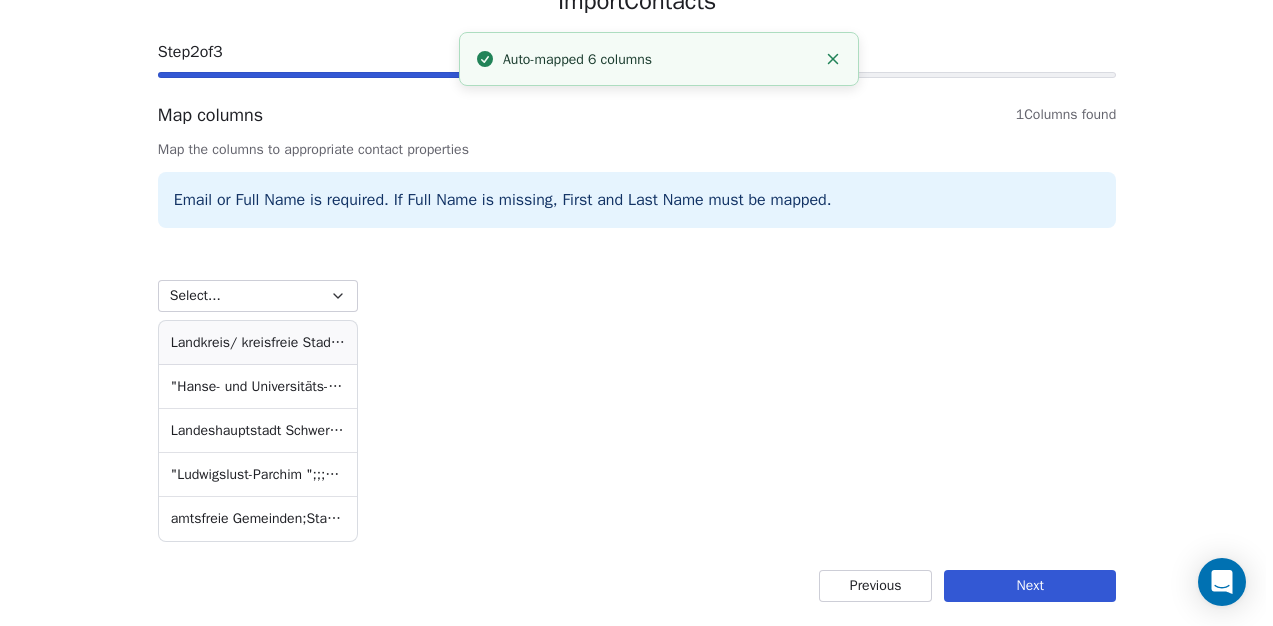 scroll, scrollTop: 91, scrollLeft: 0, axis: vertical 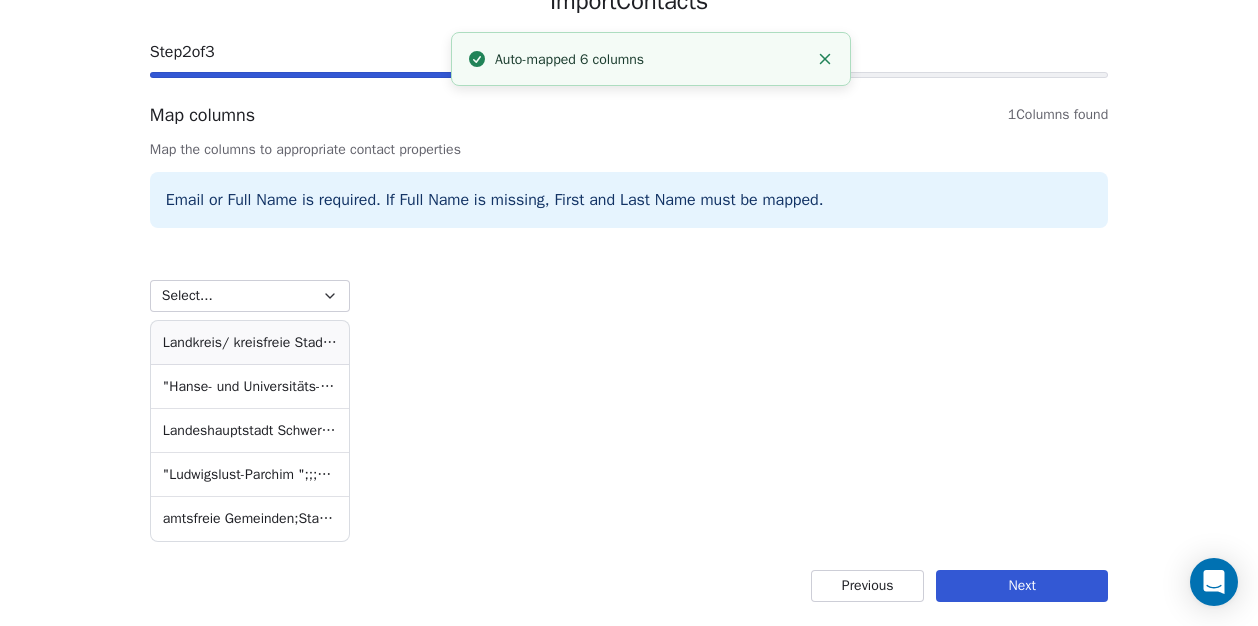 click on ""Hanse- und Universitäts-
stadt Rostock";;;13003;Neuer Markt;1;18055;Rostock;0381;381-1600;381-1903;ob@rostock.de;www.rostock.de;" at bounding box center (250, 387) 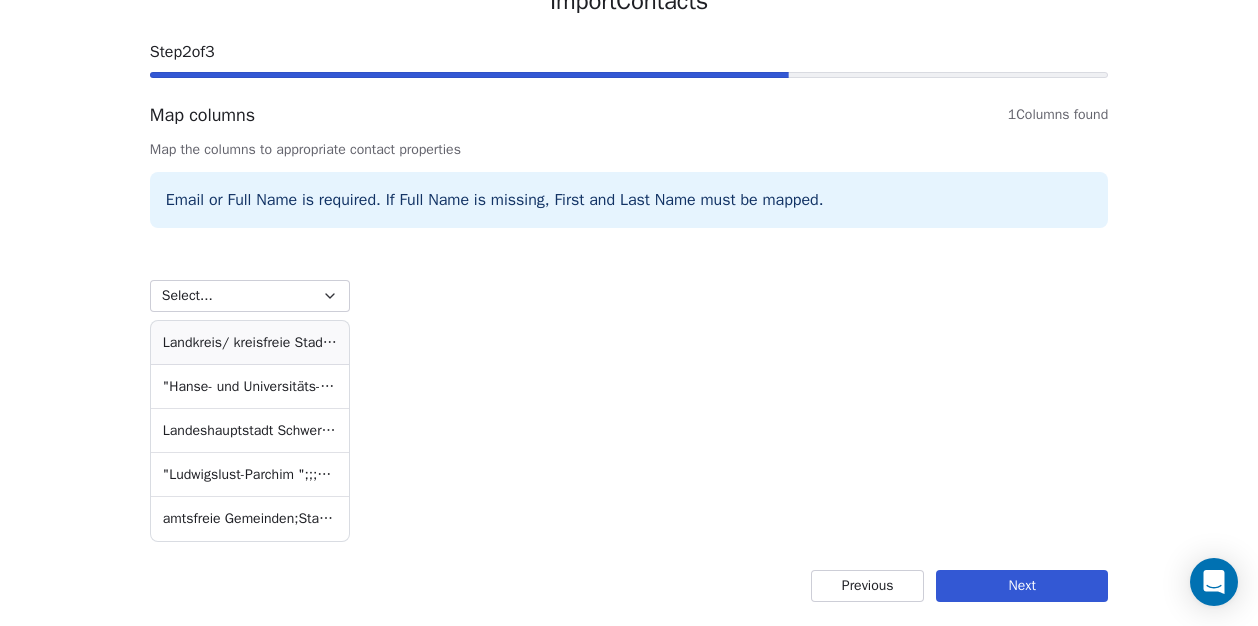 click 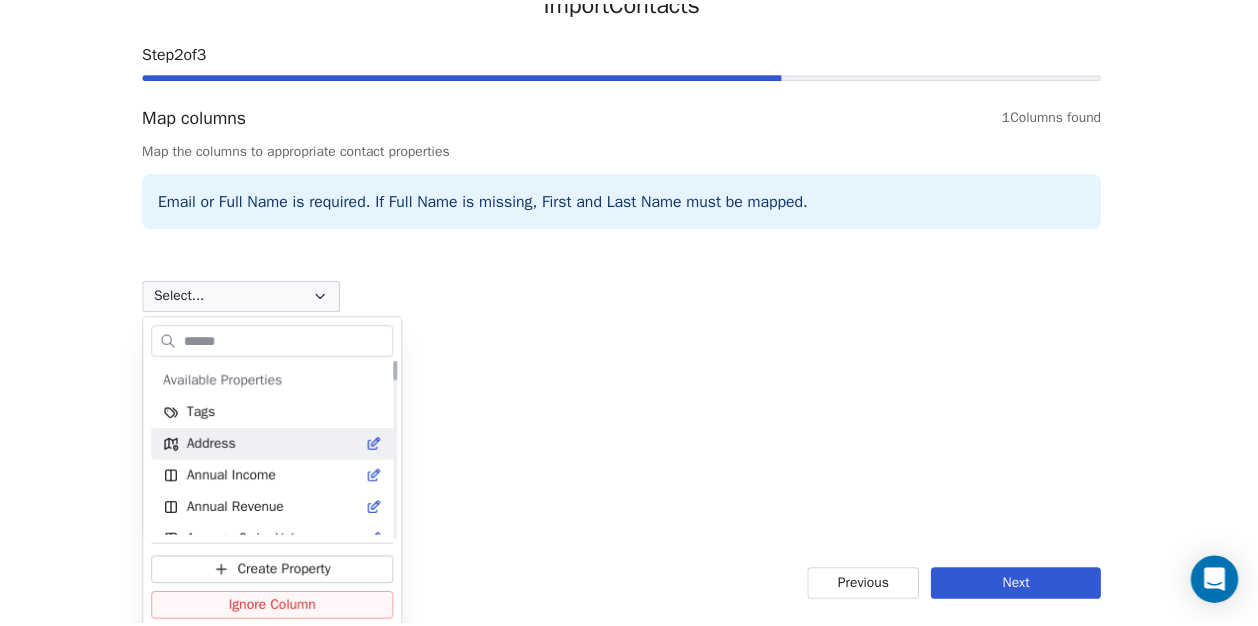 scroll, scrollTop: 0, scrollLeft: 0, axis: both 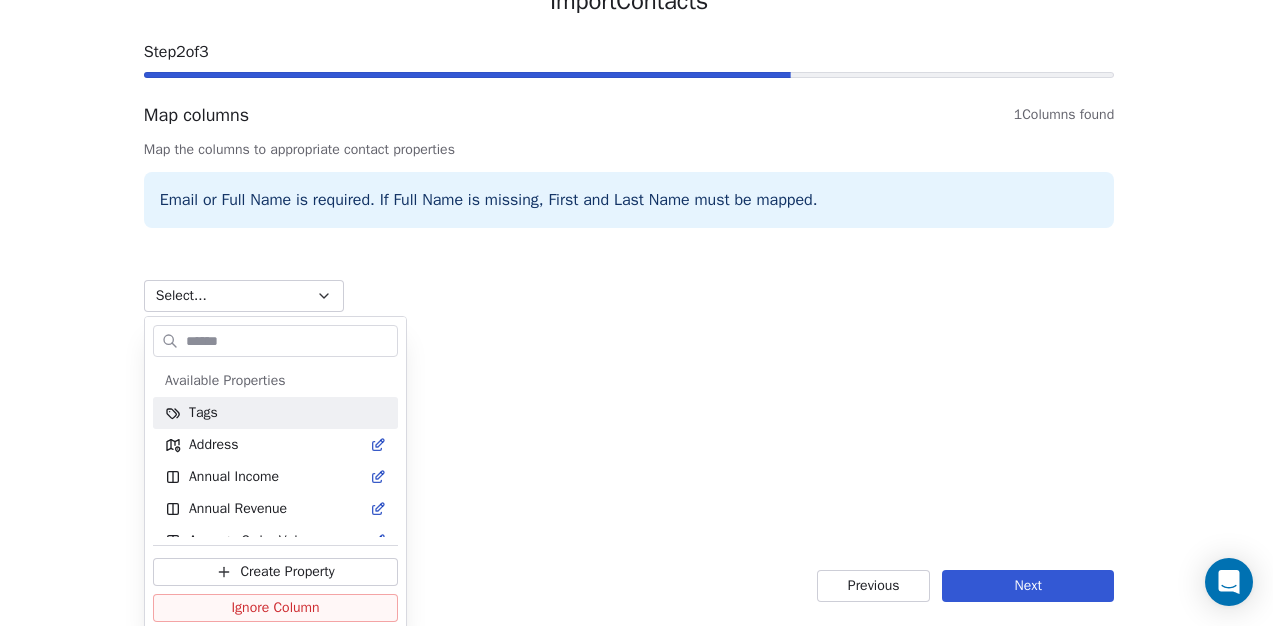 click on "Back Import  Contacts Step  2  of  3 Map columns 1  Columns found Map the columns to appropriate contact properties Email or Full Name is required. If Full Name is missing, First and Last Name must be mapped.   Select... ﻿Landkreis/ kreisfreie Stadt;Amt/ amtsfreie Gemeinde;amtsangehörige Gemeinden;AGS;Straße/Postfach;Haus-Nr.;PLZ;Ort;Vorwahl;Telefon;Fax;E-Mail;Internet; "Hanse- und Universitäts-
stadt Rostock";;;13003;Neuer Markt;1;18055;Rostock;0381;381-1600;381-1903;ob@rostock.de;www.rostock.de; Landeshauptstadt Schwerin;;;13004;Am Packhof;2- 6;19053;Schwerin;0385;545-1001;545-1019;ob@schwerin.de;www.schwerin.de; "Ludwigslust-Parchim
";;;13076;Postfach 160220;;19092;Schwerin;03871;722-0;722-77 7777;info@kreis-lup.de;www.kreis-lup.de; amtsfreie Gemeinden;Stadt Boizenburg/Elbe;;13076014;Kirchplatz;1;19258;Boizenburg/Elbe;038847;626-0;626-27;stadt@boizenburg.de;www.boizenburg.de; Previous Next
Available Properties Tags Address Annual Income Annual Revenue Average Order Value Birthday Browser" at bounding box center [636, 267] 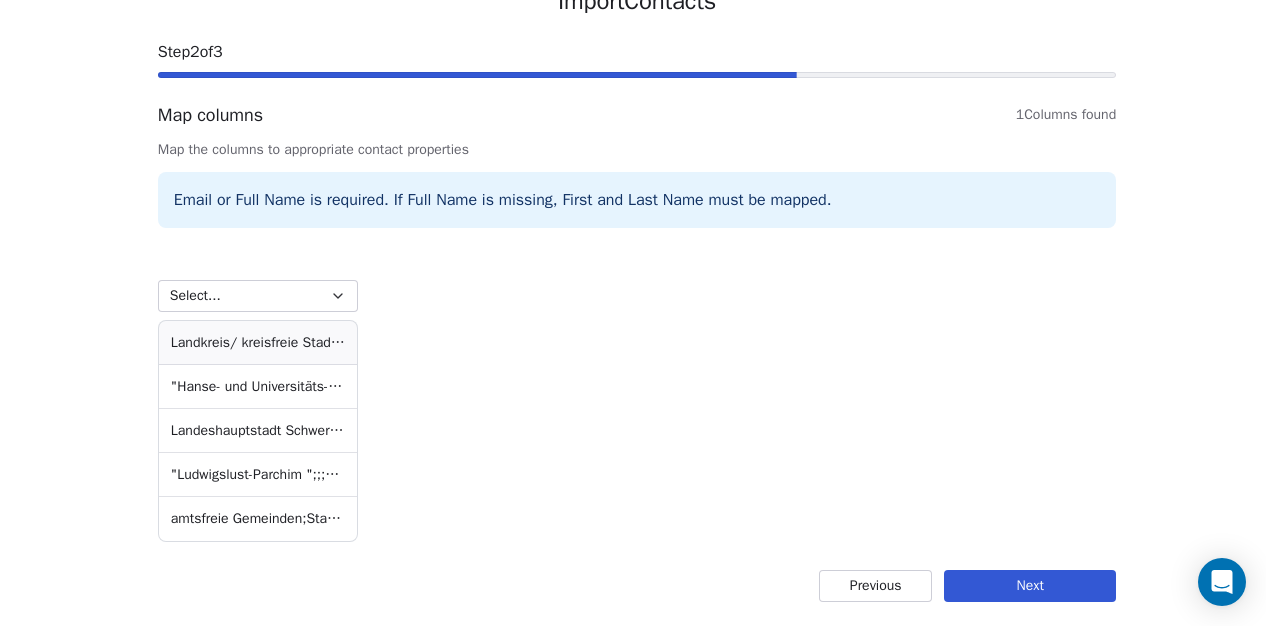 scroll, scrollTop: 91, scrollLeft: 0, axis: vertical 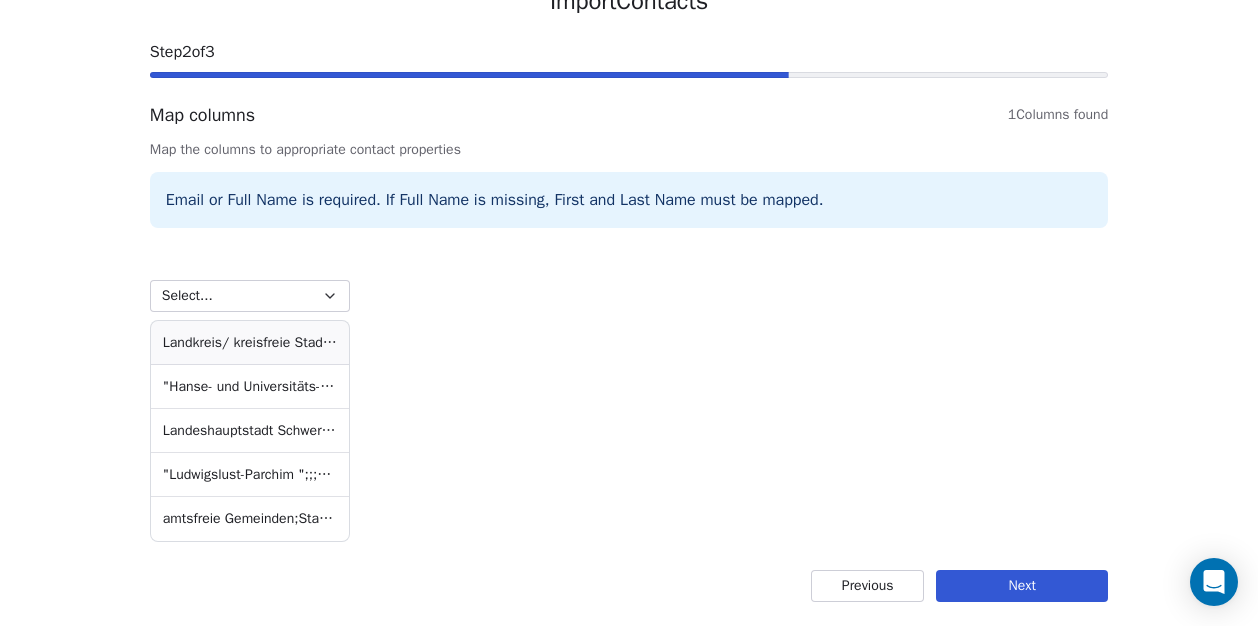 click 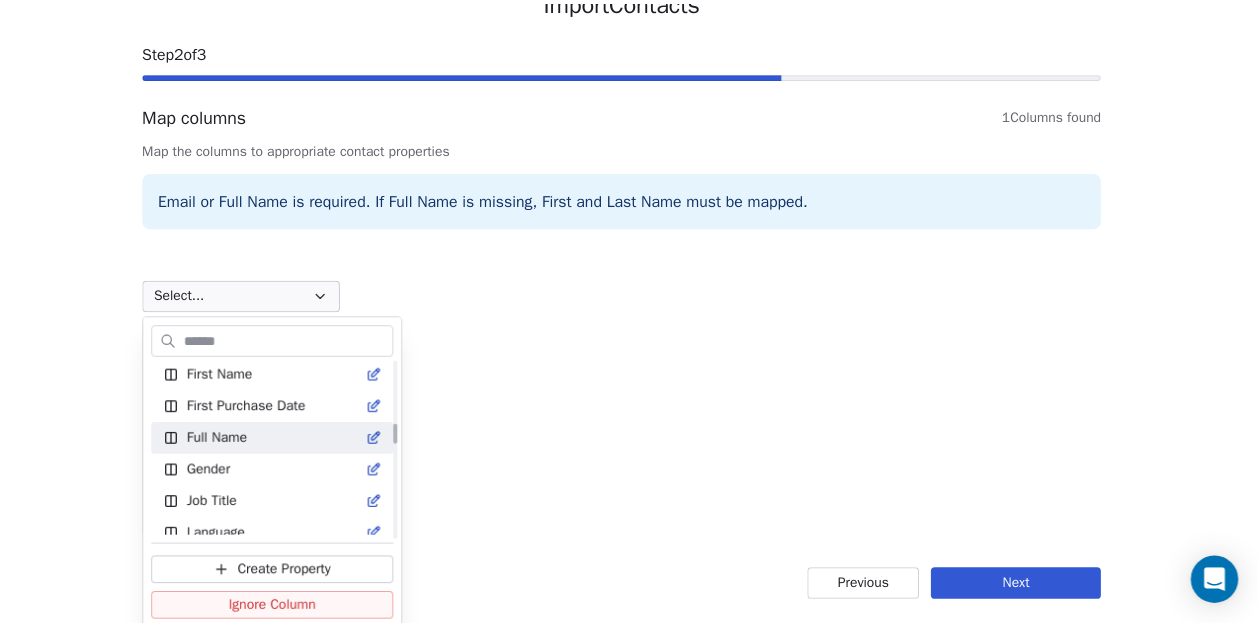 scroll, scrollTop: 549, scrollLeft: 0, axis: vertical 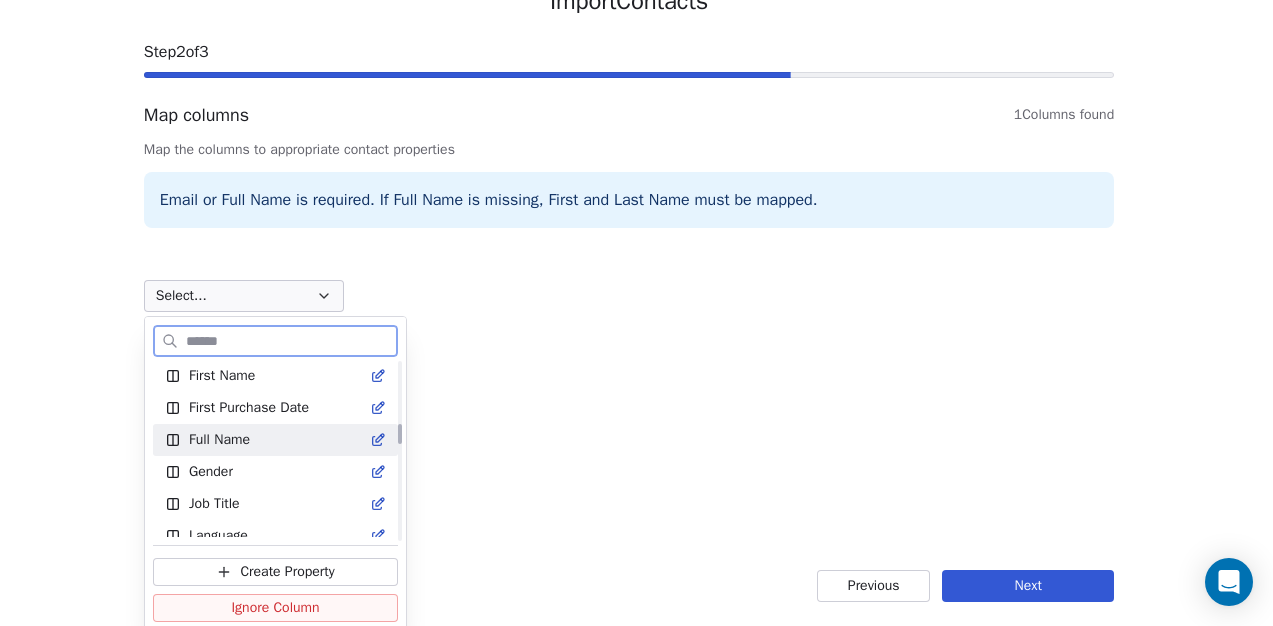 click on "Full Name" at bounding box center [275, 440] 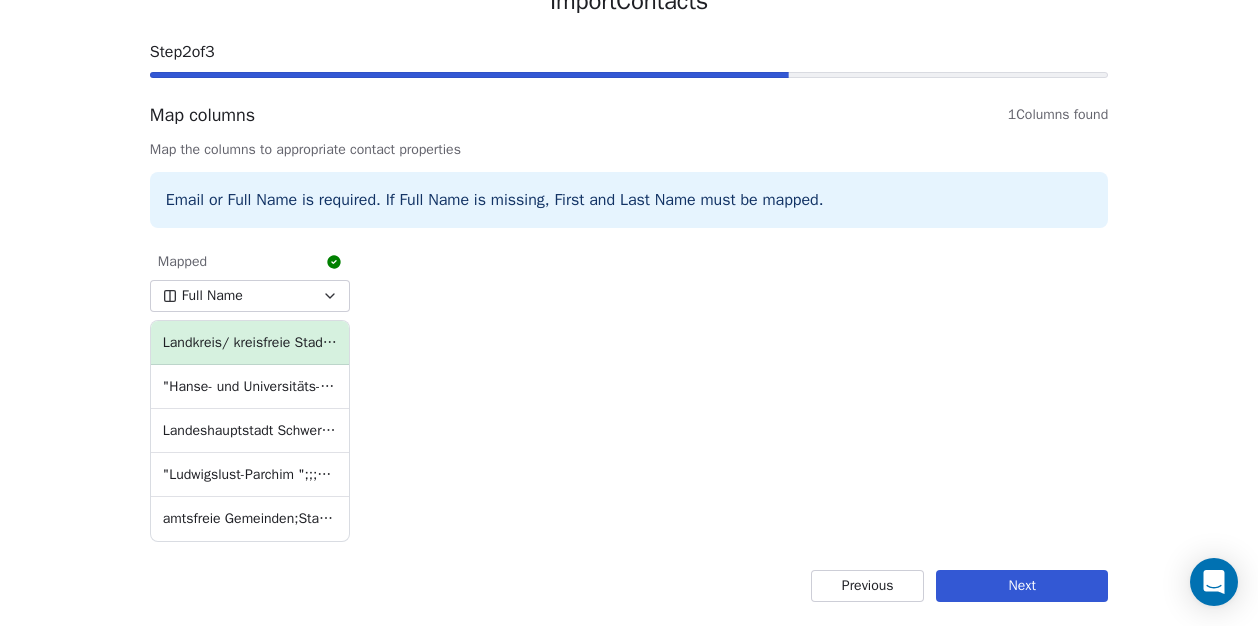 click on "Next" at bounding box center (1022, 586) 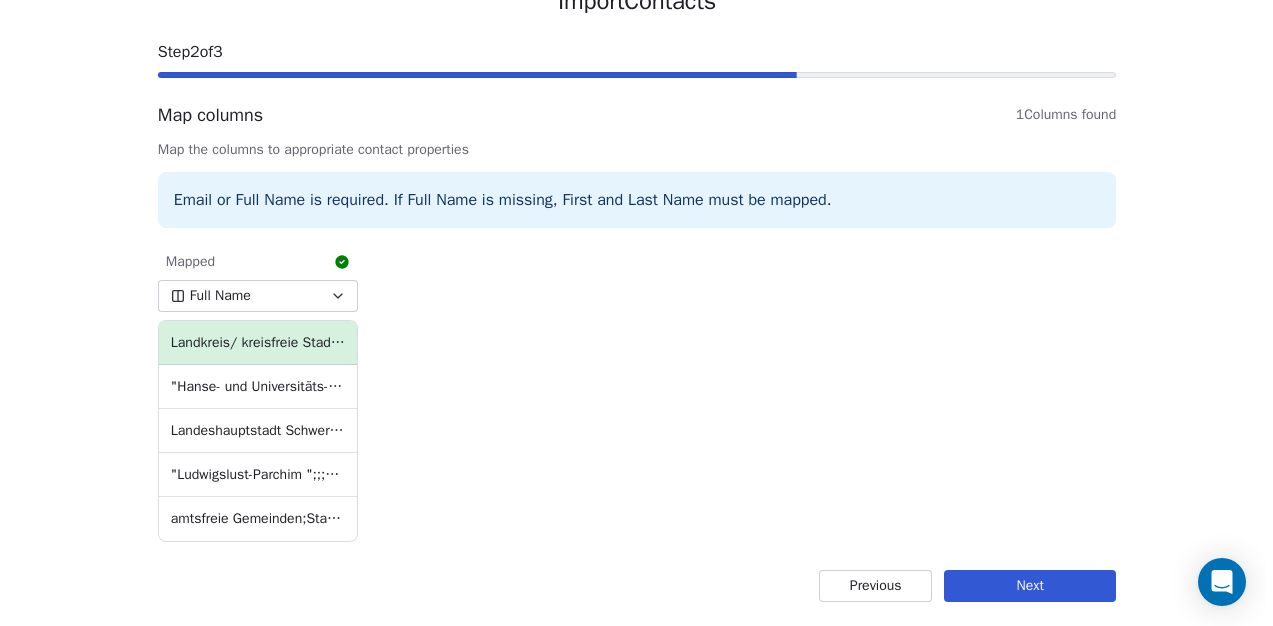 scroll, scrollTop: 0, scrollLeft: 0, axis: both 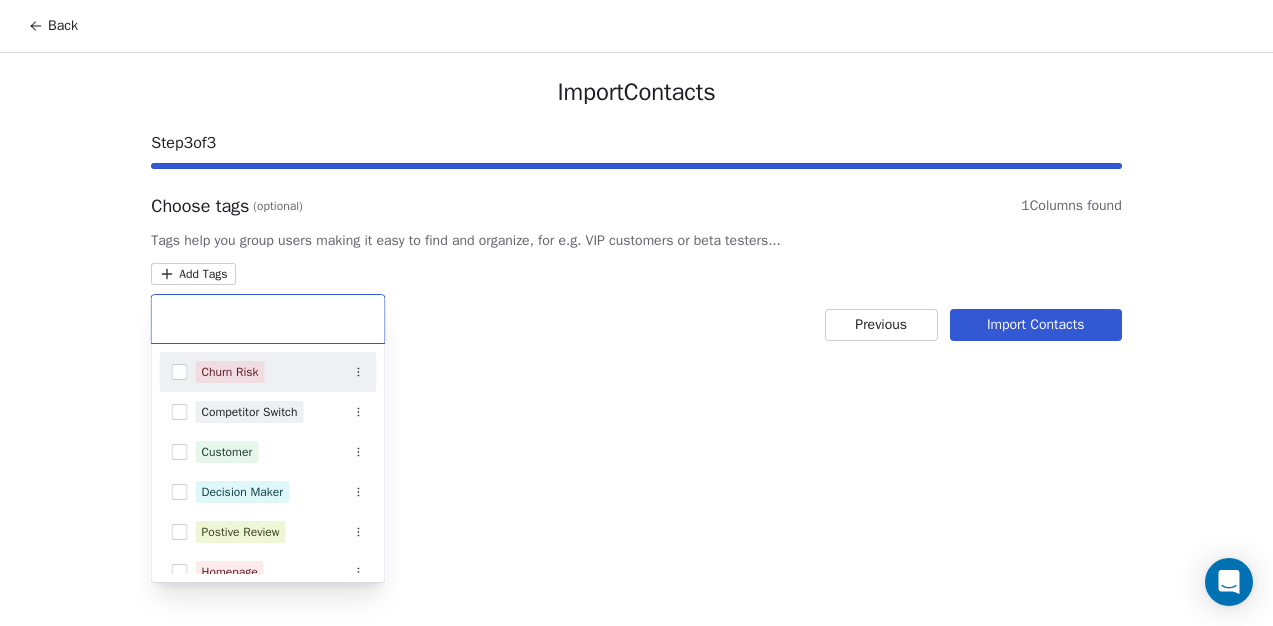 click on "Back Import  Contacts Step  3  of  3 Choose tags (optional) 1  Columns found Tags help you group users making it easy to find and organize, for e.g. VIP customers or beta testers...  Add Tags Previous Import Contacts
Churn Risk Competitor Switch Customer Decision Maker Postive Review Homepage Lead Niedersachsen Price Sensitive unsubscribed VIP" at bounding box center (636, 313) 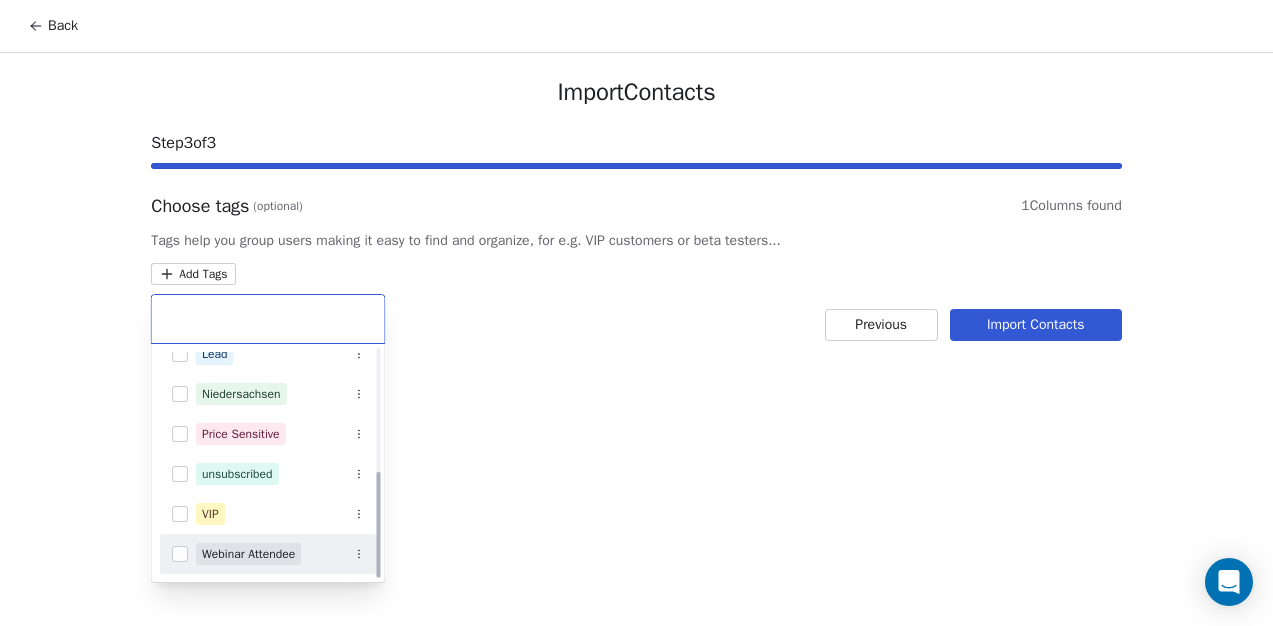 scroll, scrollTop: 258, scrollLeft: 0, axis: vertical 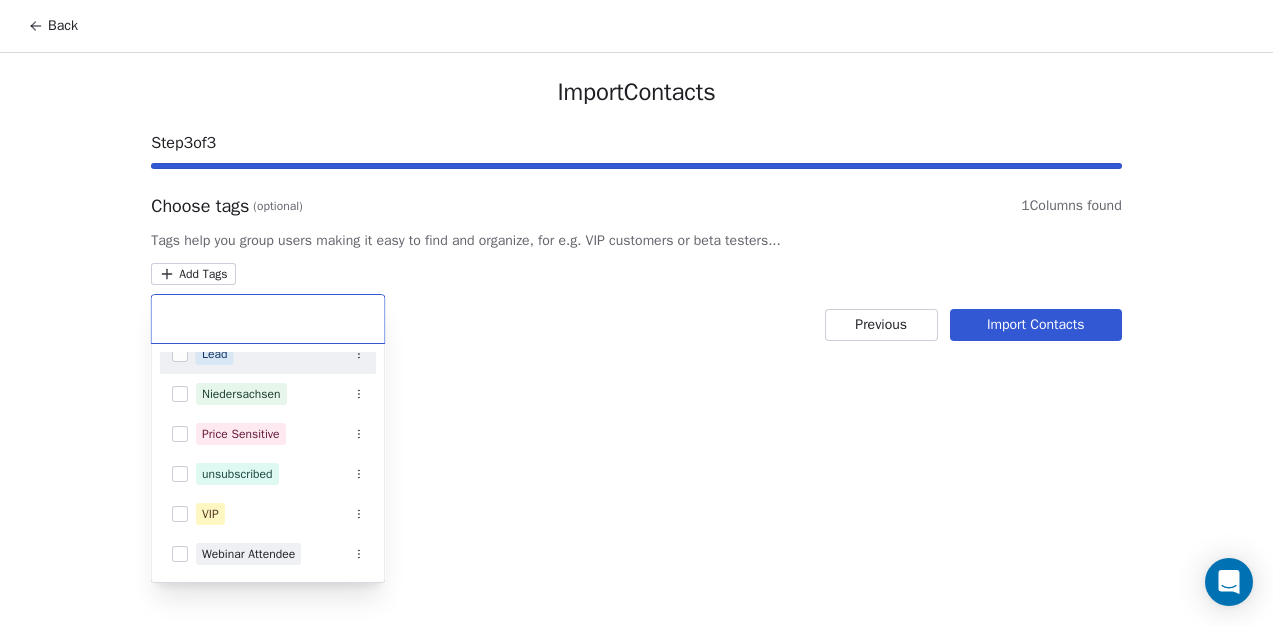click on "Back Import  Contacts Step  3  of  3 Choose tags (optional) 1  Columns found Tags help you group users making it easy to find and organize, for e.g. VIP customers or beta testers...  Add Tags Previous Import Contacts
Competitor Switch Customer Decision Maker Postive Review Homepage Lead Niedersachsen Price Sensitive unsubscribed VIP Webinar Attendee" at bounding box center [636, 313] 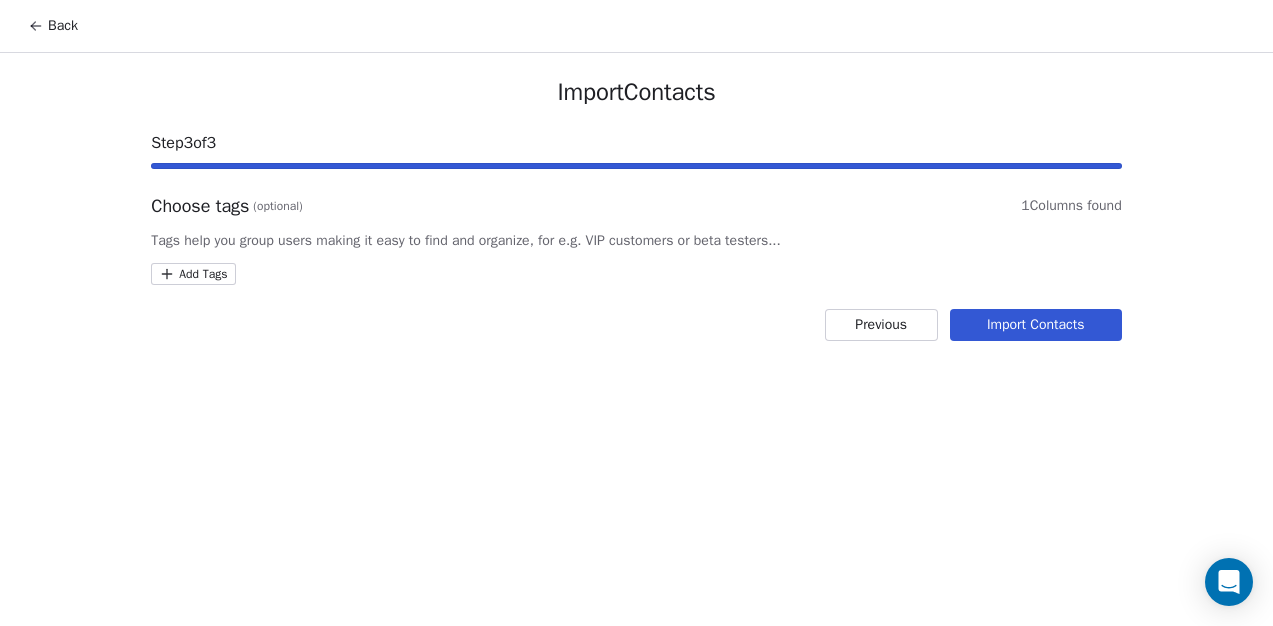 click on "Import Contacts" at bounding box center [1036, 325] 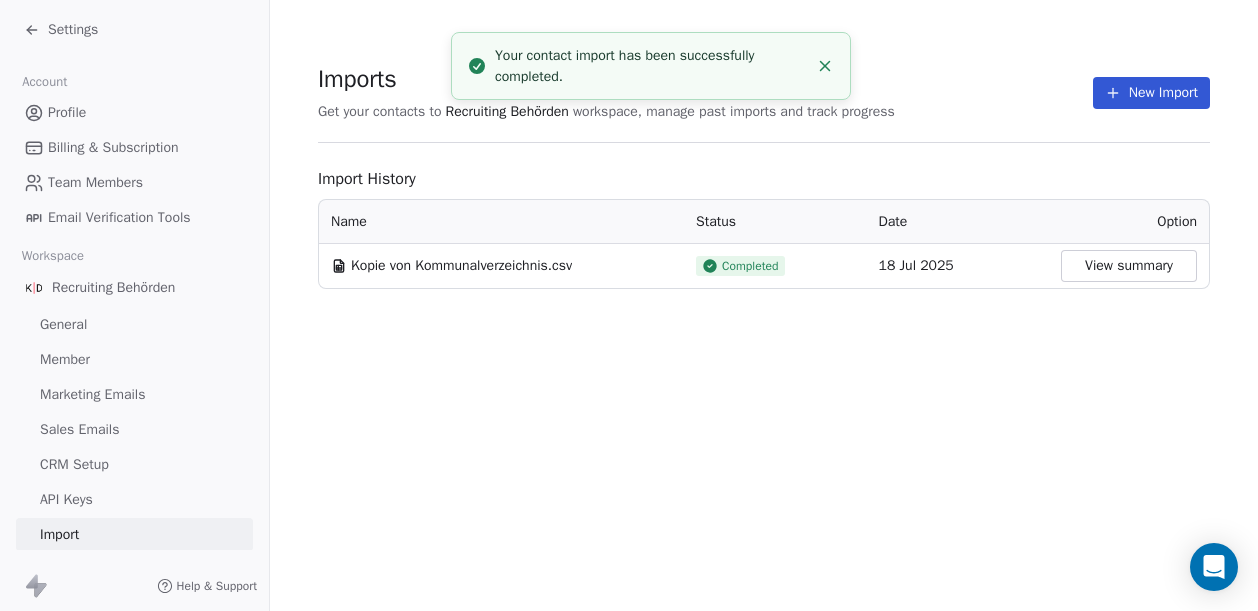 click on "Profile" at bounding box center [134, 112] 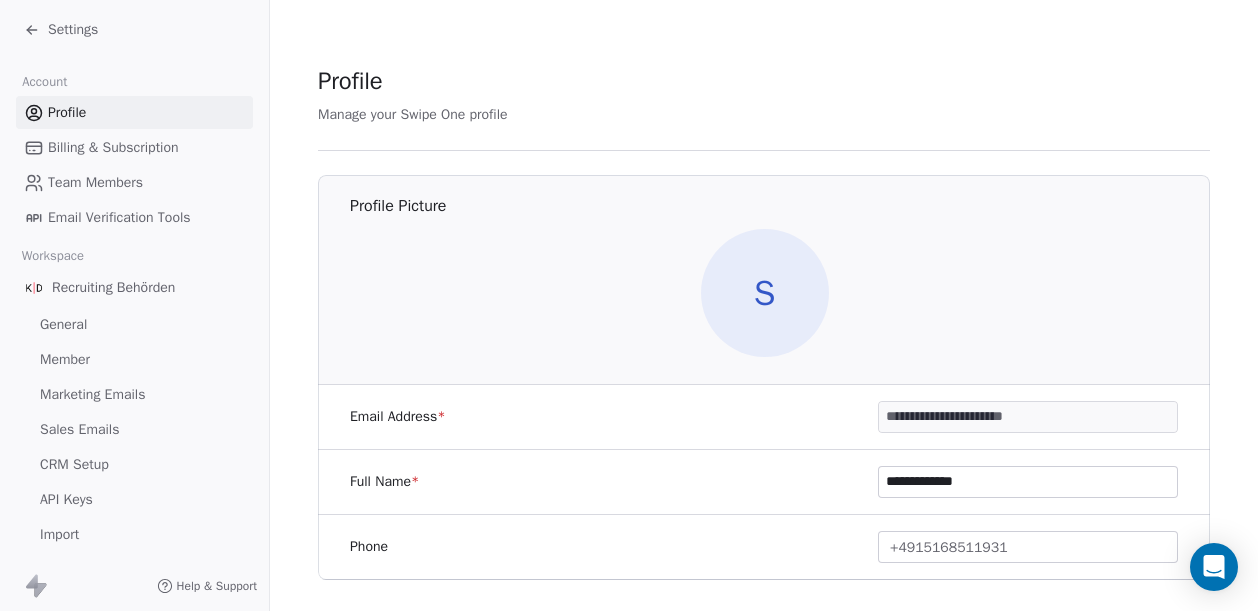 click on "Settings" at bounding box center (73, 30) 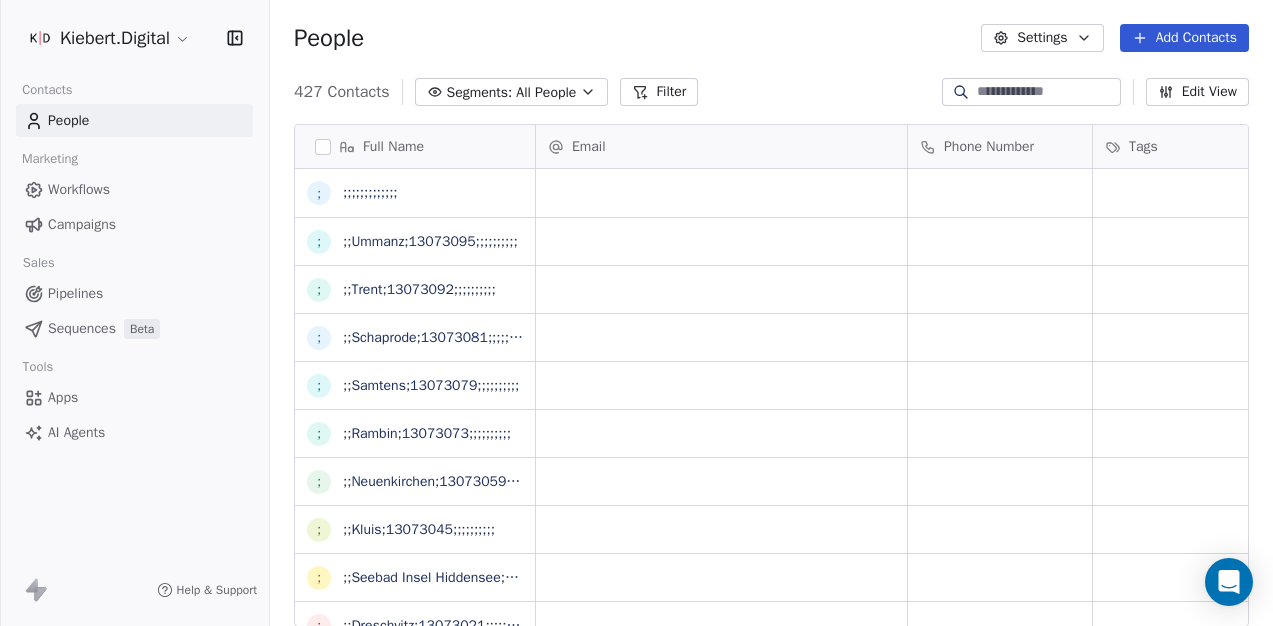scroll, scrollTop: 16, scrollLeft: 16, axis: both 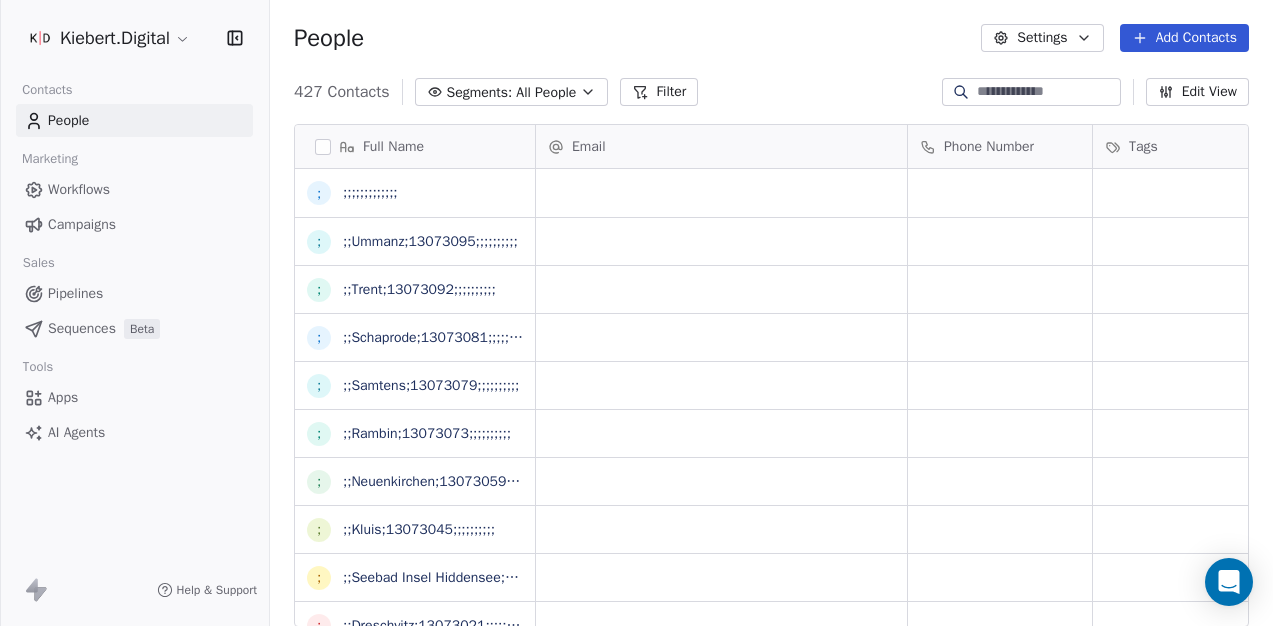 click on "People" at bounding box center (68, 120) 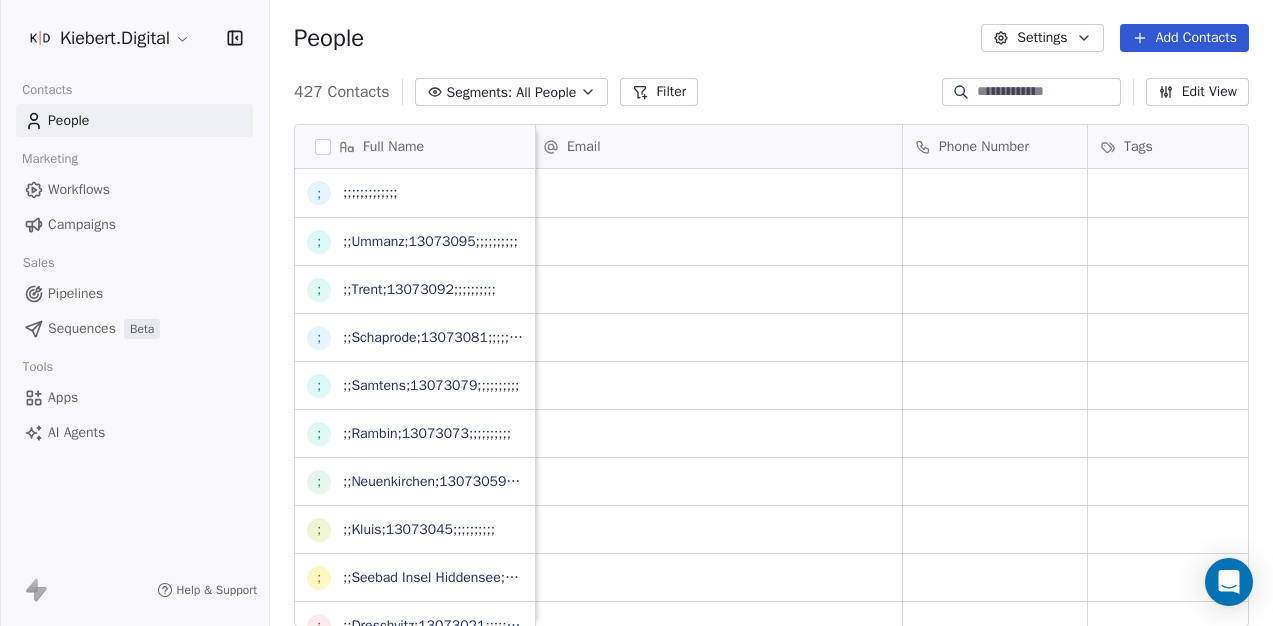 scroll, scrollTop: 16, scrollLeft: 5, axis: both 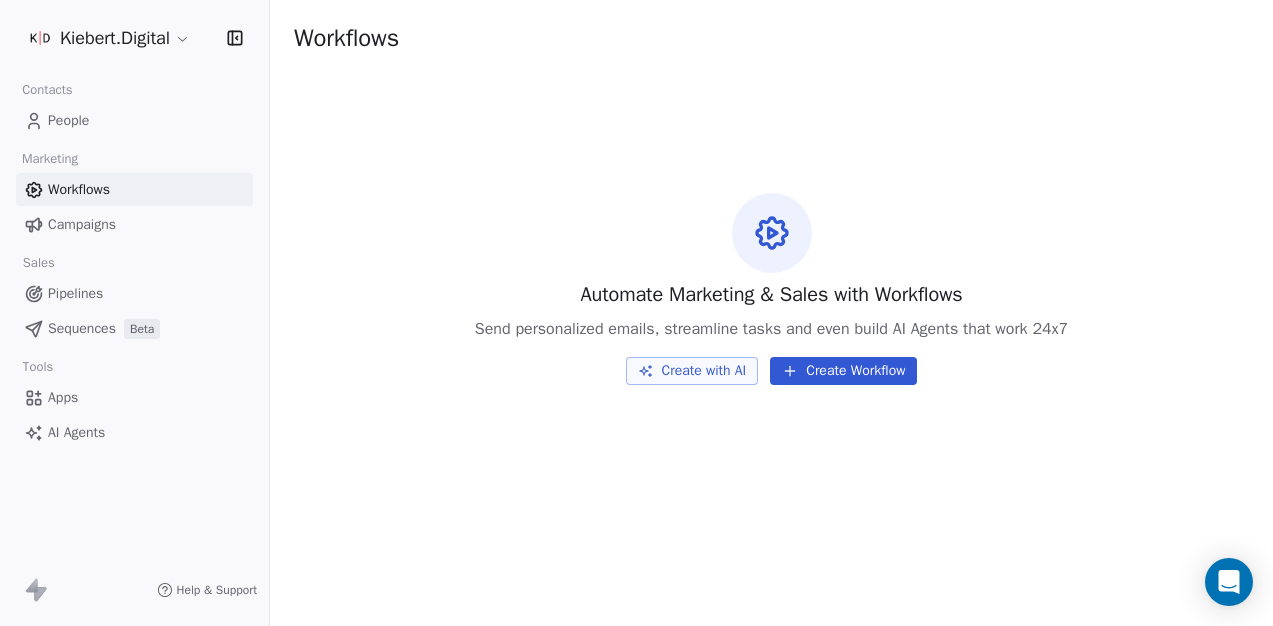 click on "People" at bounding box center (134, 120) 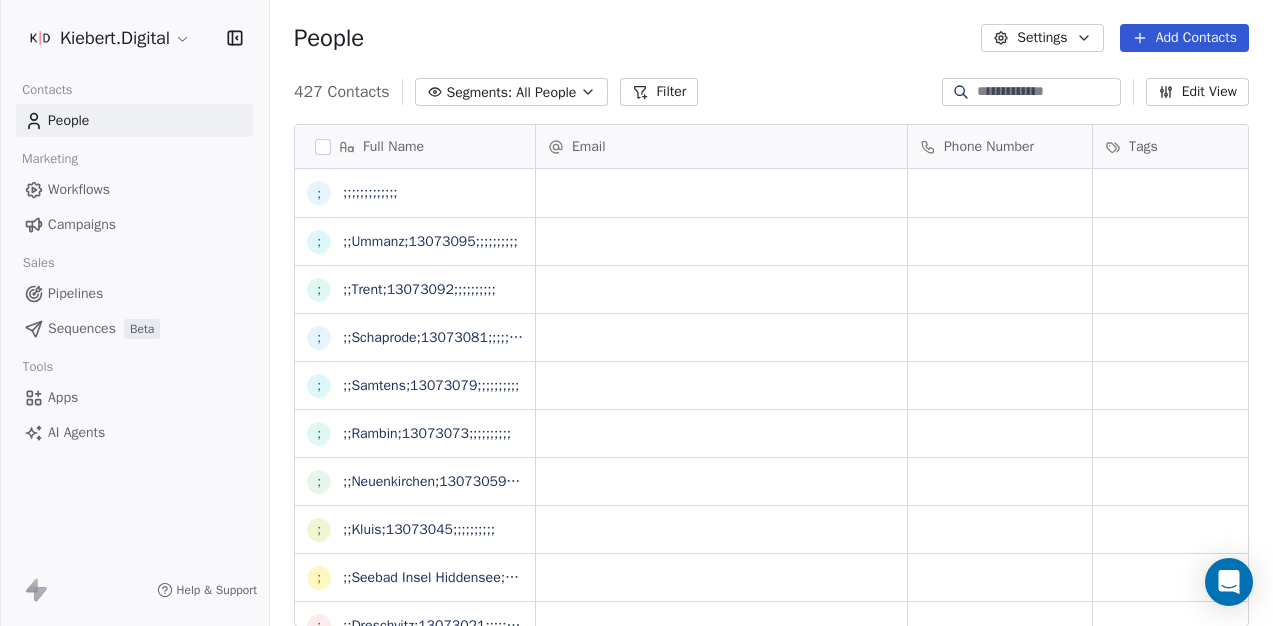 scroll, scrollTop: 16, scrollLeft: 16, axis: both 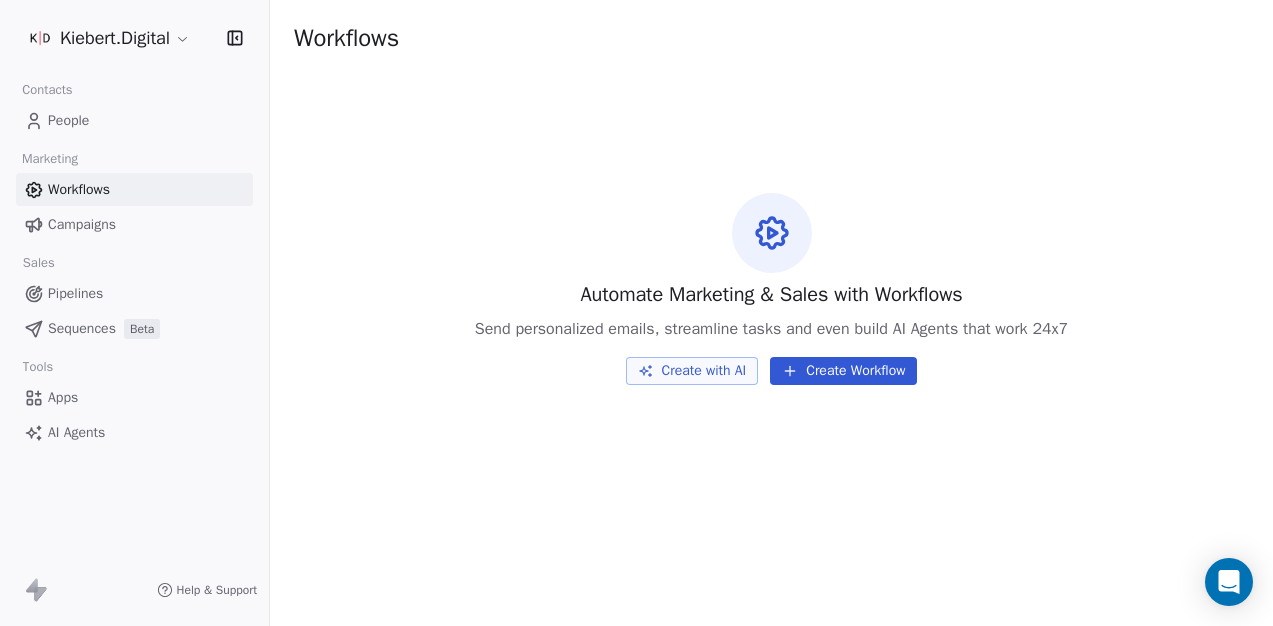 click on "People" at bounding box center (134, 120) 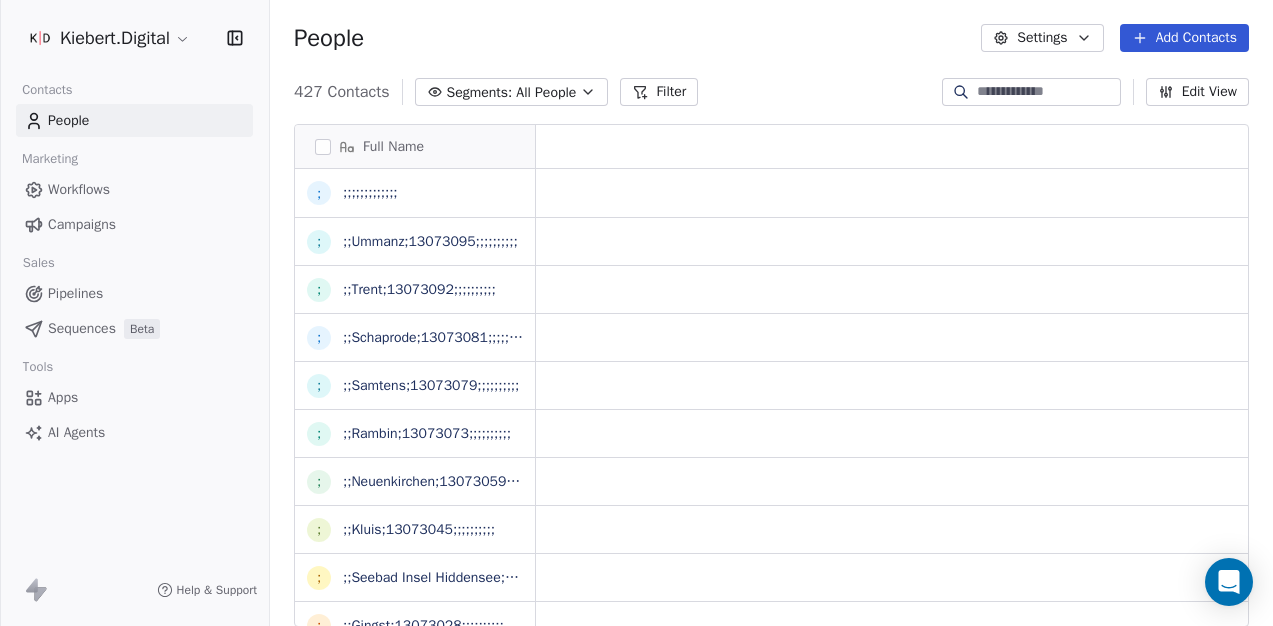 scroll, scrollTop: 536, scrollLeft: 988, axis: both 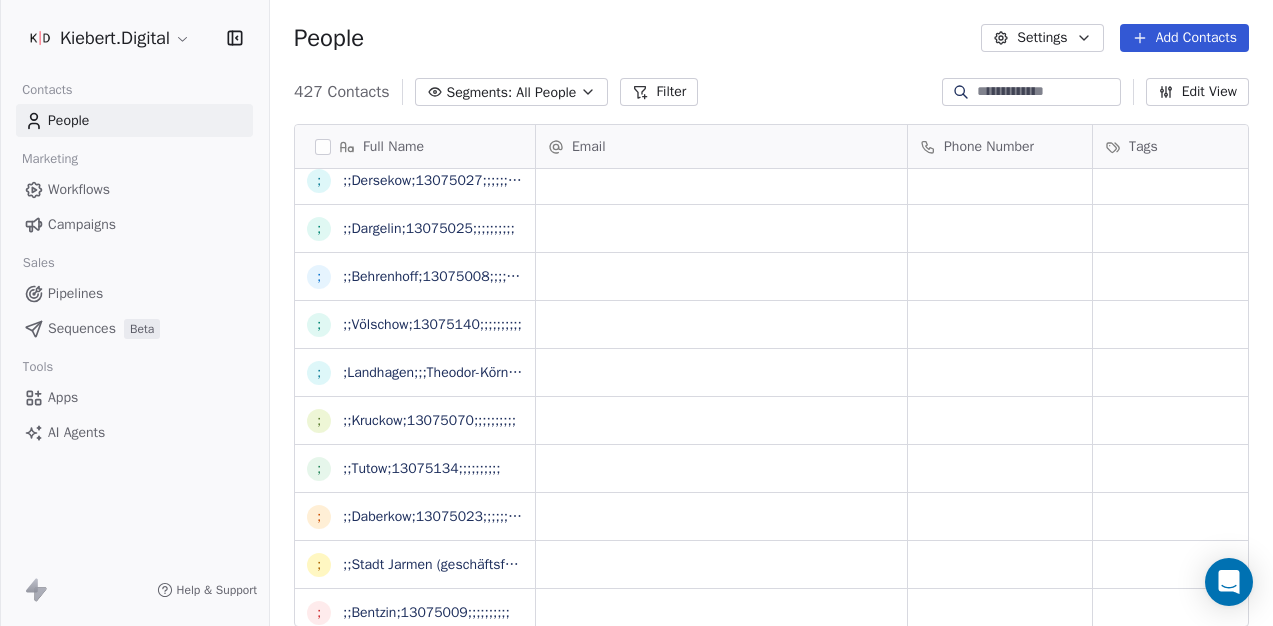 click on "Filter" at bounding box center [659, 92] 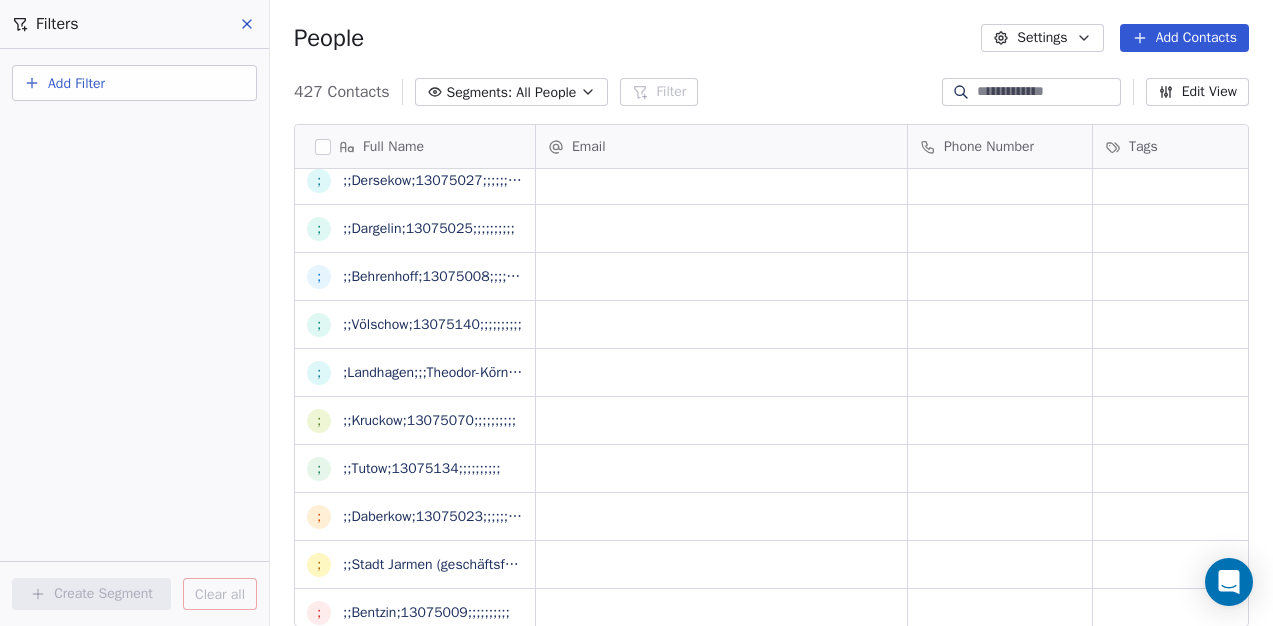 click on "Add Filter" at bounding box center [134, 83] 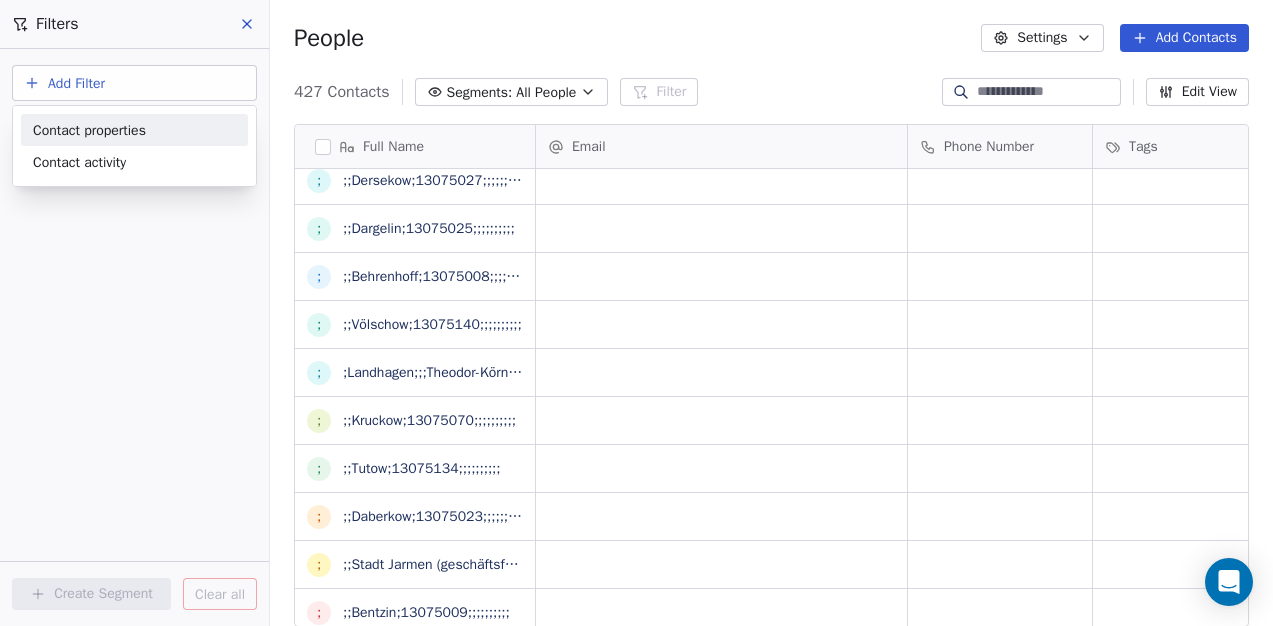 click on "Contact properties" at bounding box center [89, 130] 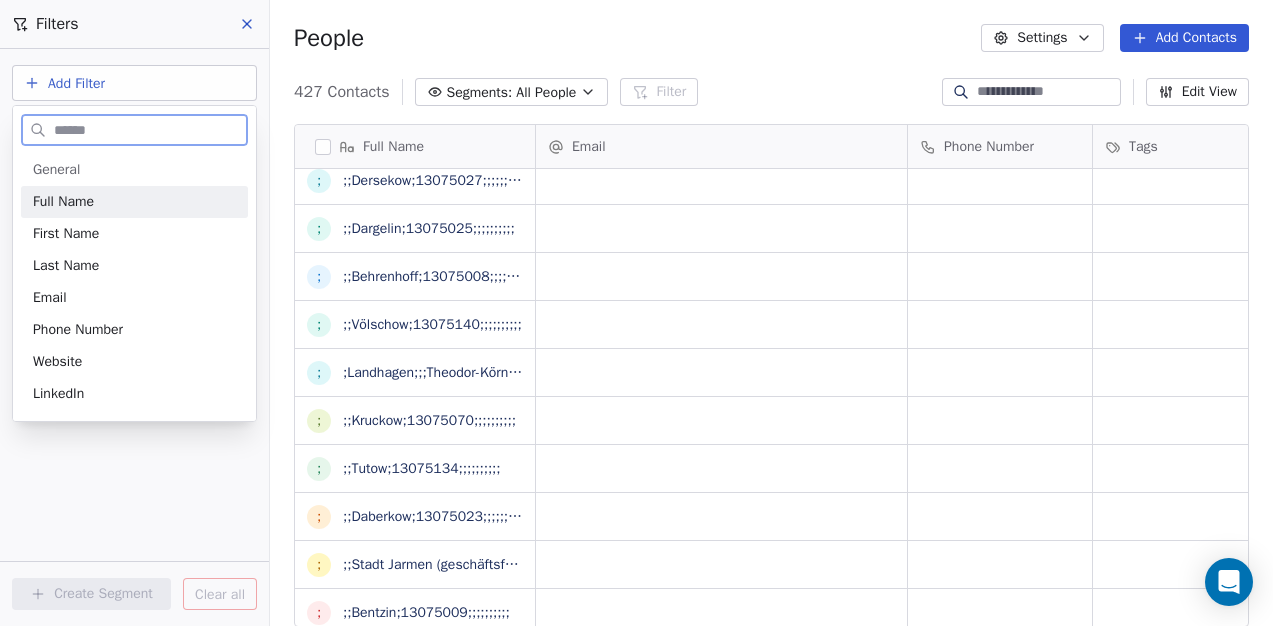 click on "Full Name" at bounding box center (134, 202) 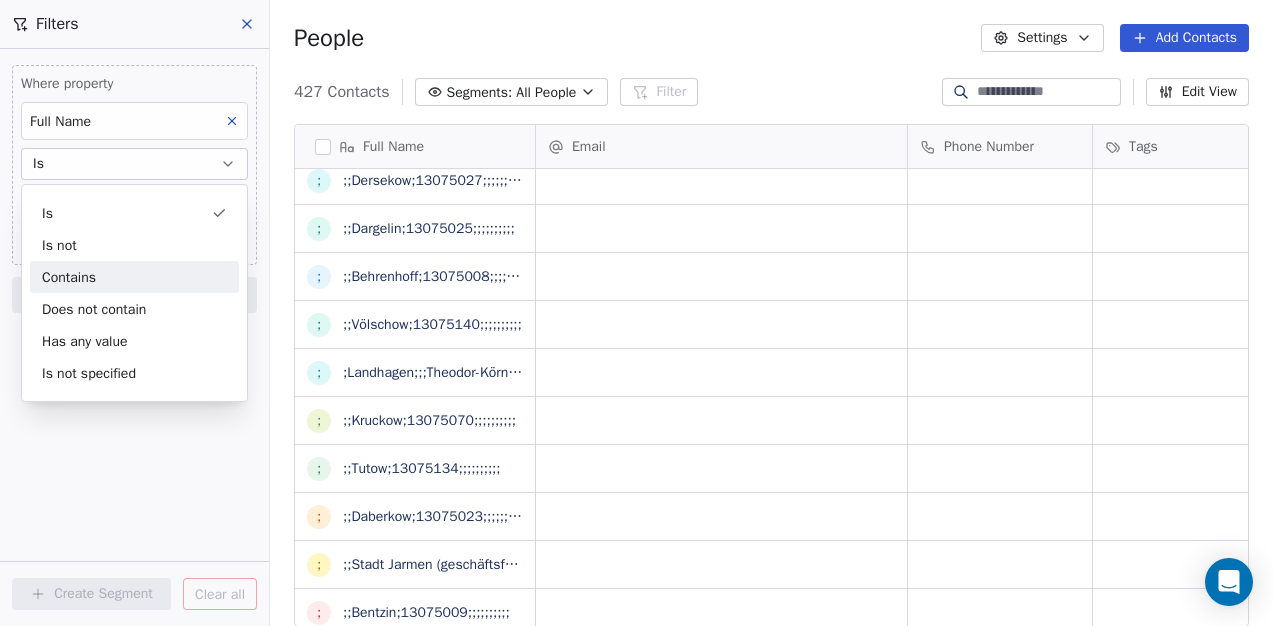 click on "Contains" at bounding box center [134, 277] 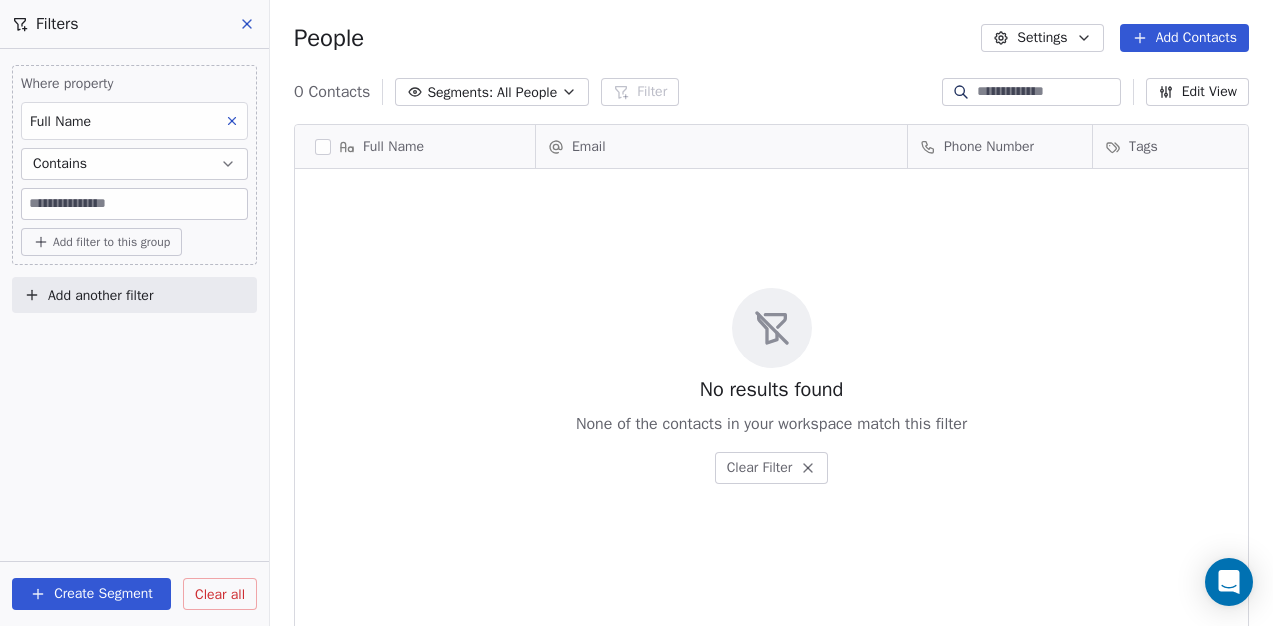 click at bounding box center [134, 204] 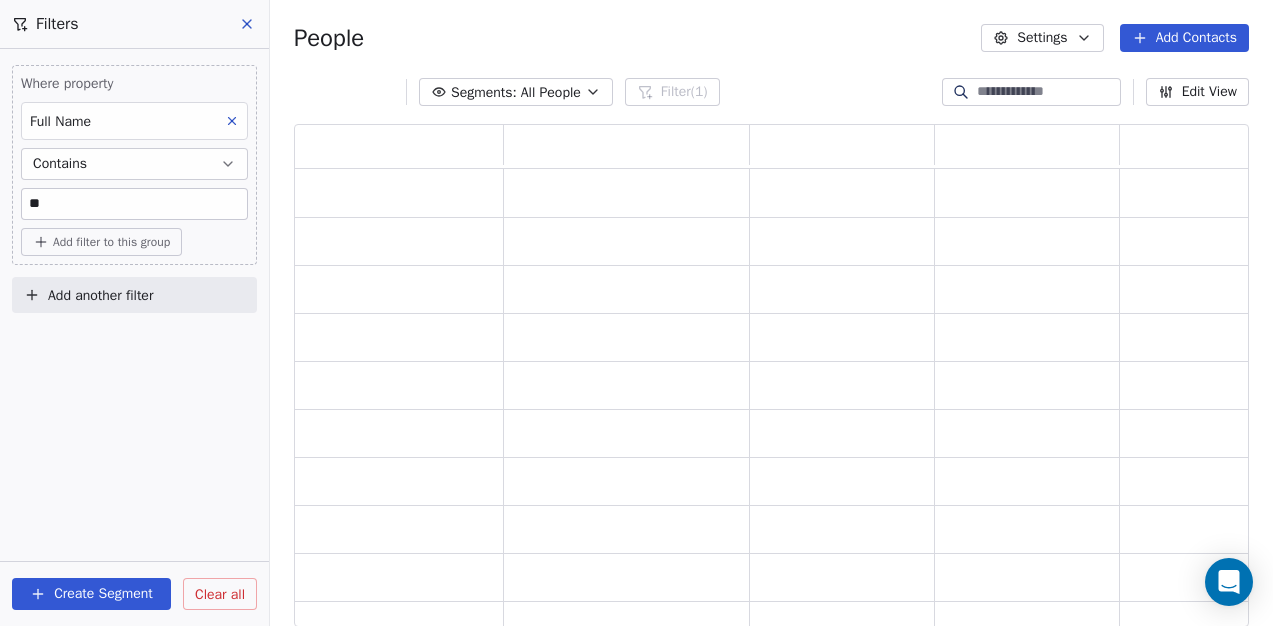 click on "Where property   Full Name   Contains ** Add filter to this group Add another filter  Create Segment Clear all" at bounding box center [134, 337] 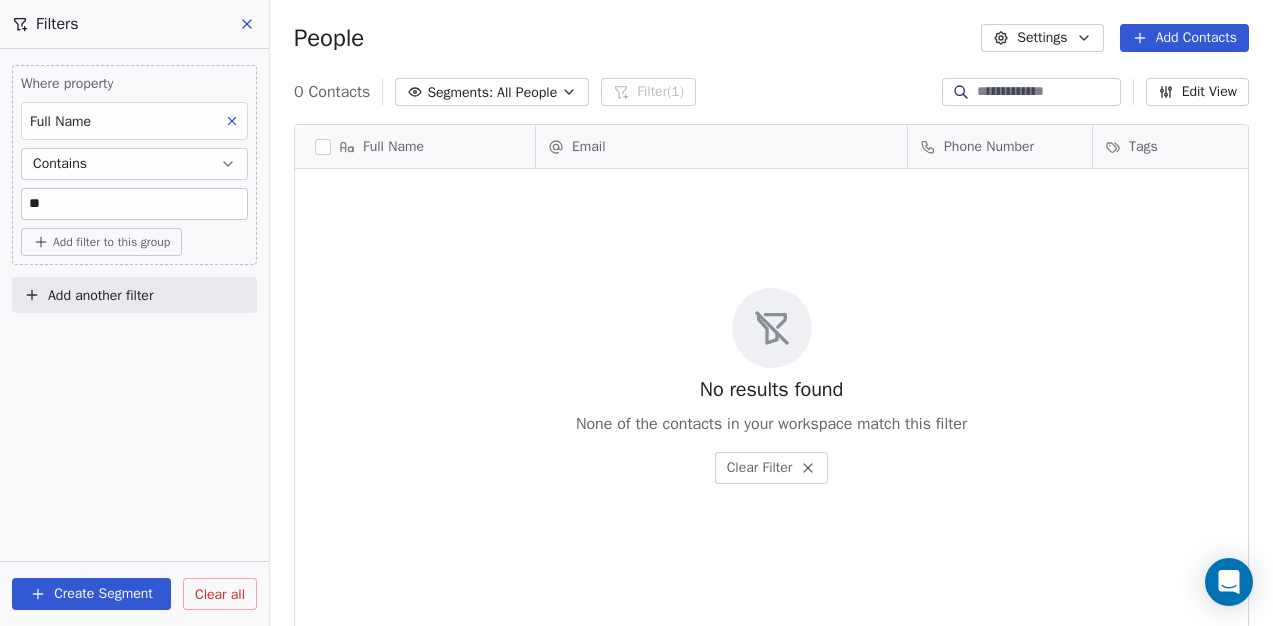 click on "Contains" at bounding box center [134, 164] 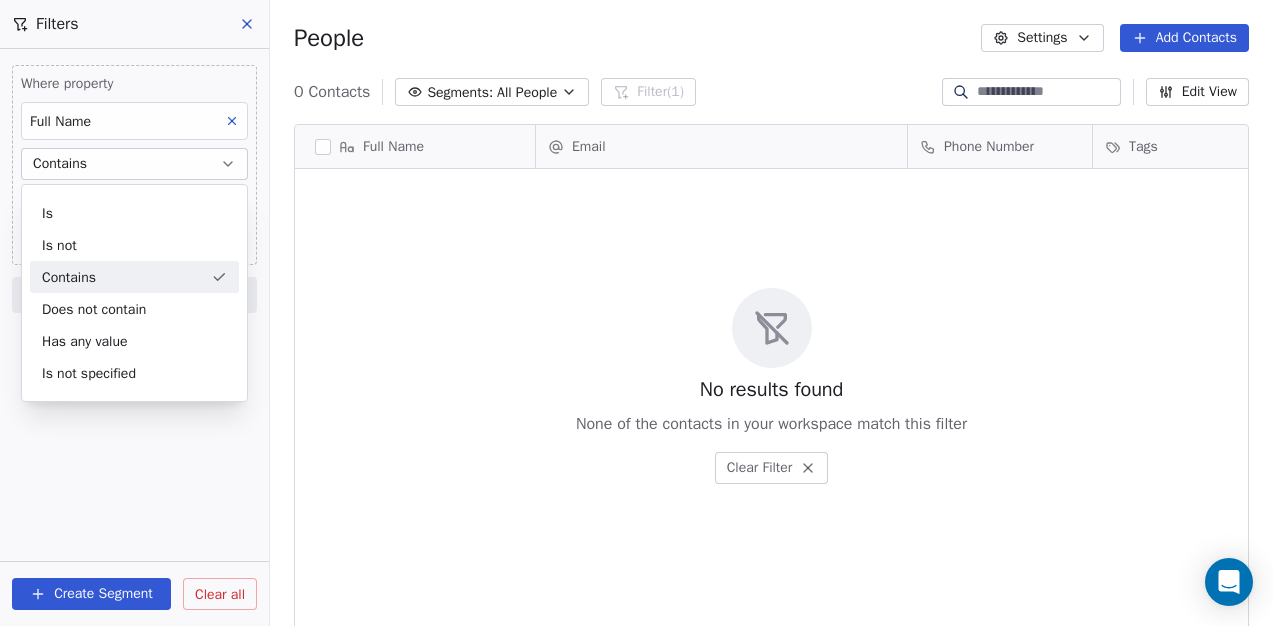 click on "Contains" at bounding box center [134, 277] 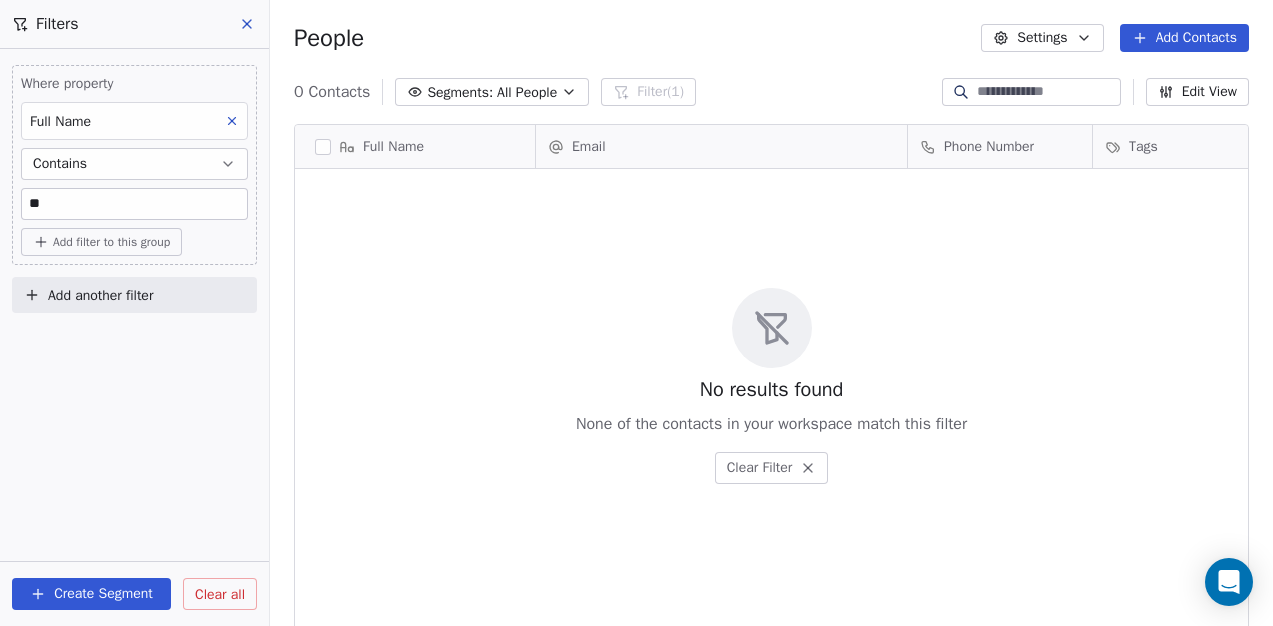 click on "**" at bounding box center [134, 204] 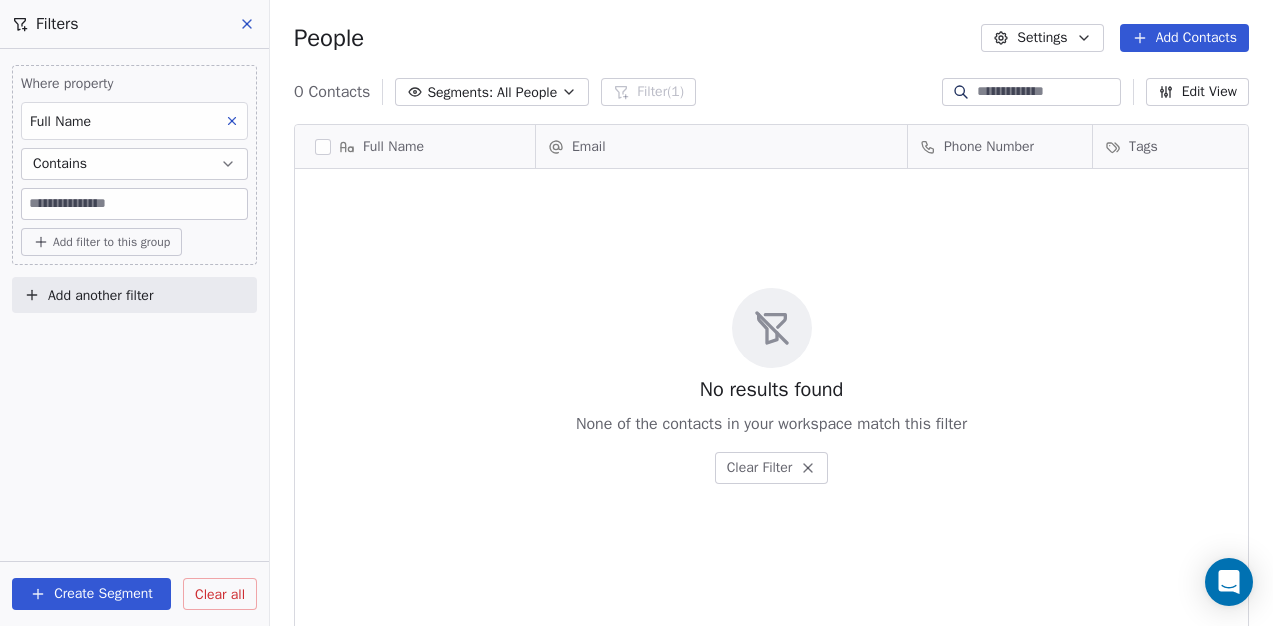 click on "Contains" at bounding box center (134, 164) 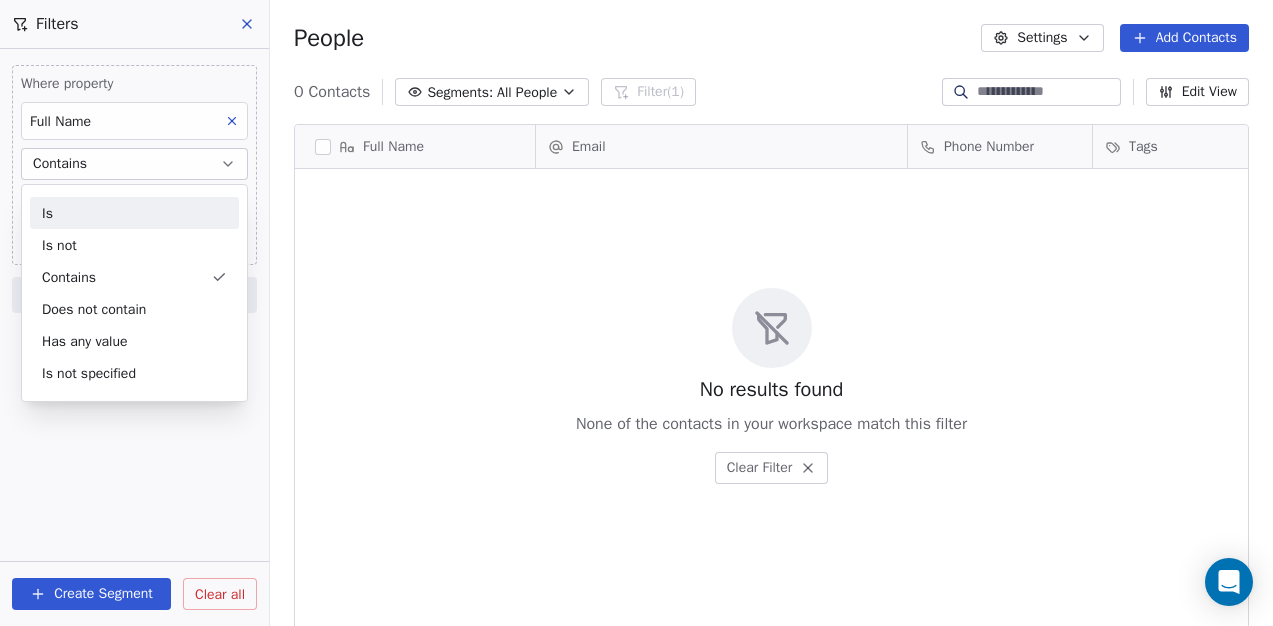 click on "Is" at bounding box center (134, 213) 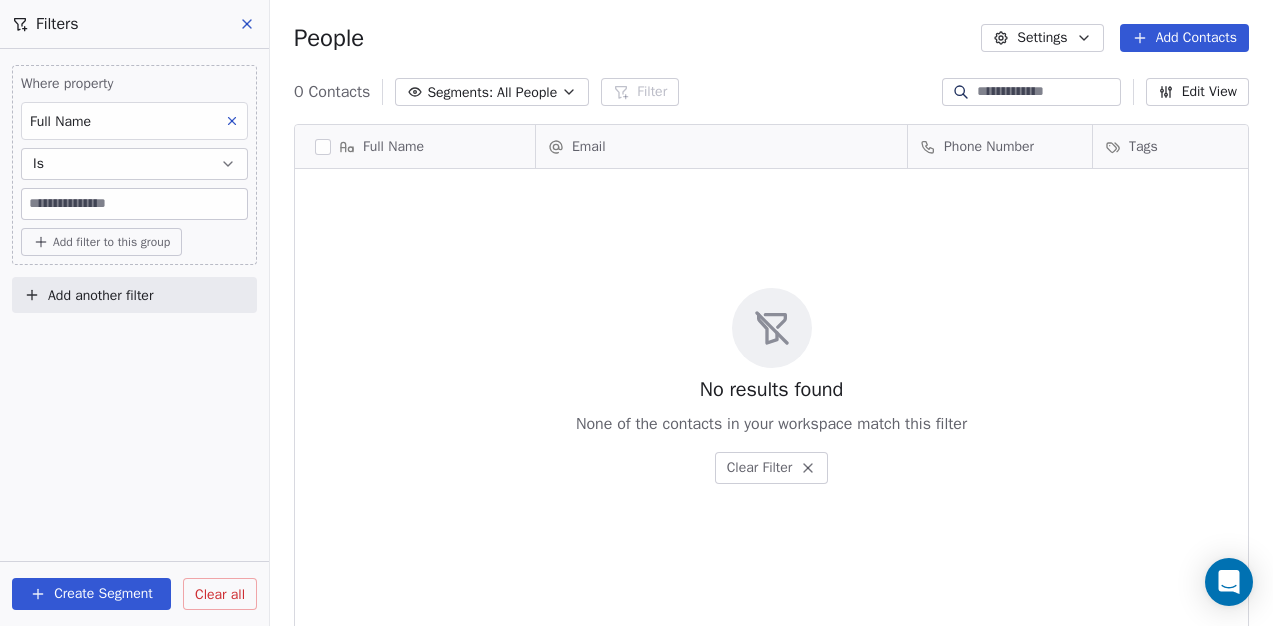 click at bounding box center [134, 204] 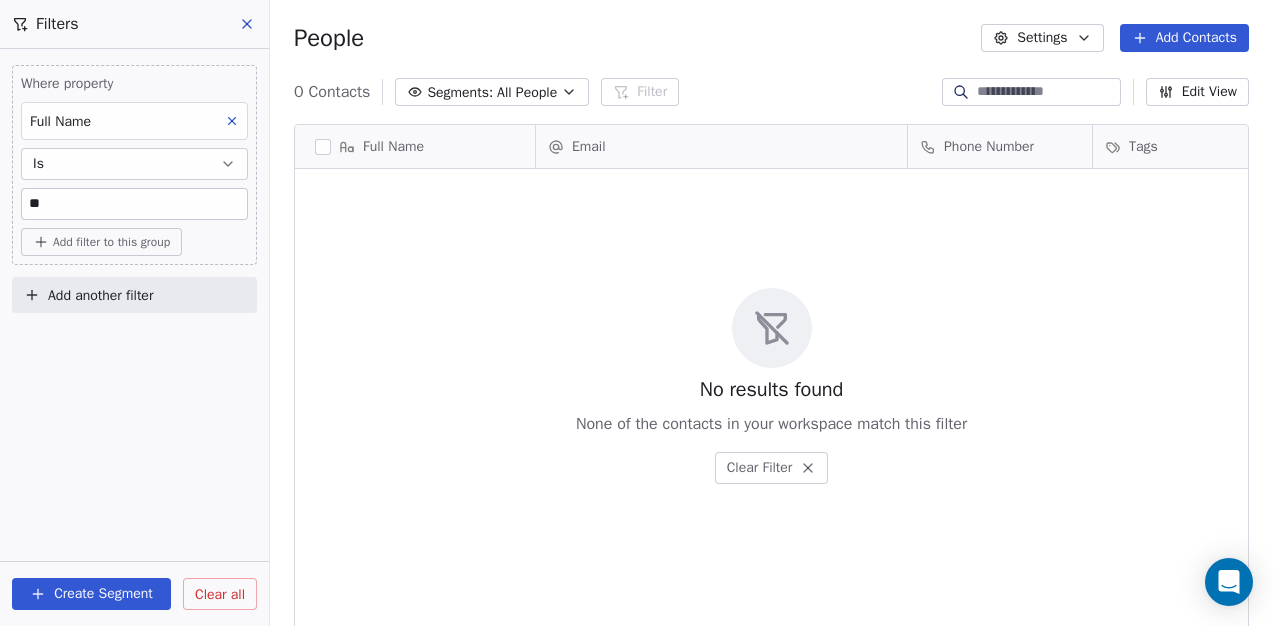 click on "Where property   Full Name   Is ** Add filter to this group Add another filter  Create Segment Clear all" at bounding box center [134, 337] 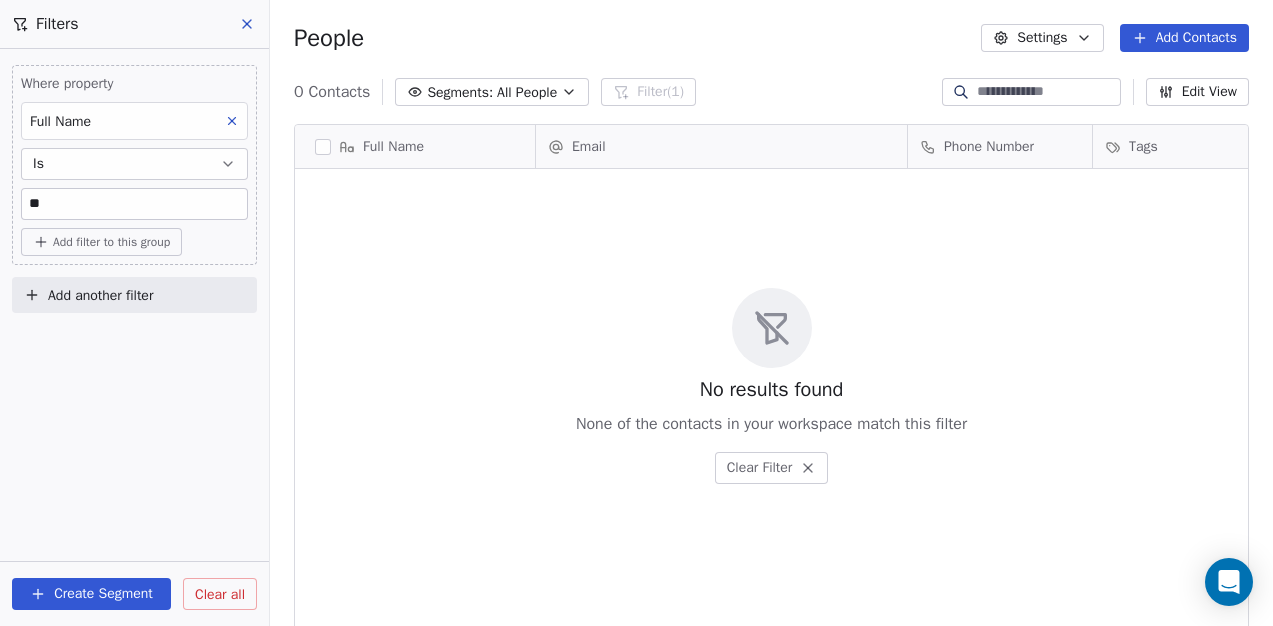 click on "**" at bounding box center (134, 204) 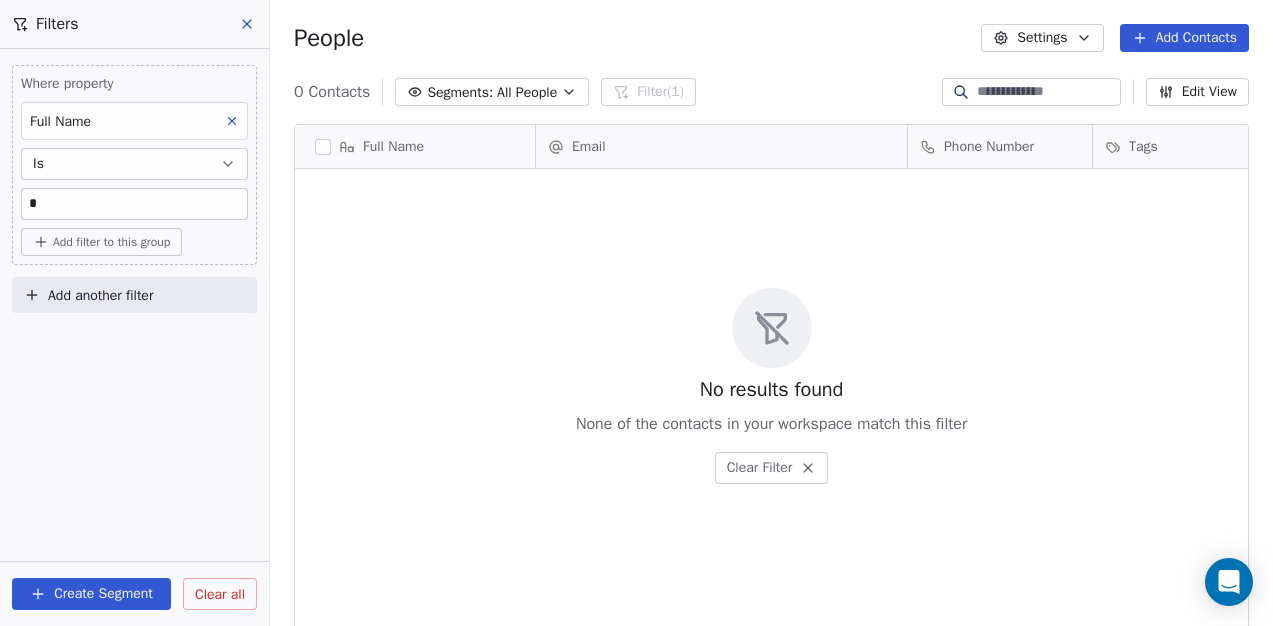 type on "*" 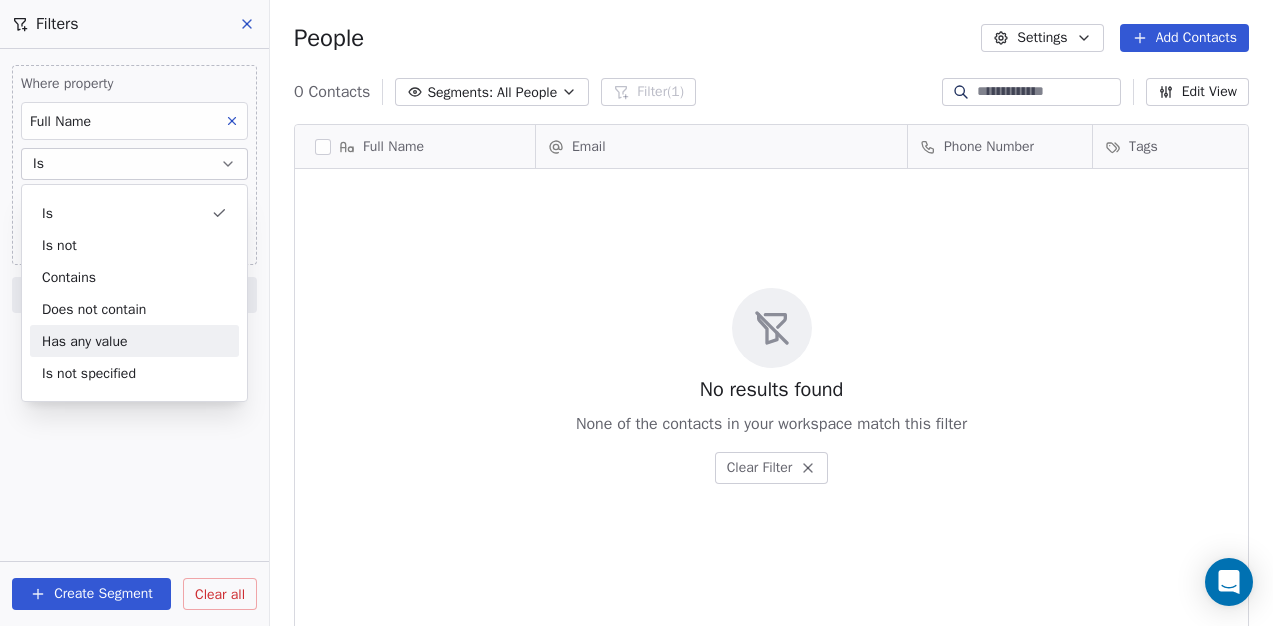 click on "Has any value" at bounding box center (134, 341) 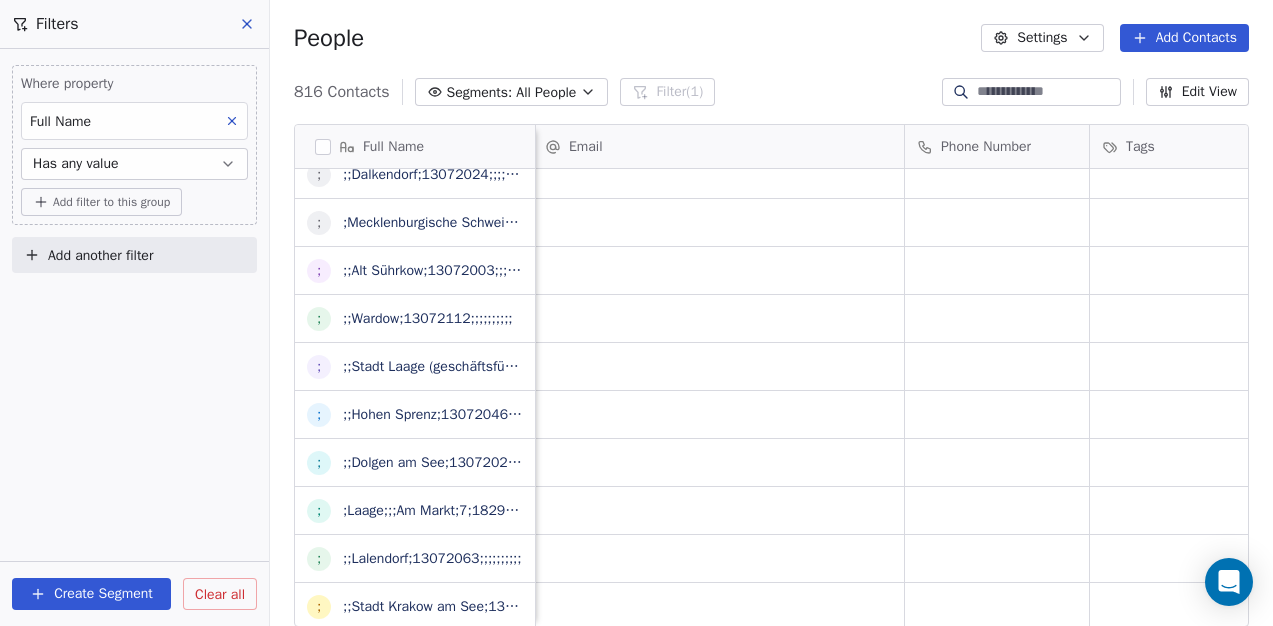 click 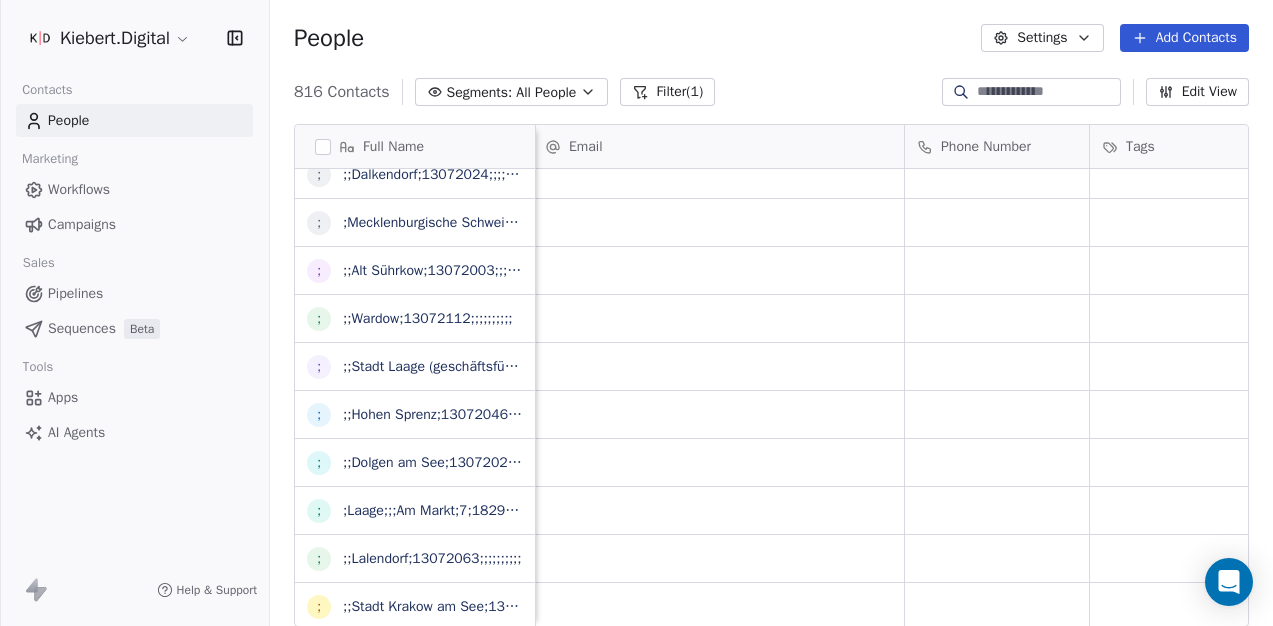 click on "Segments:" at bounding box center [480, 92] 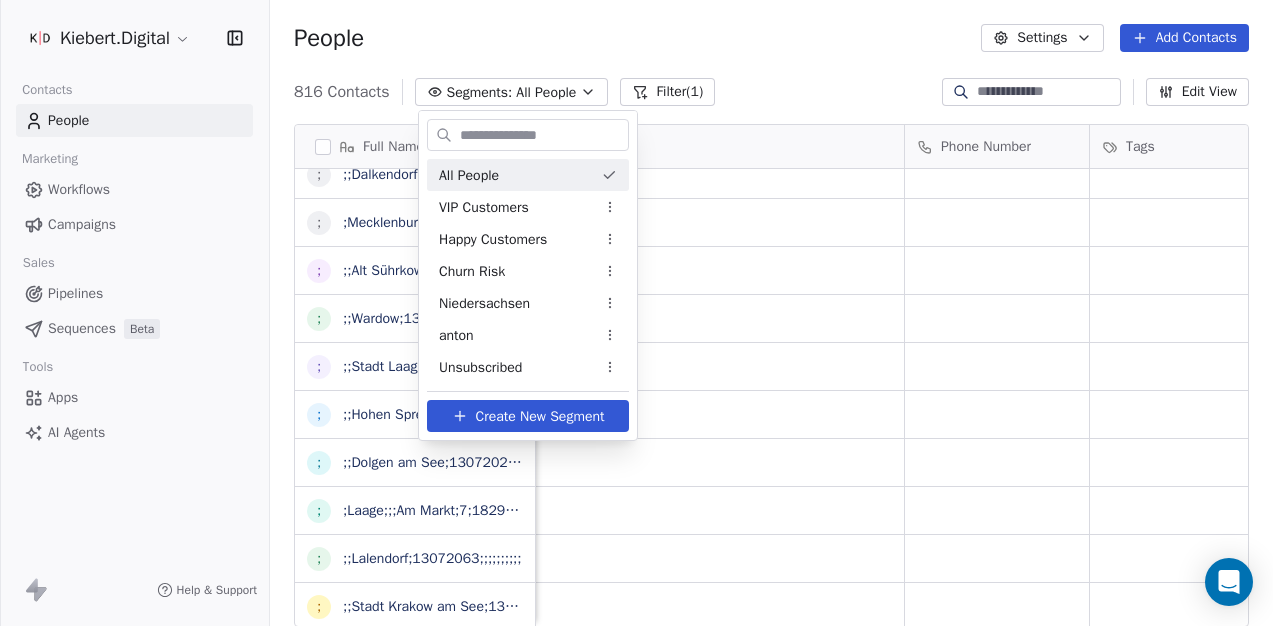 click on "Kiebert.Digital Contacts People Marketing Workflows Campaigns Sales Pipelines Sequences Beta Tools Apps AI Agents Help & Support People Settings  Add Contacts 816 Contacts Segments: All People Filter  (1) Edit View Tag Add to Sequence Export Full Name ; ;;Carinerland;13072022;;;;;;;;;; ; ;;Stadt Ostseebad Rerik;13072085;;;;;;;;;; ; ;;Biendorf;13072014;;;;;;;;;; ; ;;Bastorf;13072008;;;;;;;;;; ; ;;Am Salzhaff;13072005;;;;;;;;;; ; ;;Alt Bukow;13072002;;;;;;;;;; ; ;;Warnkenhagen;13072113;;;;;;;;;; ; ;Neubukow-Salzhaff;;;Panzower Landweg;1;18233;Neubukow;038294;70210;70255;amt@neubukow-salzhaff.de;www.neubukow-salzhaff.de; ; ;;Sukow-Levitzow;13072103;;;;;;;;;; ; ;;Thürkow;13072109;;;;;;;;;; ; ;;Schwasdorf;13072096;;;;;;;;;; ; ;;Prebberede;13072082;;;;;;;;;; ; ;;Schorssow;13072094;;;;;;;;;; ; ;;Jördenstorf;13072049;;;;;;;;;; ; ;;Lelkendorf;13072066;;;;;;;;;; ; ;;Hohen Demzin;13072045;;;;;;;;;; ; ;;Groß Wüstenfelde;13072041;;;;;;;;;; ; ;;Groß Roge;13072038;;;;;;;;;; ; ;;Groß Wokern;13072040;;;;;;;;;; ; ; ; ;" at bounding box center [636, 313] 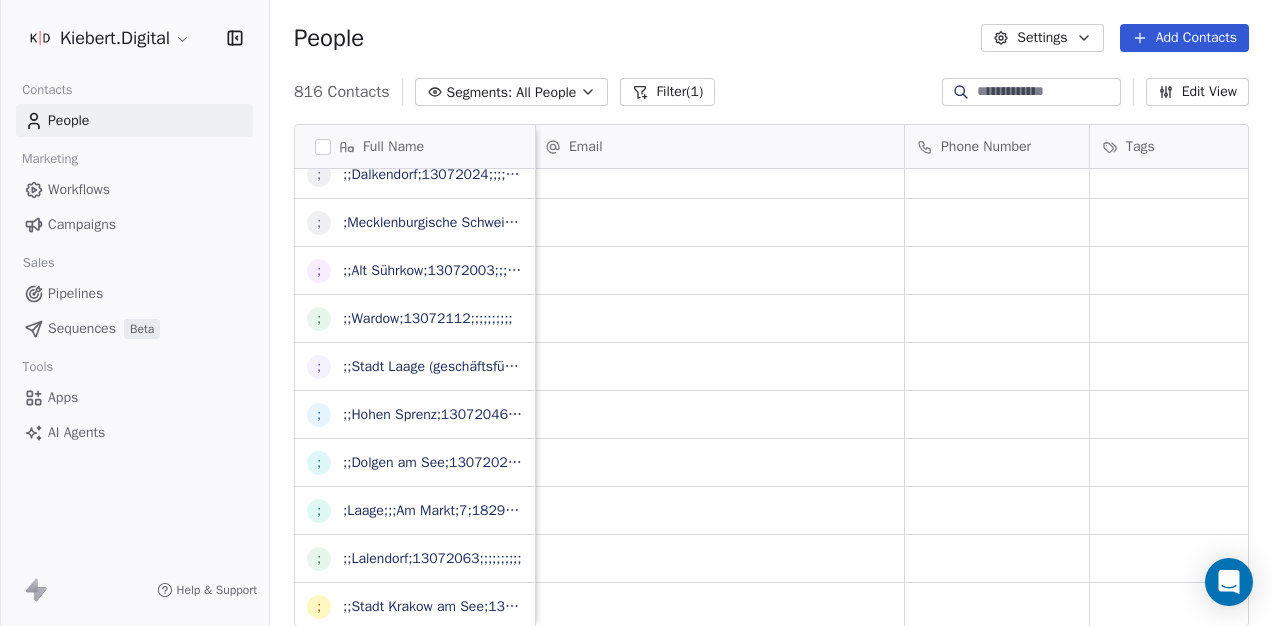 click on "Filter  (1)" at bounding box center (667, 92) 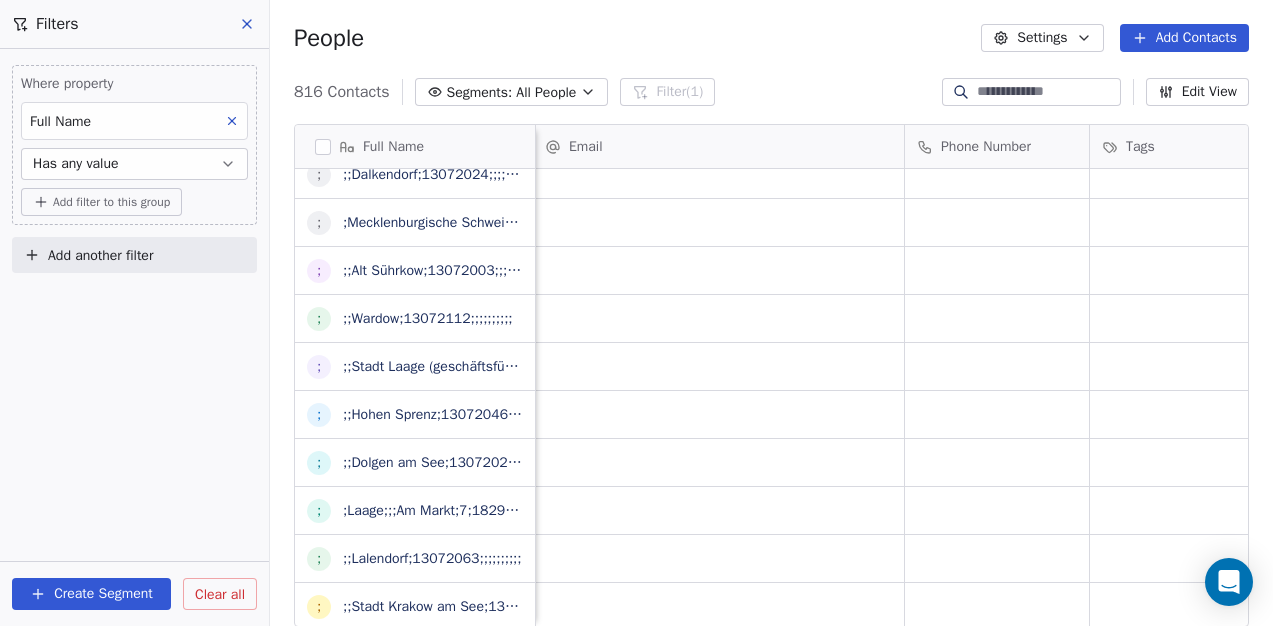 click 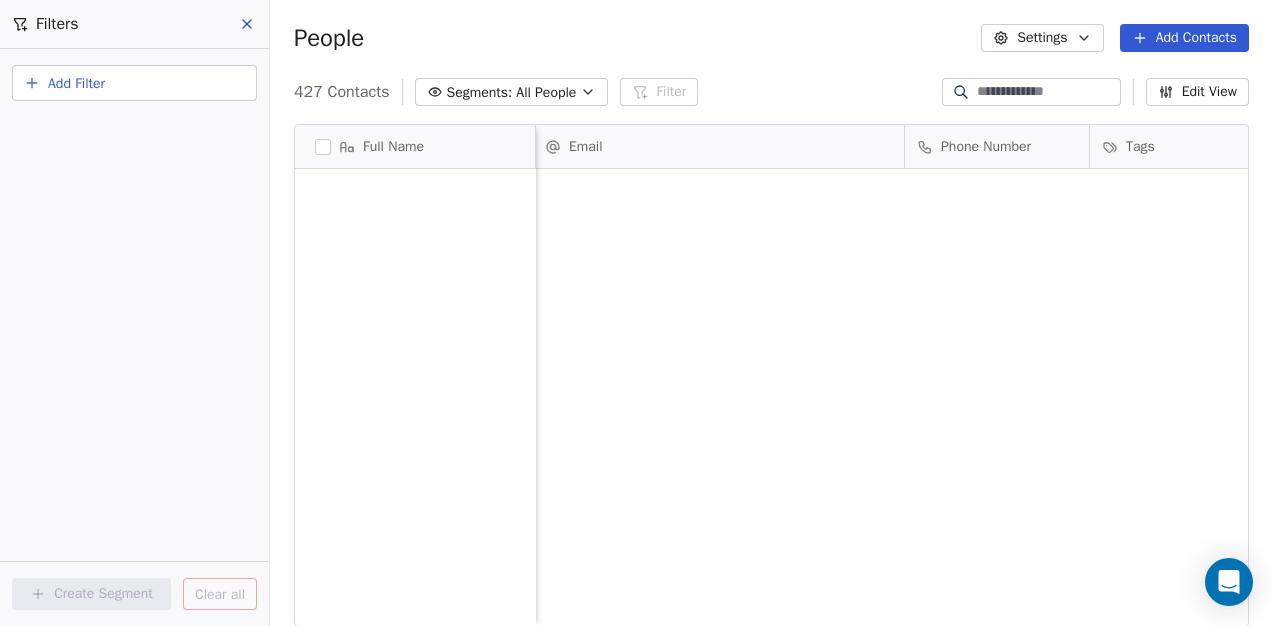 click 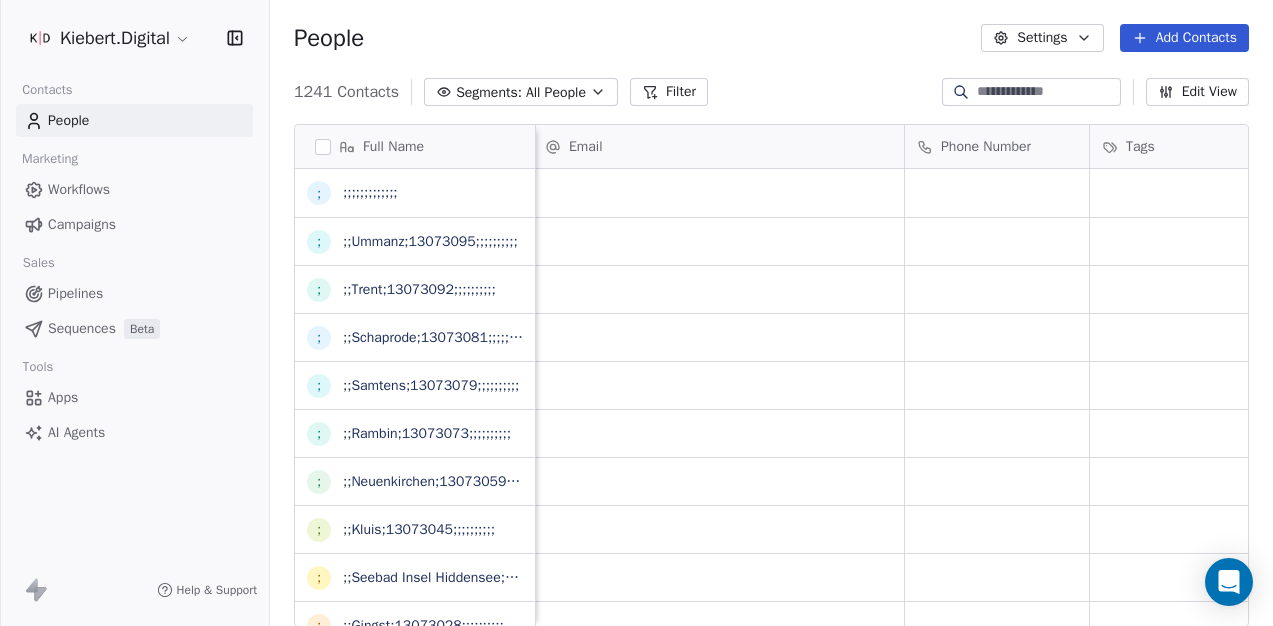 click on "Filter" at bounding box center [669, 92] 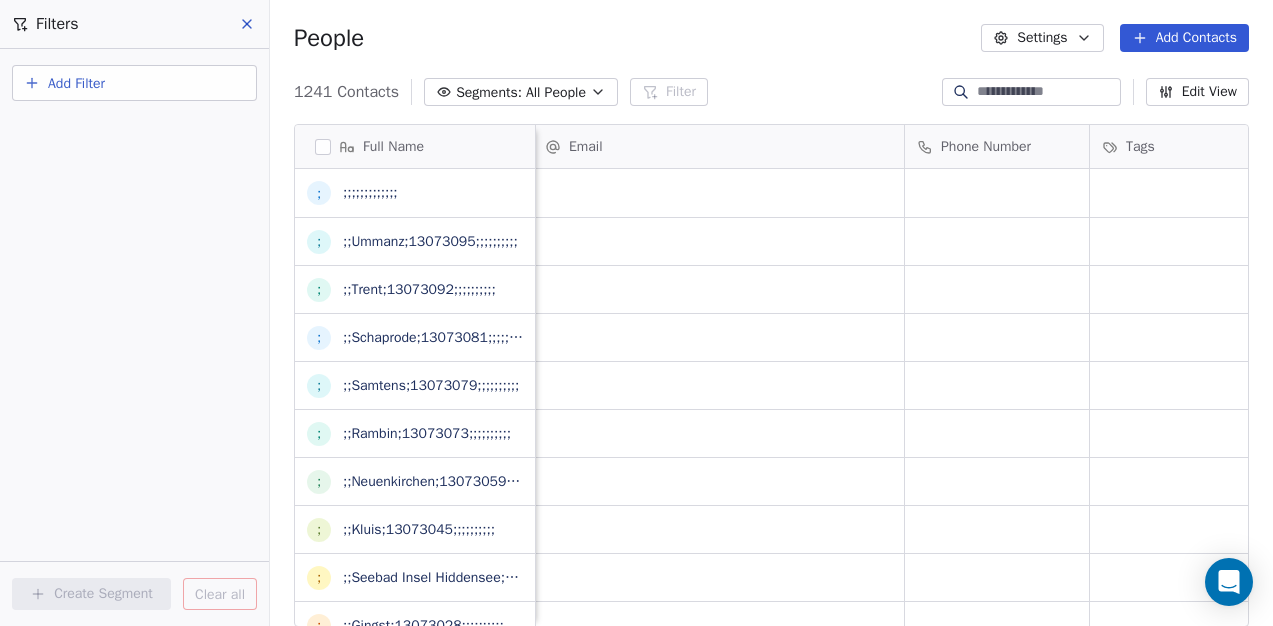 click on "Add Filter" at bounding box center (134, 83) 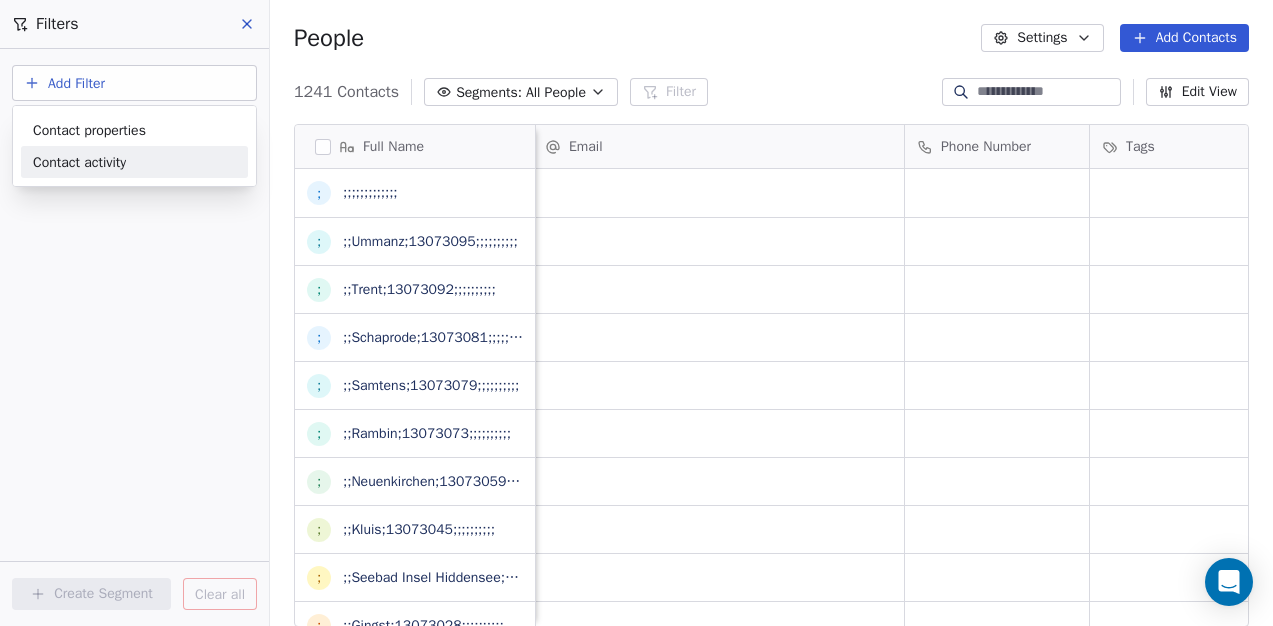 click on "Contact activity" at bounding box center (79, 162) 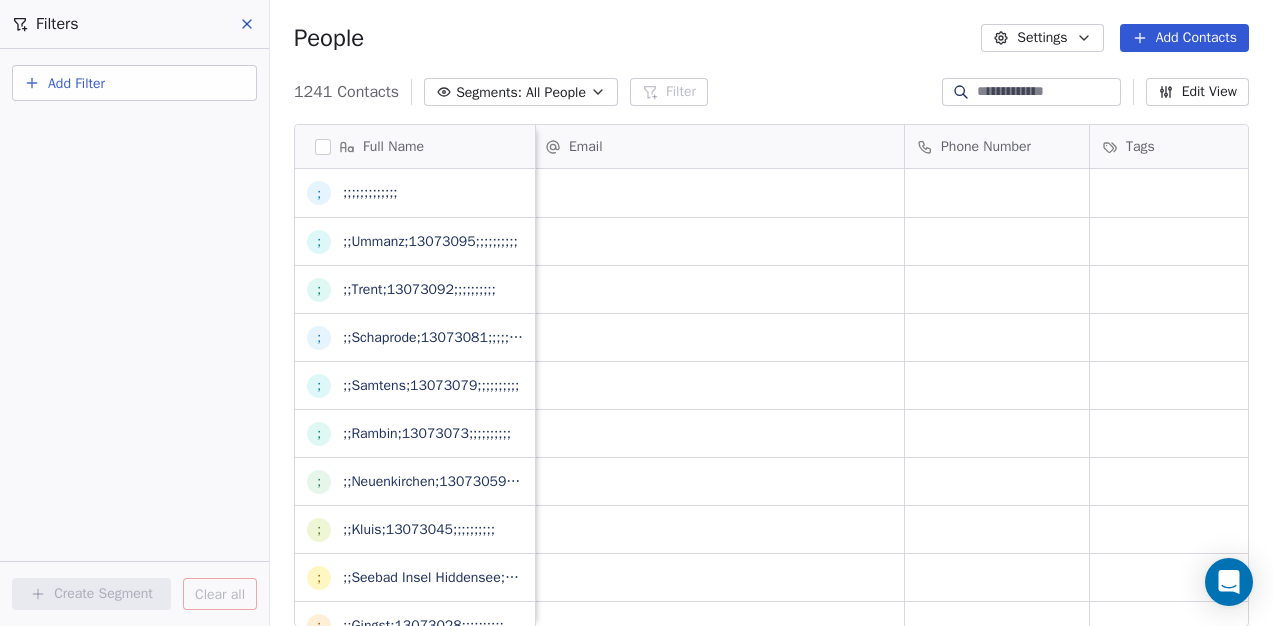 click on "Kiebert.Digital Contacts People Marketing Workflows Campaigns Sales Pipelines Sequences Beta Tools Apps AI Agents Help & Support Filters Add Filter  Create Segment Clear all People Settings  Add Contacts 1241 Contacts Segments: All People Filter  Edit View Tag Add to Sequence Export Full Name ; ;;;;;;;;;;;;; ; ;;Ummanz;13073095;;;;;;;;;; ; ;;Trent;13073092;;;;;;;;;; ; ;;Schaprode;13073081;;;;;;;;;; ; ;;Samtens;13073079;;;;;;;;;; ; ;;Rambin;13073073;;;;;;;;;; ; ;;Neuenkirchen;13073059;;;;;;;;;; ; ;;Kluis;13073045;;;;;;;;;; ; ;;Seebad Insel Hiddensee;13073040;;;;;;;;;; ; ;;Gingst;13073028;;;;;;;;;; ; ;;Dreschvitz;13073021;;;;;;;;;; ; ;;Altefähr;13073003;;;;;;;;;; ; ;West-Rügen;;;Dorfplatz;2;18573;Samtens;038306;159-10;159-38;sekretariat@amt-westruegen.de;www.amt-westruegen.de; ; ;;Semlow;13073085;;;;;;;;;; ; ;;Schlemmin;13073082;;;;;;;;;; ; ;;Bernsteinstadt Ribnitz-Damgarten (geschäftsführend);13073075;;;;;;;;;; ; ;;Ahrenshagen-Daskow;13073001;;;;;;;;;; ; ; ;;Stadt Tribesees;13073093;;;;;;;;;; ; ; ; ; ; ;" at bounding box center [636, 313] 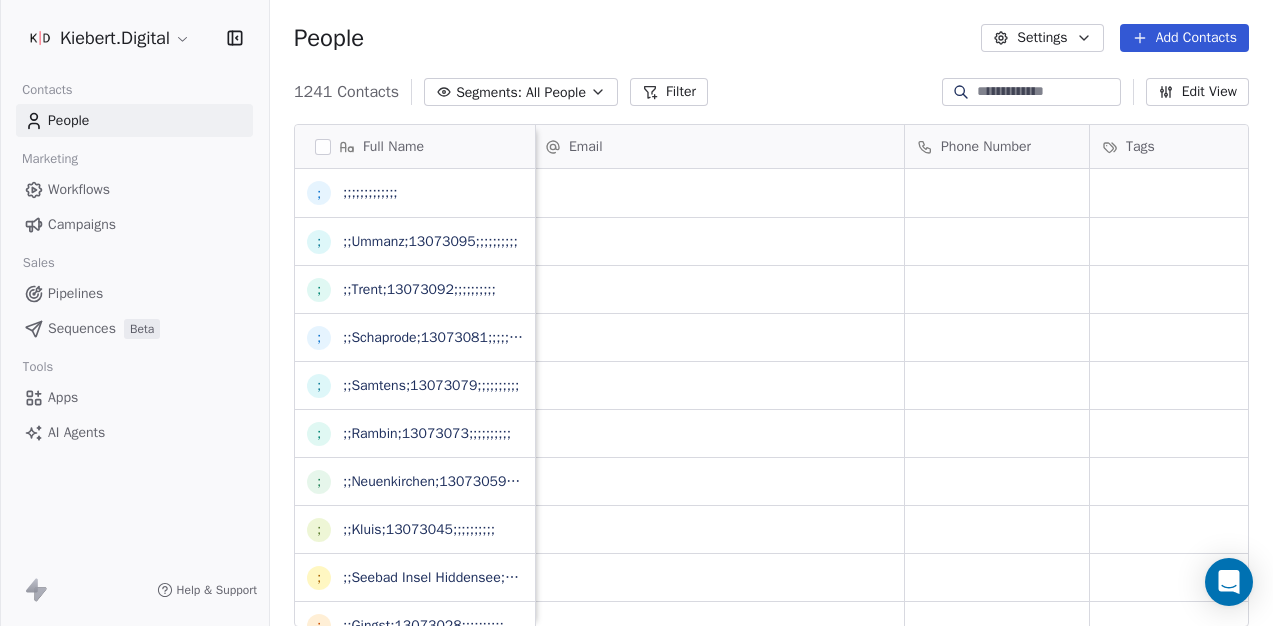 click 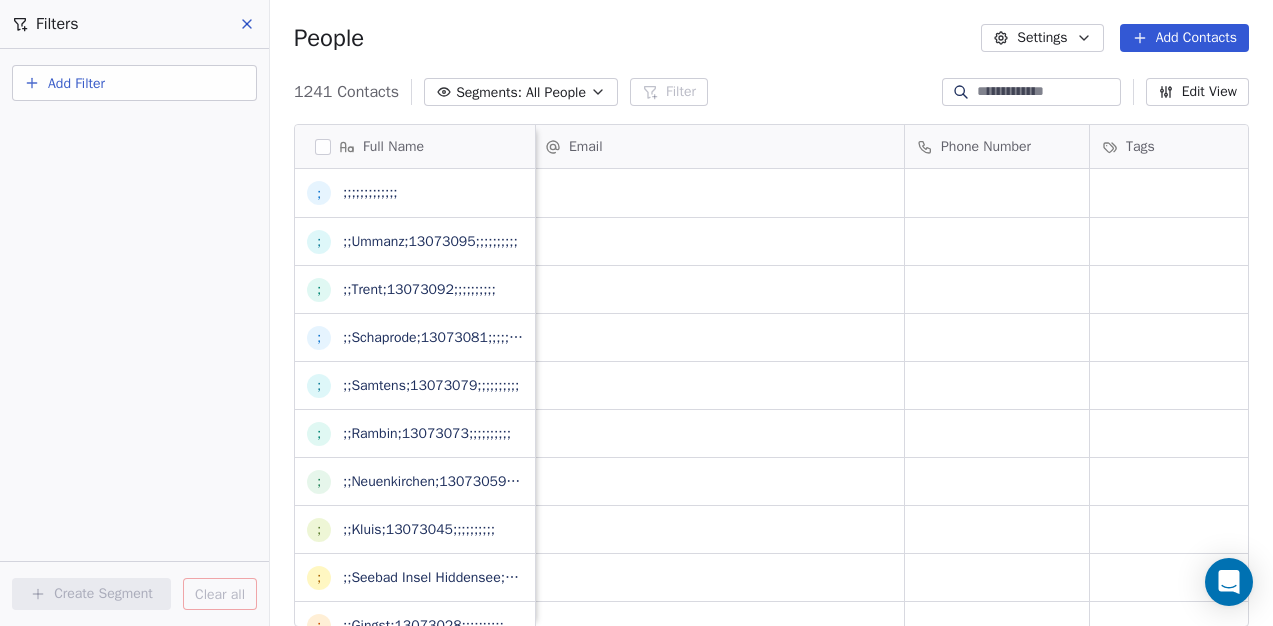 click on "Add Filter" at bounding box center (134, 83) 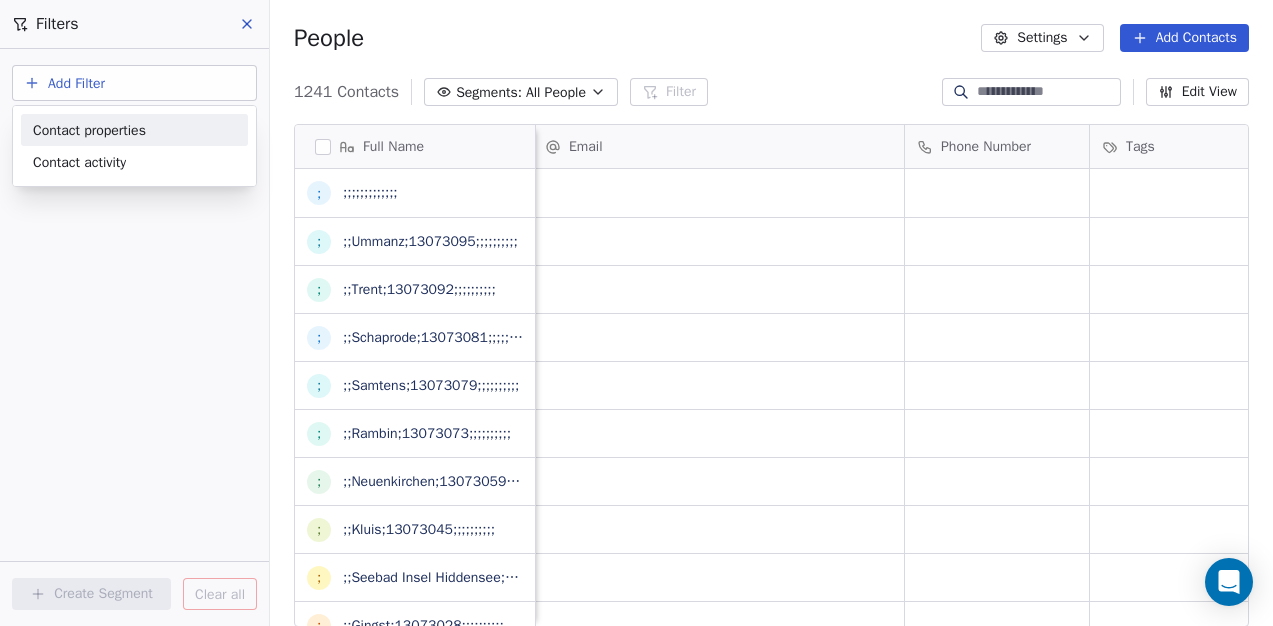 click on "Contact properties" at bounding box center (89, 130) 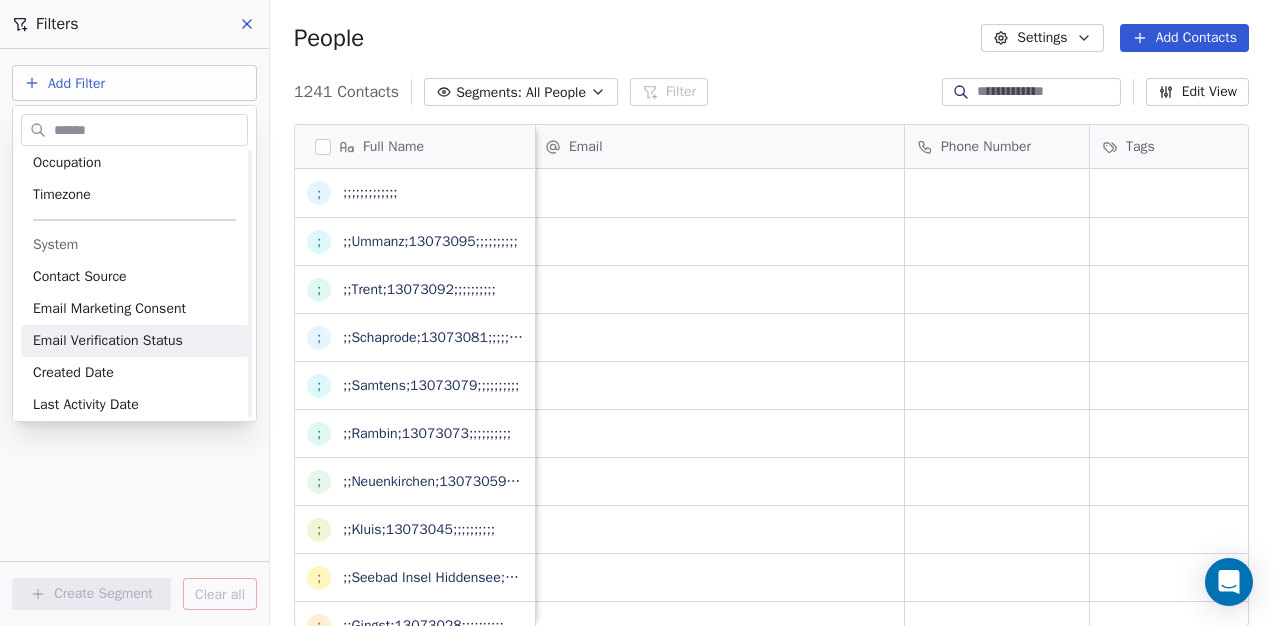 scroll, scrollTop: 820, scrollLeft: 0, axis: vertical 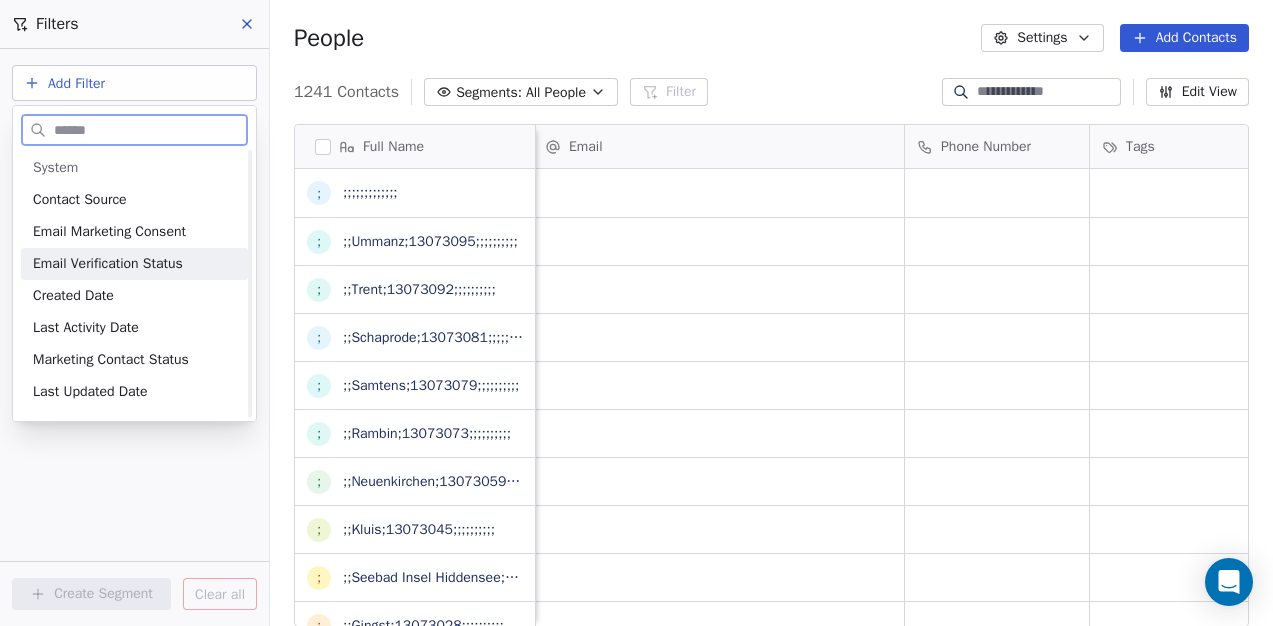 click on "Created Date" at bounding box center (134, 296) 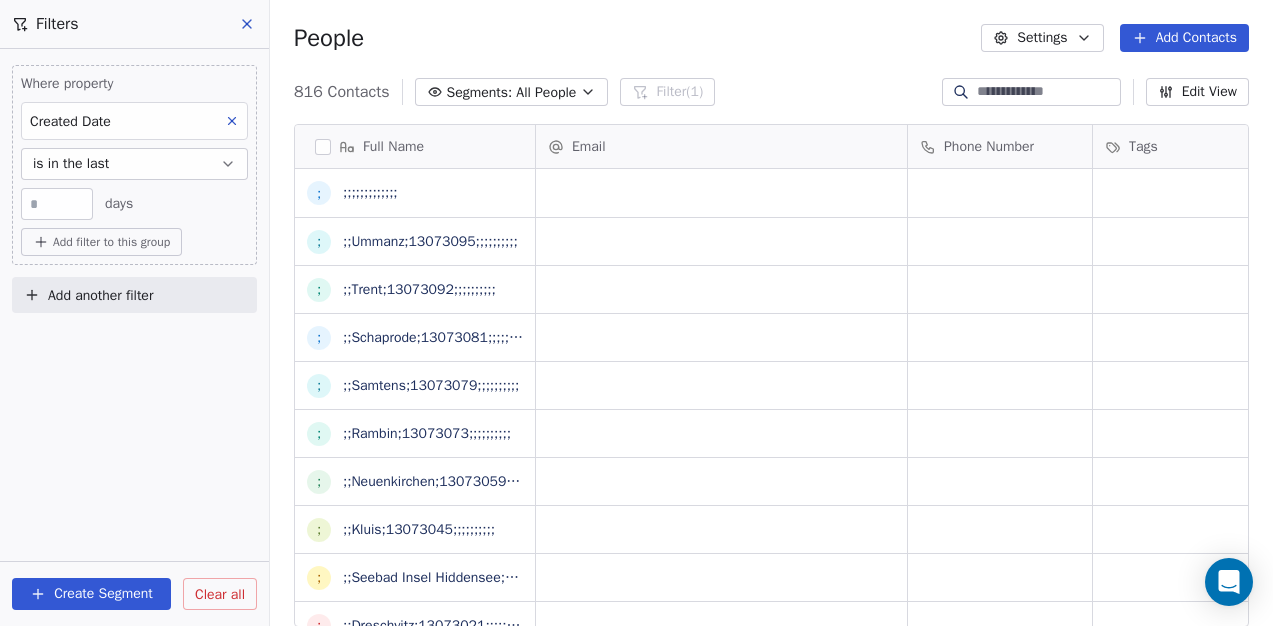 scroll, scrollTop: 536, scrollLeft: 988, axis: both 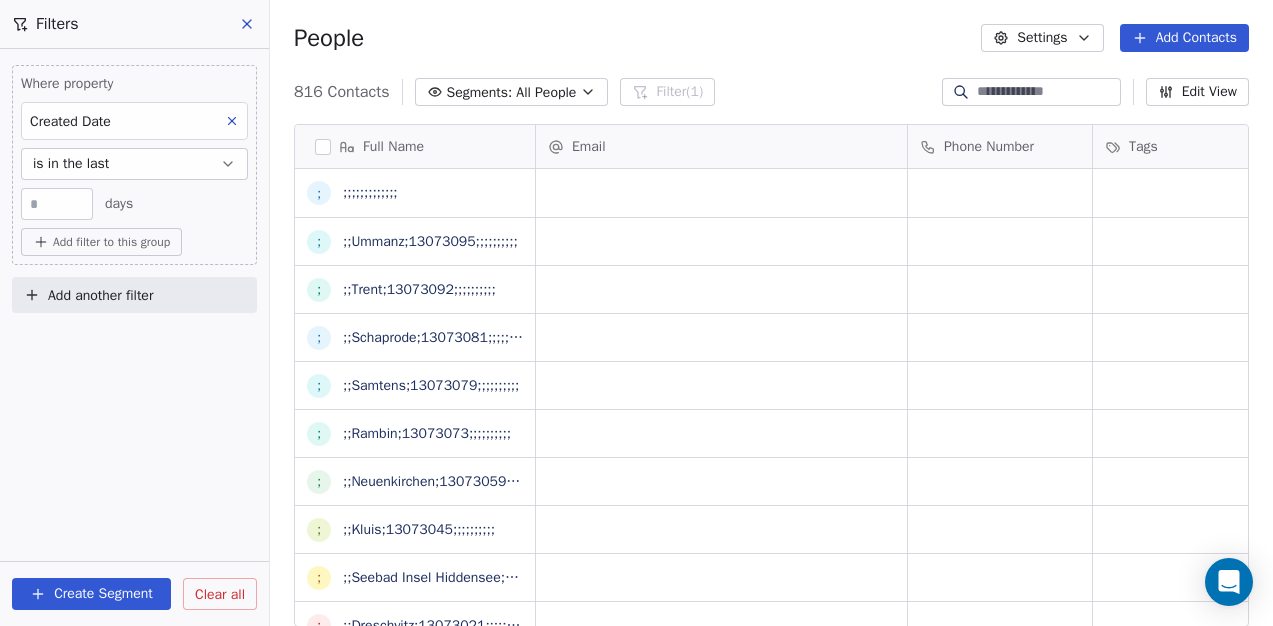 click on "**" at bounding box center [57, 204] 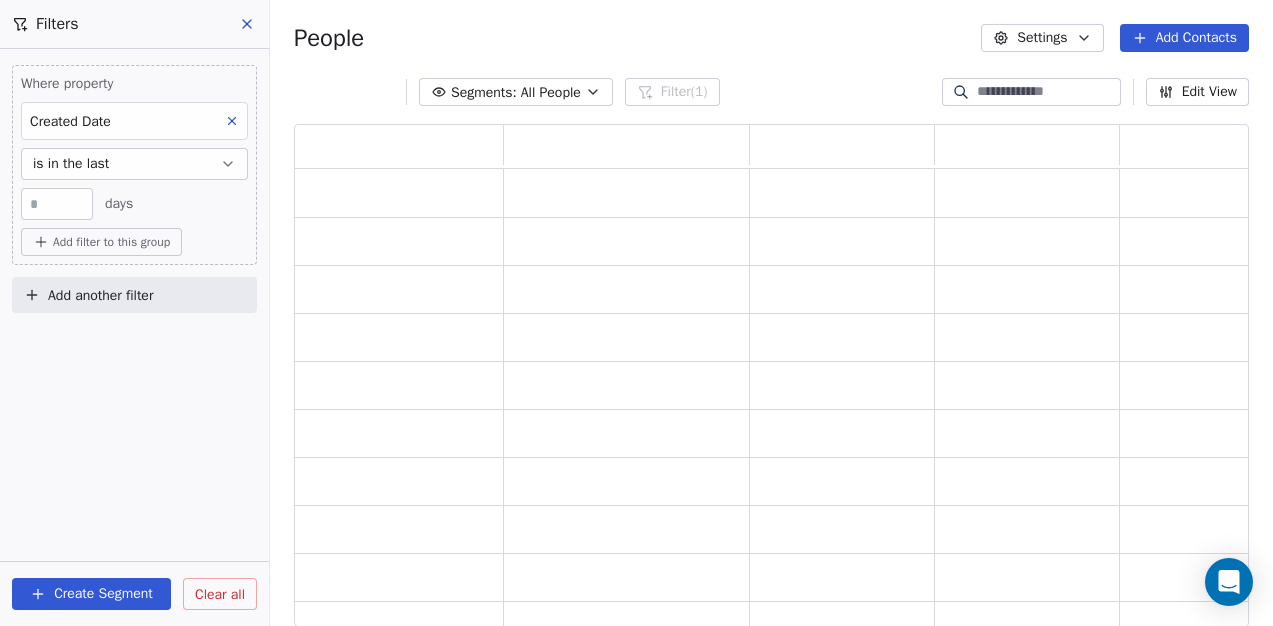 click on "Where property   Created Date   is in the last * days Add filter to this group Add another filter  Create Segment Clear all" at bounding box center (134, 337) 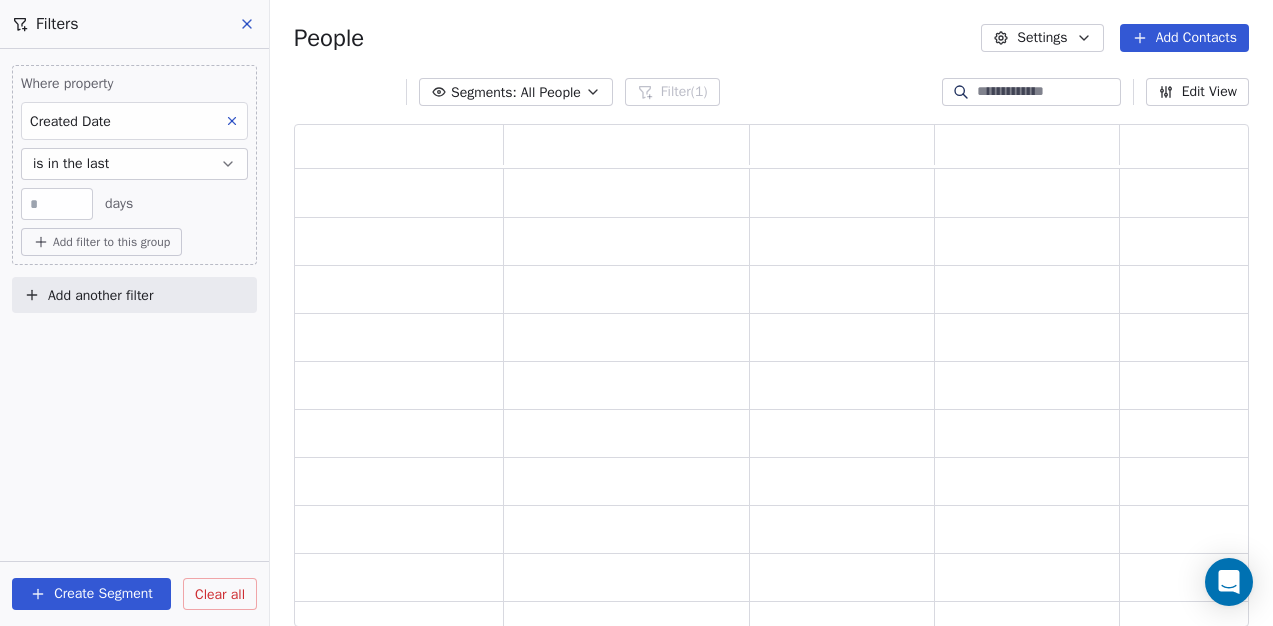 scroll, scrollTop: 488, scrollLeft: 940, axis: both 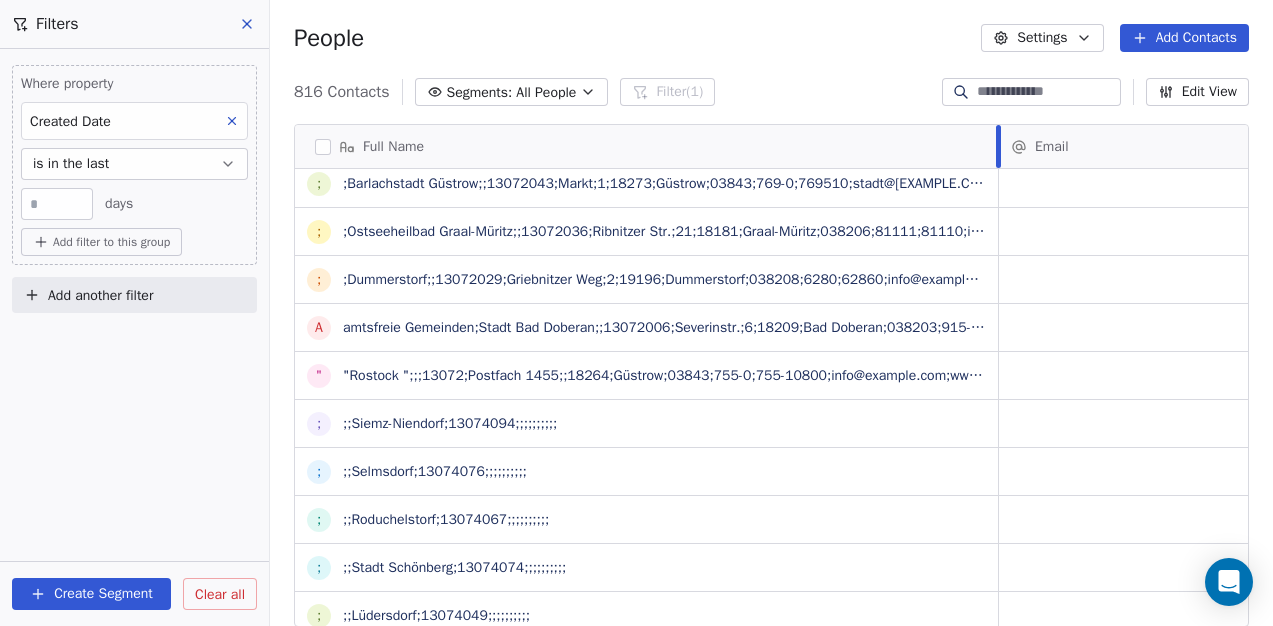 drag, startPoint x: 536, startPoint y: 153, endPoint x: 1002, endPoint y: 172, distance: 466.38718 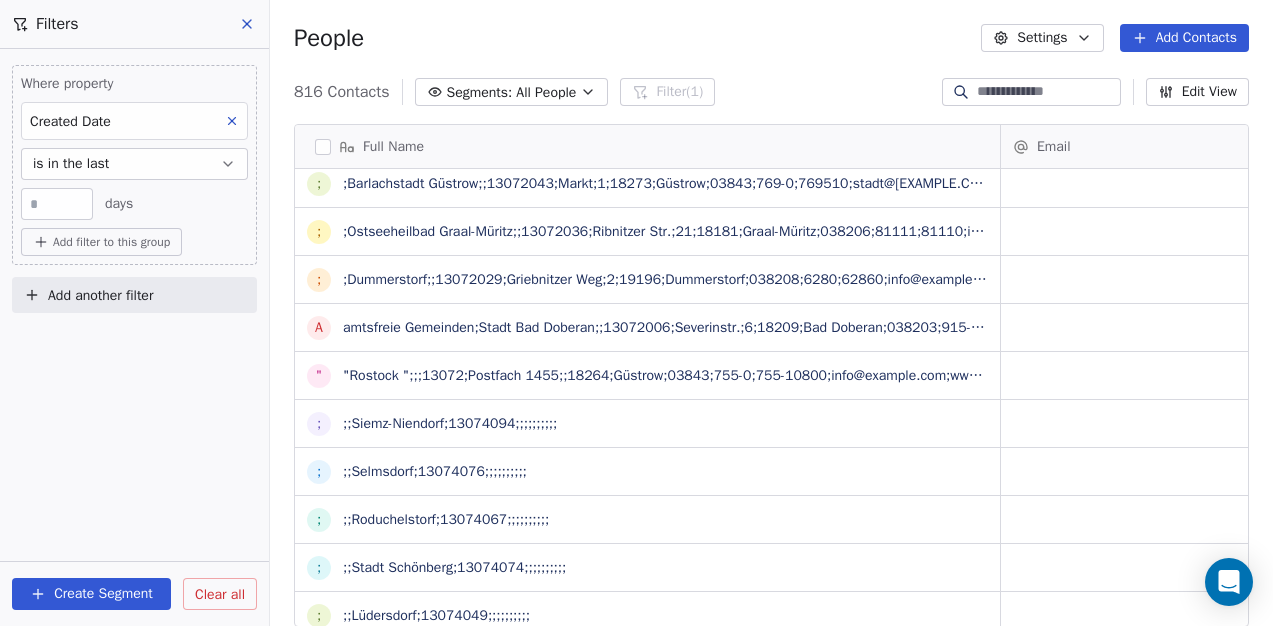 click on "Create Segment" at bounding box center [91, 594] 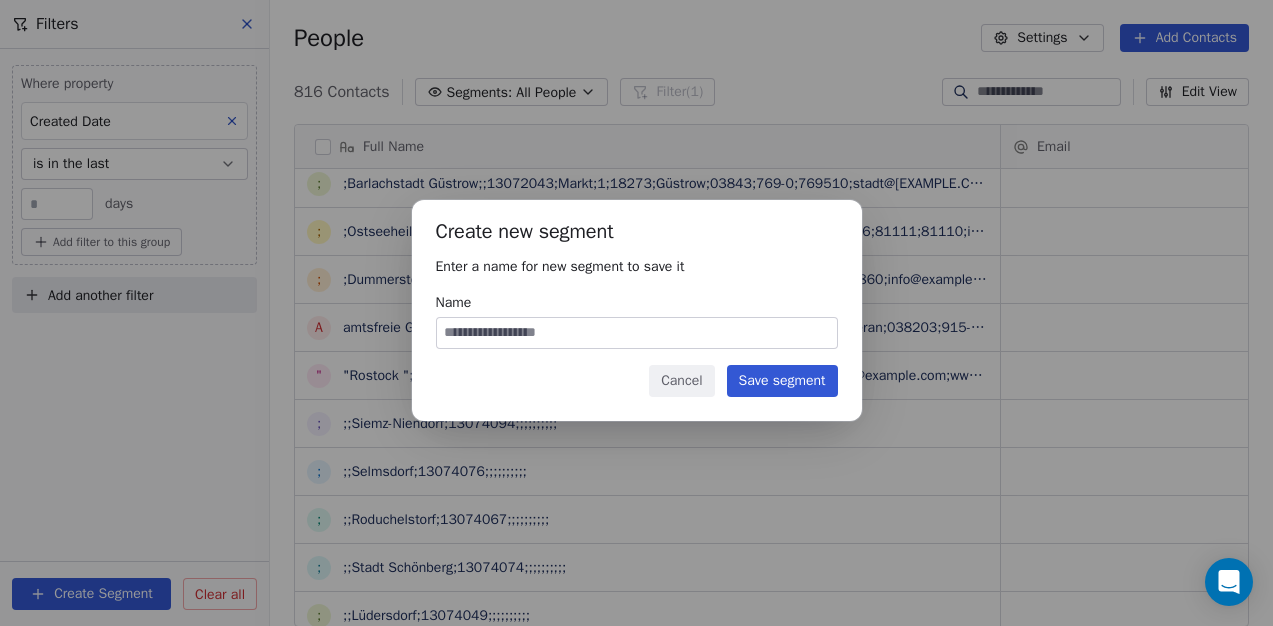 click on "Cancel" at bounding box center [681, 381] 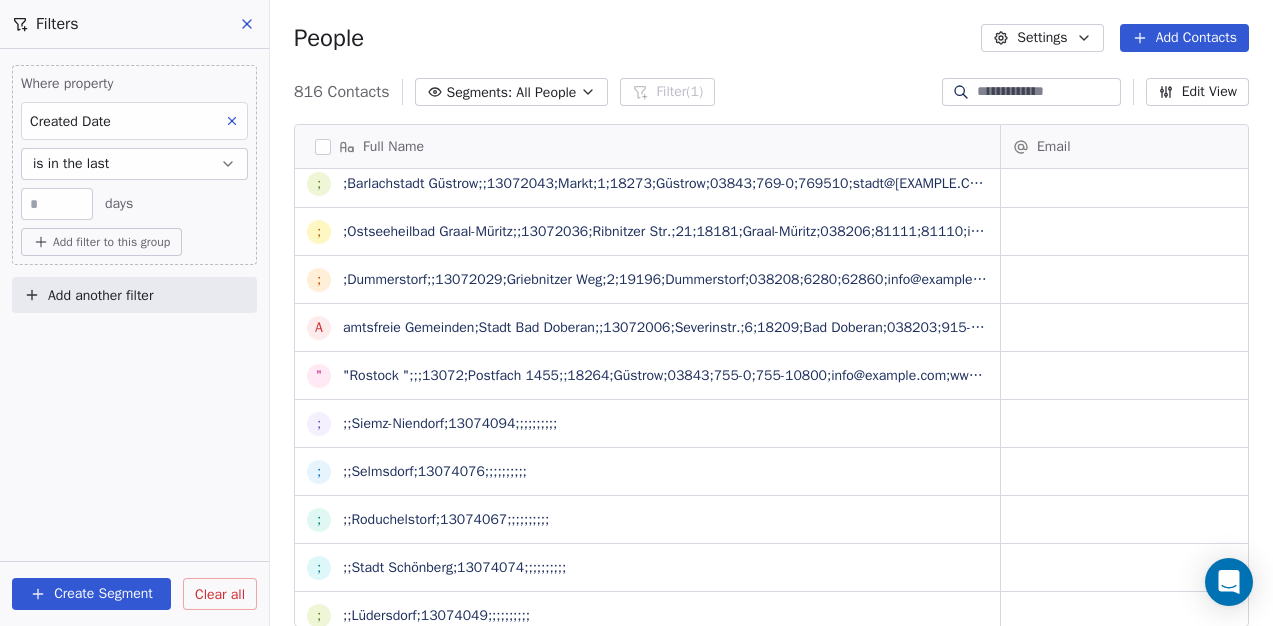 click on "is in the last" at bounding box center (134, 164) 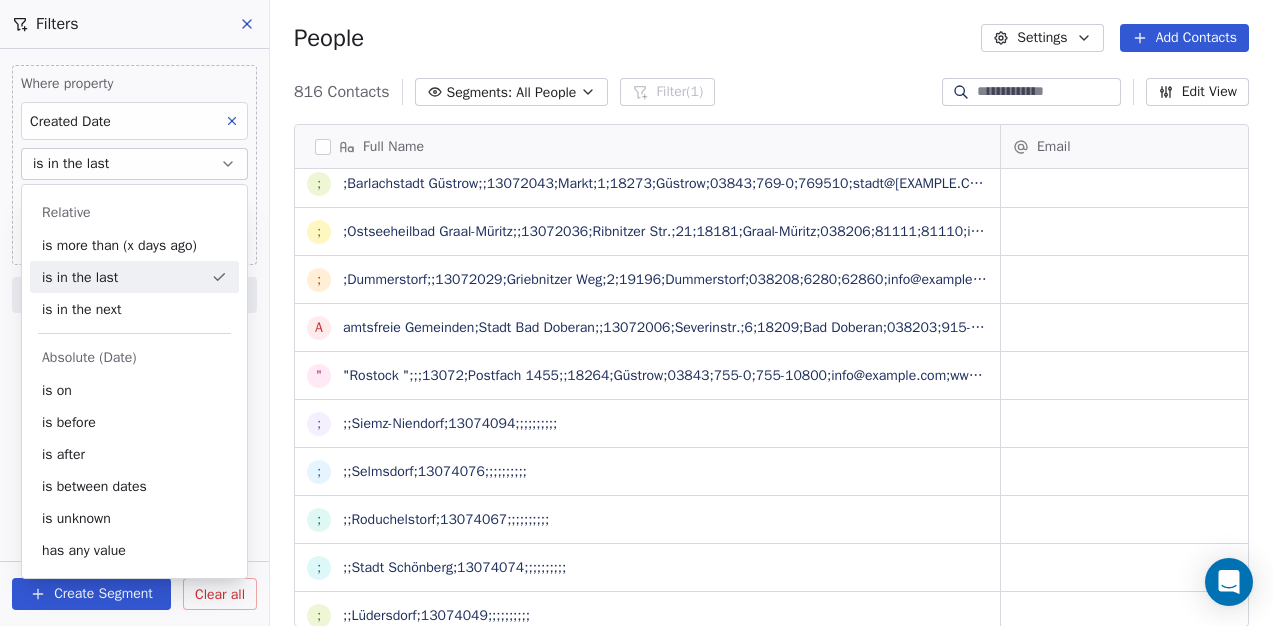 click on "is in the last" at bounding box center (134, 164) 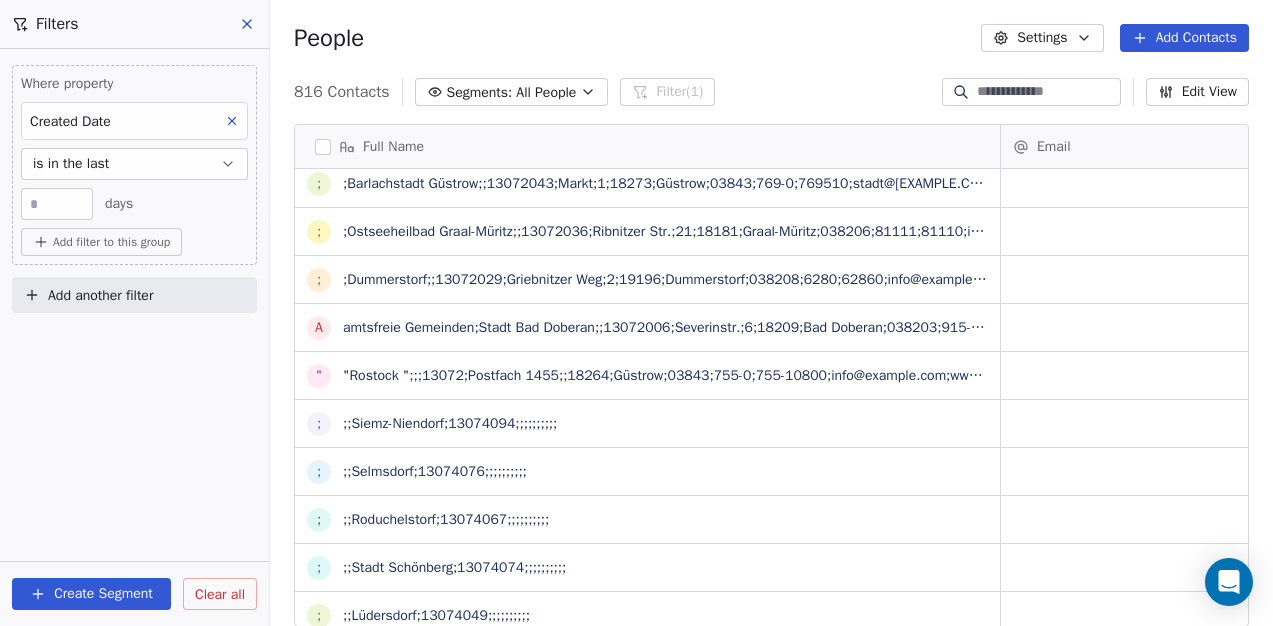 click on "Created Date" at bounding box center [134, 121] 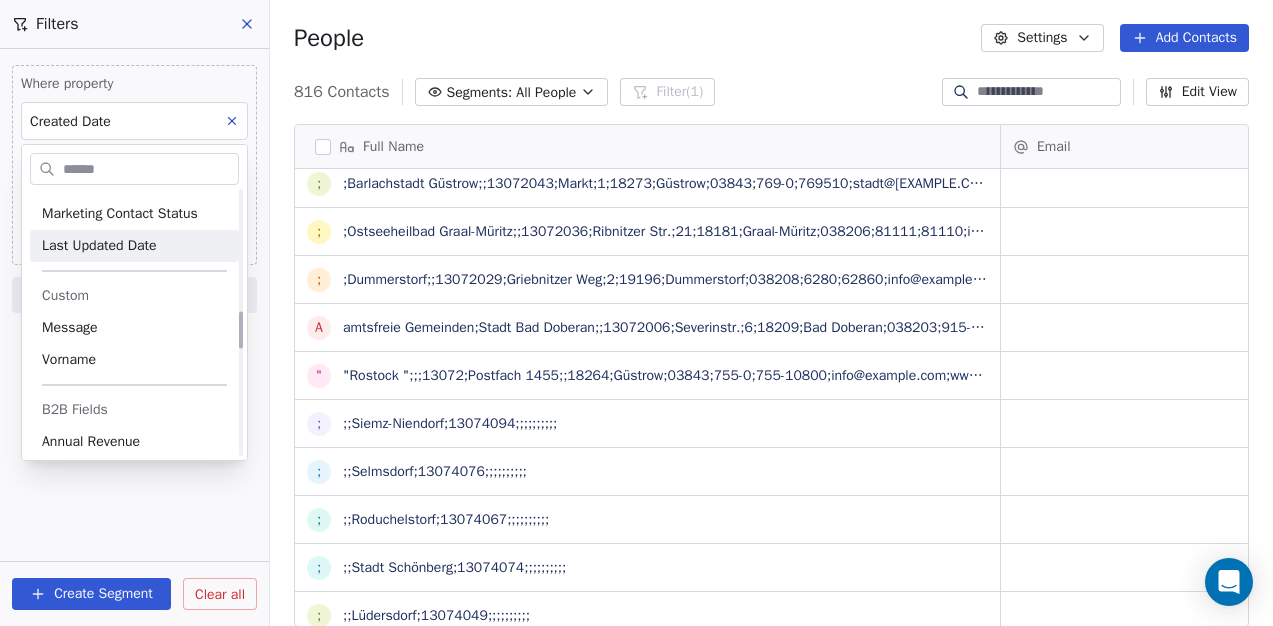 scroll, scrollTop: 862, scrollLeft: 0, axis: vertical 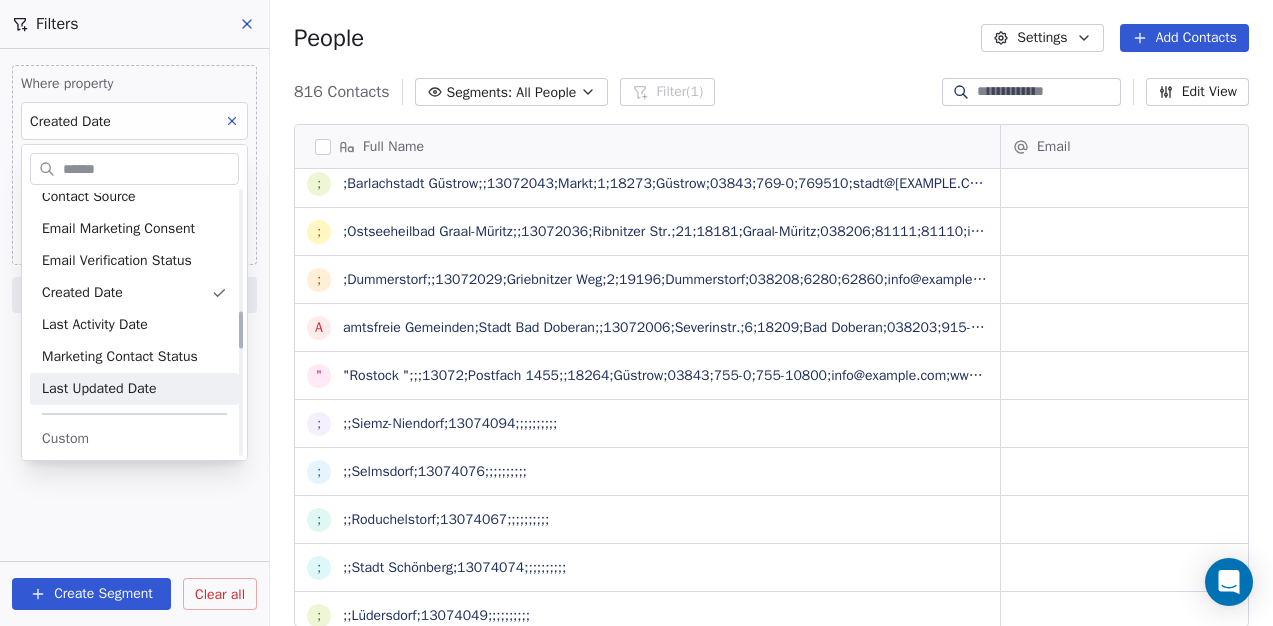 click on "Kiebert.Digital Contacts People Marketing Workflows Campaigns Sales Pipelines Sequences Beta Tools Apps AI Agents Help & Support Filters Where property   Created Date   is in the last * days Add filter to this group Add another filter  Create Segment Clear all People Settings  Add Contacts 816 Contacts Segments: All People Filter  (1) Edit View Tag Add to Sequence Export Full Name ; ;;Stadt Bützow (geschäftsführend);13072020;;;;;;;;;; ; ;Bützow-Land;;;Am Markt;1;18246;Bützow;038461;500;50100;verwaltung@buetzow.de;www.buetzow.de; ; ;;Baumgarten;13072009;;;;;;;;;; ; ;;Steffenshagen;13072099;;;;;;;;;; ; ;;Wittenbeck;13072117;;;;;;;;;; ; ;;Reddelich;13072083;;;;;;;;;; ; ;;Retschow;13072086;;;;;;;;;; ; ;;Hohenfelde;13072047;;;;;;;;;; ; ;;Ostseebad Nienhagen;13072075;;;;;;;;;; ; ;;Bartenshagen-Parkentin;13072007;;;;;;;;;; ; ;;Ostseebad Börgerende-Rethwisch;13072017;;;;;;;;;; ; ;;Admannshagen-Bargeshagen;13072001;;;;;;;;;; ; Ä Ämter;;;;;;;;;;;;; ; ; ; ; ; ; ; ; ; a " ; ;;Siemz-Niendorf;13074094;;;;;;;;;; ;" at bounding box center (636, 313) 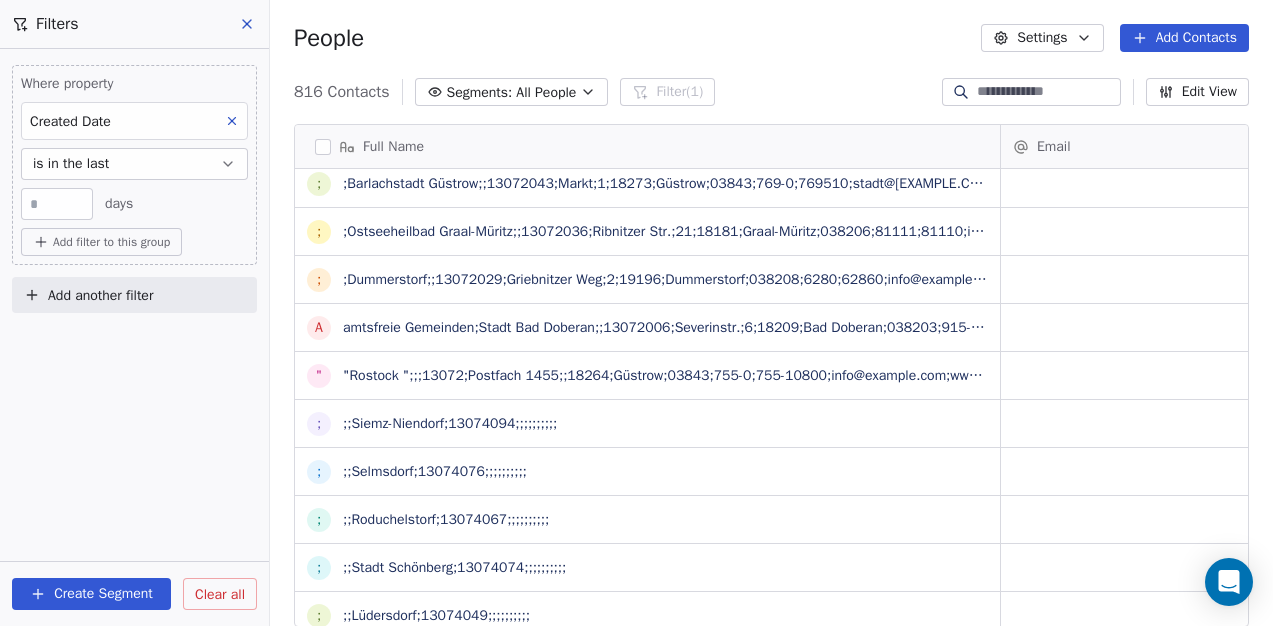 click on "*" at bounding box center (57, 204) 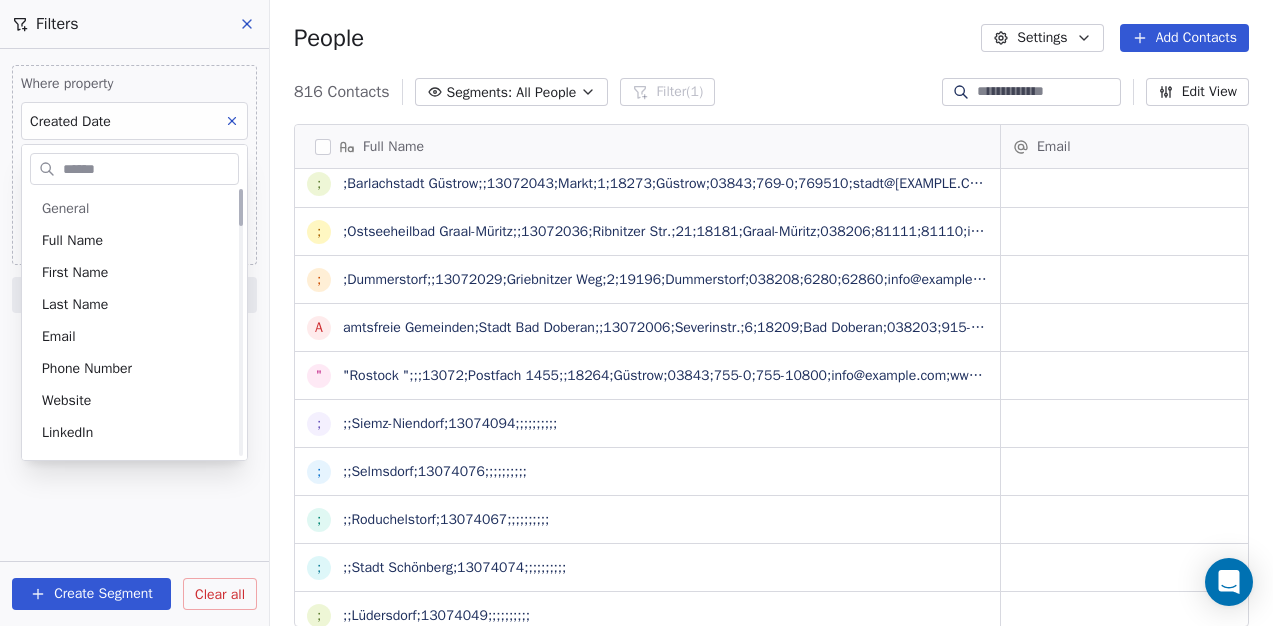 scroll, scrollTop: 0, scrollLeft: 0, axis: both 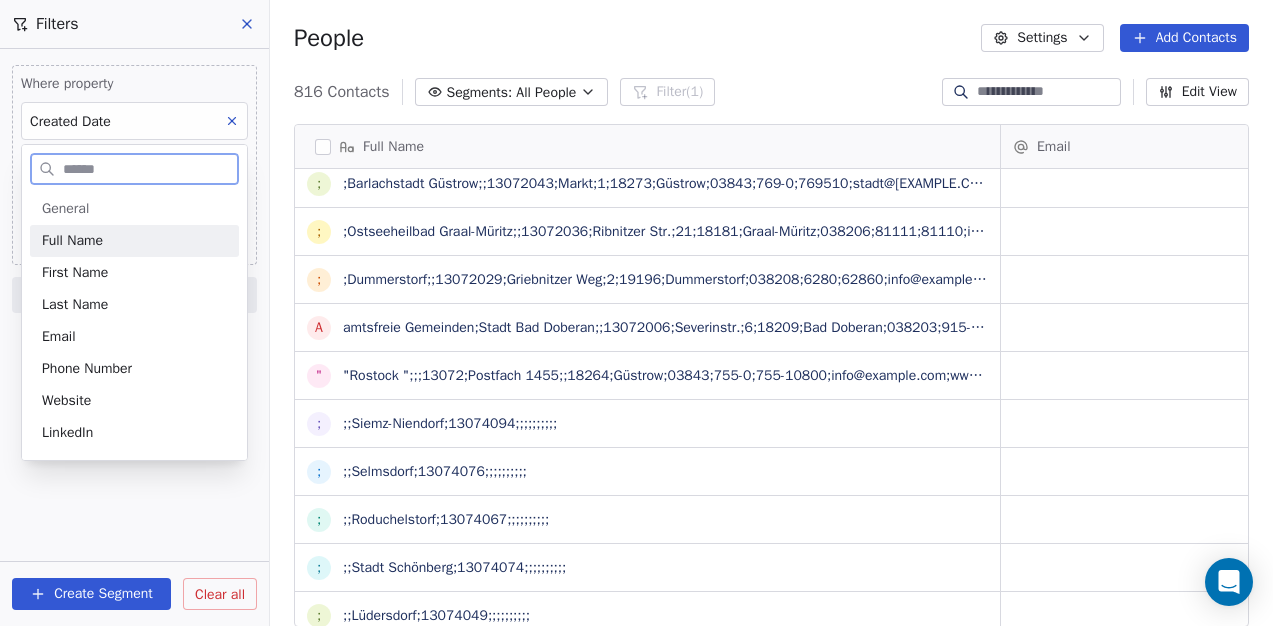 click on "Full Name" at bounding box center [134, 241] 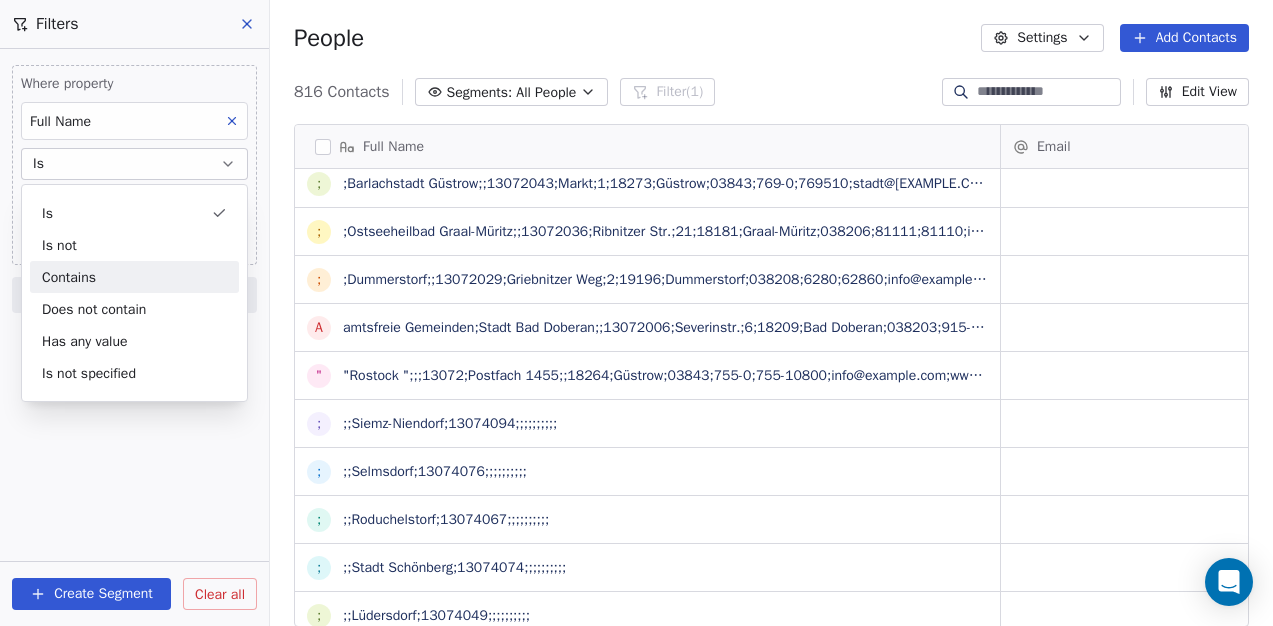 click on "Contains" at bounding box center [134, 277] 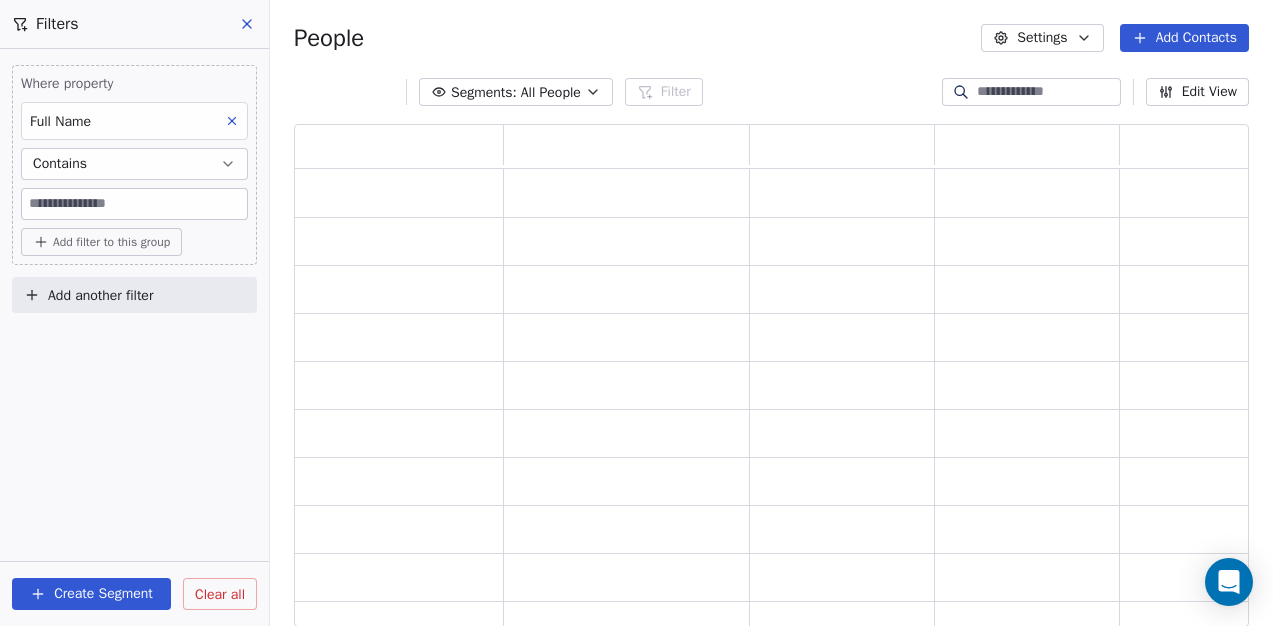 scroll, scrollTop: 16, scrollLeft: 16, axis: both 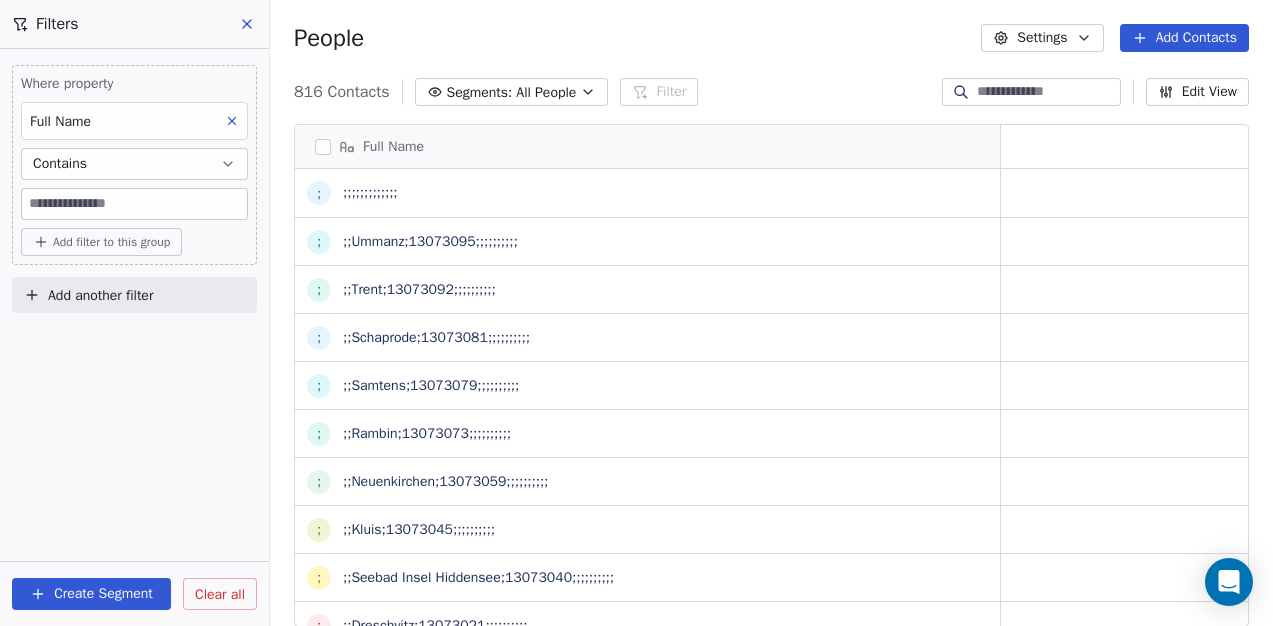 click at bounding box center [134, 204] 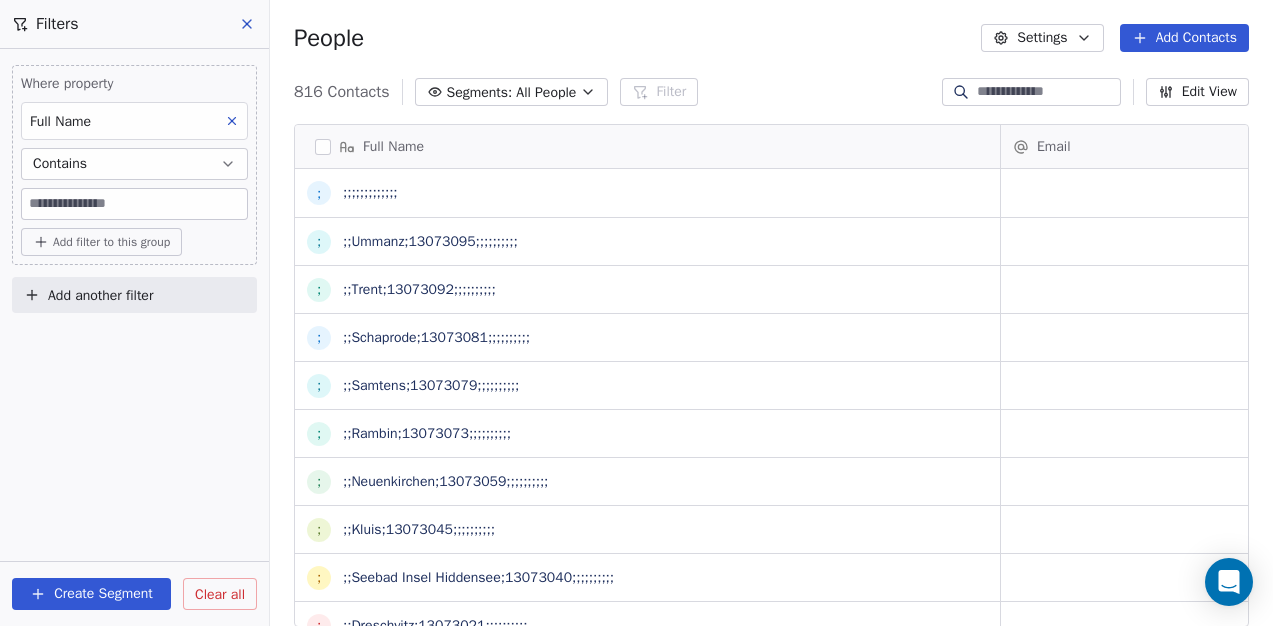 scroll, scrollTop: 536, scrollLeft: 988, axis: both 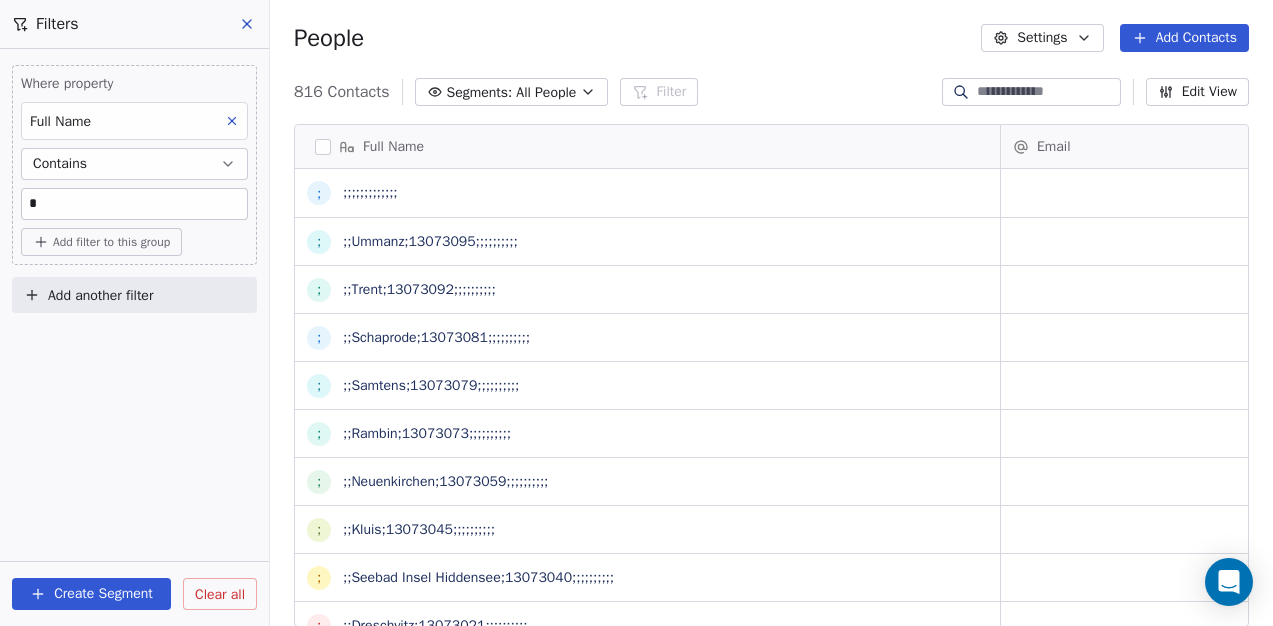 type on "*" 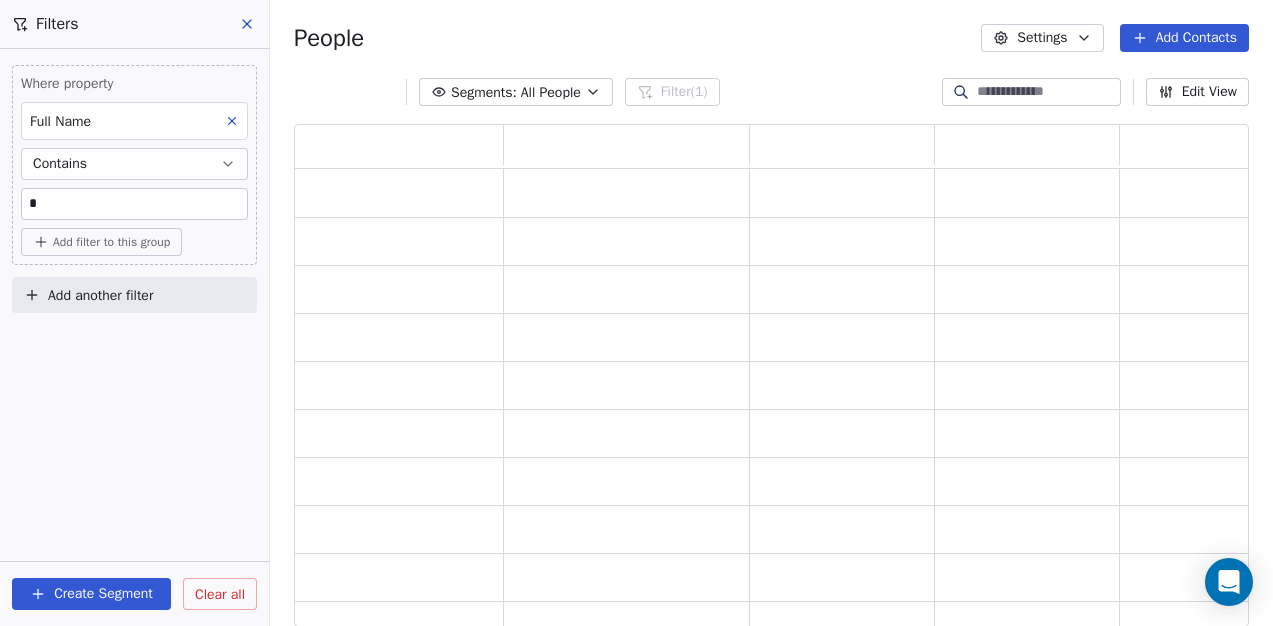 click on "Where property   Full Name   Contains * Add filter to this group Add another filter  Create Segment Clear all" at bounding box center [134, 337] 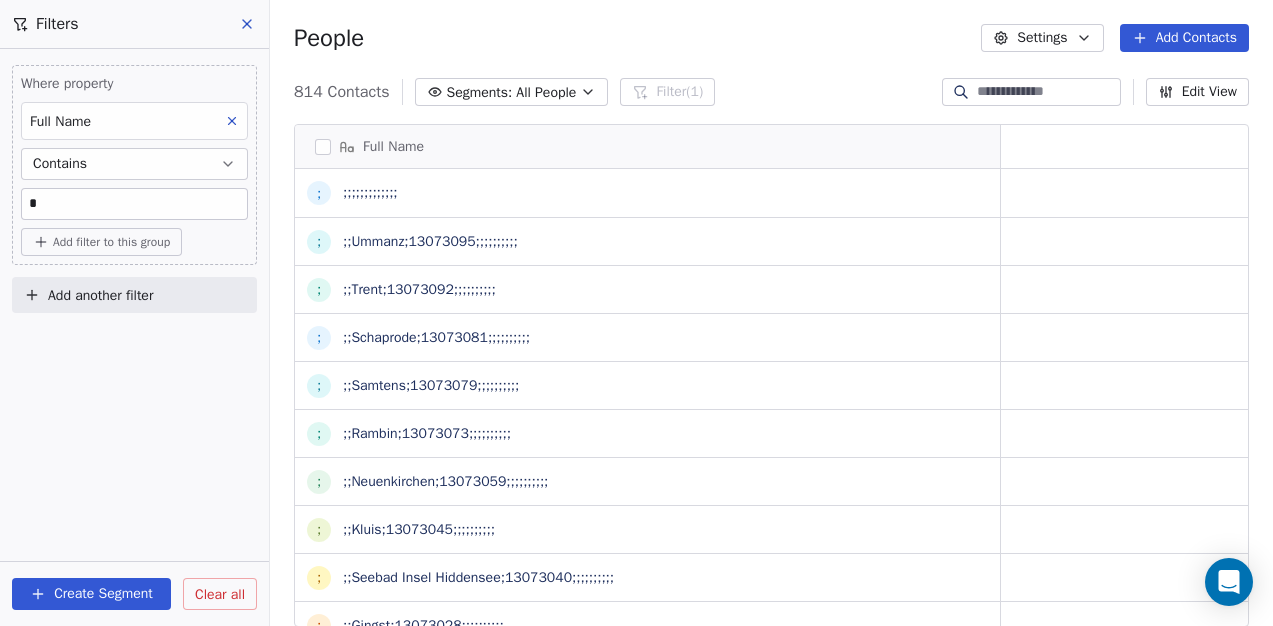 scroll, scrollTop: 536, scrollLeft: 988, axis: both 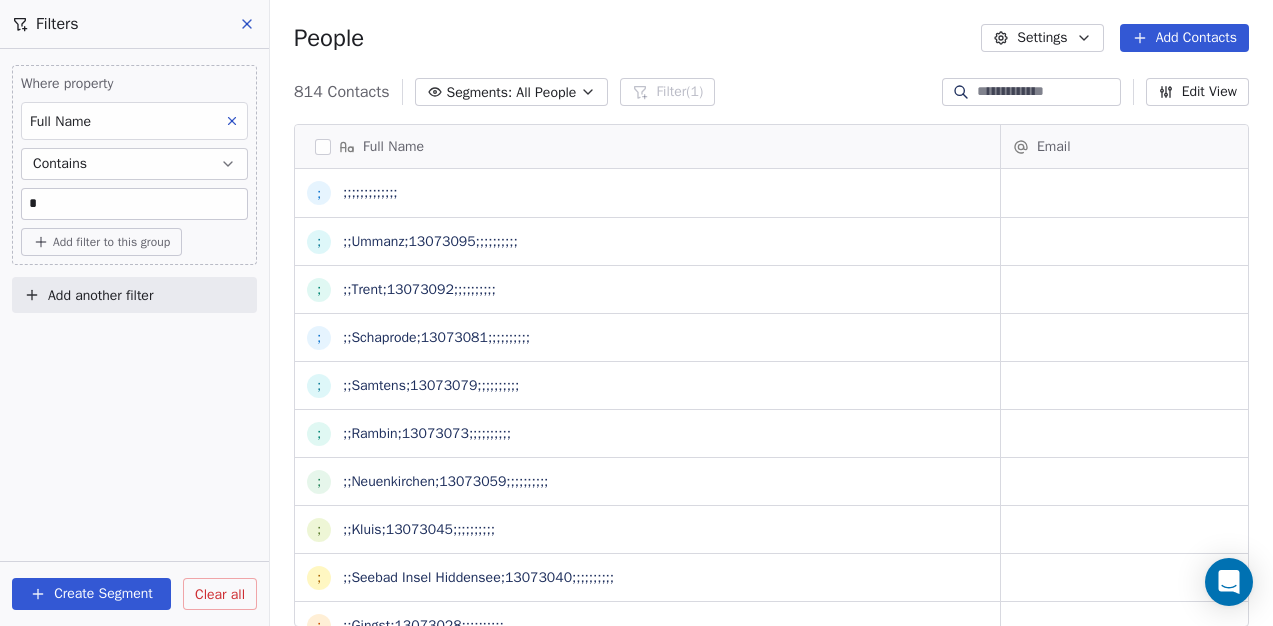 click 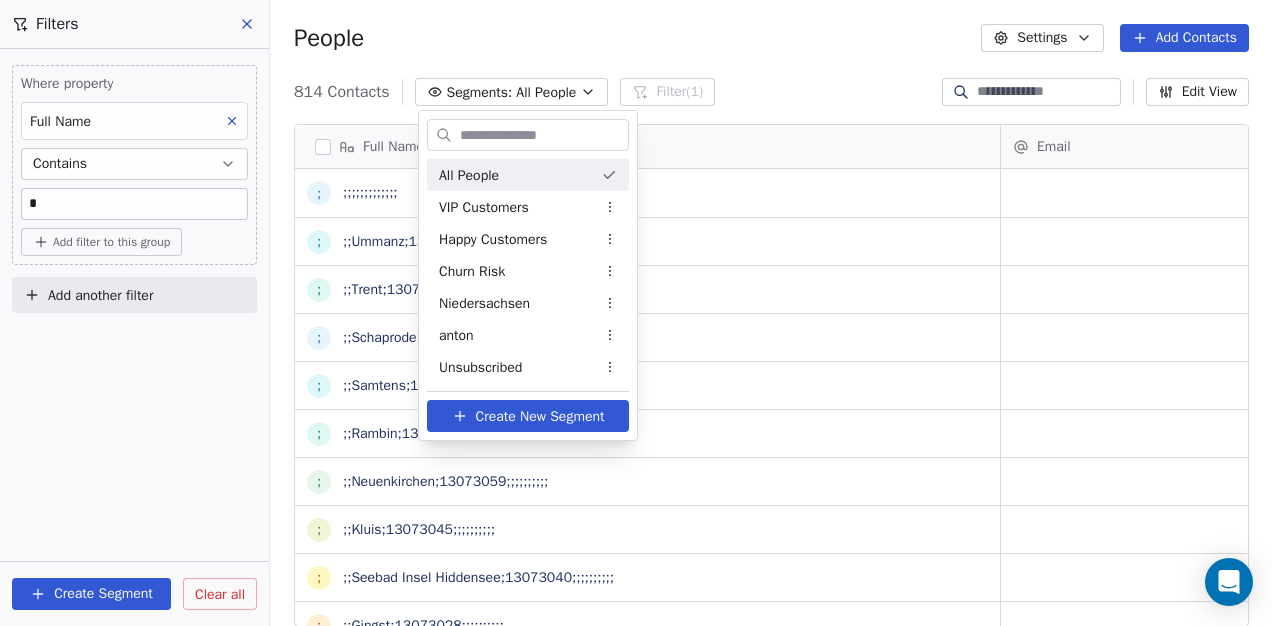 click on "Kiebert.Digital Contacts People Marketing Workflows Campaigns Sales Pipelines Sequences Beta Tools Apps AI Agents Help & Support Filters Where property   Full Name   Contains * Add filter to this group Add another filter  Create Segment Clear all People Settings  Add Contacts 814 Contacts Segments: All People Filter  (1) Edit View Tag Add to Sequence Export Full Name ; ;;;;;;;;;;;;; ; ;;Ummanz;13073095;;;;;;;;;; ; ;;Trent;13073092;;;;;;;;;; ; ;;Schaprode;13073081;;;;;;;;;; ; ;;Samtens;13073079;;;;;;;;;; ; ;;Rambin;13073073;;;;;;;;;; ; ;;Neuenkirchen;13073059;;;;;;;;;; ; ;;Kluis;13073045;;;;;;;;;; ; ;;Seebad Insel Hiddensee;13073040;;;;;;;;;; ; ;;Gingst;13073028;;;;;;;;;; ; ;;Dreschvitz;13073021;;;;;;;;;; ; ;;Altefähr;13073003;;;;;;;;;; ; ;West-Rügen;;;Dorfplatz;2;18573;Samtens;038306;159-10;159-38;sekretariat@amt-westruegen.de;www.amt-westruegen.de; ; ;;Semlow;13073085;;;;;;;;;; ; ;;Schlemmin;13073082;;;;;;;;;; ; ;;Bernsteinstadt Ribnitz-Damgarten (geschäftsführend);13073075;;;;;;;;;; ; ; ; ; ; ; ; ; ;" at bounding box center (636, 313) 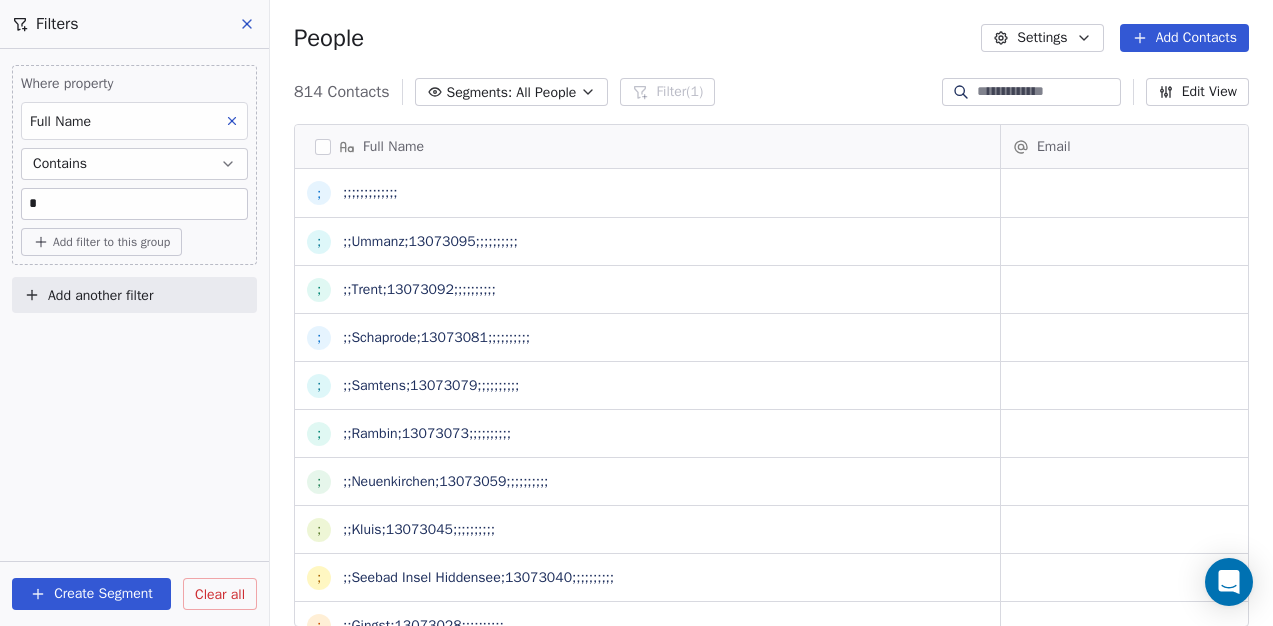 click 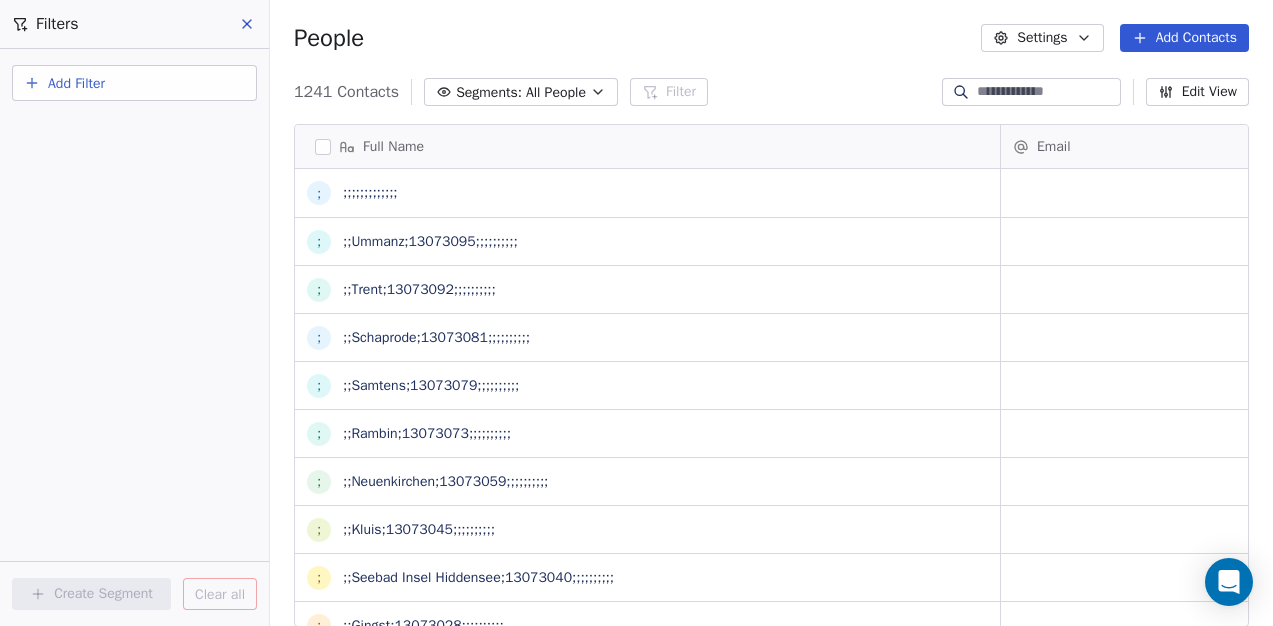 click on "Add Filter" at bounding box center (134, 83) 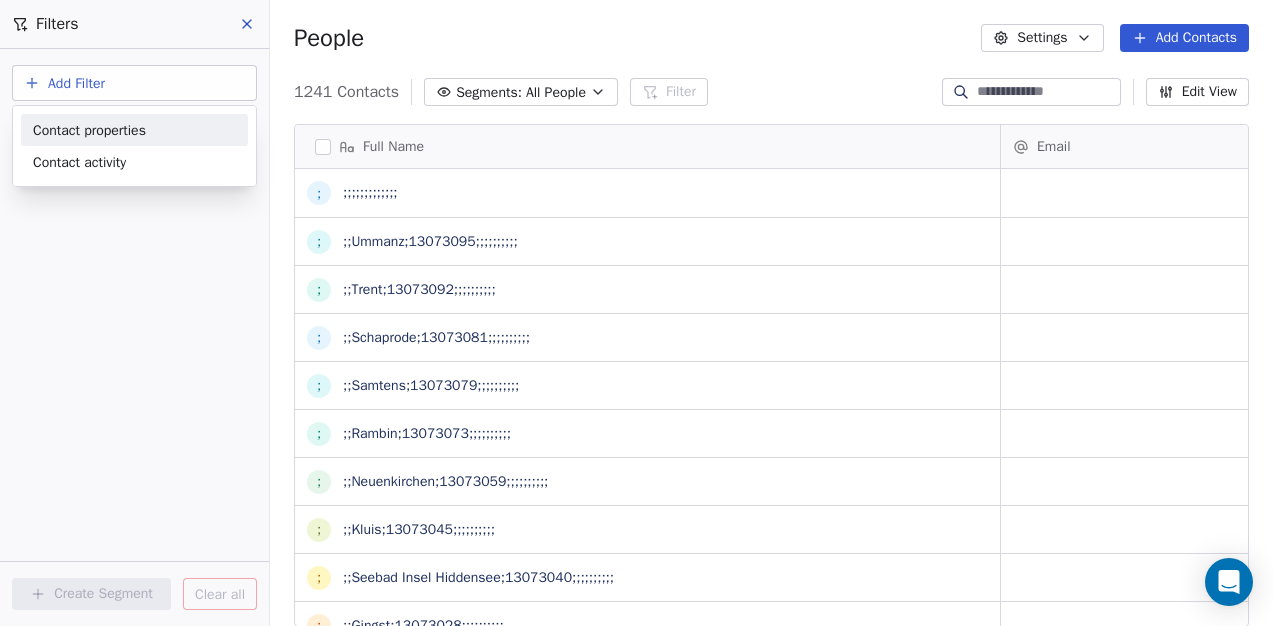 click on "Contact properties" at bounding box center [134, 130] 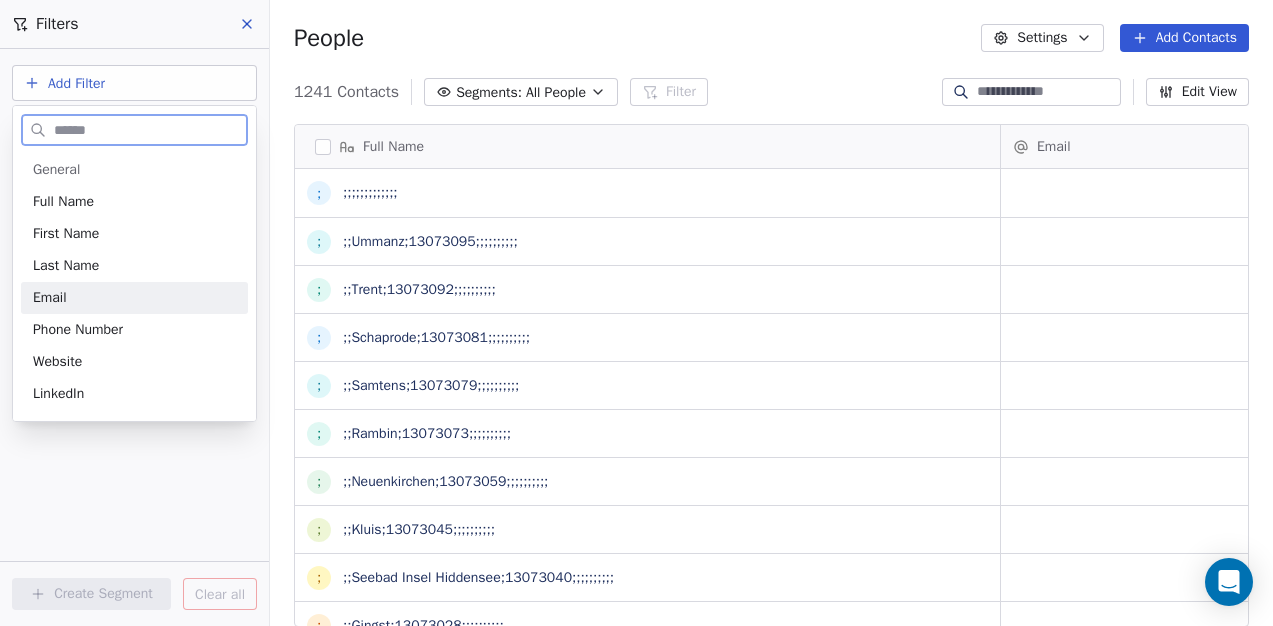 click on "Email" at bounding box center (134, 298) 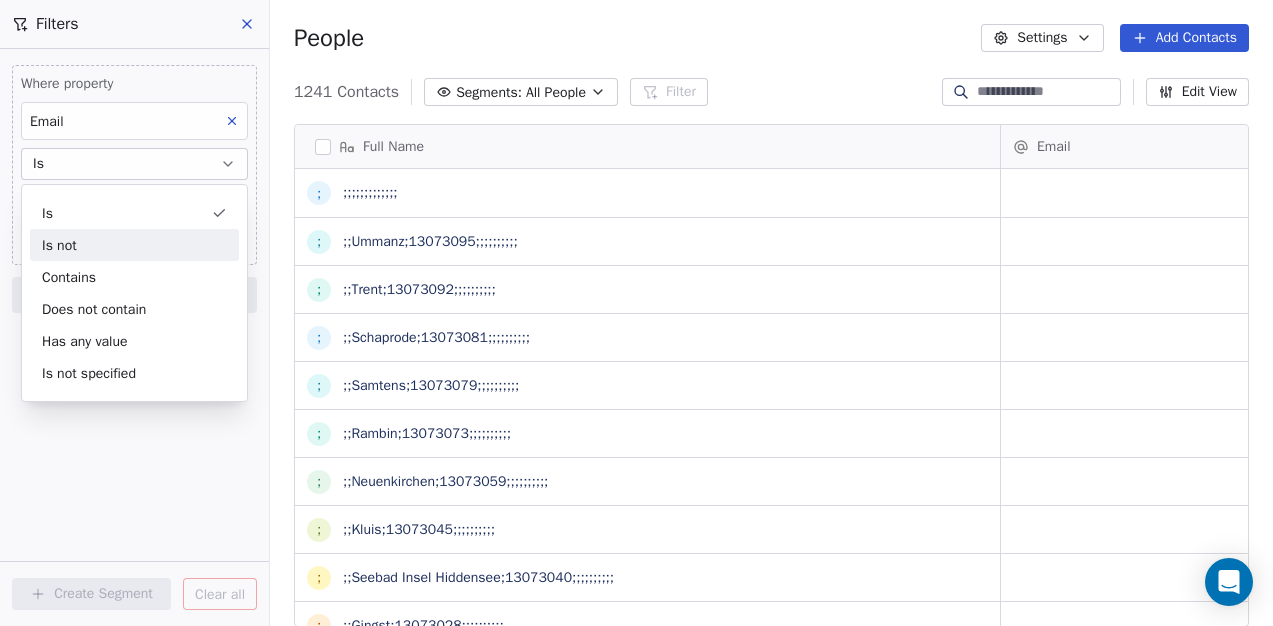 click on "Is not" at bounding box center (134, 245) 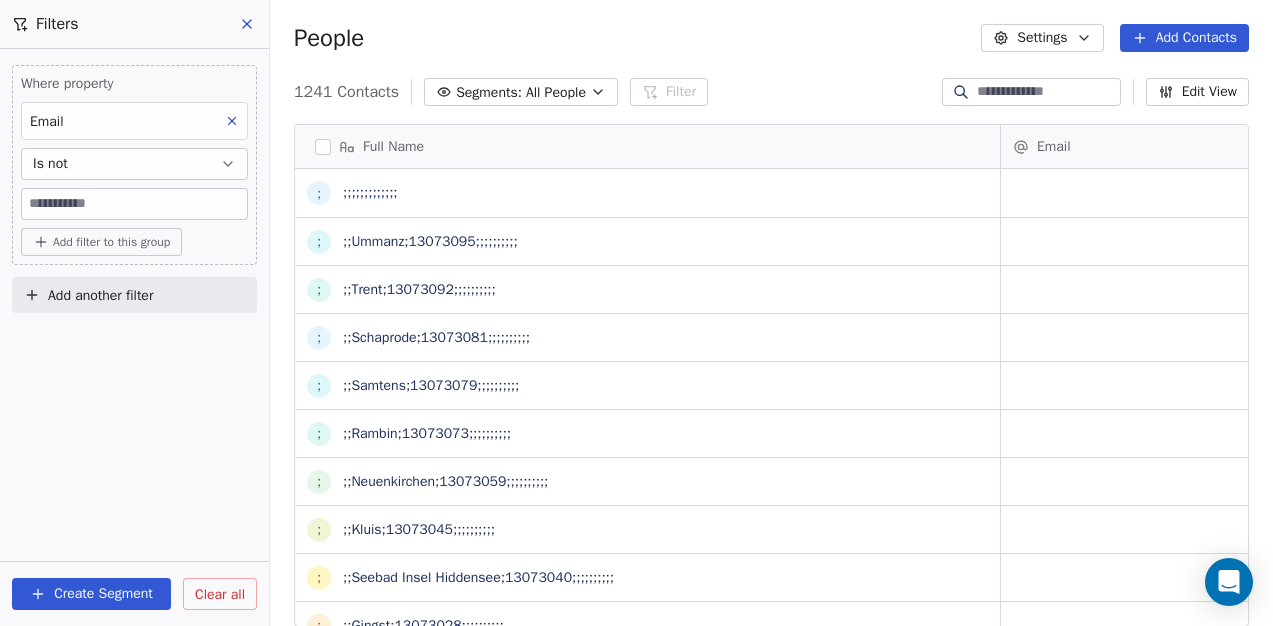 scroll, scrollTop: 16, scrollLeft: 16, axis: both 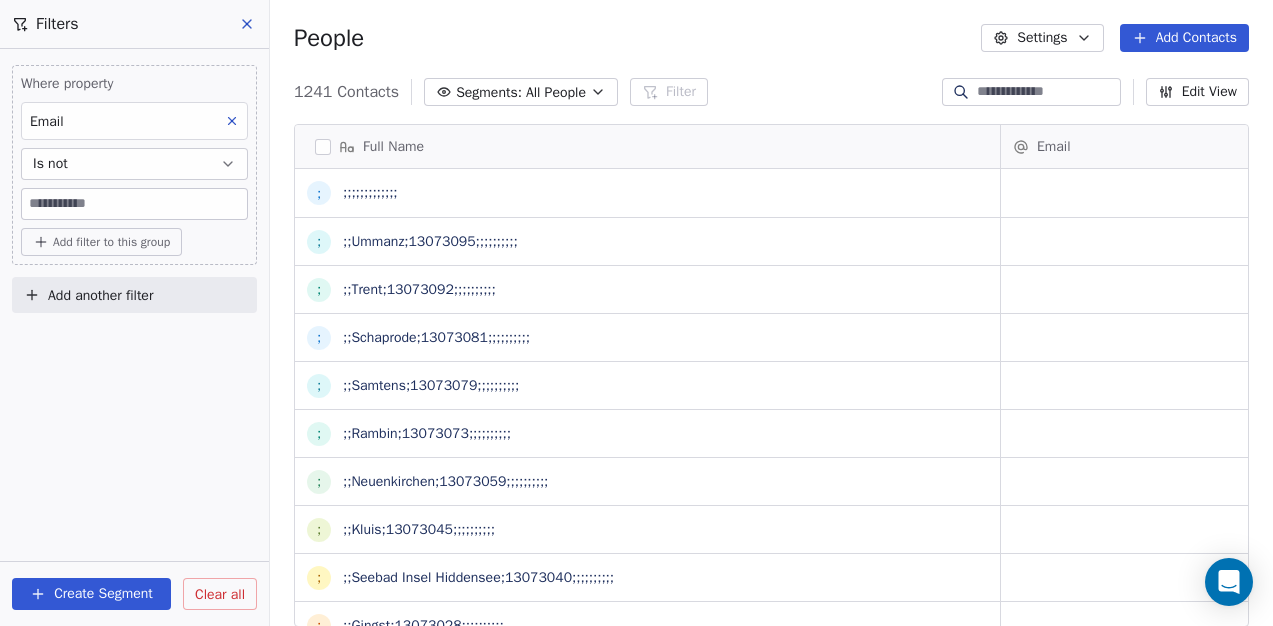 click on "Is not" at bounding box center [134, 164] 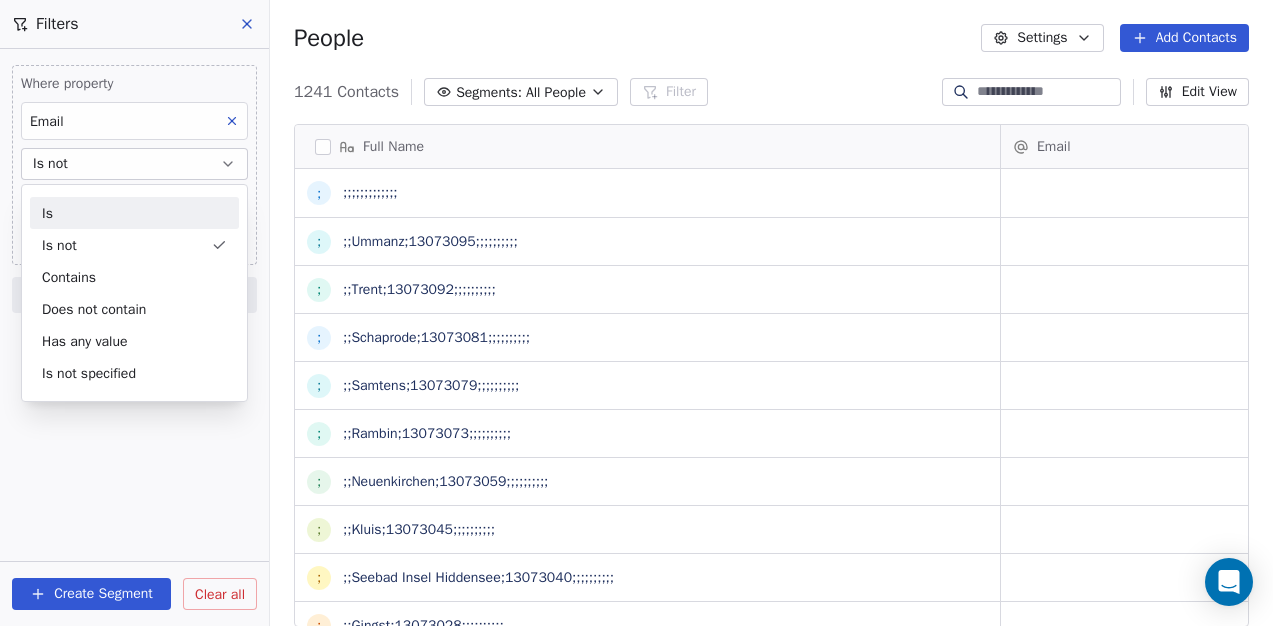 click on "Is" at bounding box center (134, 213) 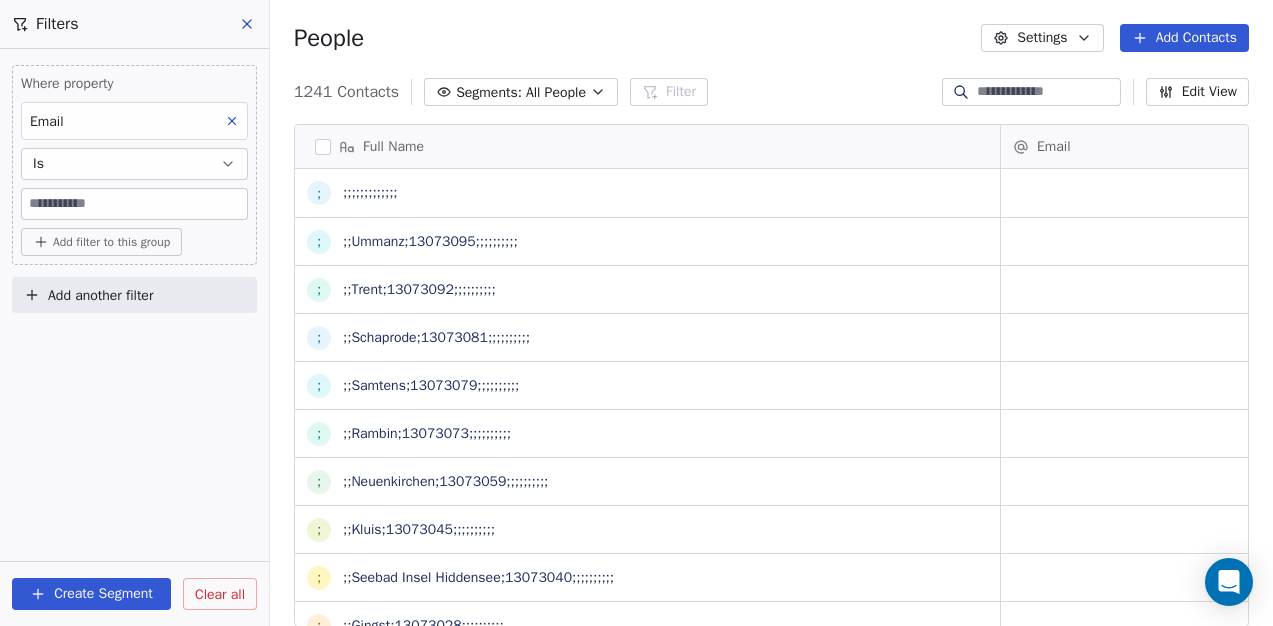 click on "Is" at bounding box center (134, 164) 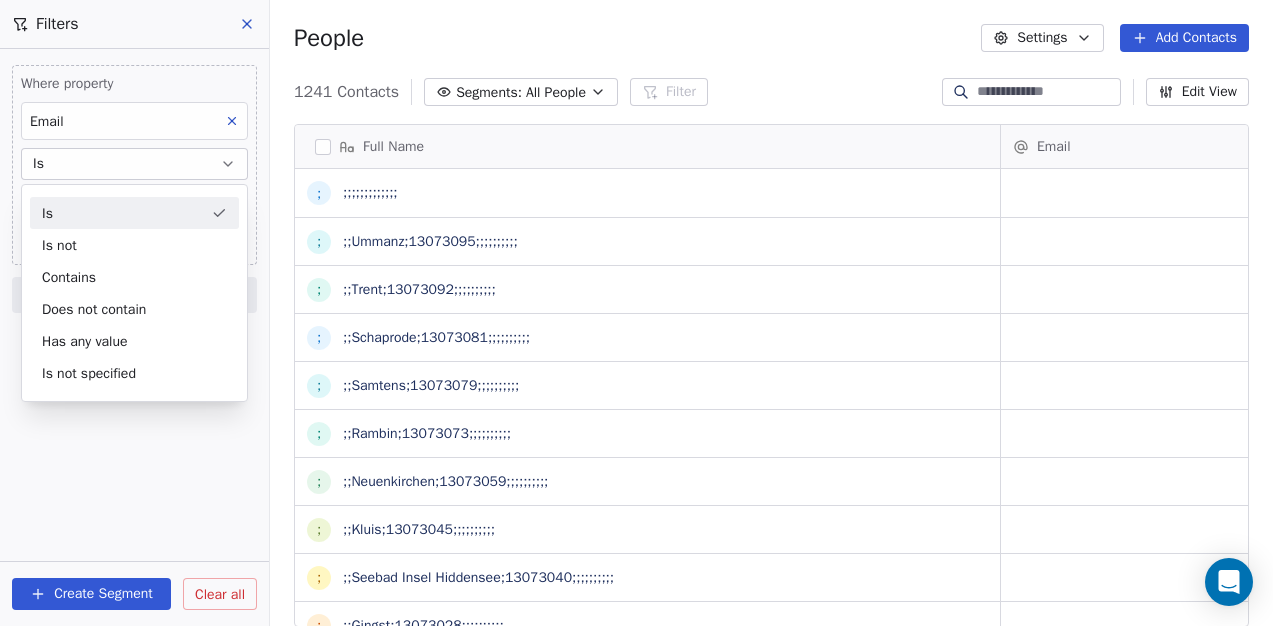 click on "Is" at bounding box center (134, 164) 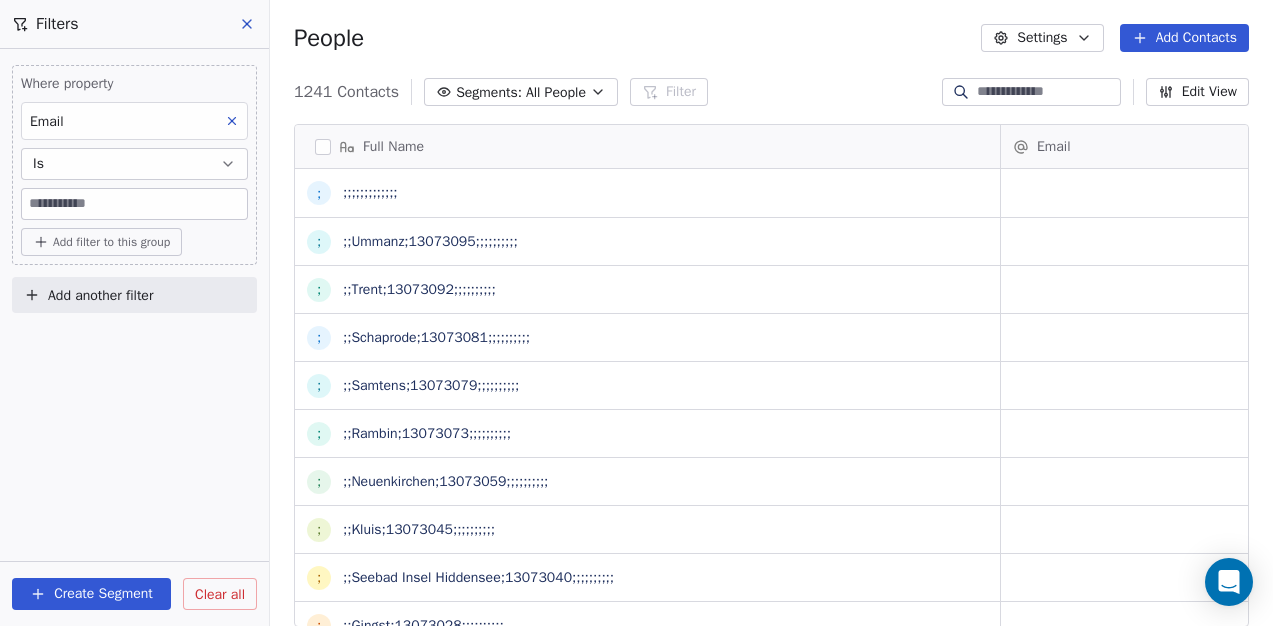 click 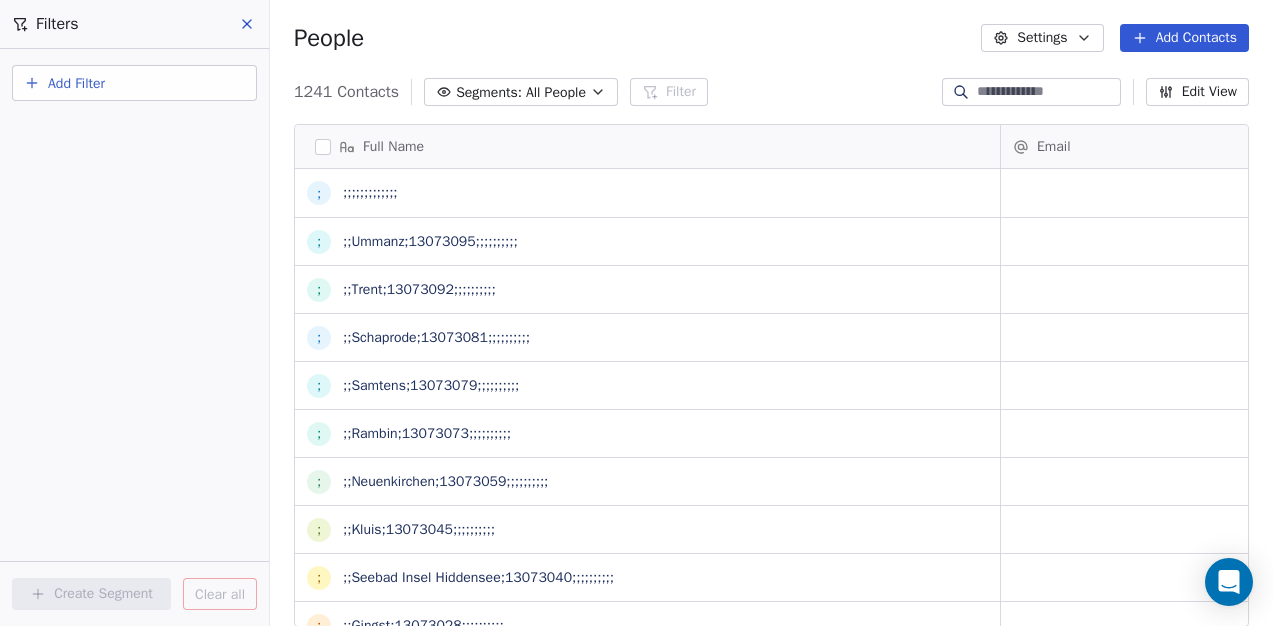 click on "Add Filter" at bounding box center [134, 83] 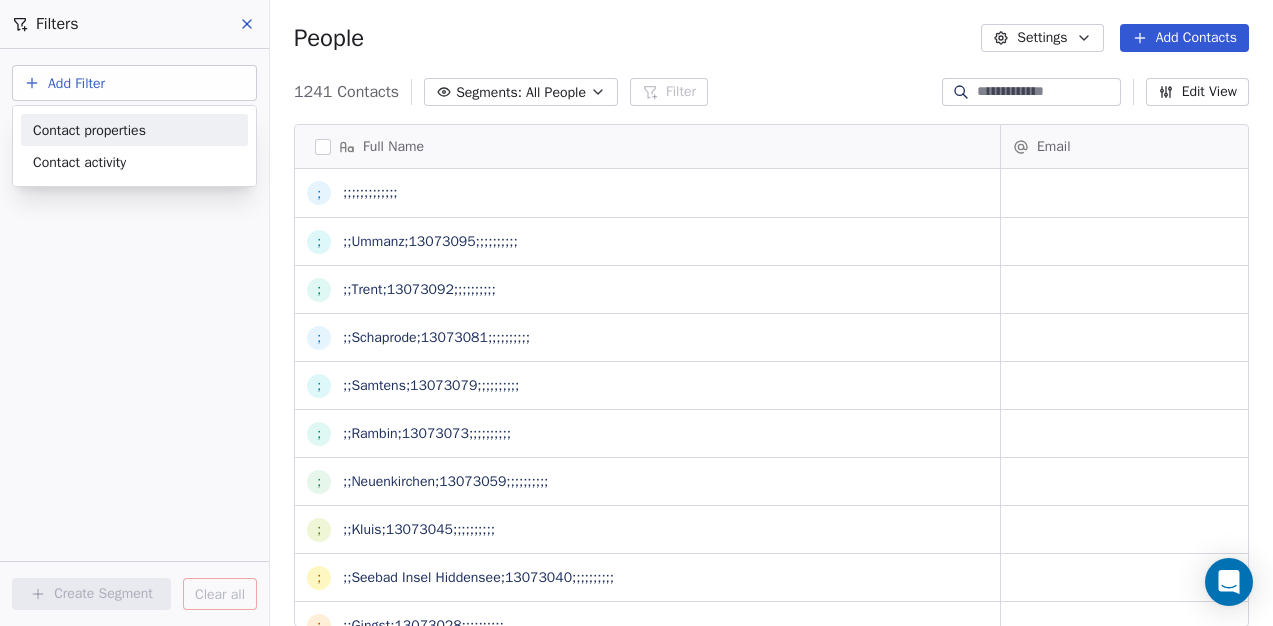 click on "Contact properties" at bounding box center [89, 130] 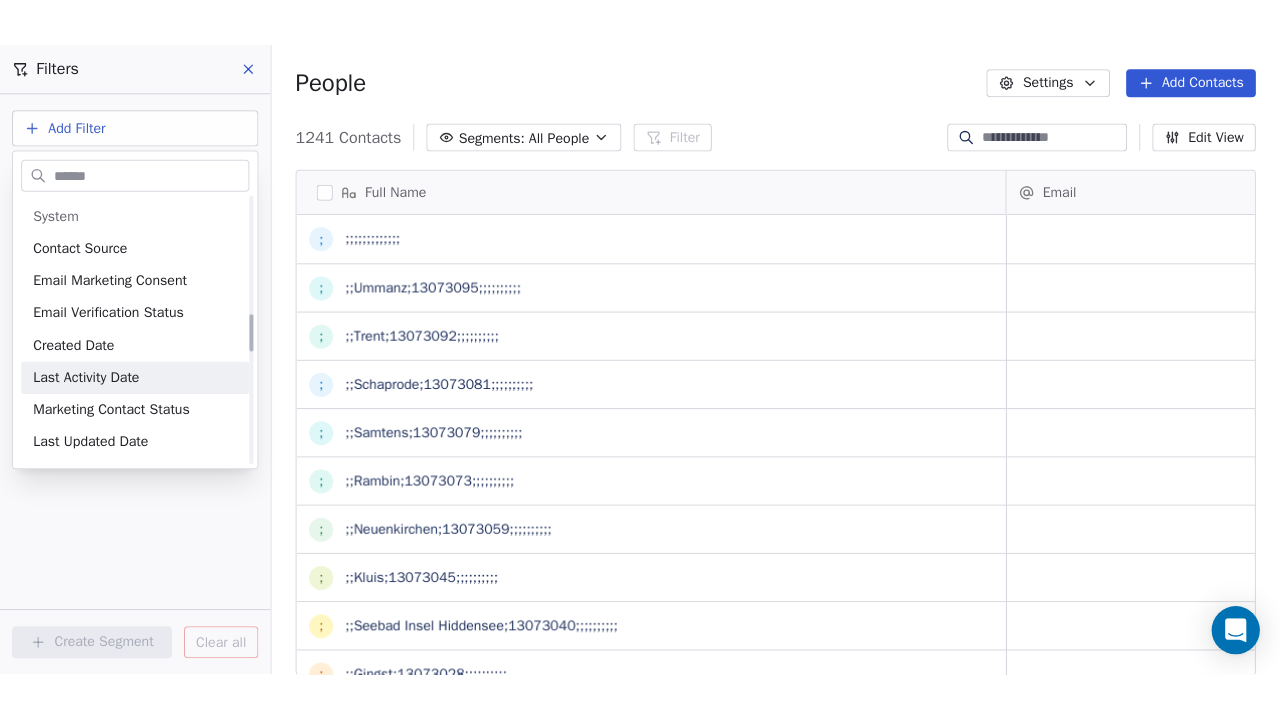 scroll, scrollTop: 811, scrollLeft: 0, axis: vertical 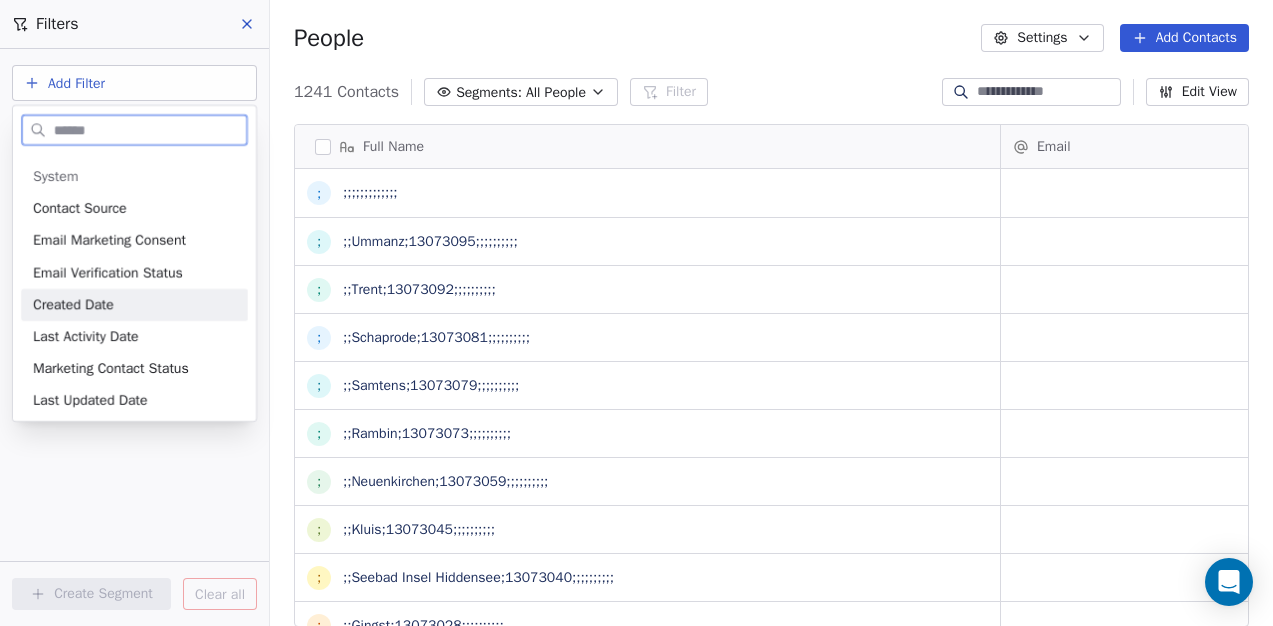 click on "Created Date" at bounding box center (134, 305) 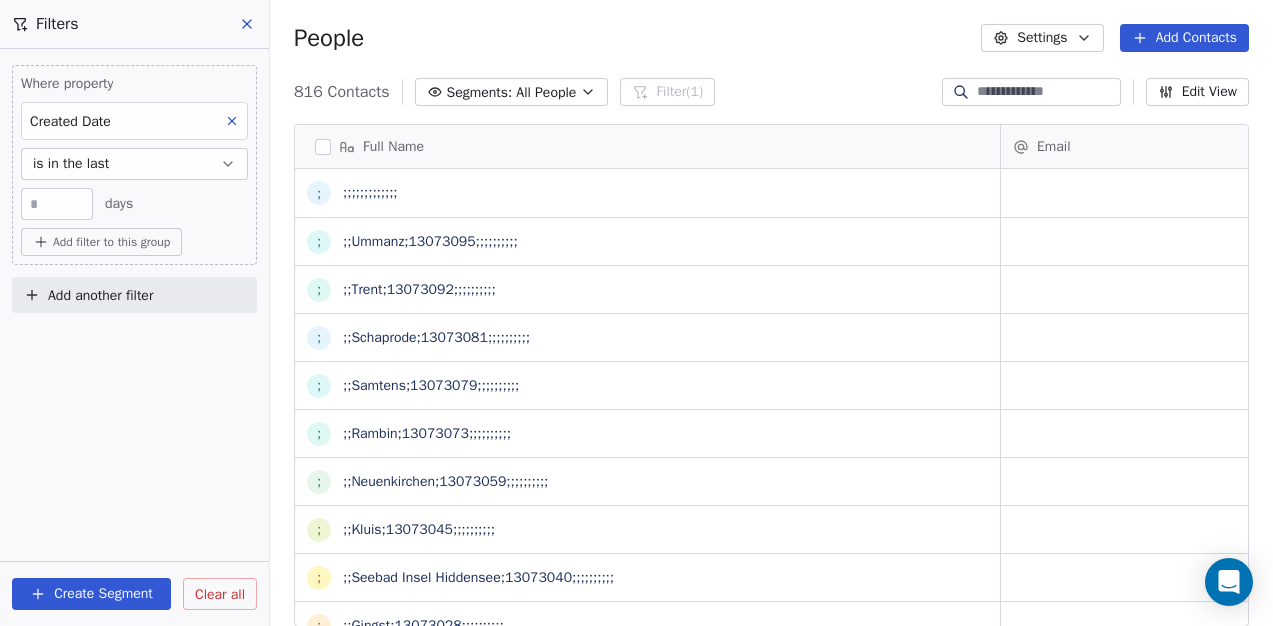 click on "**" at bounding box center (57, 204) 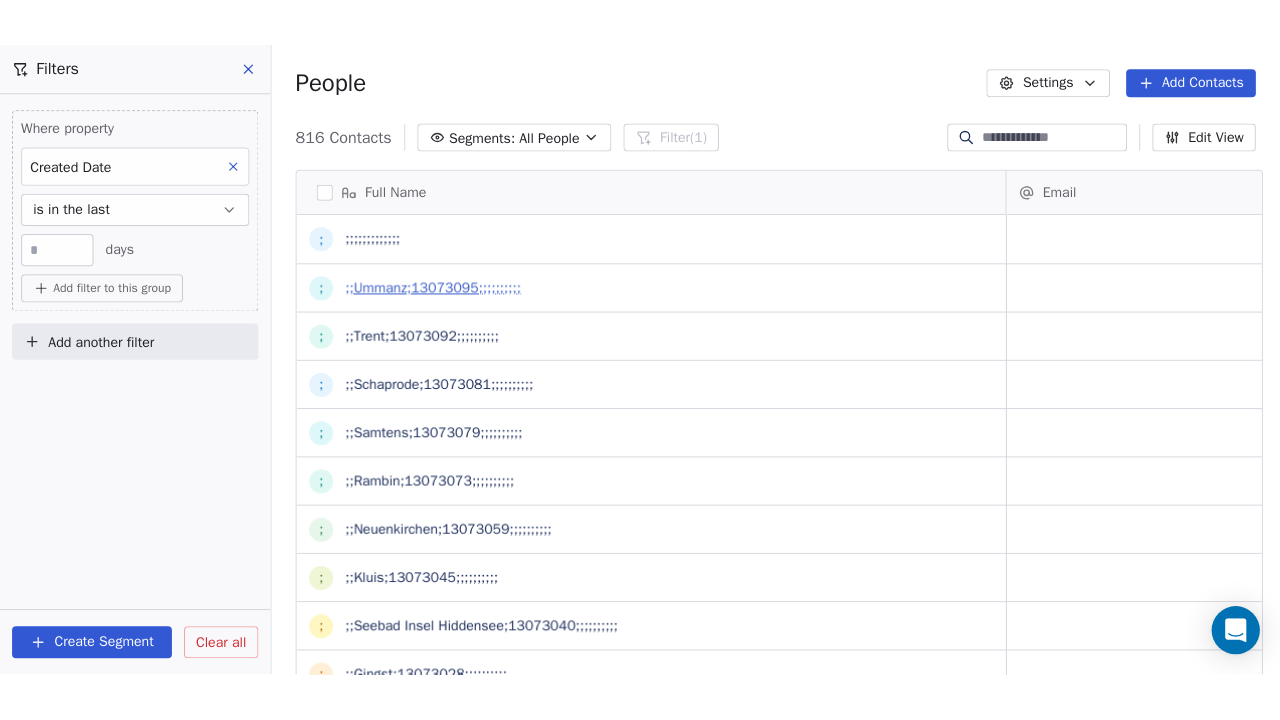 scroll, scrollTop: 16, scrollLeft: 16, axis: both 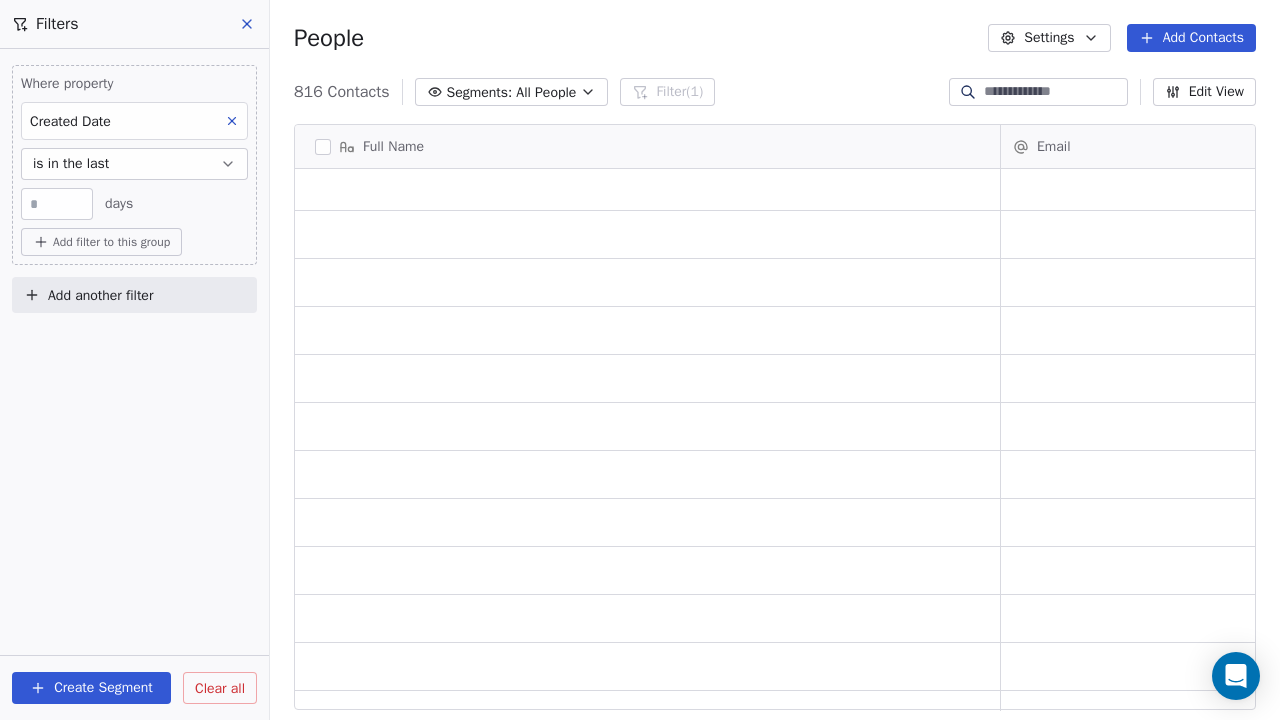 click at bounding box center (323, 147) 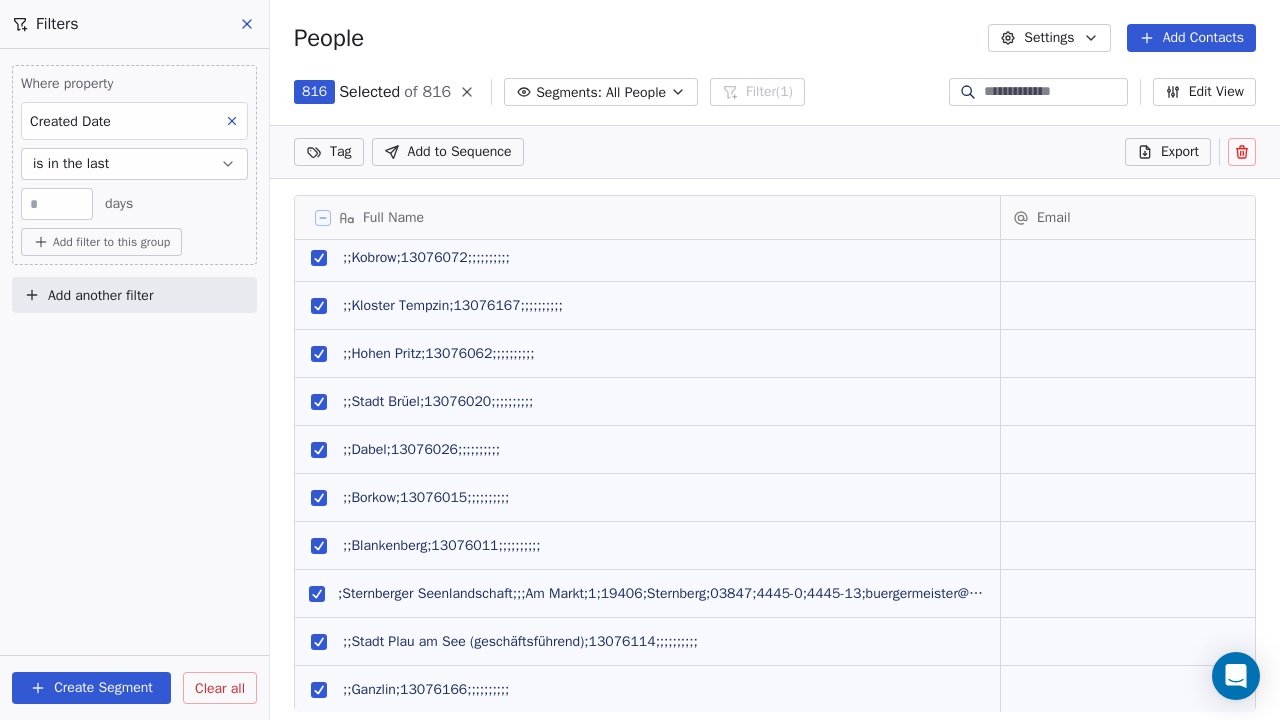 scroll, scrollTop: 548, scrollLeft: 995, axis: both 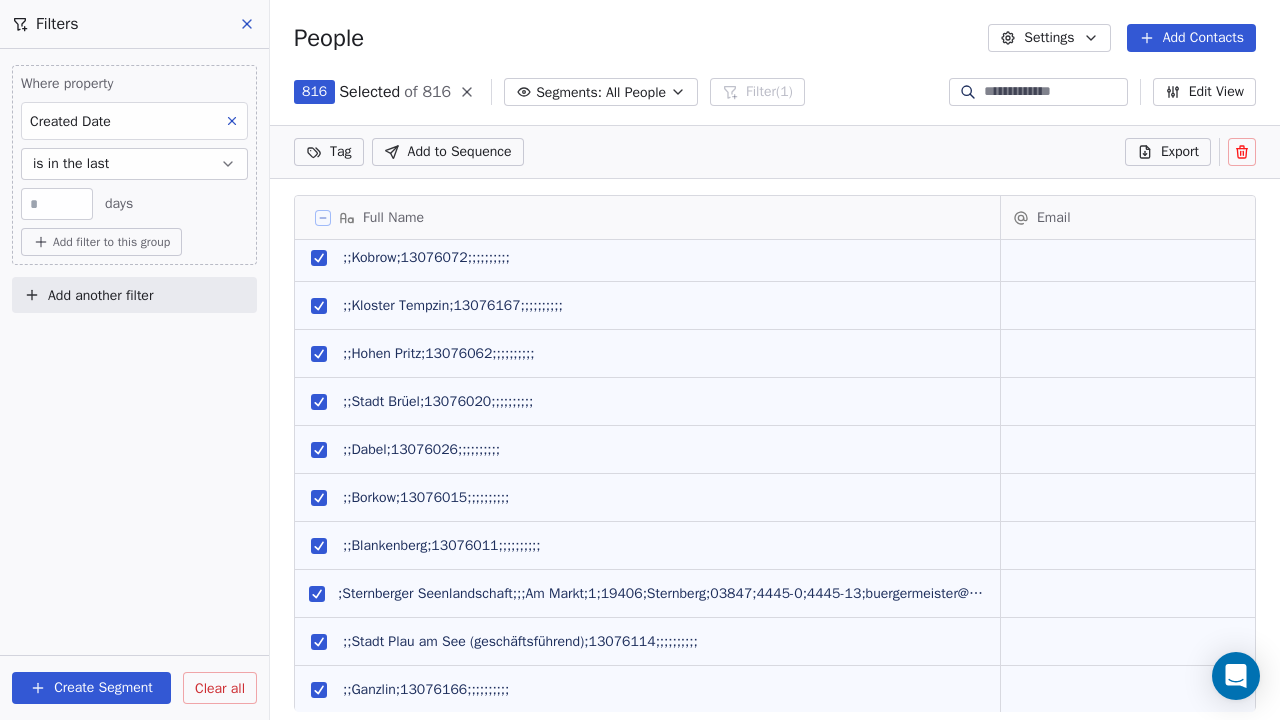 click at bounding box center (1242, 152) 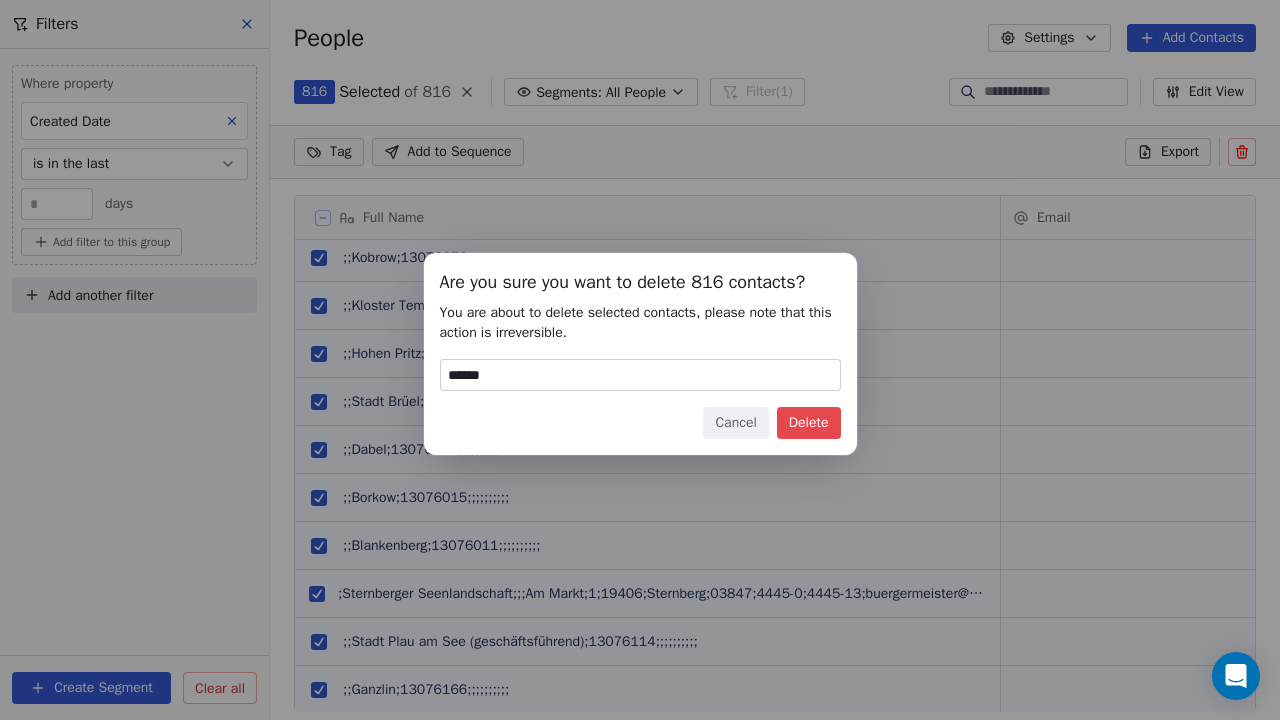 type on "******" 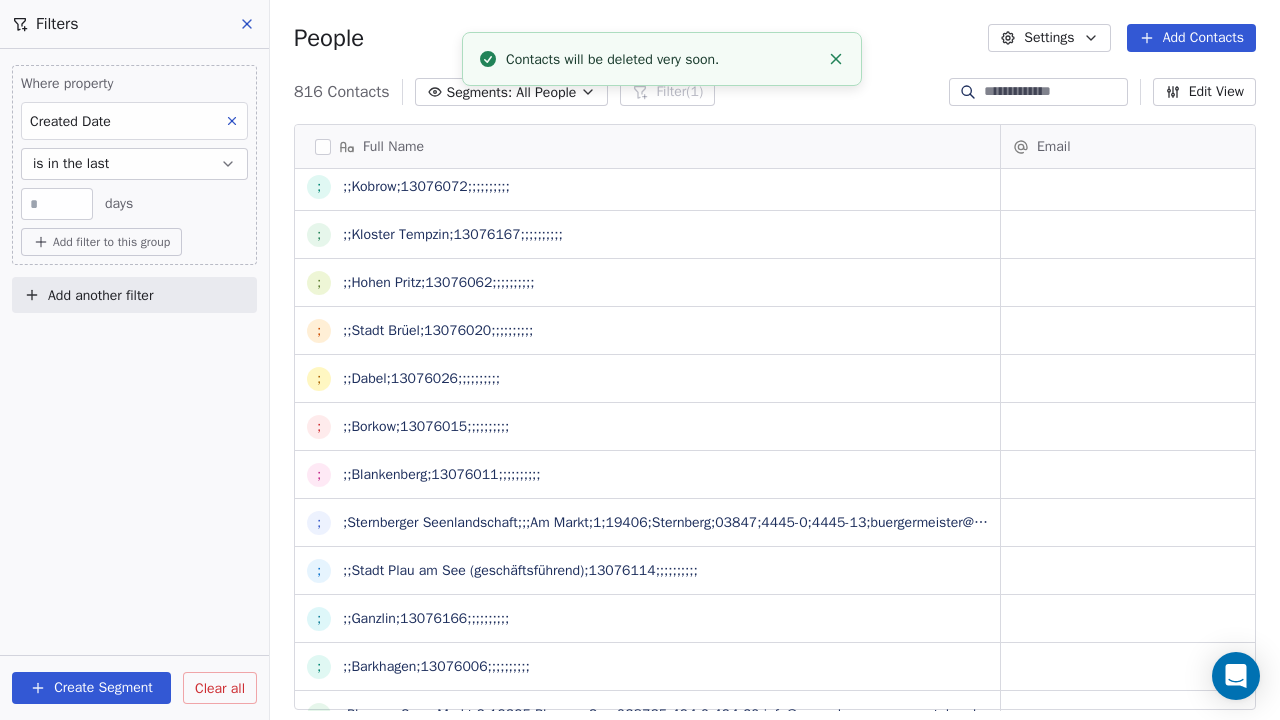 scroll, scrollTop: 16, scrollLeft: 16, axis: both 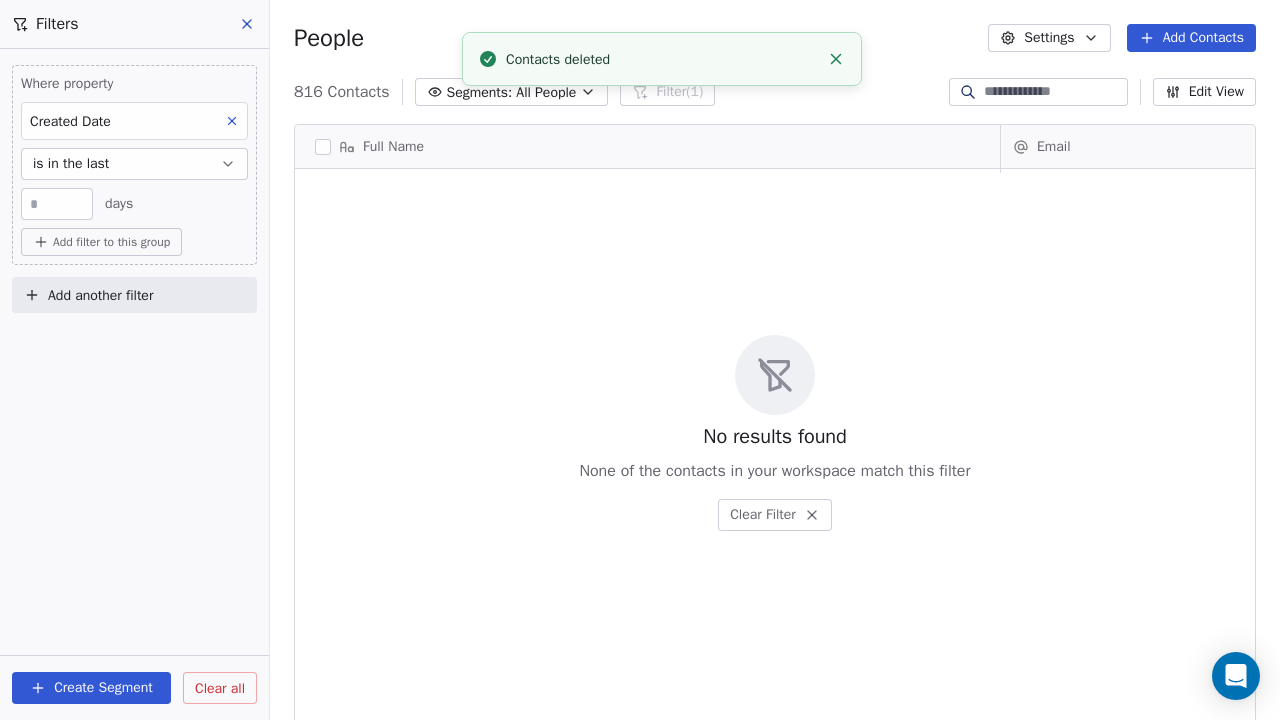 click 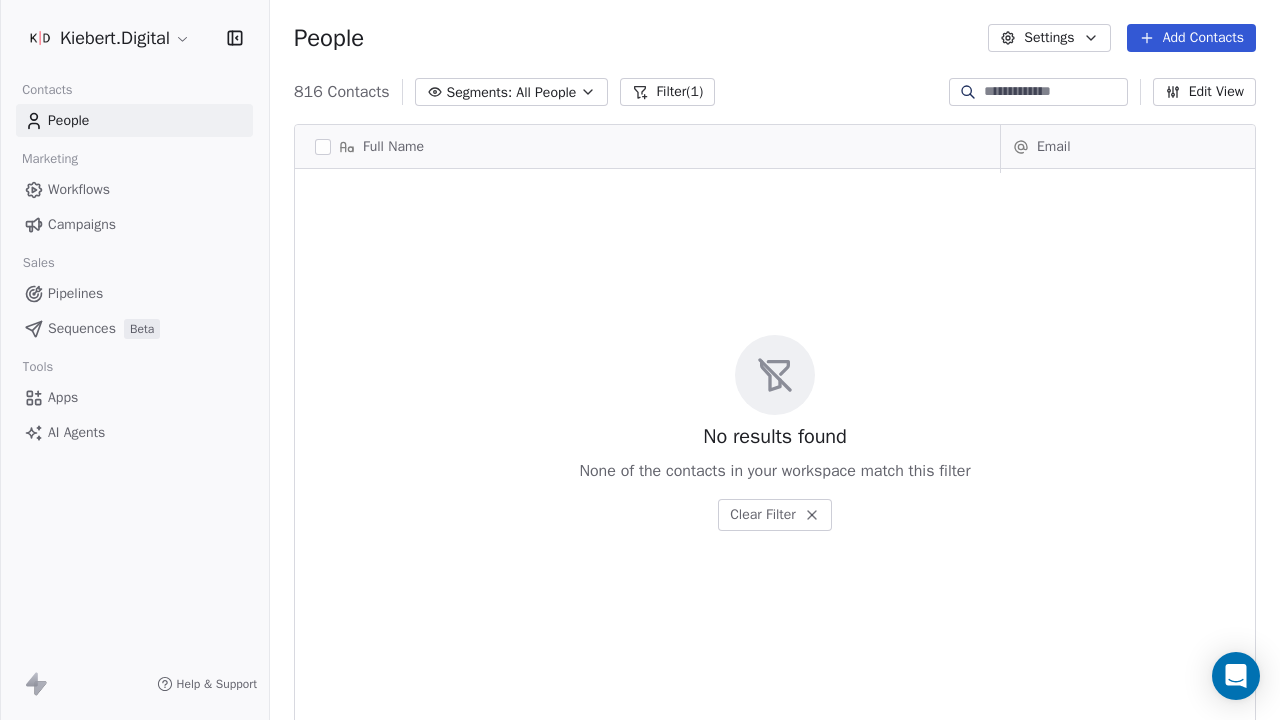 click on "People" at bounding box center (134, 120) 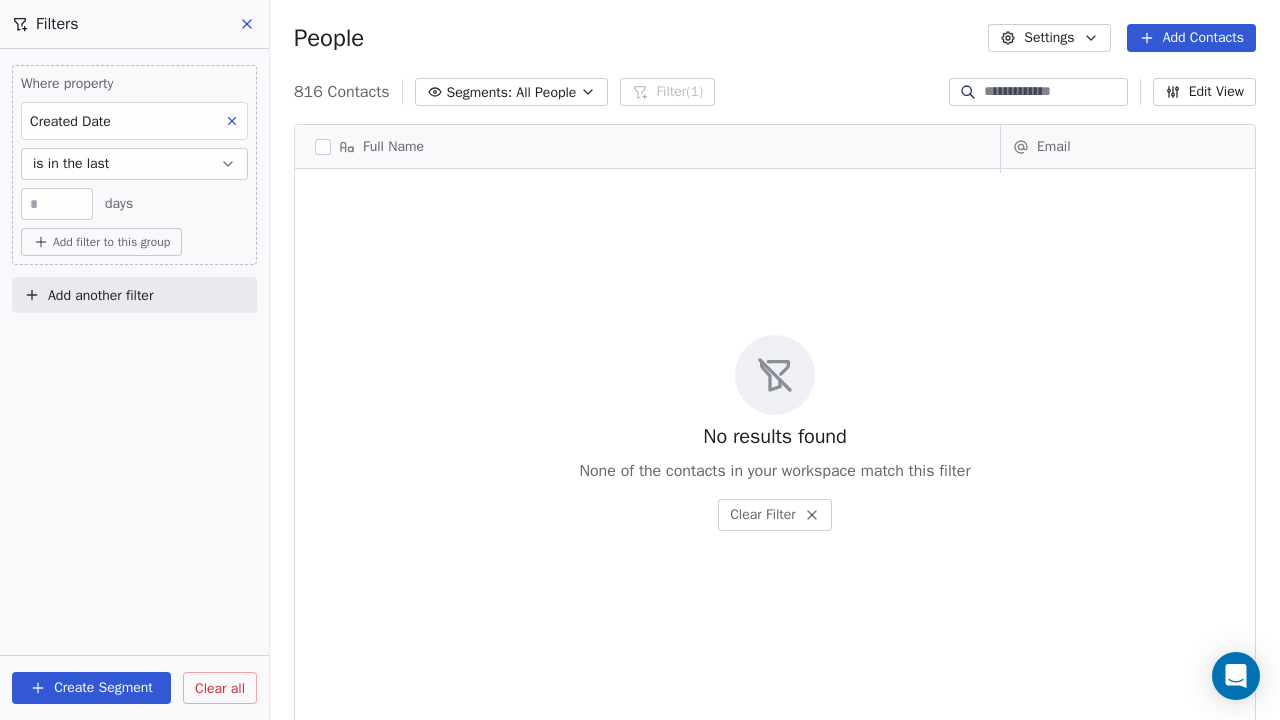click 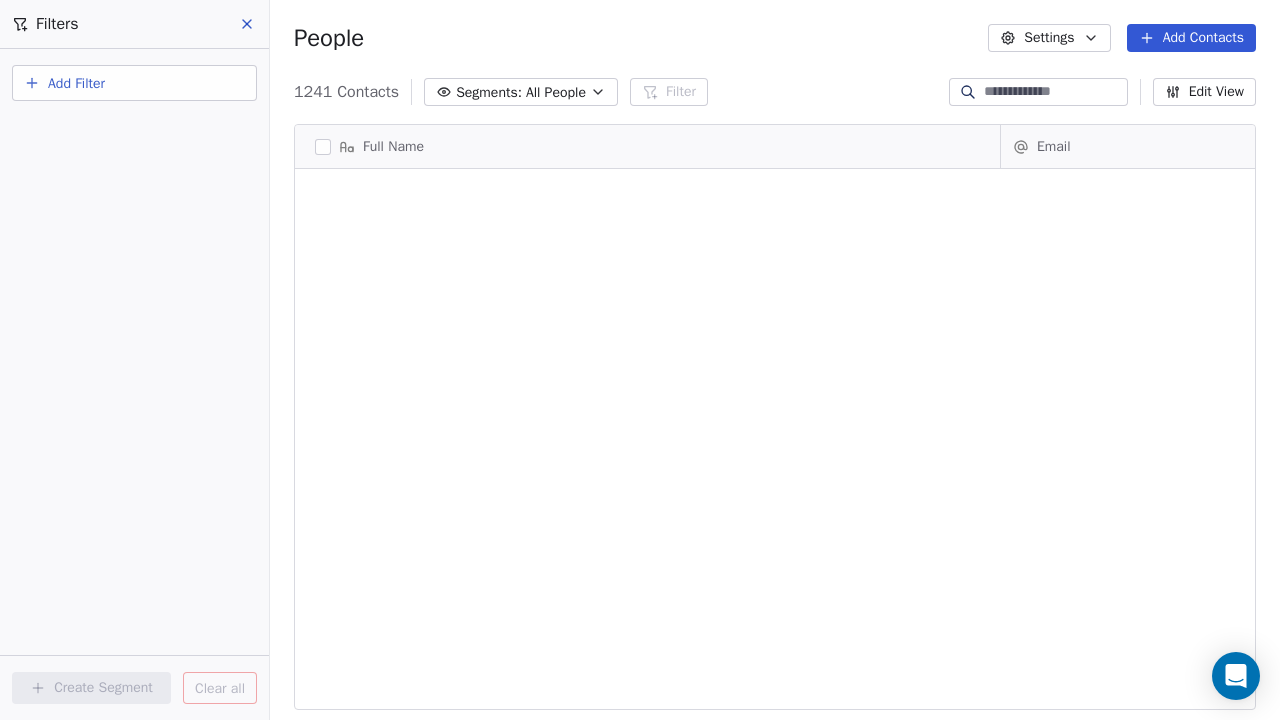 scroll, scrollTop: 0, scrollLeft: 0, axis: both 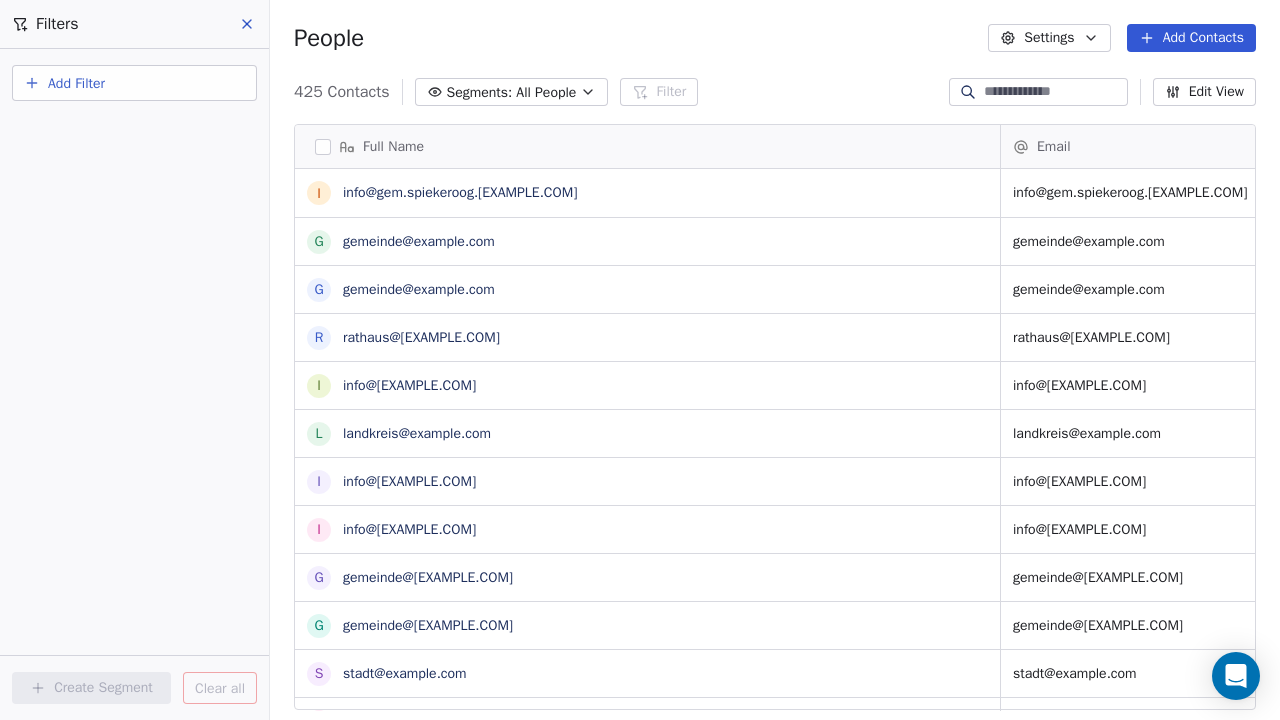 click 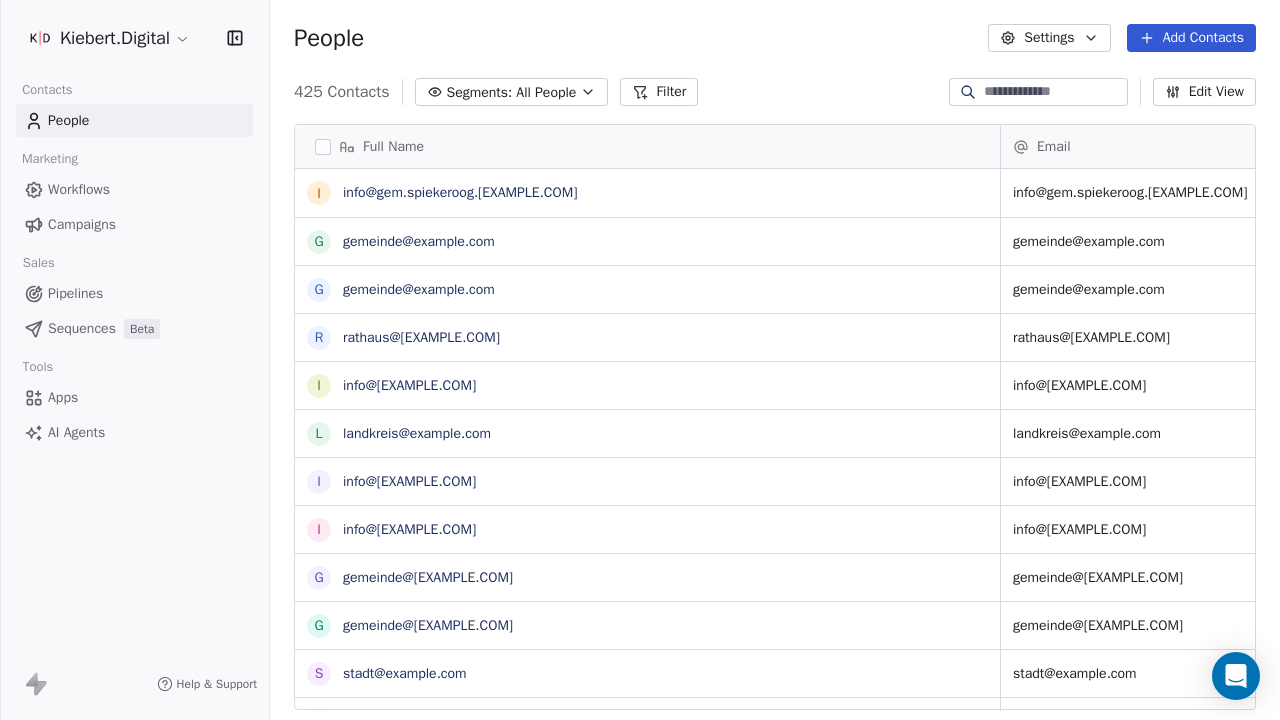 scroll, scrollTop: 1089, scrollLeft: 0, axis: vertical 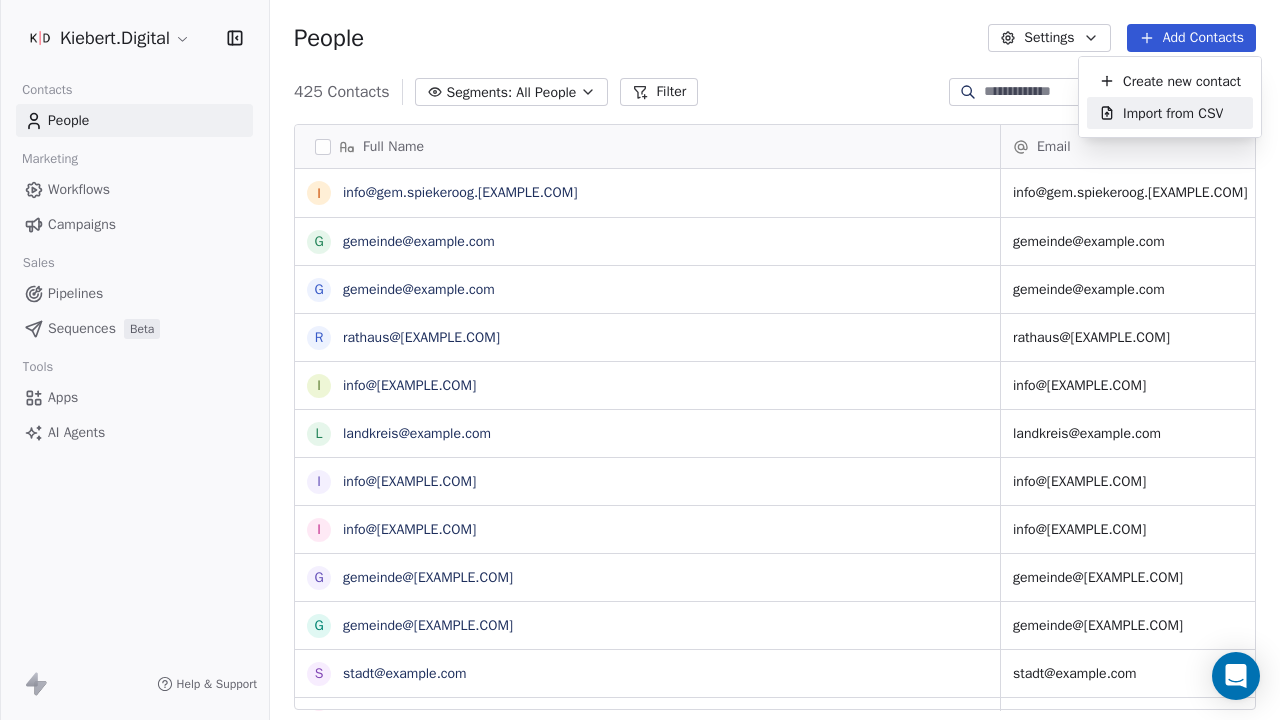 click on "Import from CSV" at bounding box center [1173, 113] 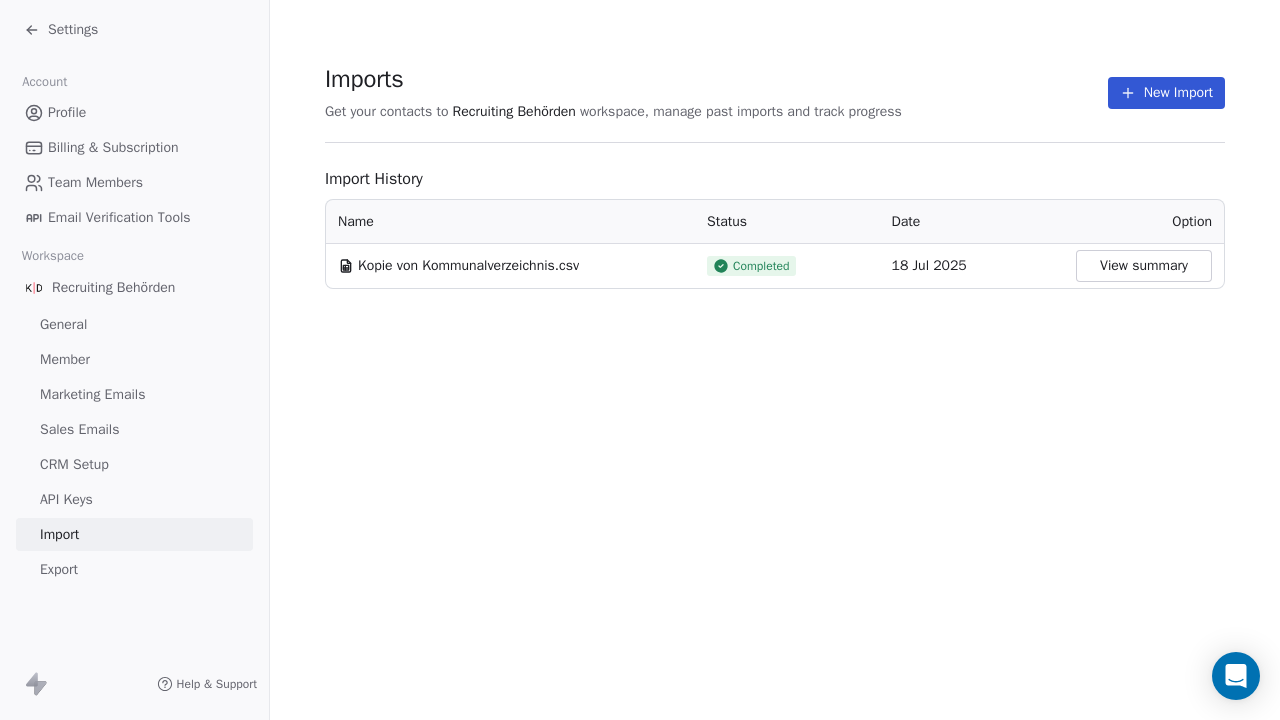 click on "New Import" at bounding box center (1166, 93) 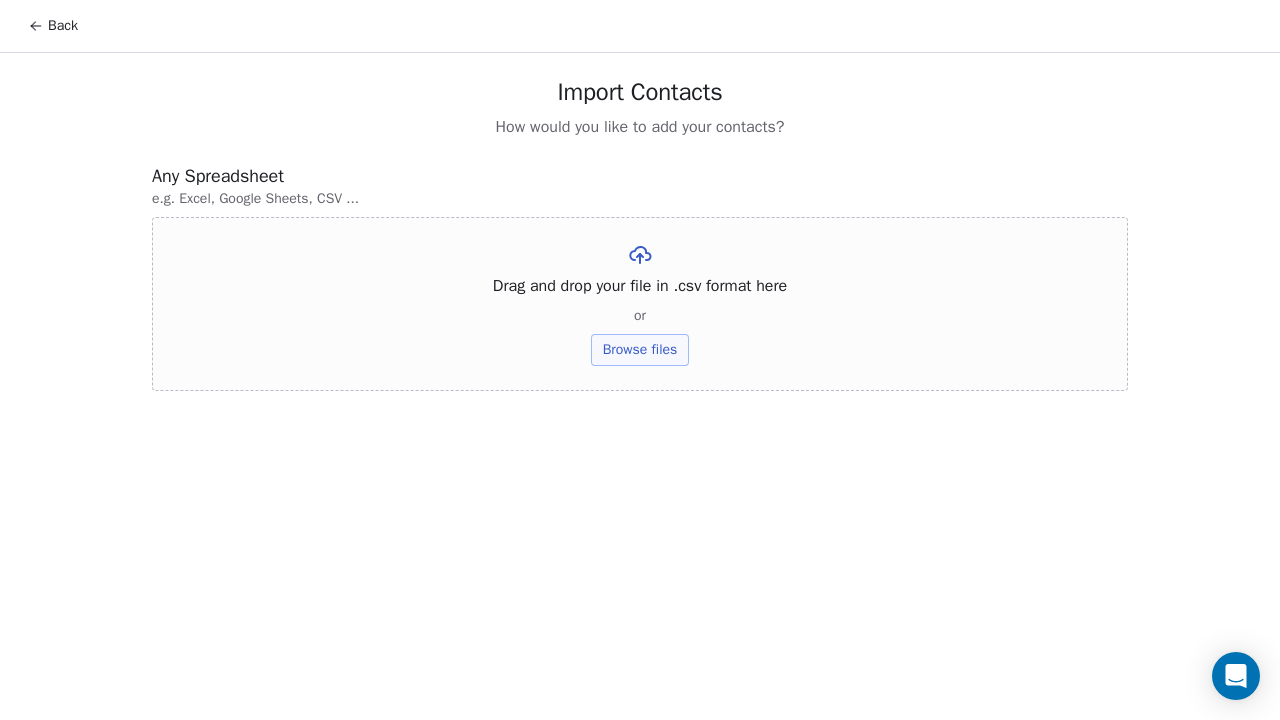click on "Browse files" at bounding box center [640, 350] 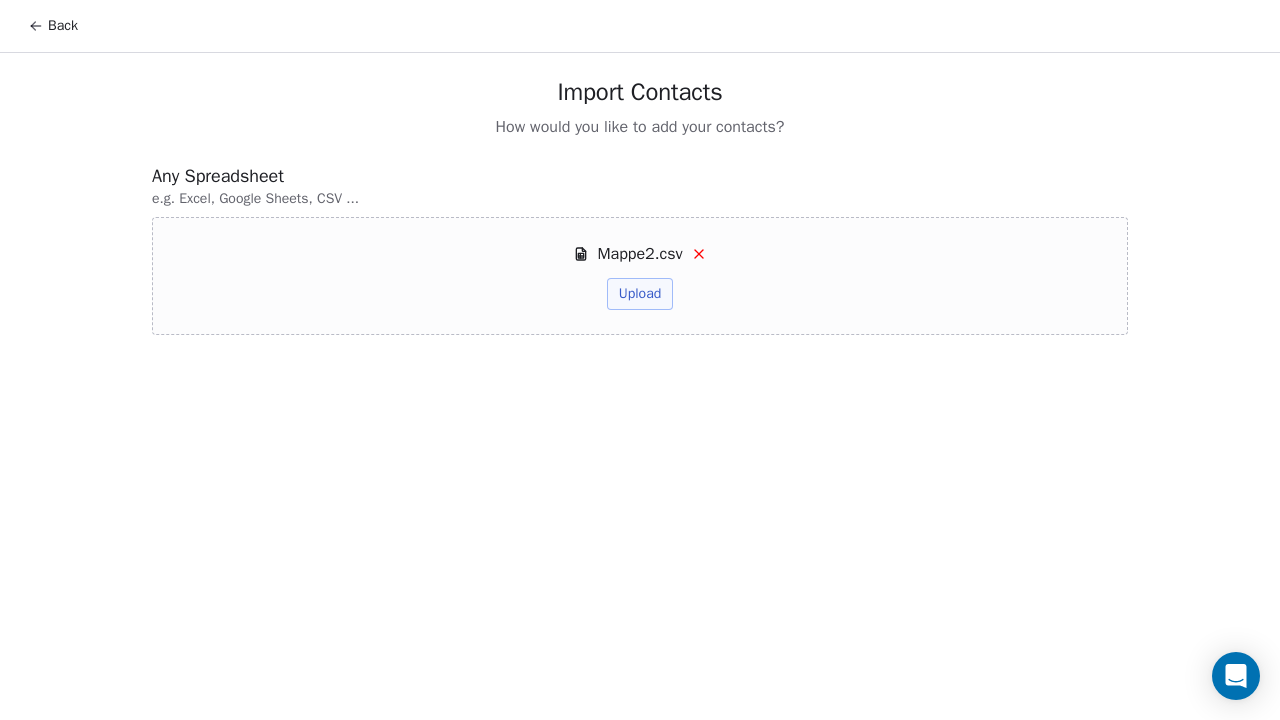 click on "Upload" at bounding box center [640, 294] 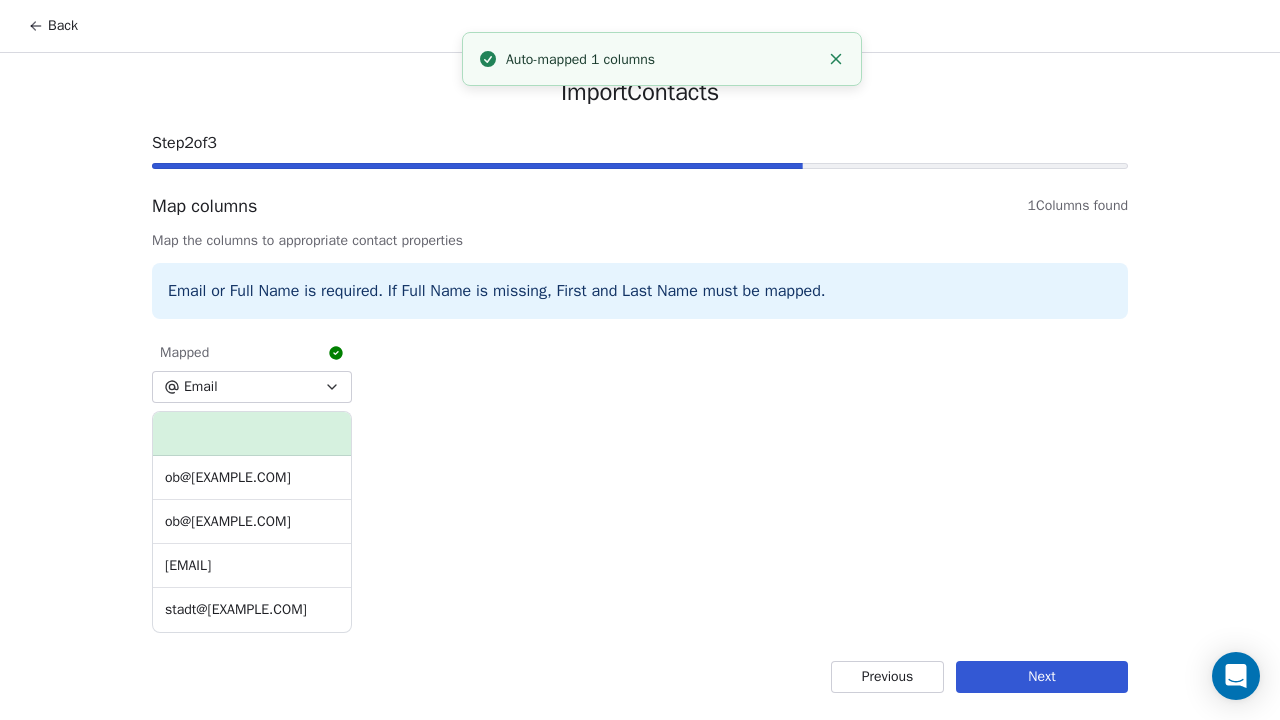 click on "Next" at bounding box center (1042, 677) 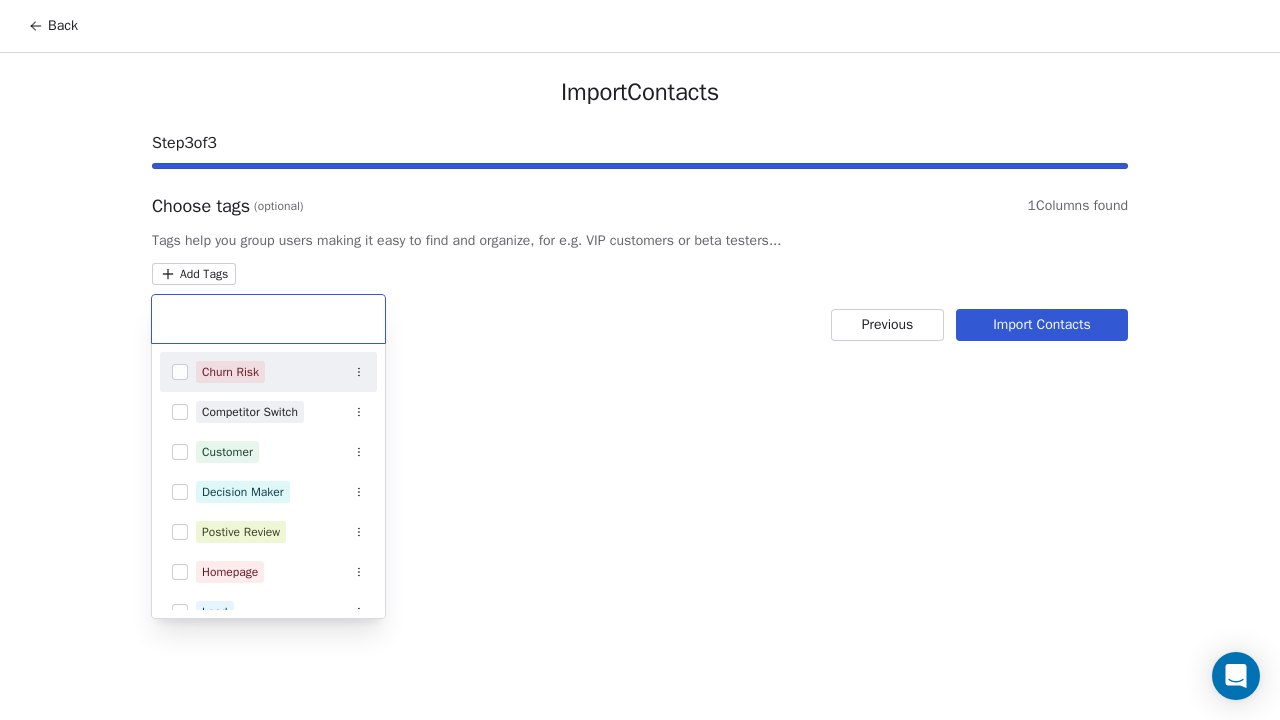 click on "Back Import  Contacts Step  3  of  3 Choose tags (optional) 1  Columns found Tags help you group users making it easy to find and organize, for e.g. VIP customers or beta testers...  Add Tags Previous Import Contacts
Churn Risk Competitor Switch Customer Decision Maker Postive Review Homepage Lead Niedersachsen Price Sensitive unsubscribed VIP Webinar Attendee" at bounding box center [640, 360] 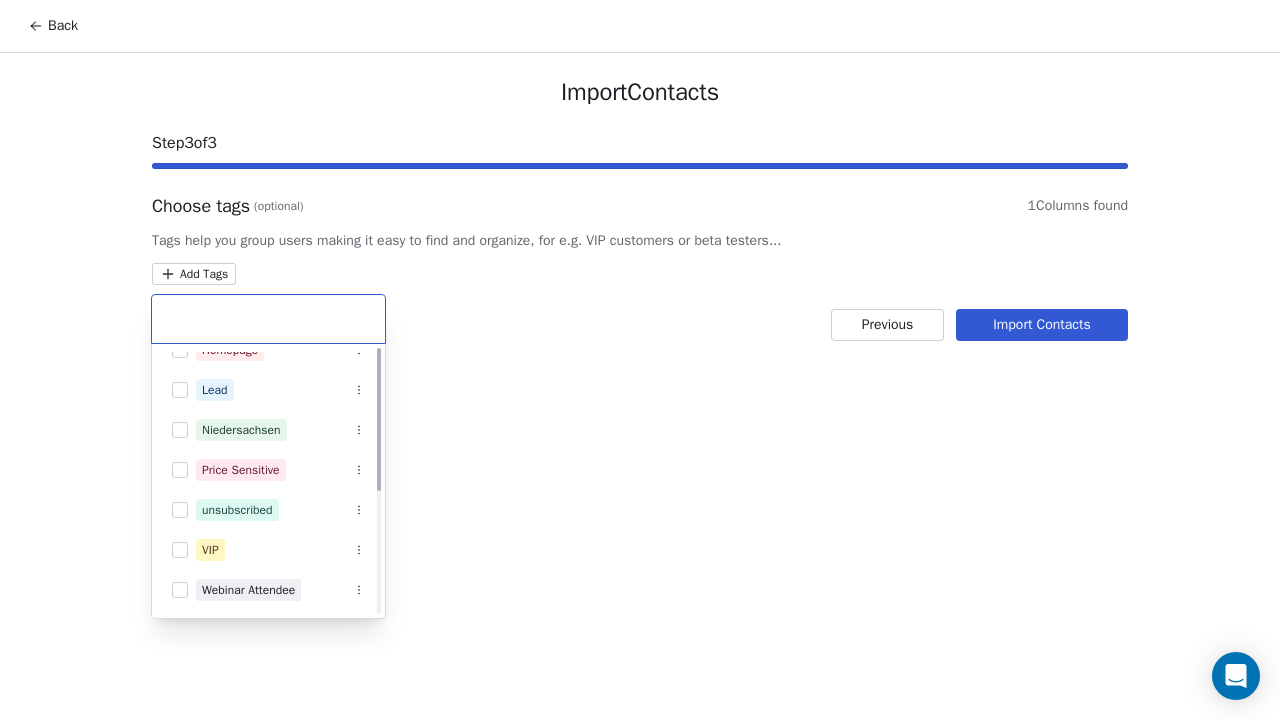 scroll, scrollTop: 0, scrollLeft: 0, axis: both 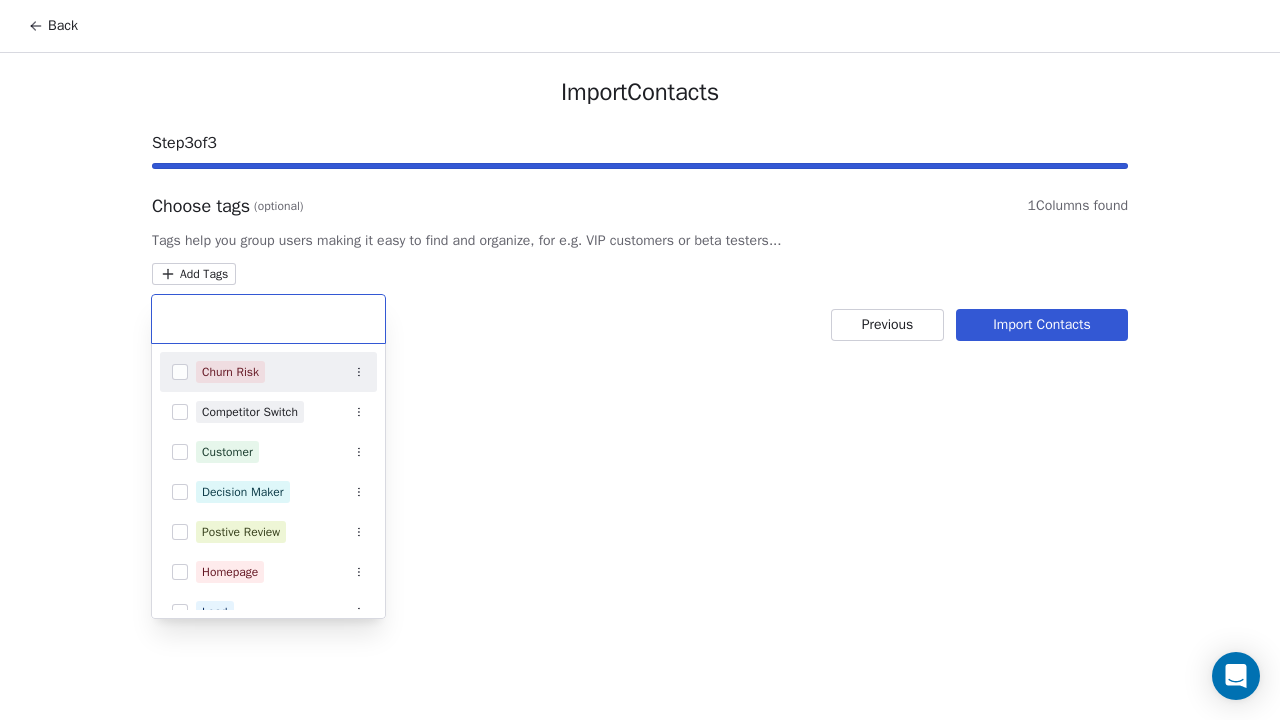 click on "Back Import  Contacts Step  3  of  3 Choose tags (optional) 1  Columns found Tags help you group users making it easy to find and organize, for e.g. VIP customers or beta testers...  Add Tags Previous Import Contacts
Churn Risk Competitor Switch Customer Decision Maker Postive Review Homepage Lead Niedersachsen Price Sensitive unsubscribed VIP Webinar Attendee" at bounding box center (640, 360) 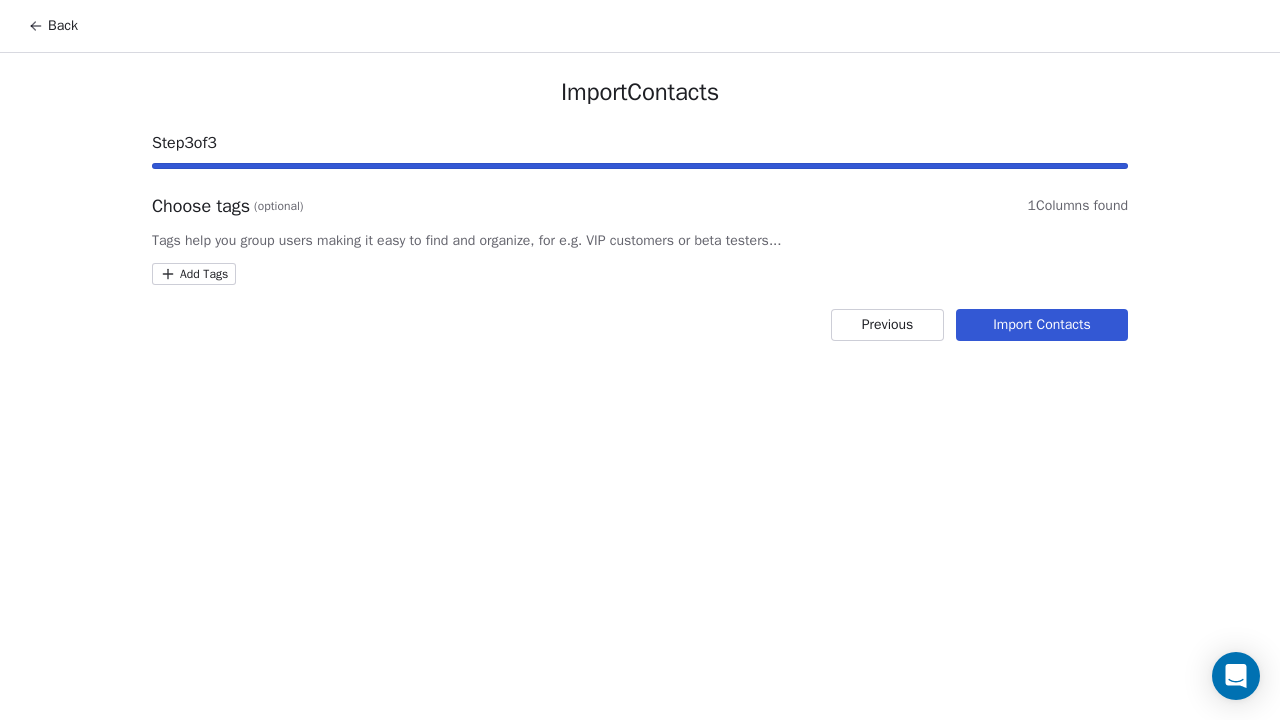 click on "Import Contacts" at bounding box center [1042, 325] 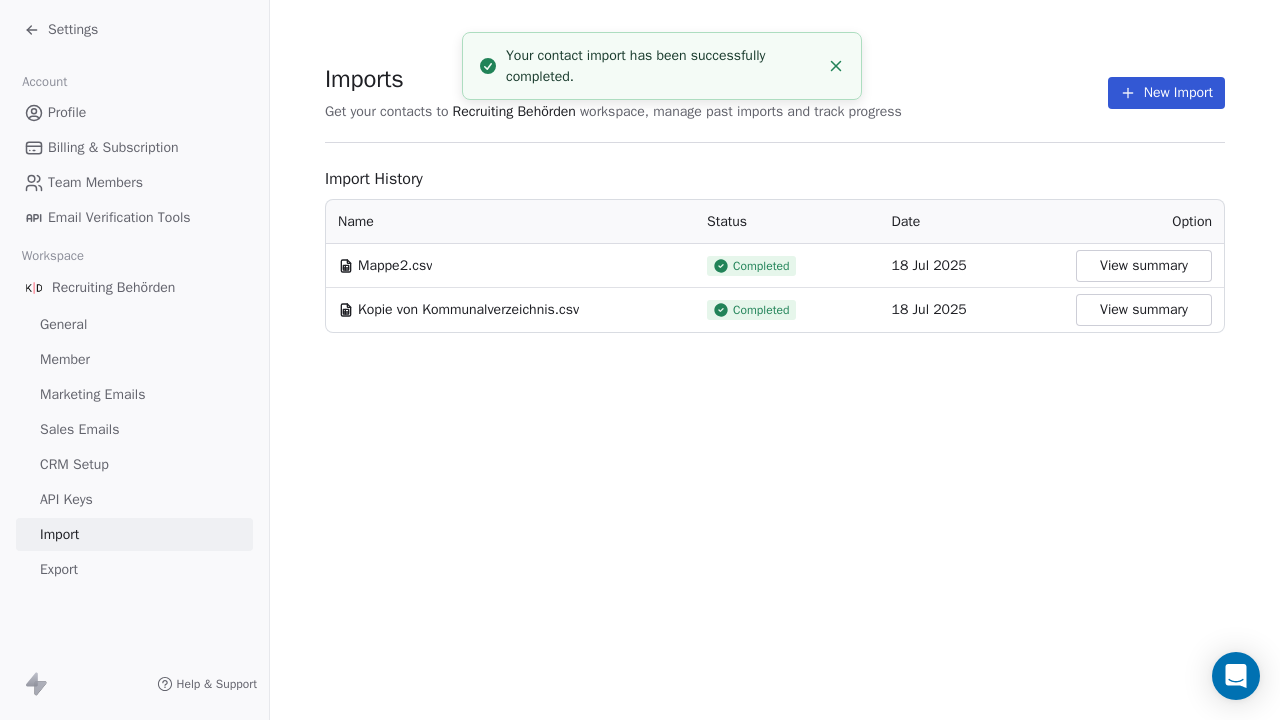 click on "Settings" at bounding box center (73, 30) 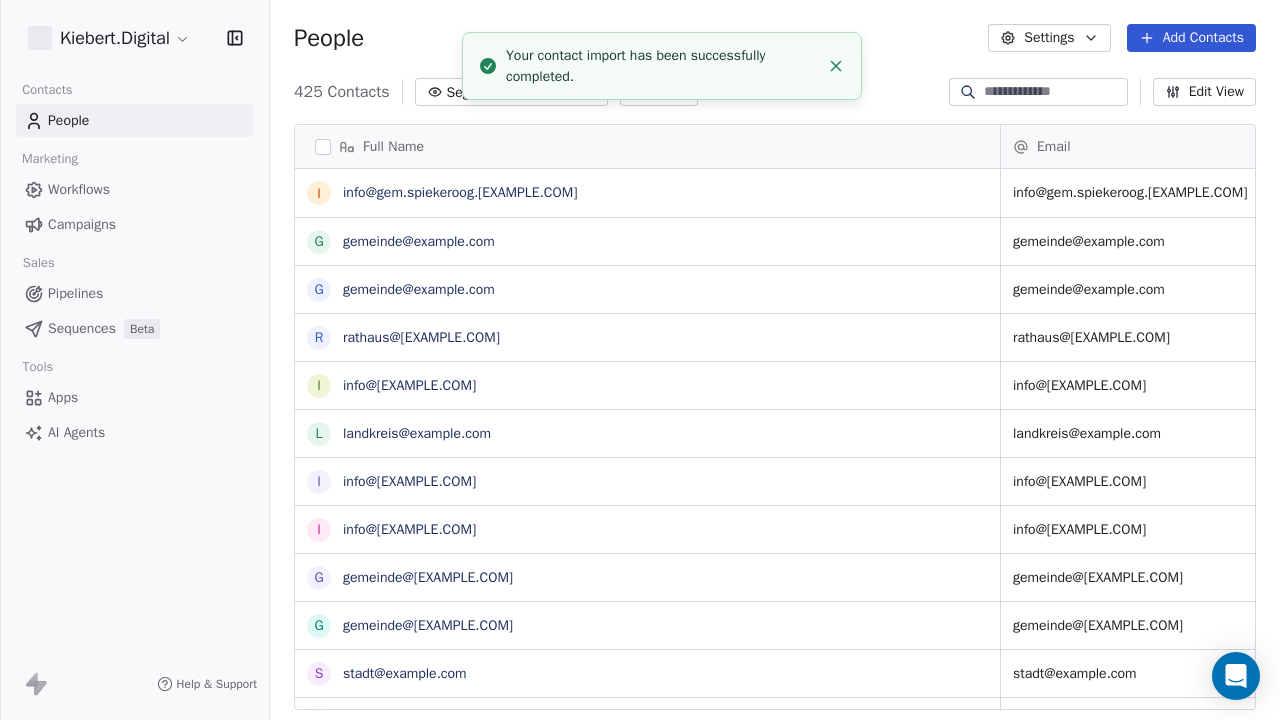 scroll, scrollTop: 16, scrollLeft: 16, axis: both 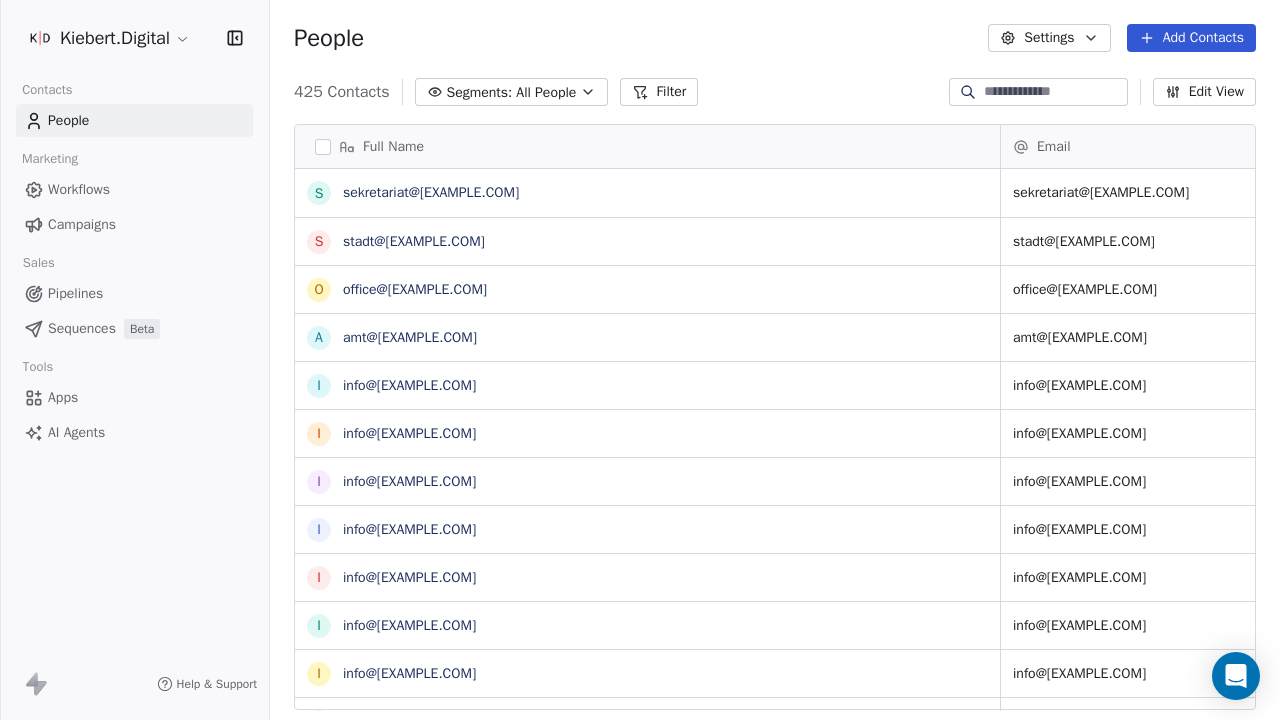 click on "Filter" at bounding box center (659, 92) 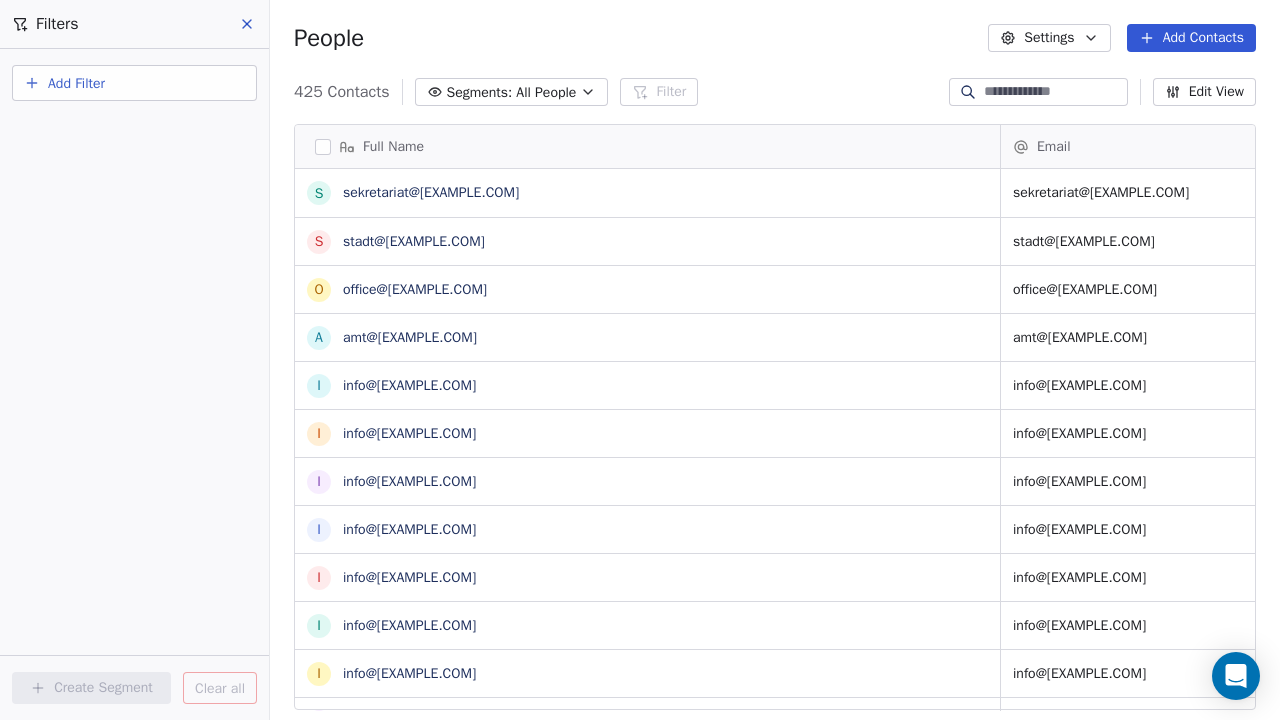 click on "Add Filter" at bounding box center (134, 83) 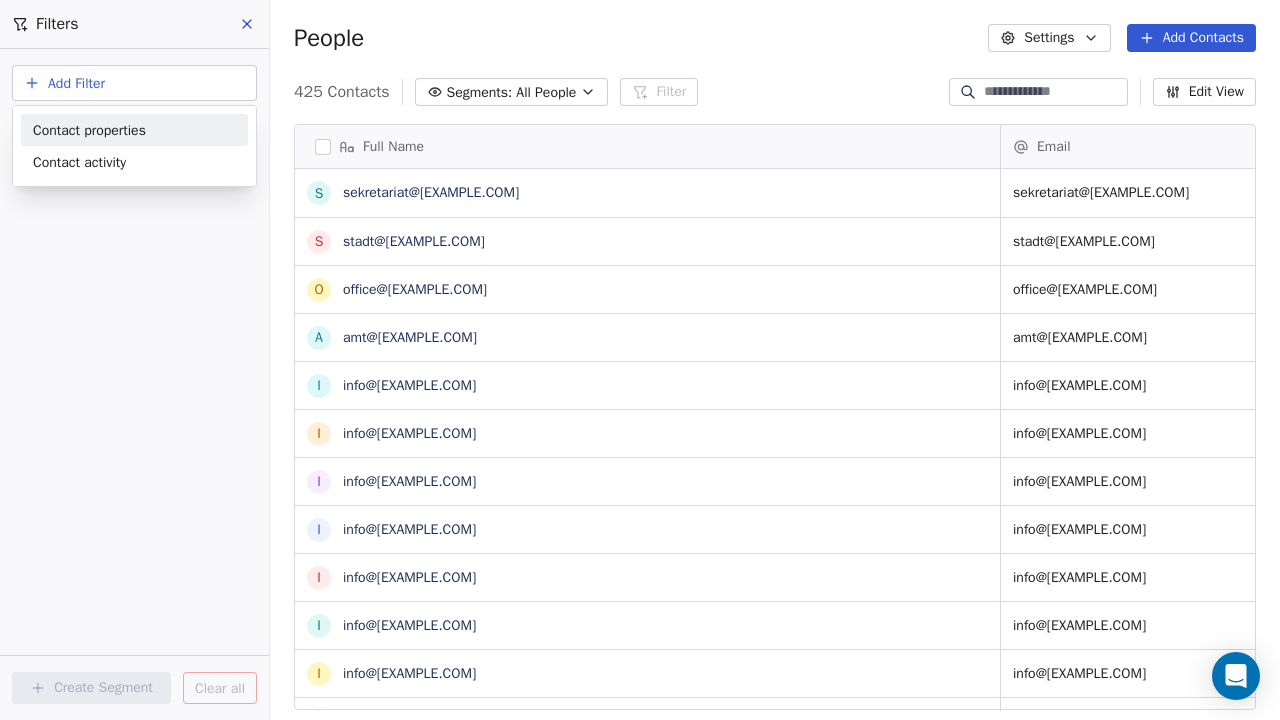 click on "Contact properties" at bounding box center (89, 130) 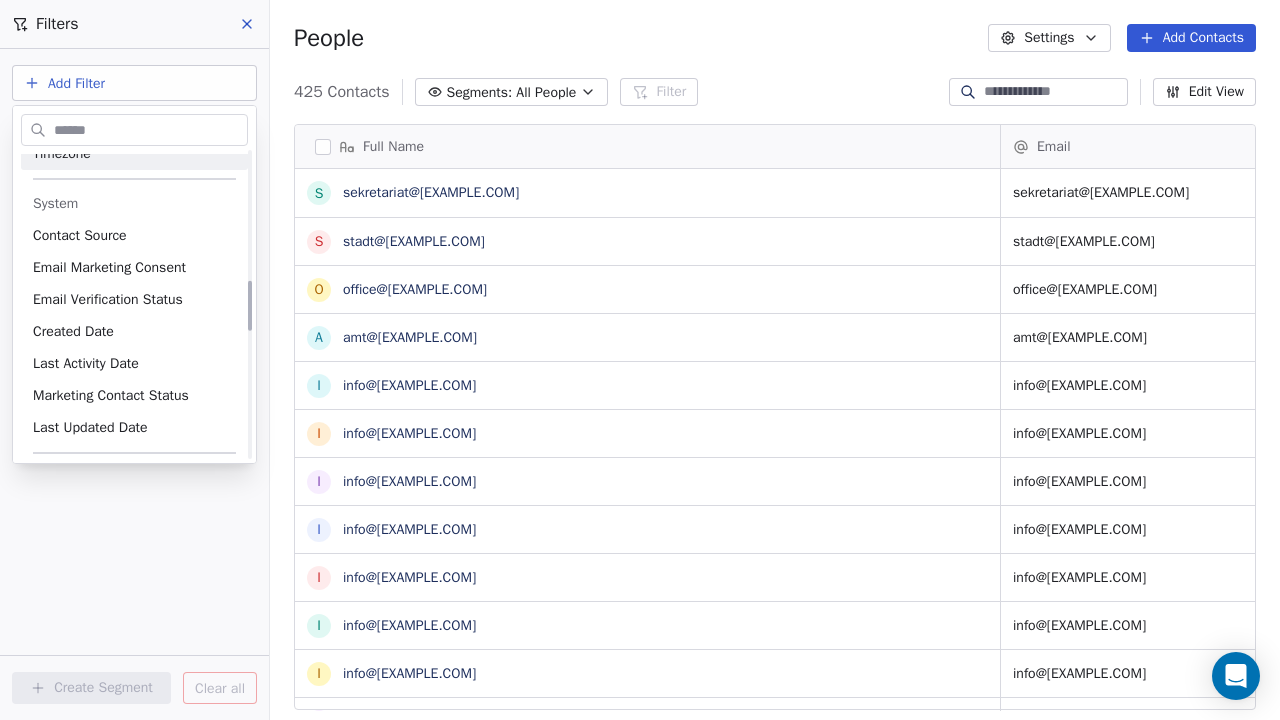 scroll, scrollTop: 794, scrollLeft: 0, axis: vertical 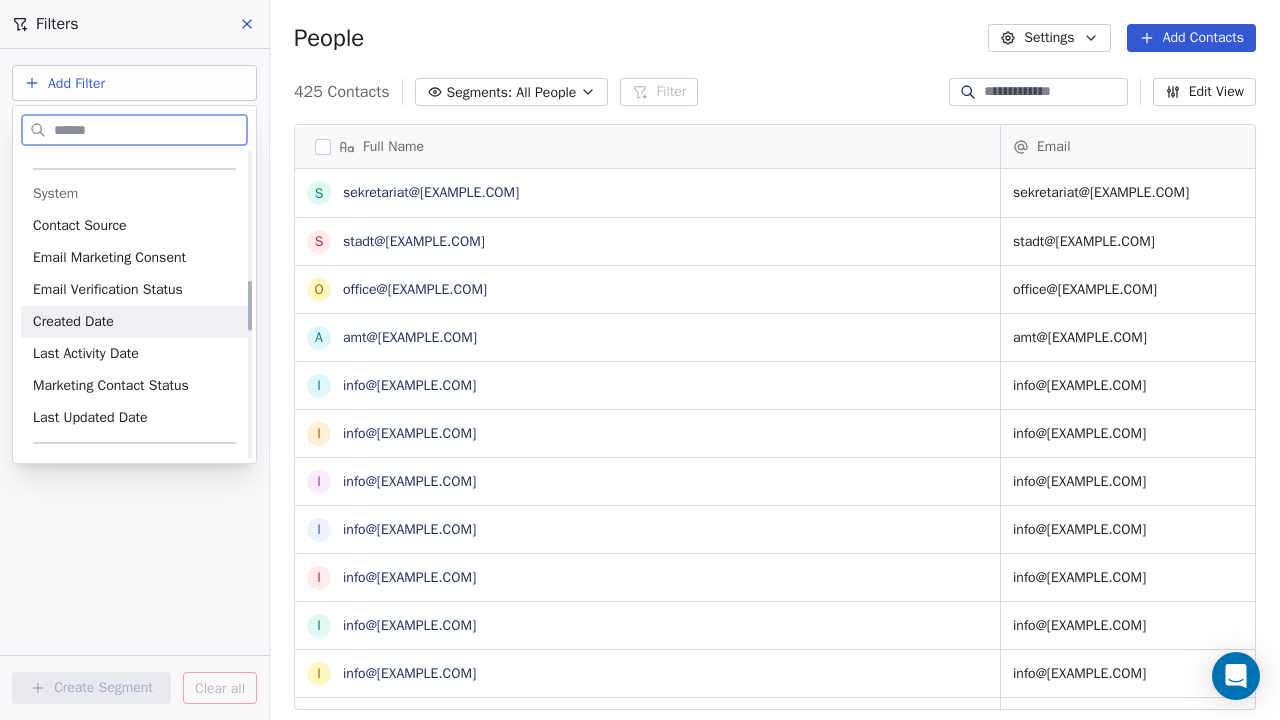 click on "Created Date" at bounding box center [134, 322] 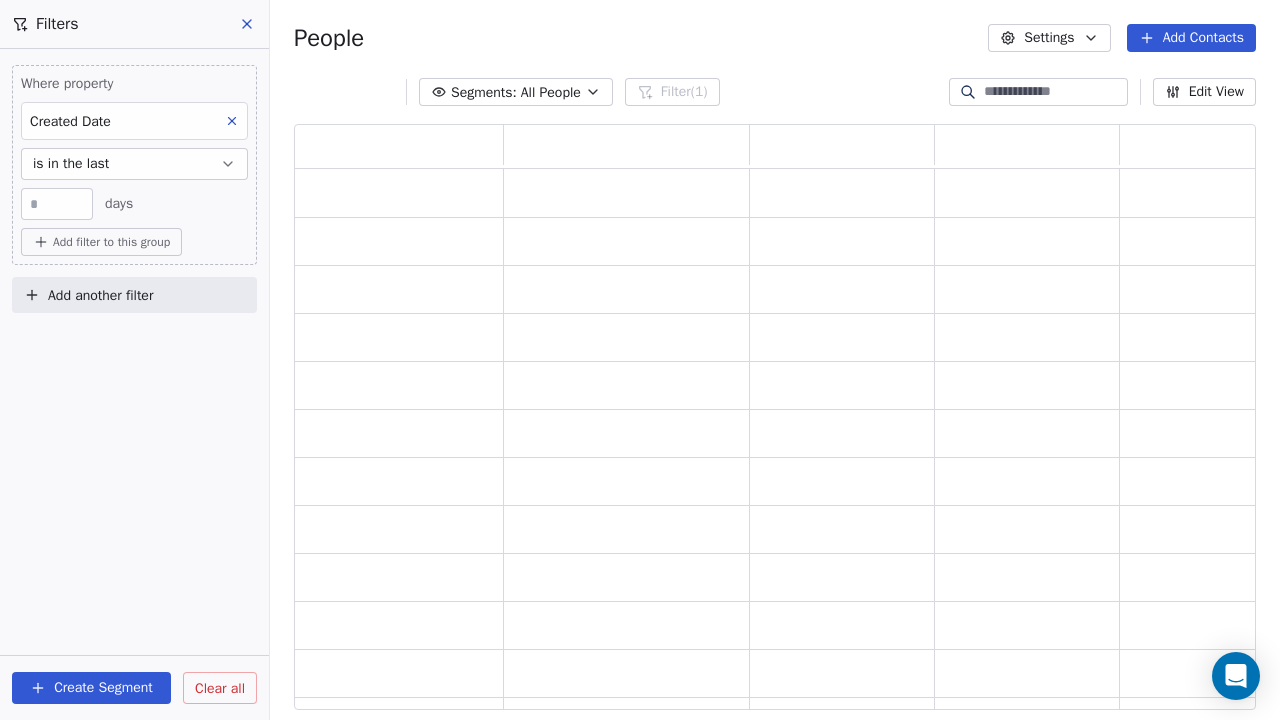 scroll, scrollTop: 16, scrollLeft: 16, axis: both 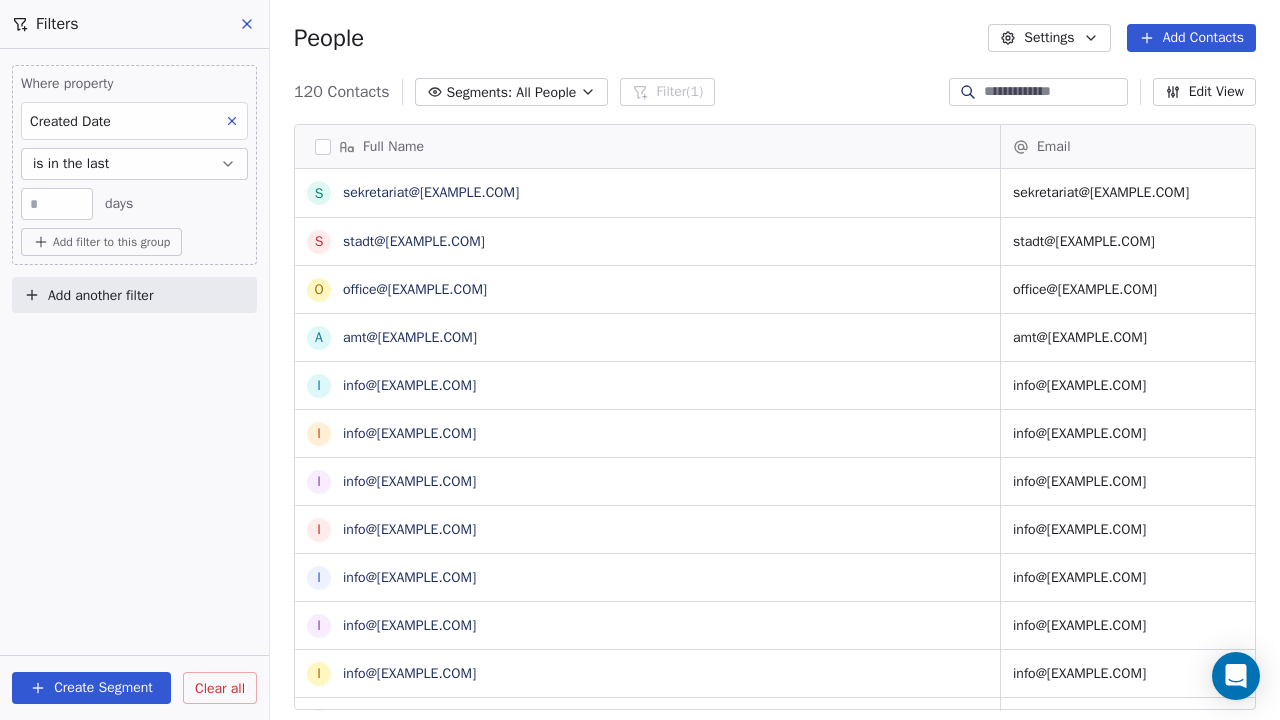 click on "**" at bounding box center [57, 204] 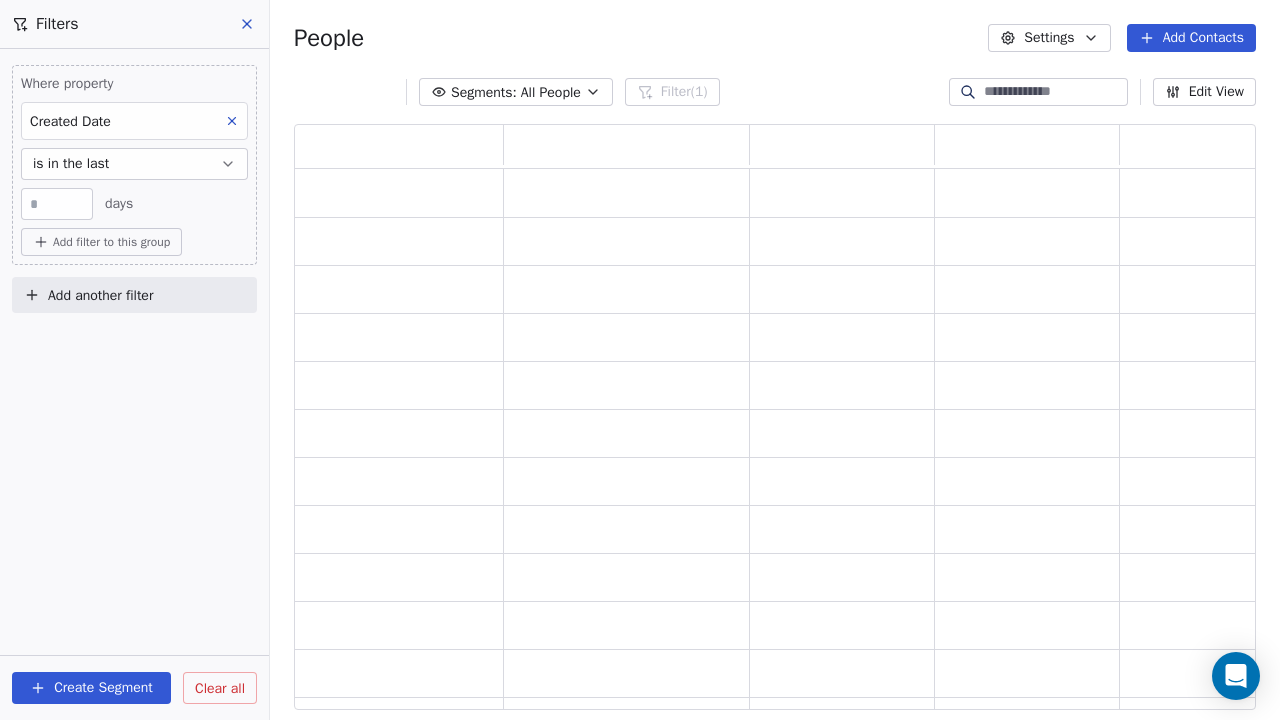 click on "Where property   Created Date   is in the last * days Add filter to this group Add another filter  Create Segment Clear all" at bounding box center (134, 384) 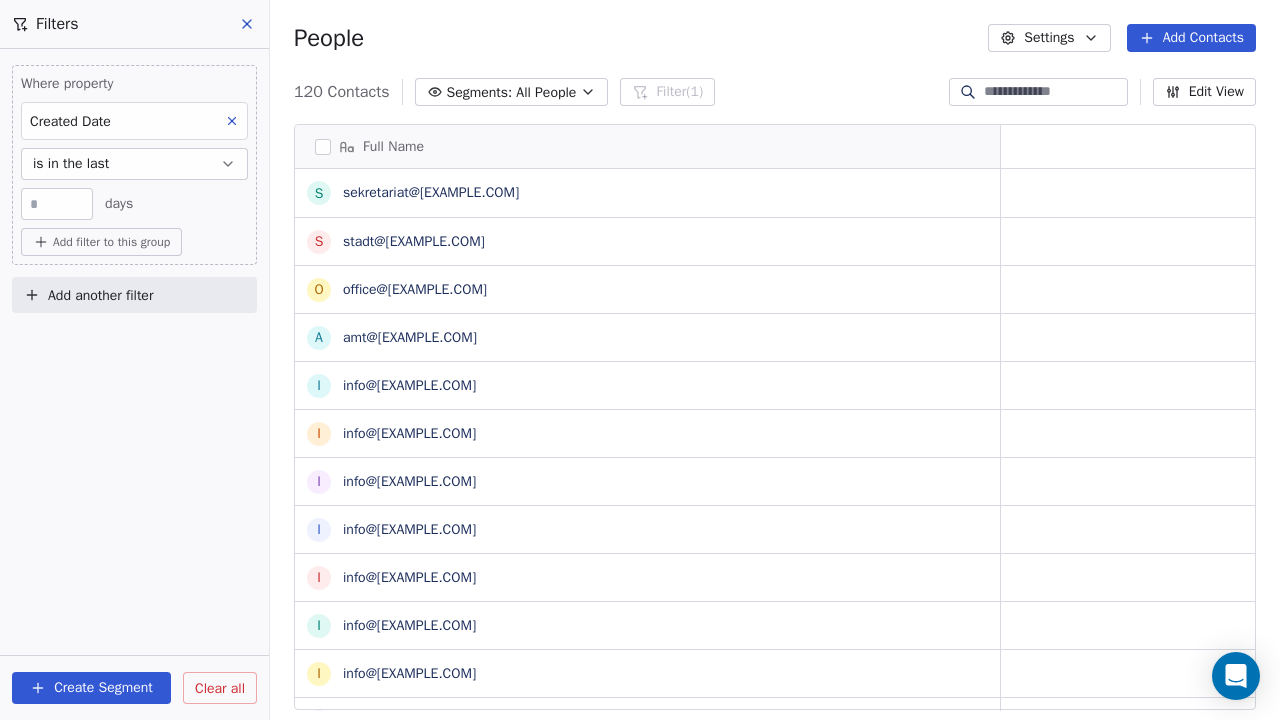 scroll, scrollTop: 618, scrollLeft: 995, axis: both 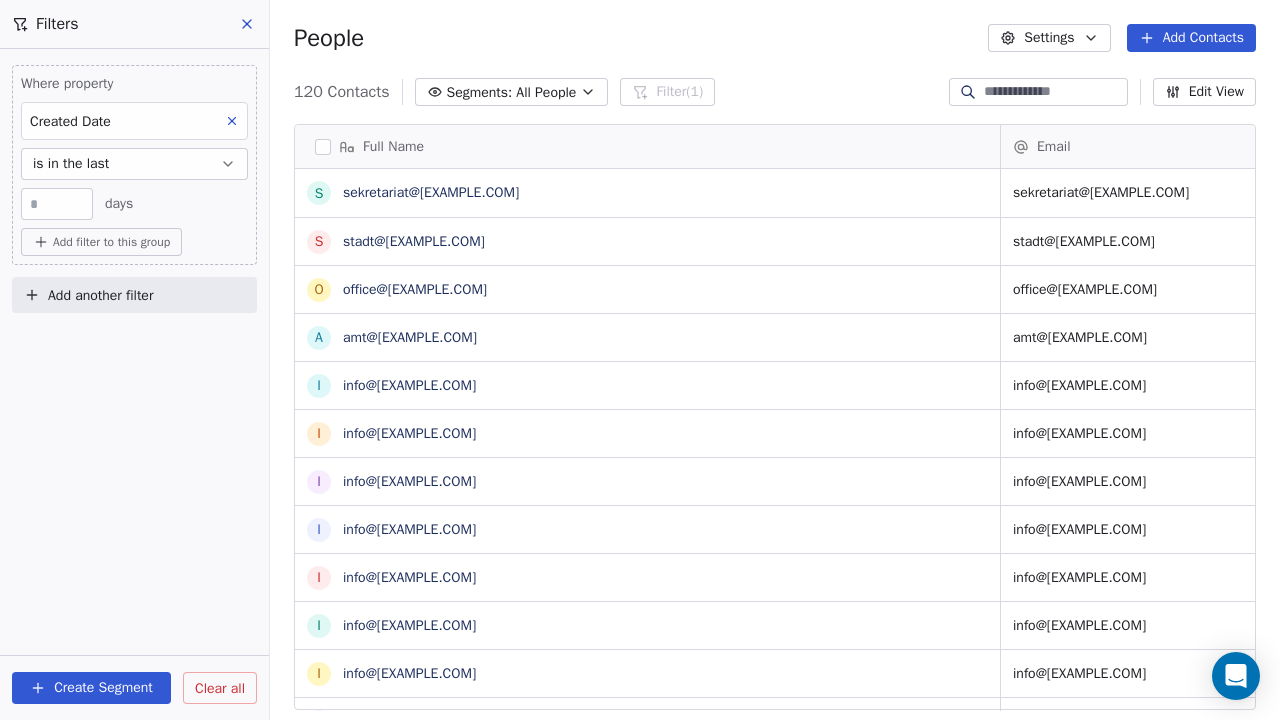 click on "Create Segment" at bounding box center (91, 688) 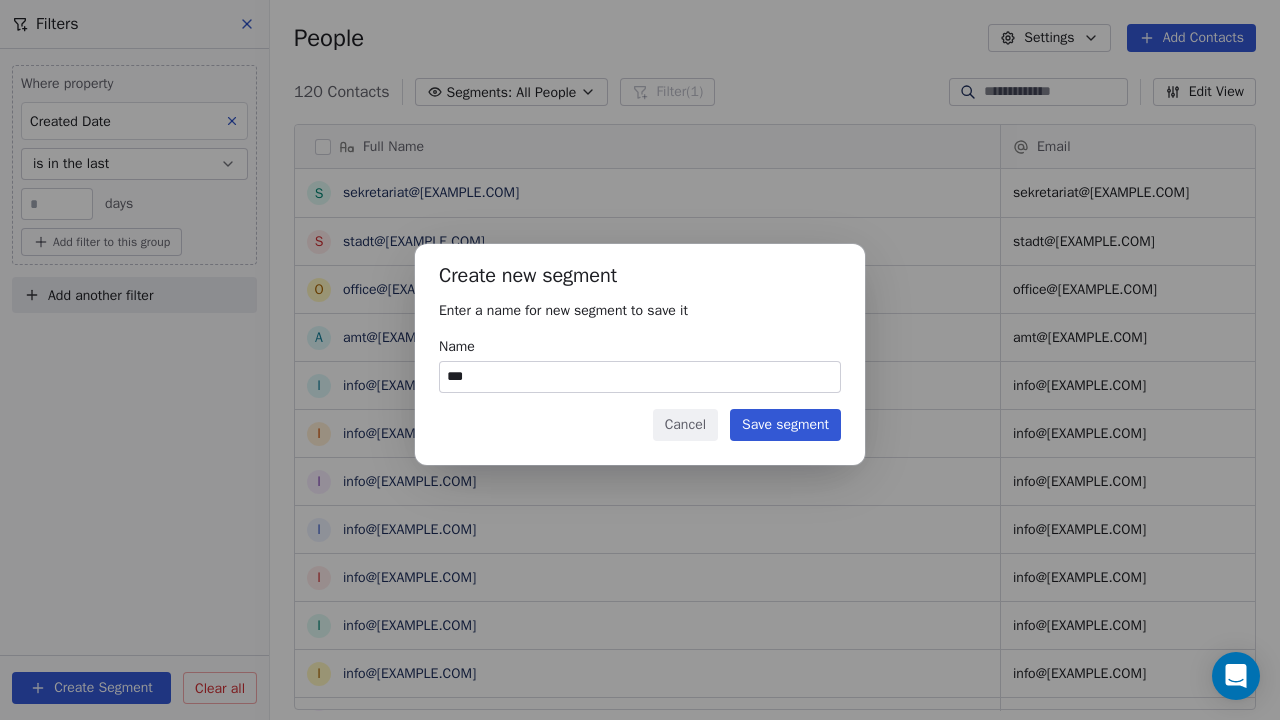 type on "***" 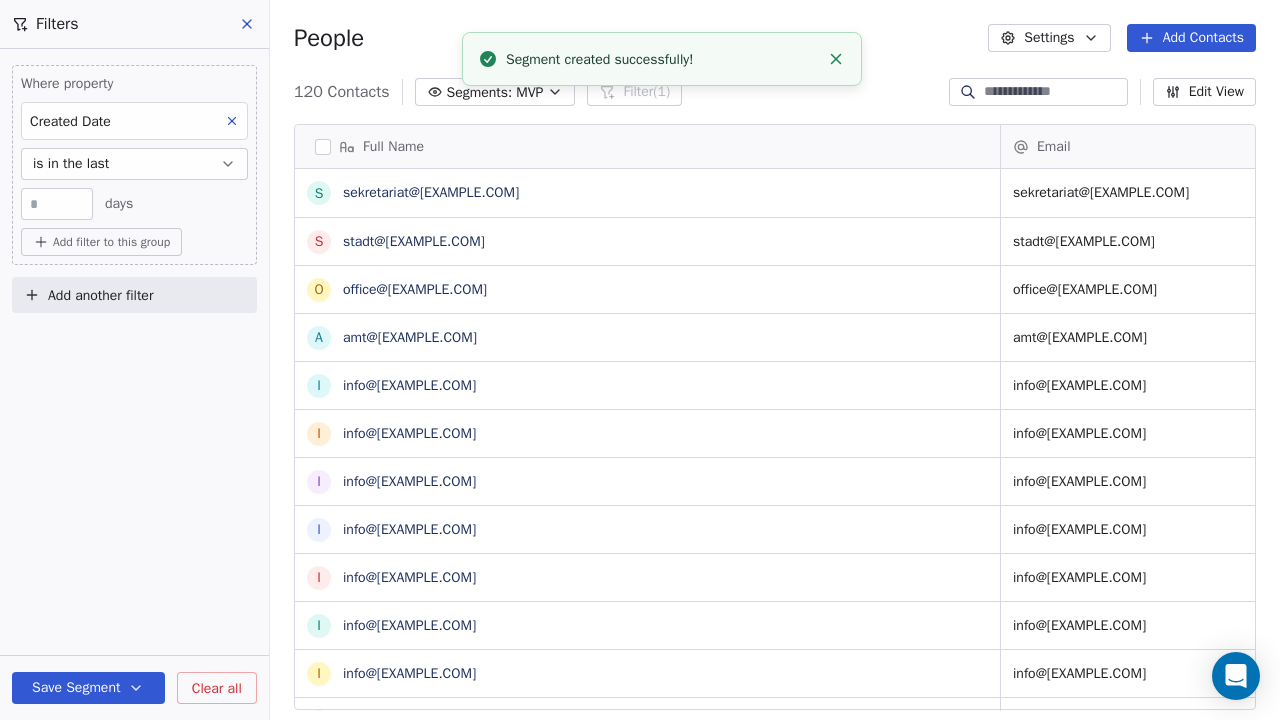click on "Where property   Created Date   is in the last * days Add filter to this group Add another filter Save Segment Clear all" at bounding box center [134, 384] 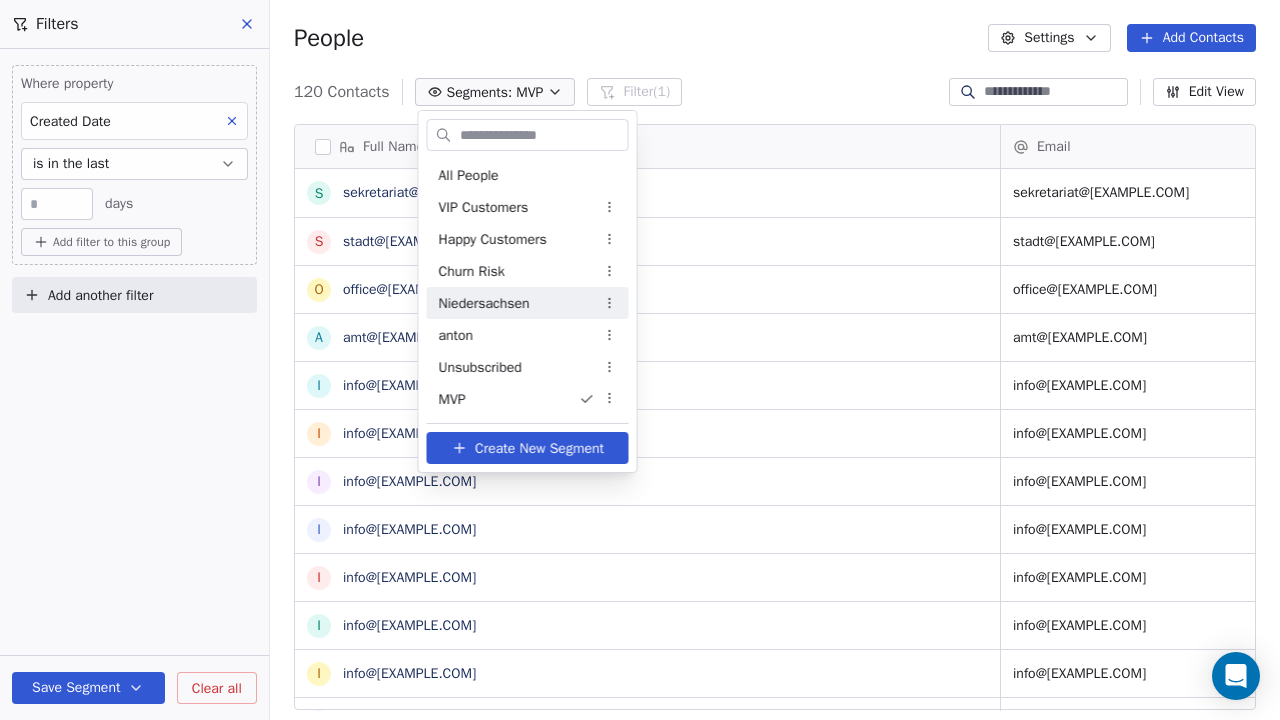 click on "Niedersachsen" at bounding box center (484, 303) 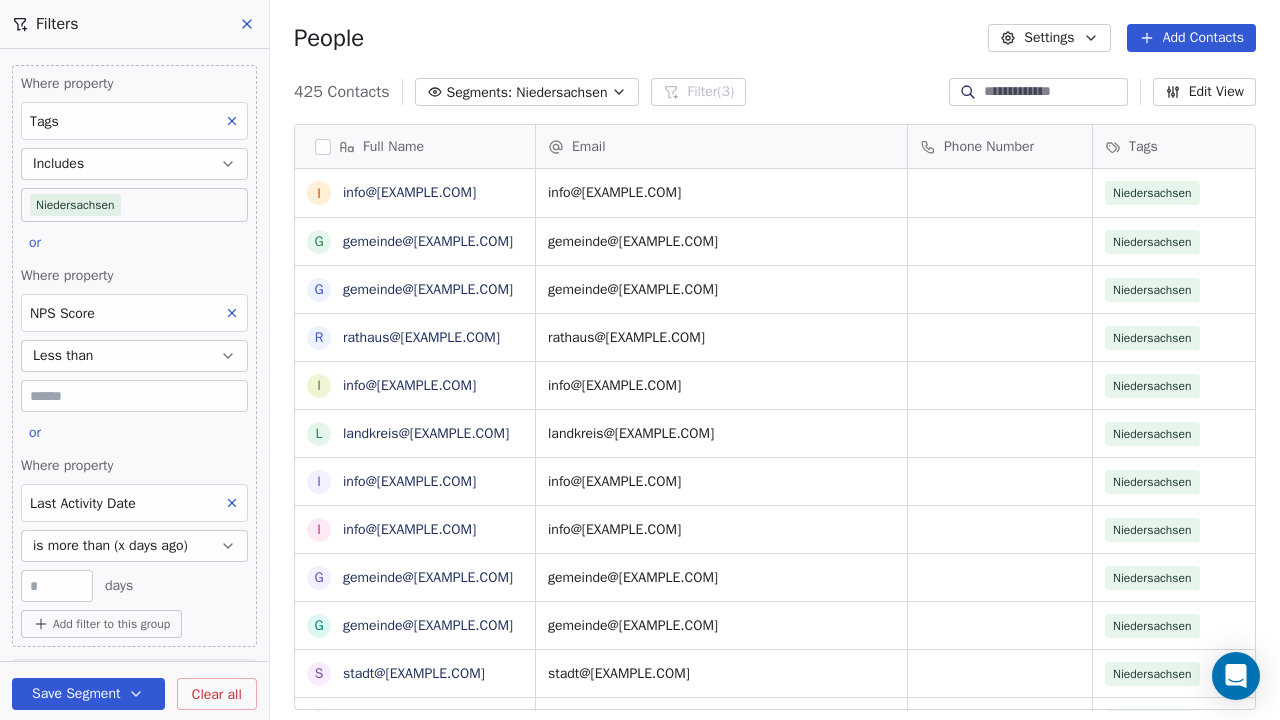 scroll, scrollTop: 16, scrollLeft: 16, axis: both 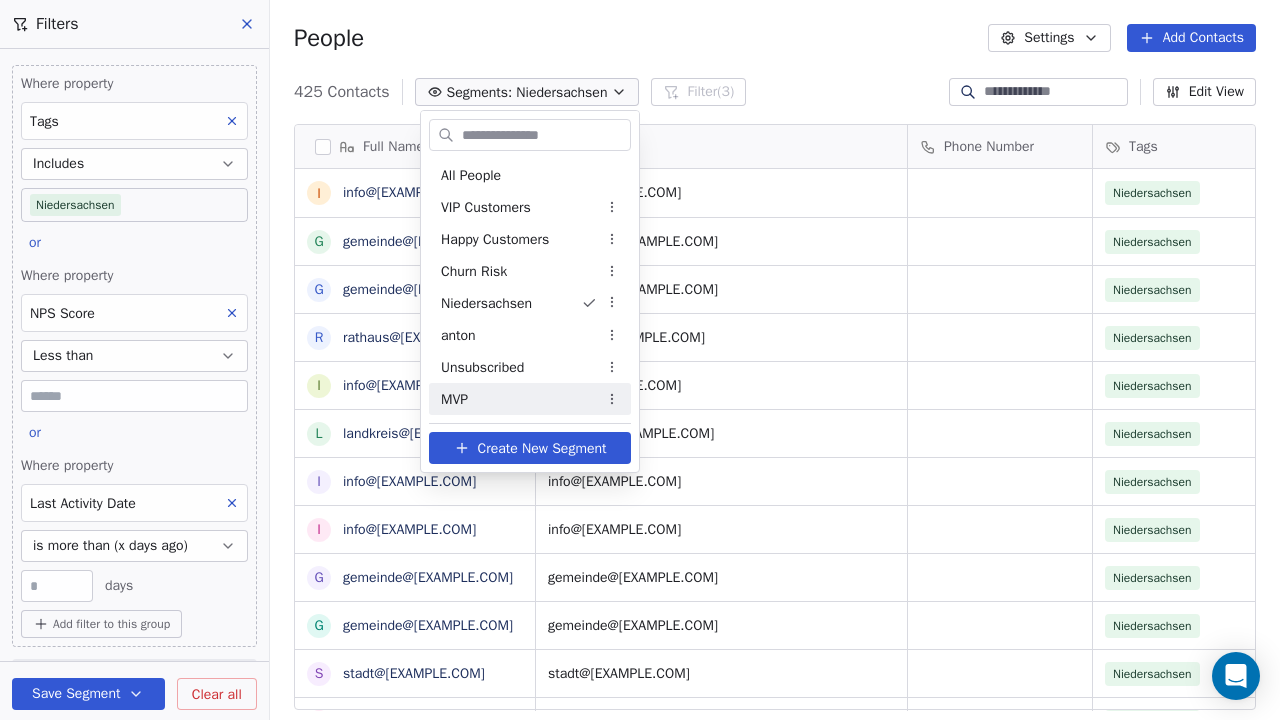 click on "MVP" at bounding box center (530, 399) 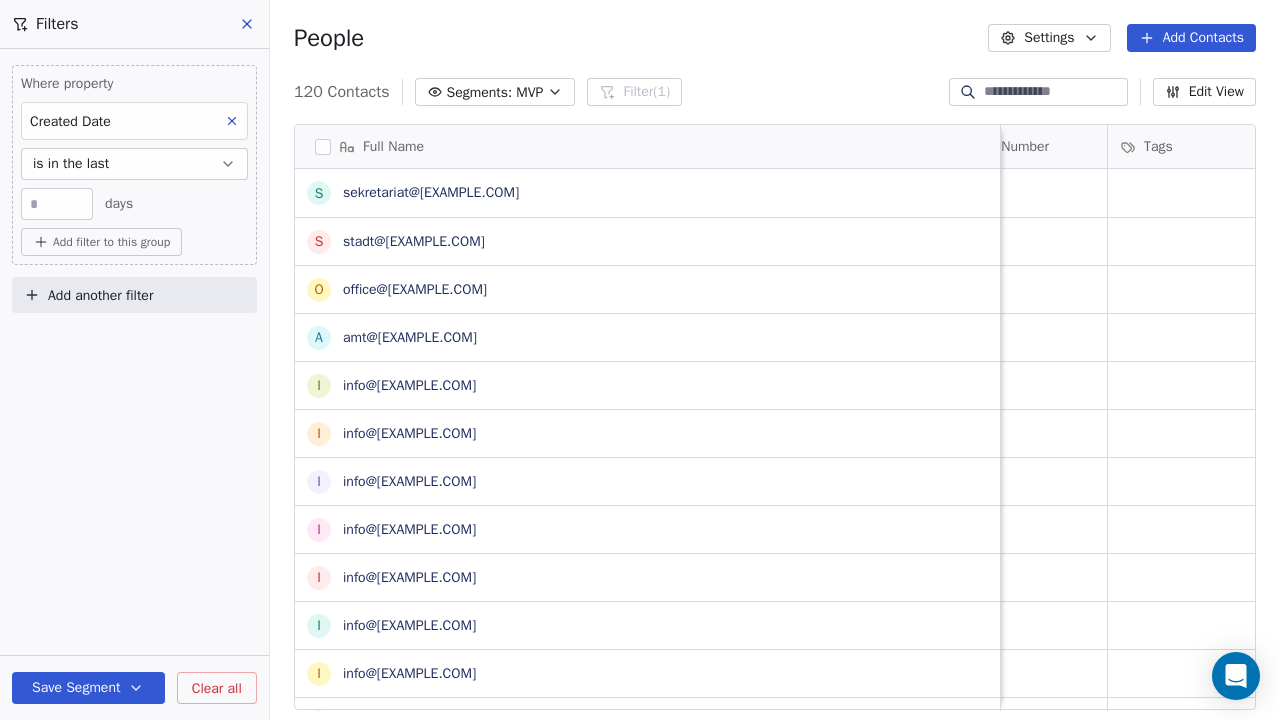 scroll, scrollTop: 0, scrollLeft: 744, axis: horizontal 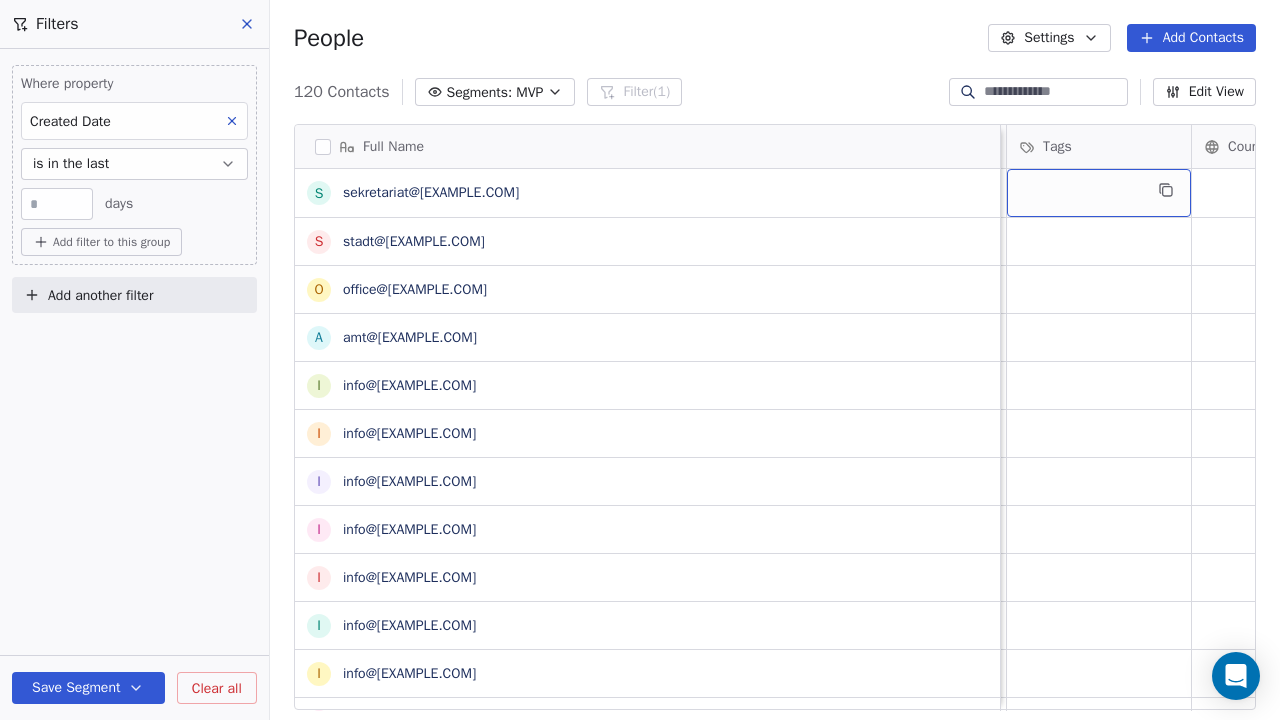 click on "Tags" at bounding box center [1097, 147] 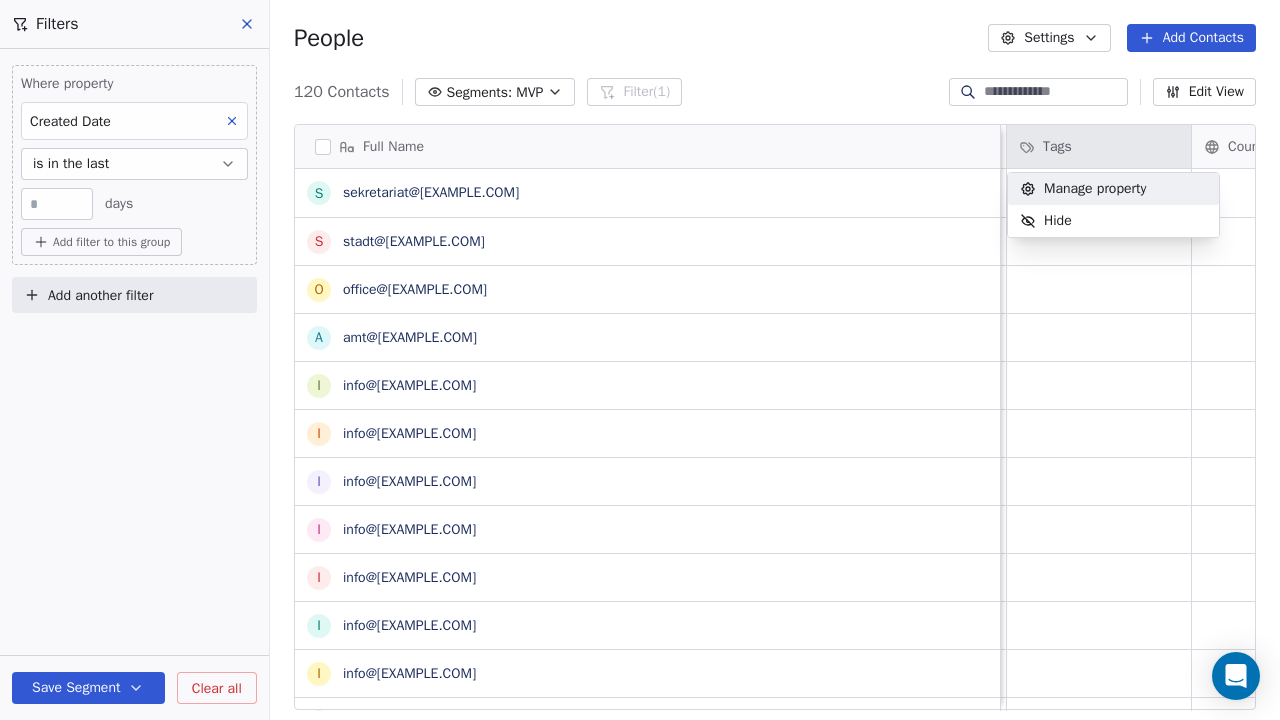 click on "Kiebert.Digital Contacts People Marketing Workflows Campaigns Sales Pipelines Sequences Beta Tools Apps AI Agents Help & Support Filters Where property   Created Date   is in the last * days Add filter to this group Add another filter Save Segment Clear all People Settings  Add Contacts 120 Contacts Segments: MVP Filter  (1) Edit View Tag Add to Sequence Export Full Name s sekretariat@amt-westruegen.de s stadt@ribnitz-damgarten.de o office@amt-nord-ruegen.de a amt@recknitz-trebeltal.de i info@amt-niepars.de i info@amt-mg.de i info@darss-fischland.de i info@amt-miltzow.de i info@amt-franzburg-richtenberg.de i info@stadt-bergen-auf-ruegen.de i info@amt-barth.de i info@altenpleen.de p poststelle@gemeinde-zingst.de i info@stralsund.de g gemeinde@suederholz.de r rathaus@putbus.de i info@sassnitz.de i info@stadtmarlow.de i info@grimmen.de p poststelle@kreisverwaltung-vr.de p post@gemeinde-binz.de i info@amt-zuessow.de i info@amtusedomnord.de i info@amtusedom.de i info@torgelow.de i info@amtlubmin.de s a s p i r" at bounding box center (640, 360) 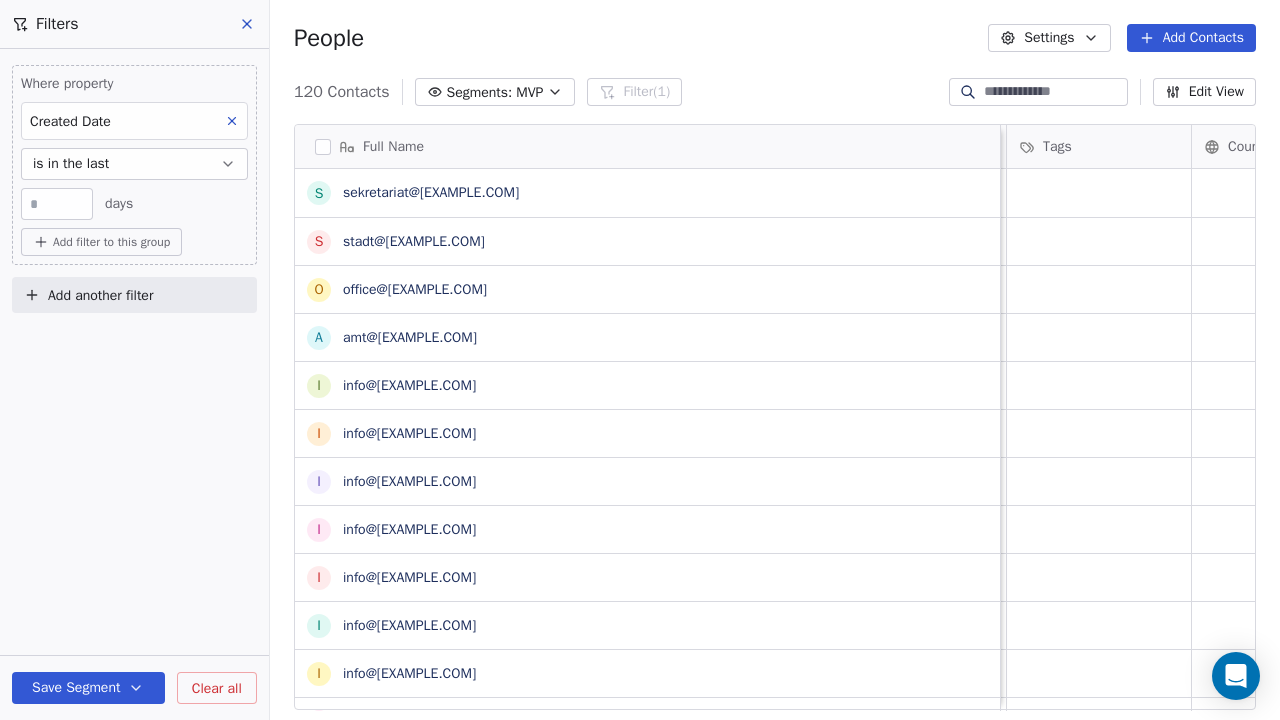 click on "Settings" at bounding box center (1049, 38) 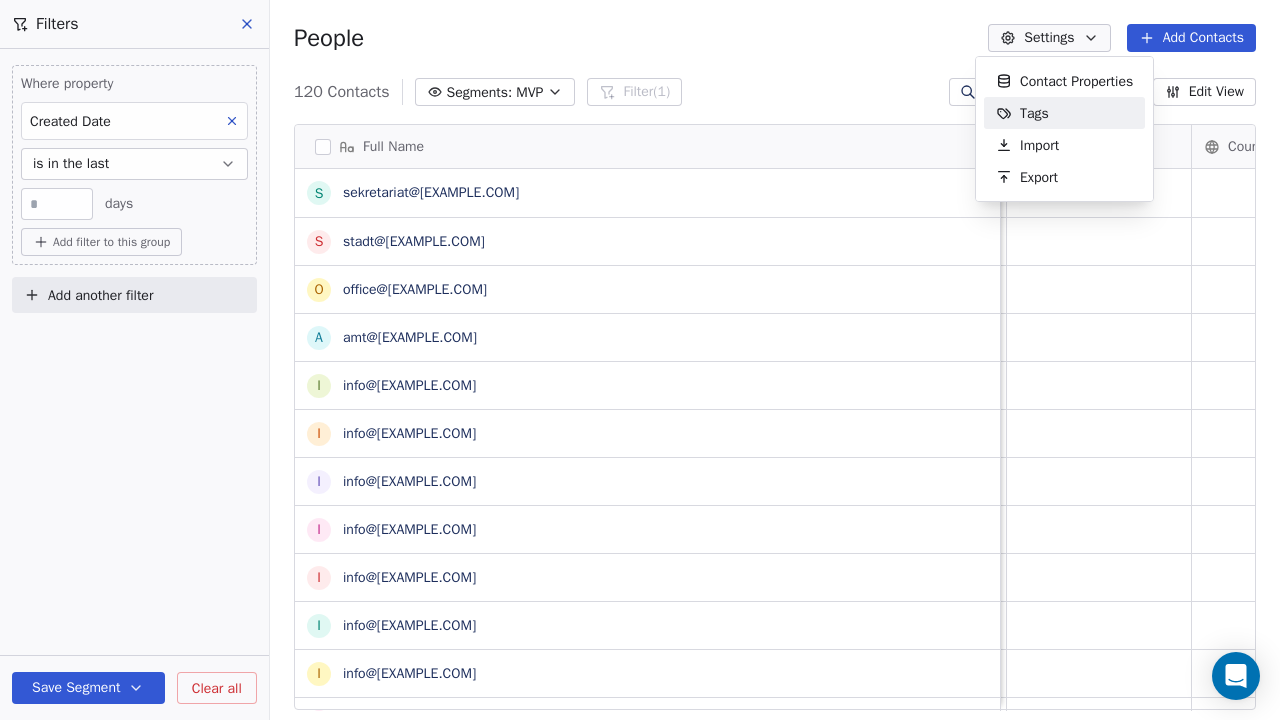 click on "Tags" at bounding box center (1034, 113) 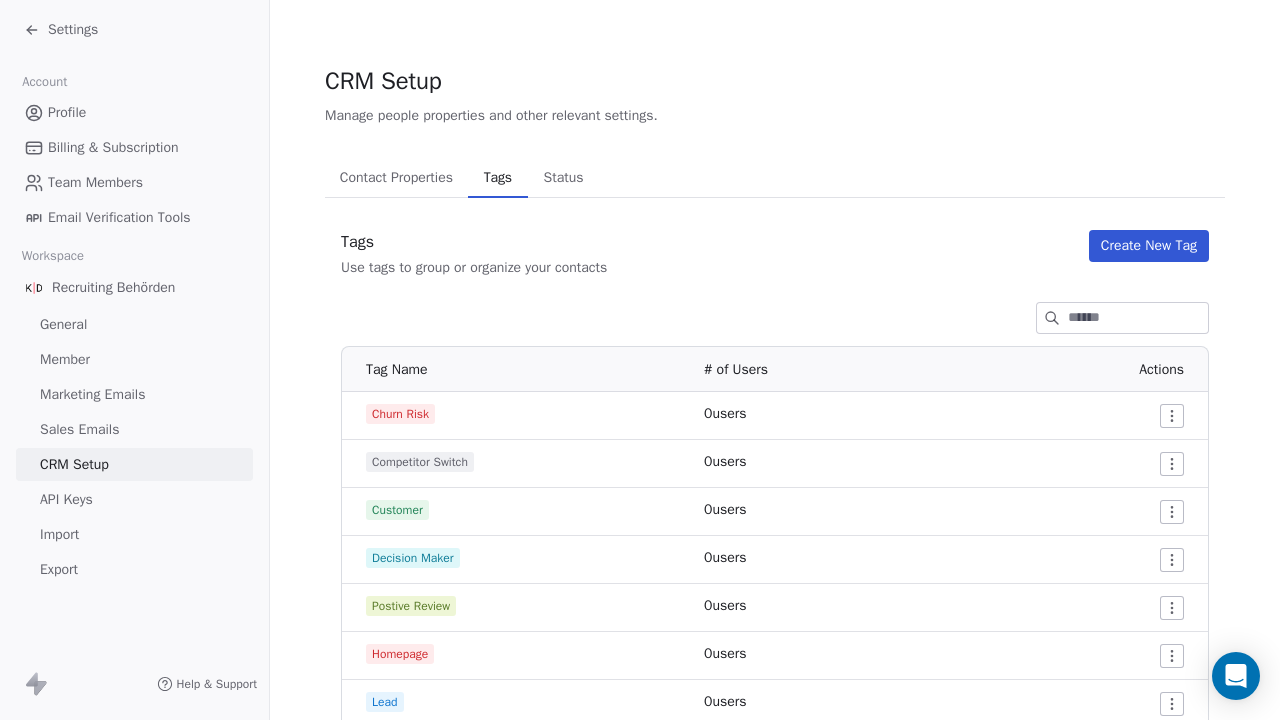 click on "Create New Tag" at bounding box center (1149, 246) 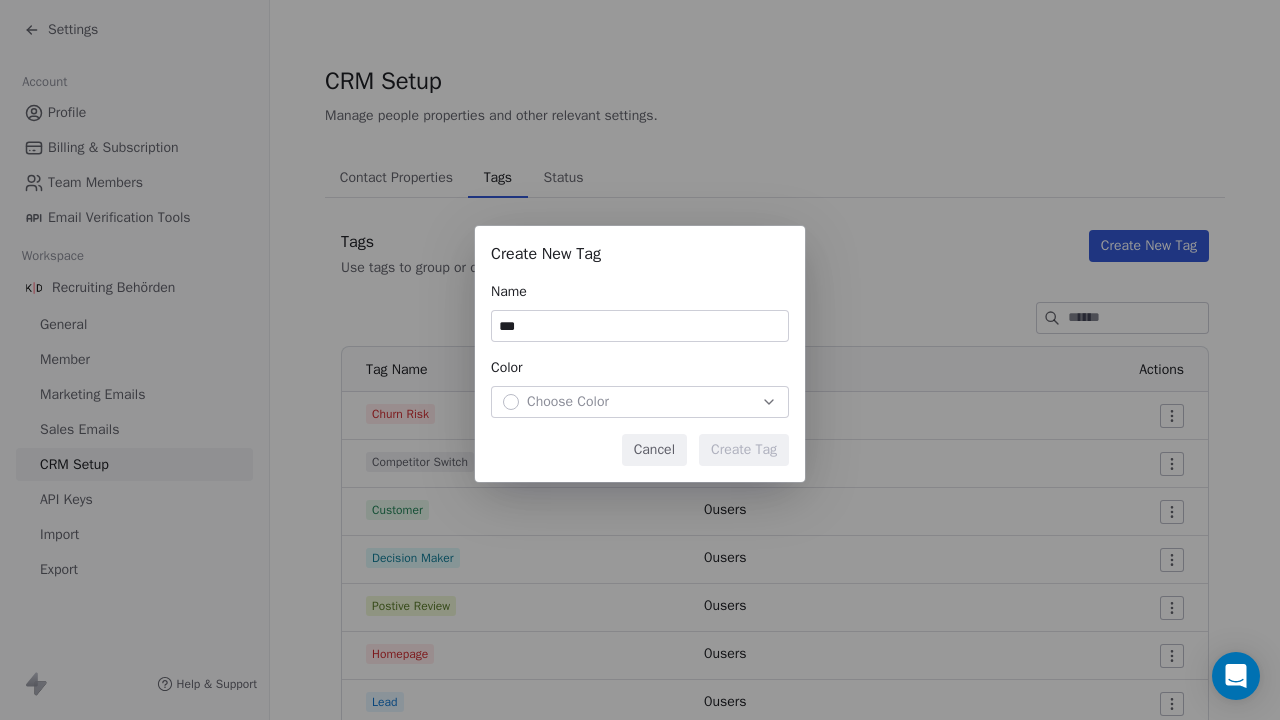 type on "***" 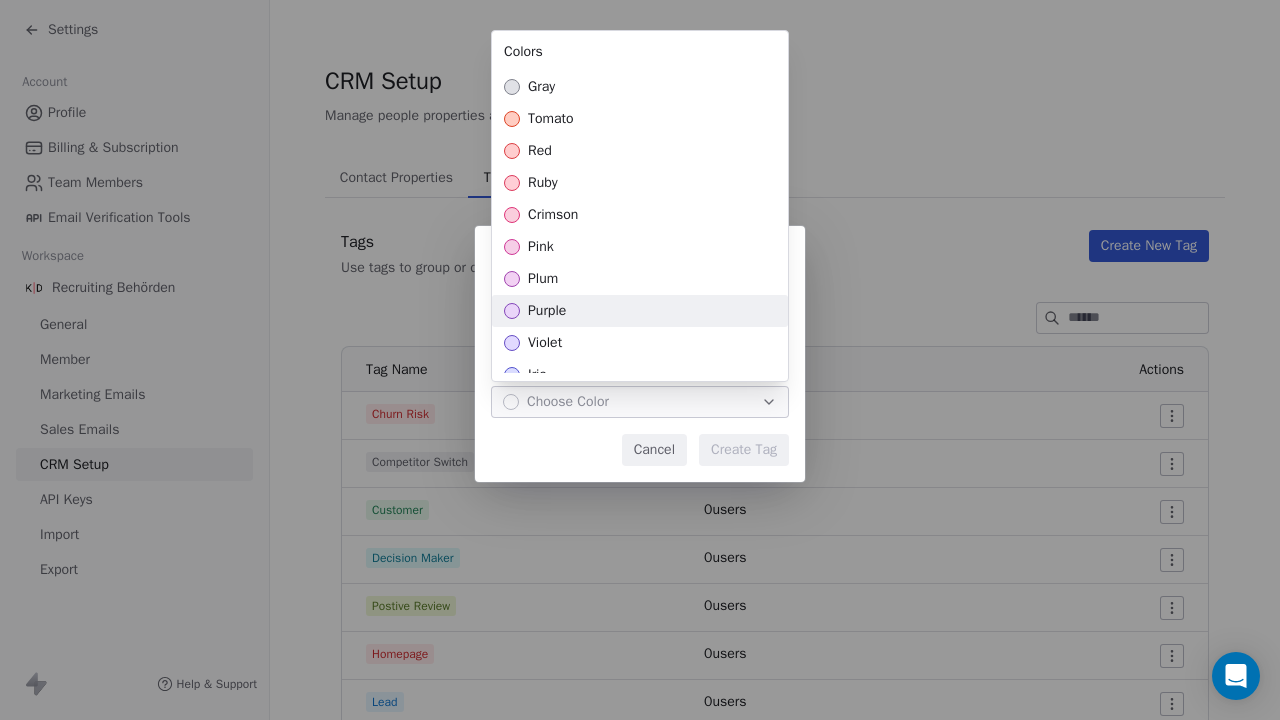 click on "purple" at bounding box center [640, 311] 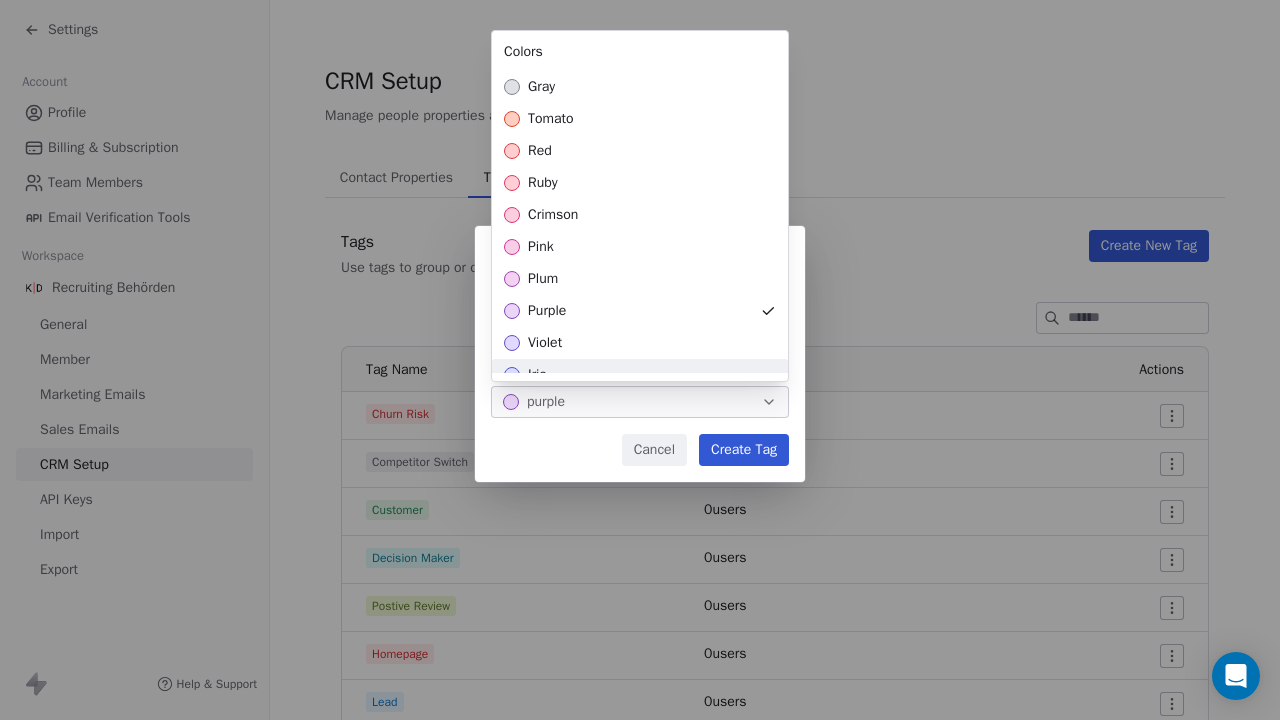 click on "Create New Tag Name *** Color purple Cancel Create Tag" at bounding box center [640, 359] 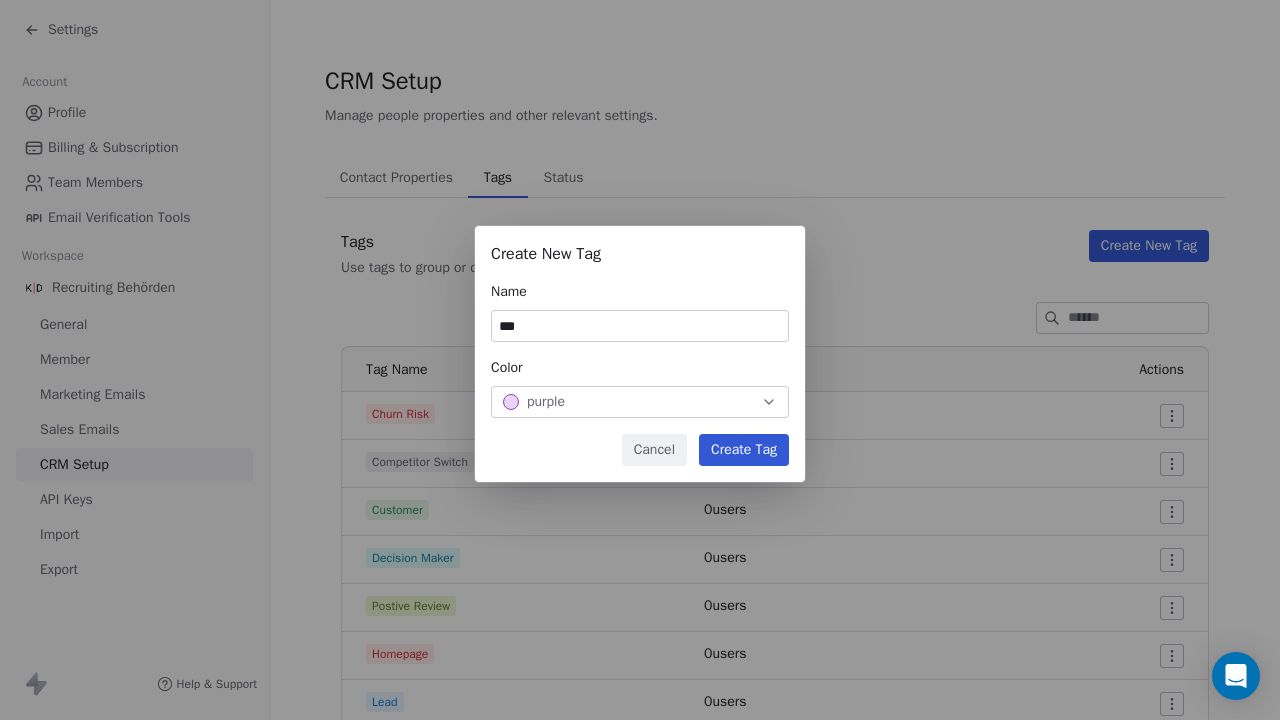 click on "Create Tag" at bounding box center [744, 450] 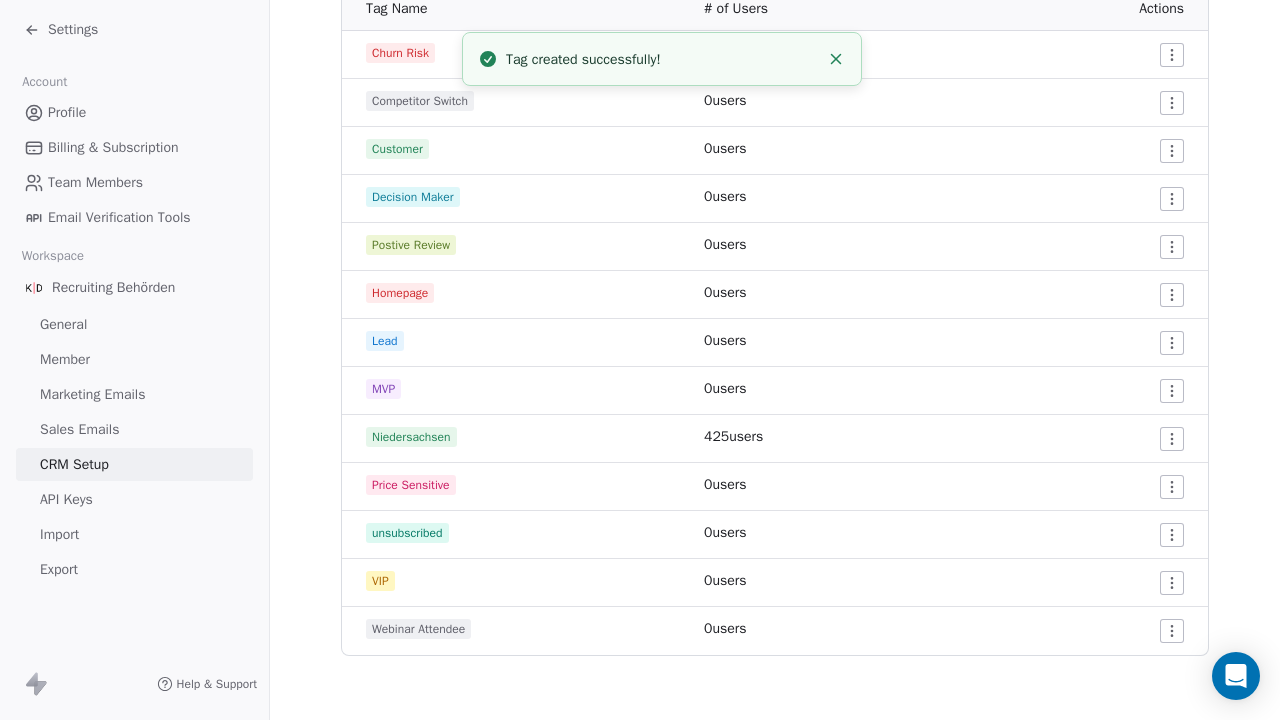 scroll, scrollTop: 361, scrollLeft: 0, axis: vertical 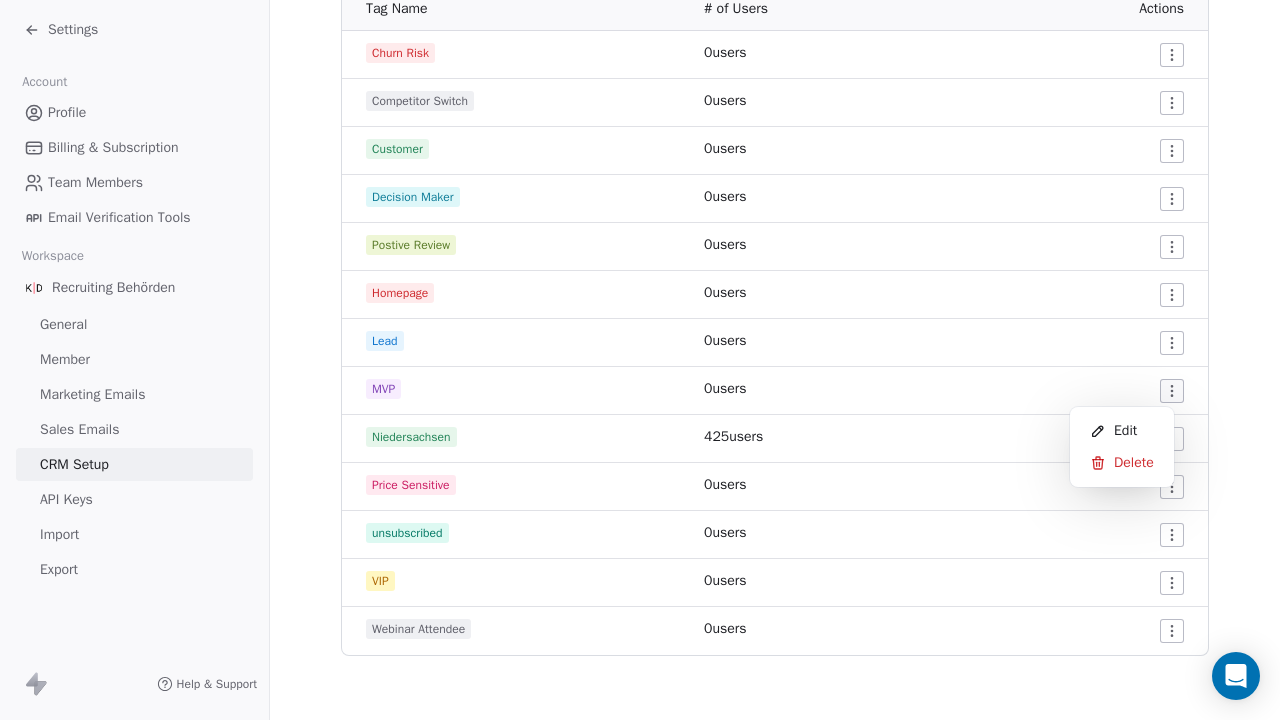 click on "Settings Account Profile Billing & Subscription Team Members Email Verification Tools Workspace Recruiting Behörden General Member Marketing Emails Sales Emails CRM Setup API Keys Import Export Help & Support CRM Setup Manage people properties and other relevant settings. Contact Properties Contact Properties Tags Tags Status Status Tags Use tags to group or organize your contacts Create New Tag Tag Name # of Users Actions Churn Risk 0  users Competitor Switch 0  users Customer 0  users Decision Maker 0  users Postive Review 0  users Homepage 0  users Lead 0  users MVP 0  users Niedersachsen 425  users Price Sensitive 0  users unsubscribed 0  users VIP 0  users Webinar Attendee 0  users   Tag created successfully!
Edit Delete" at bounding box center [640, 360] 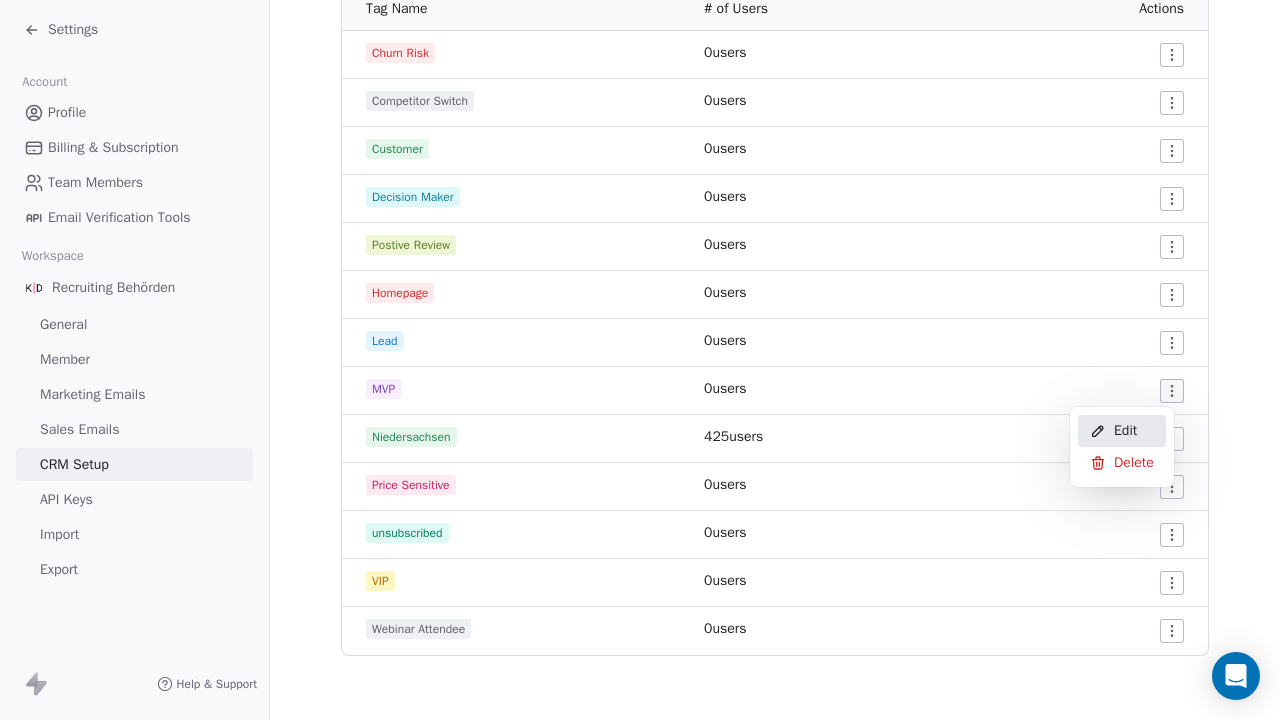 click on "Edit" at bounding box center [1125, 431] 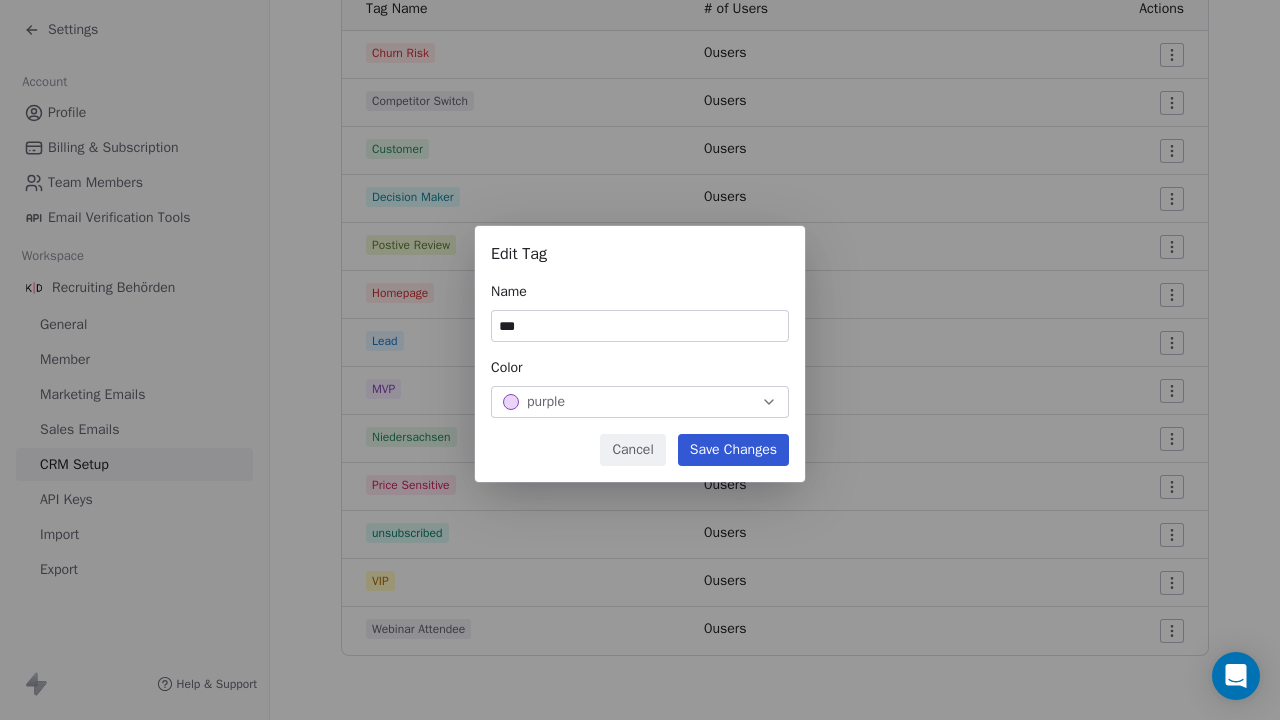 click on "Save Changes" at bounding box center [733, 450] 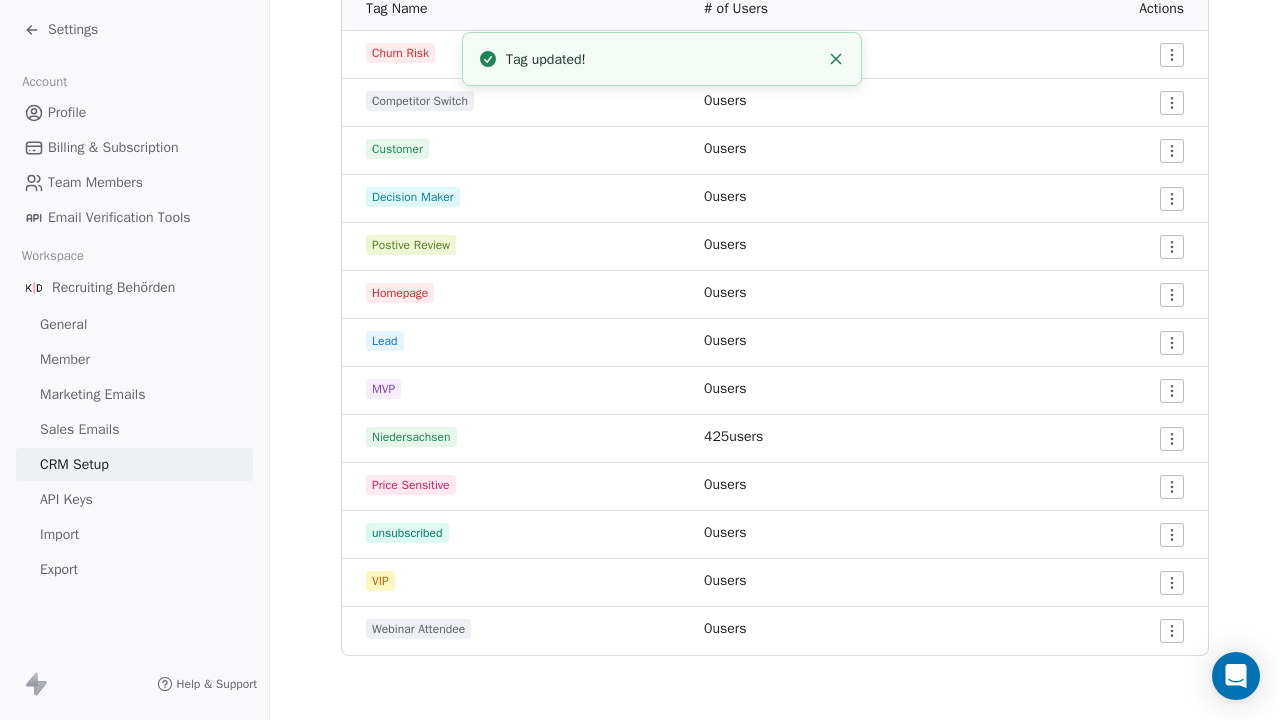 scroll, scrollTop: 0, scrollLeft: 0, axis: both 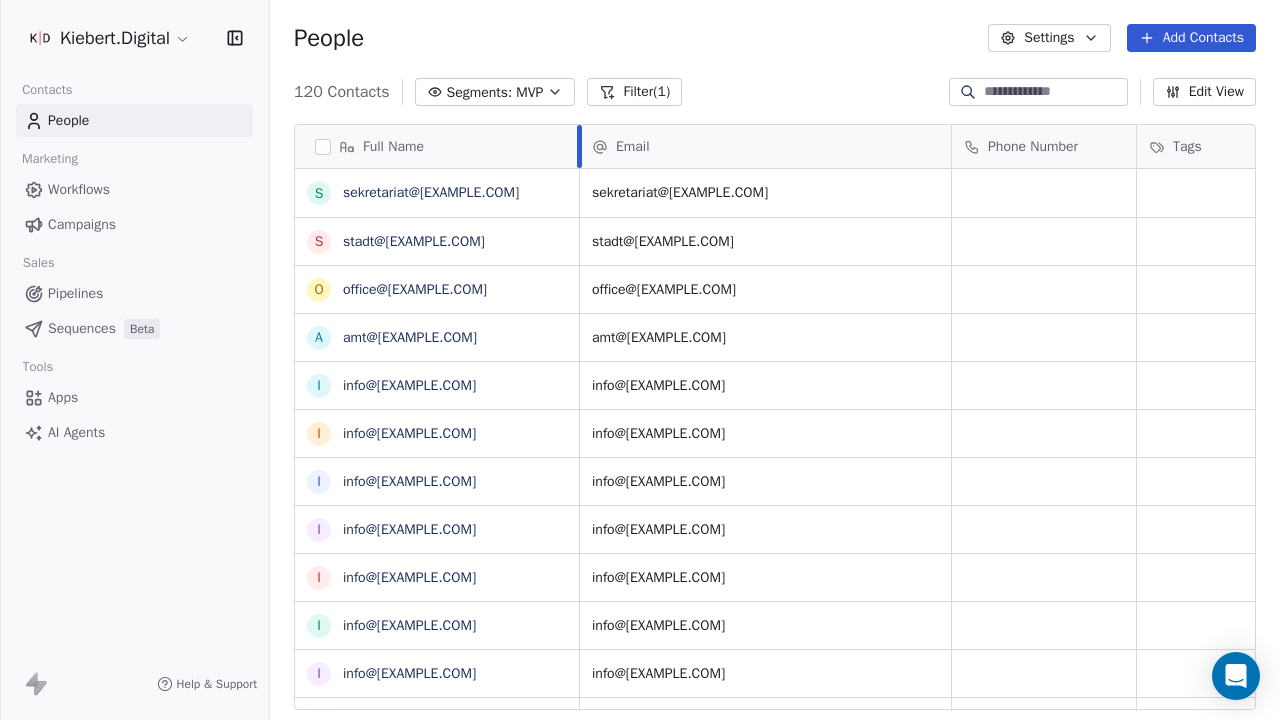 drag, startPoint x: 1000, startPoint y: 154, endPoint x: 574, endPoint y: 159, distance: 426.02933 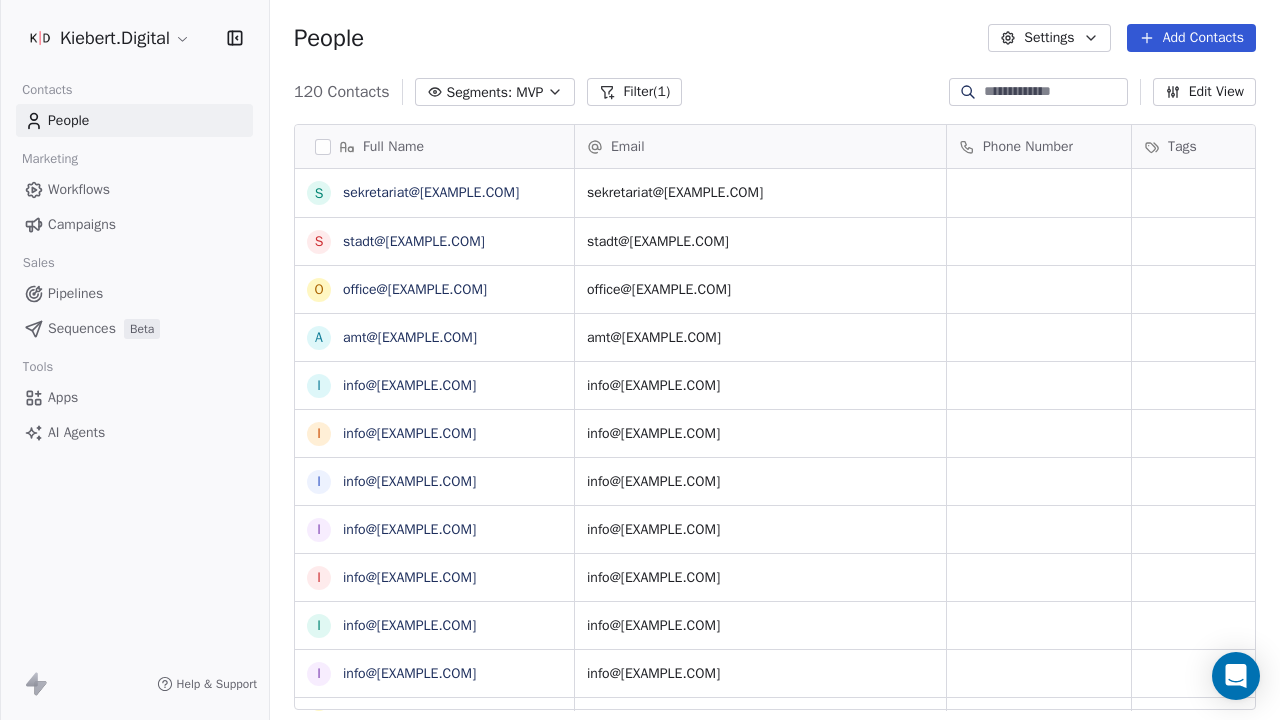 click at bounding box center [323, 147] 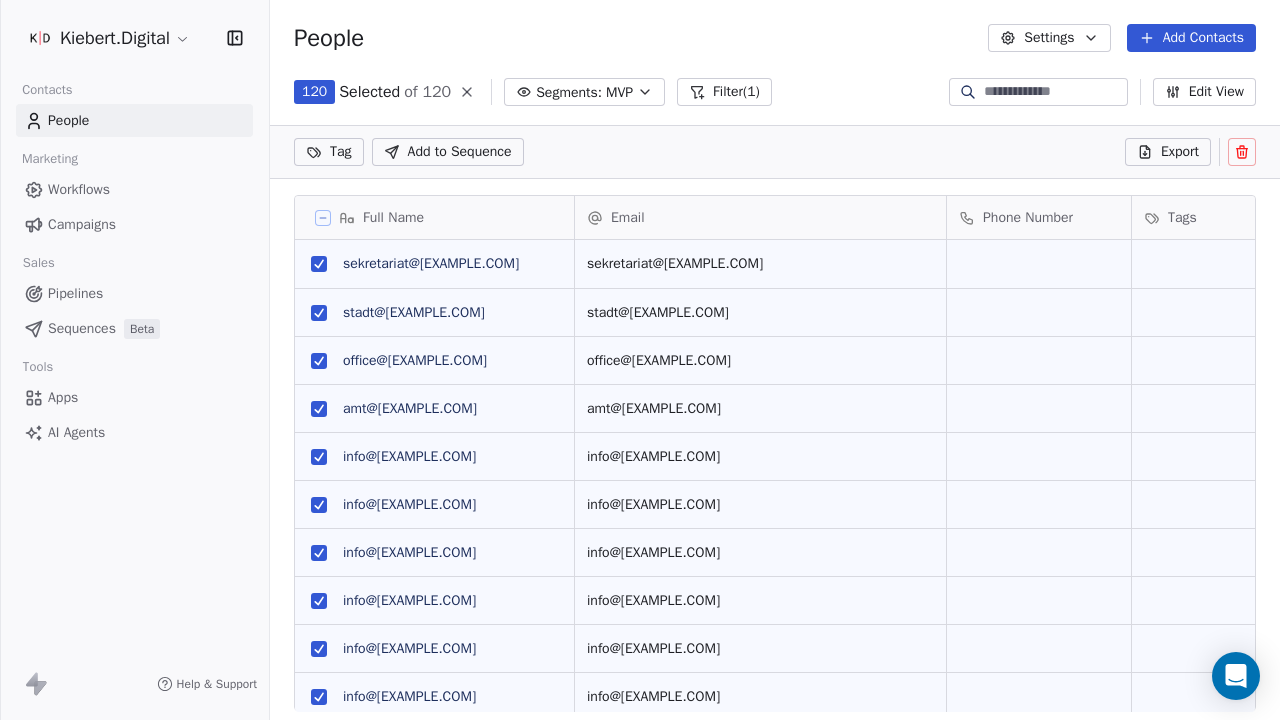 scroll, scrollTop: 548, scrollLeft: 995, axis: both 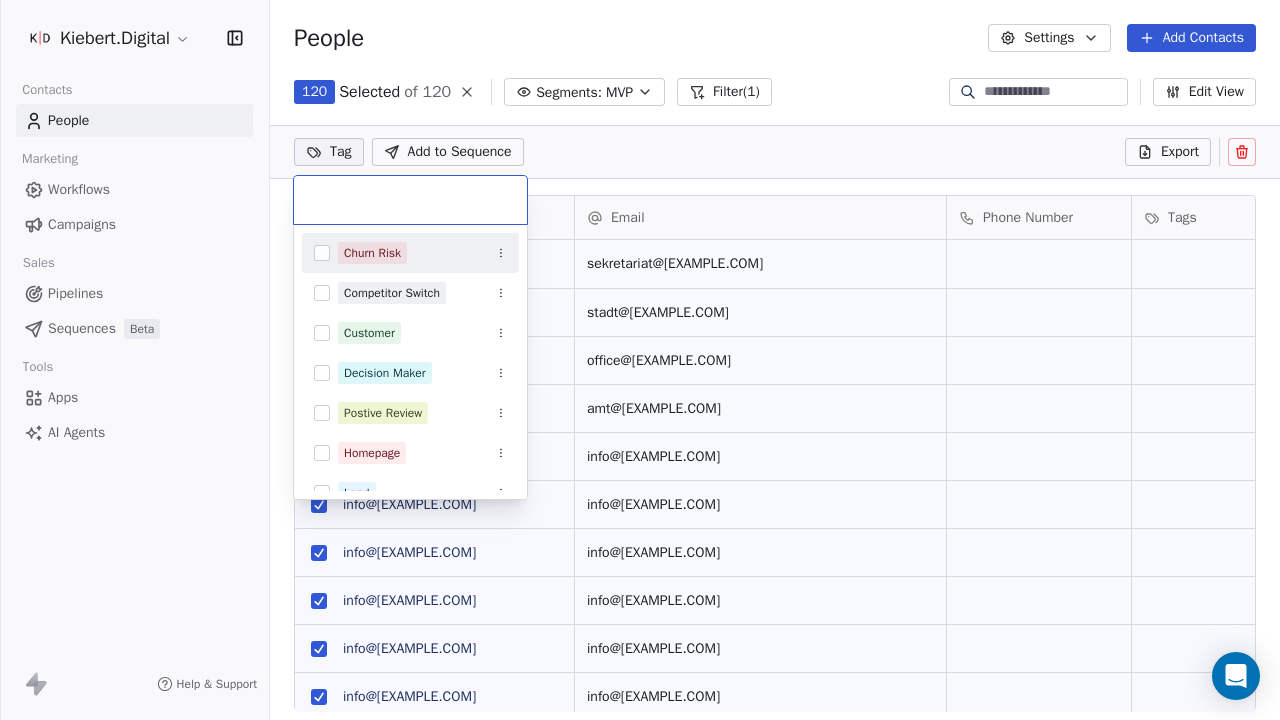 click on "Kiebert.Digital Contacts People Marketing Workflows Campaigns Sales Pipelines Sequences Beta Tools Apps AI Agents Help & Support People Settings  Add Contacts 120 Selected of   120 Segments: MVP Filter  (1) Edit View Tag Add to Sequence Export Full Name s sekretariat@amt-westruegen.de s stadt@ribnitz-damgarten.de o office@amt-nord-ruegen.de a amt@recknitz-trebeltal.de i info@amt-niepars.de i info@amt-mg.de i info@darss-fischland.de i info@amt-miltzow.de i info@amt-franzburg-richtenberg.de i info@stadt-bergen-auf-ruegen.de i info@amt-barth.de i info@altenpleen.de p poststelle@gemeinde-zingst.de i info@stralsund.de g gemeinde@suederholz.de r rathaus@putbus.de i info@sassnitz.de i info@stadtmarlow.de i info@grimmen.de p poststelle@kreisverwaltung-vr.de p post@gemeinde-binz.de i info@amt-zuessow.de i info@amtusedomnord.de i info@amtusedom.de i info@torgelow.de i info@amtlubmin.de s stadtloitz@loitz.de a amt@amt-lp.de s svjarmen@amt-jarmen-tutow.de p post@amt-landhagen.de Email Phone Number Tags Country Website" at bounding box center [640, 360] 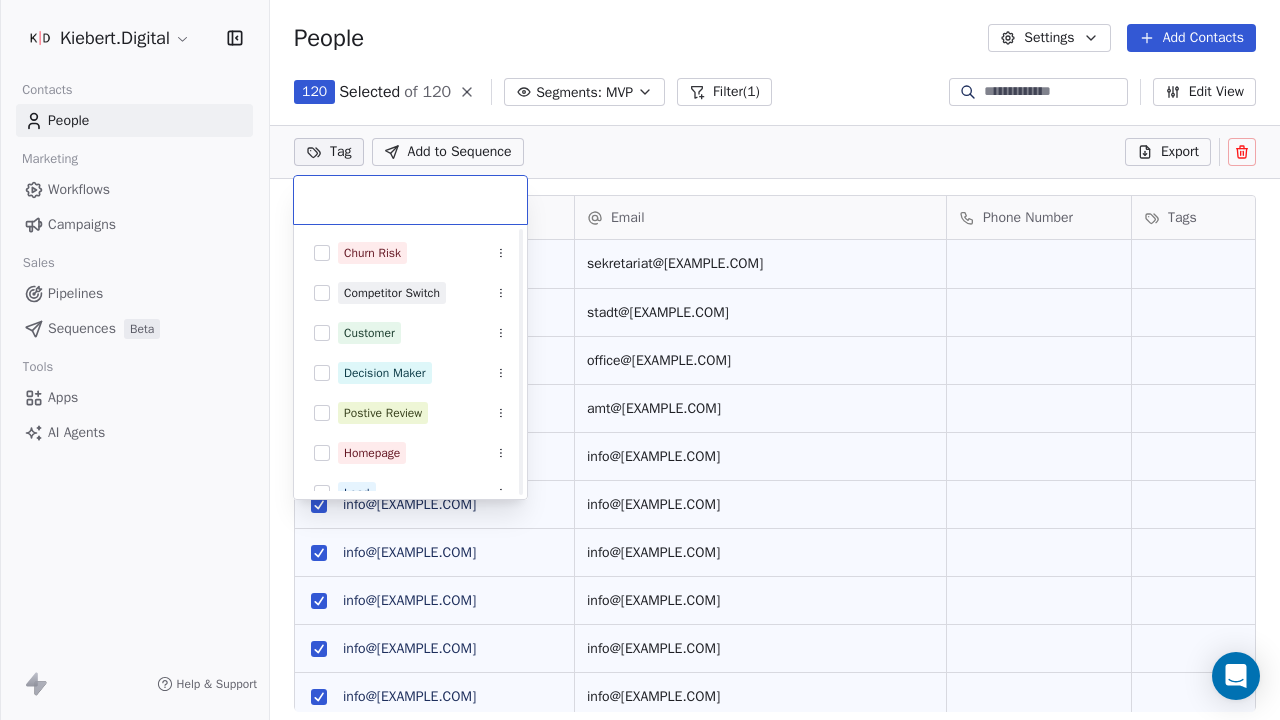 scroll, scrollTop: 194, scrollLeft: 0, axis: vertical 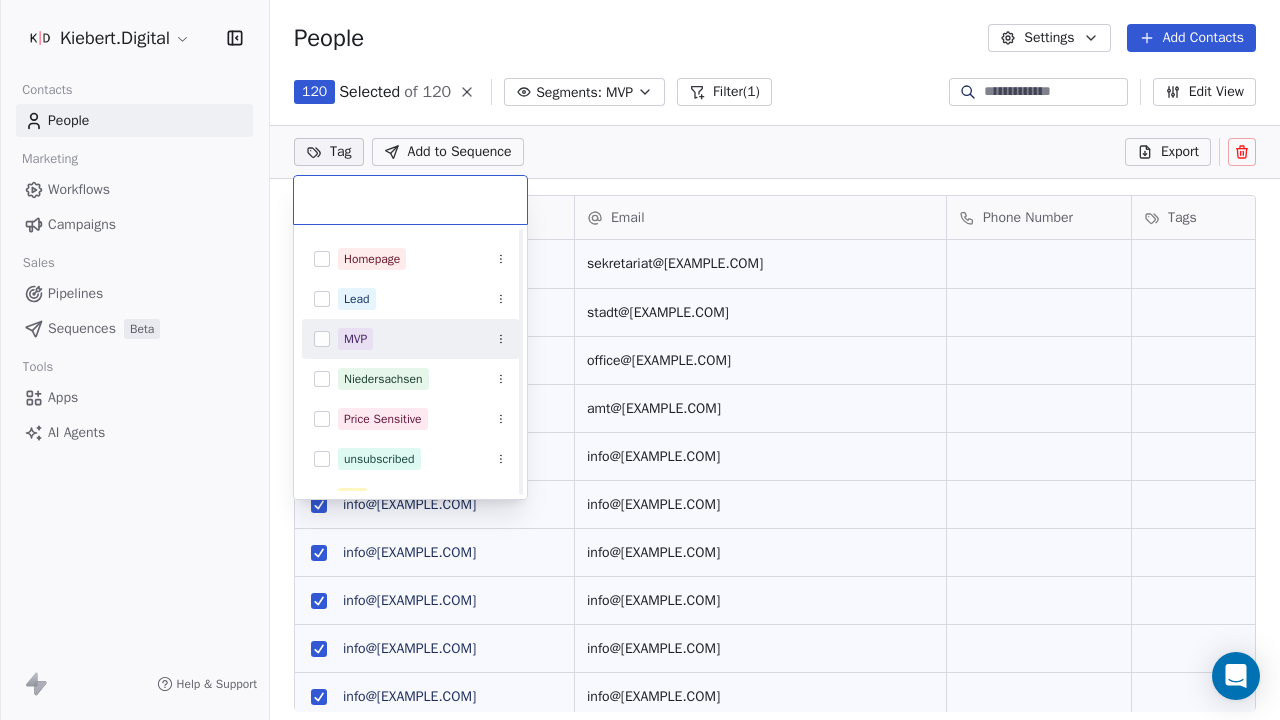 click at bounding box center (322, 339) 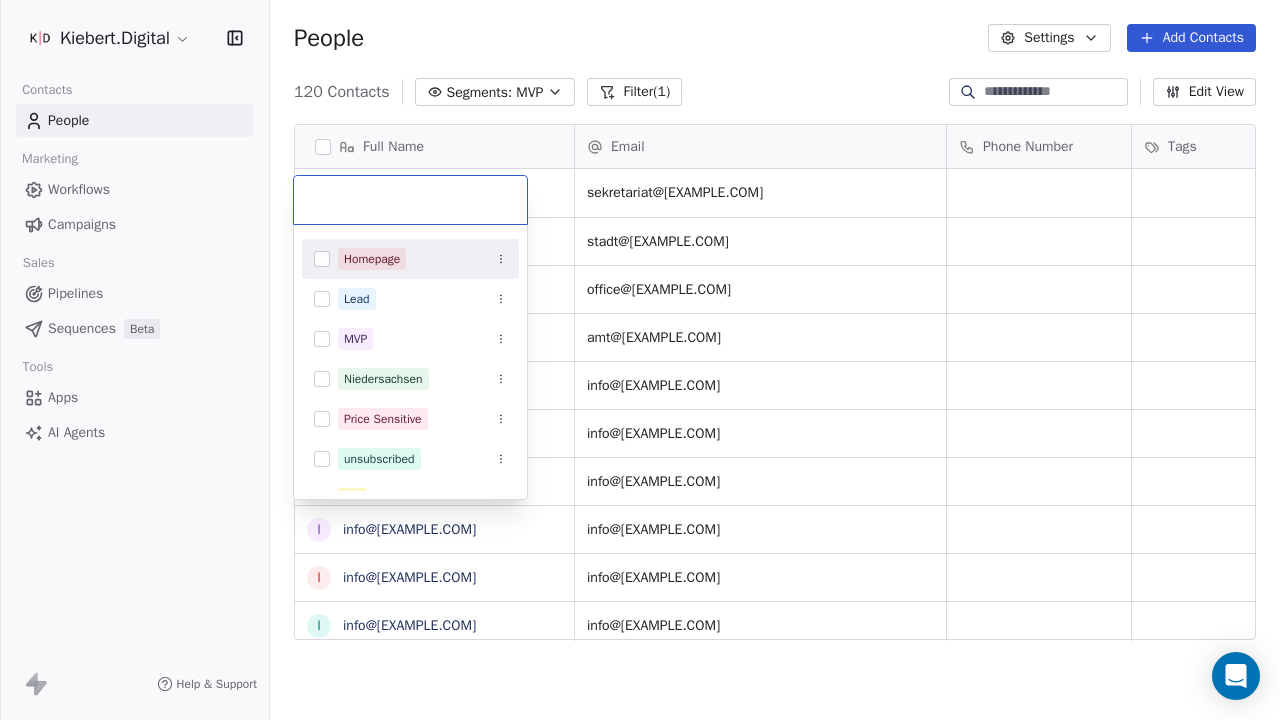 click on "Kiebert.Digital Contacts People Marketing Workflows Campaigns Sales Pipelines Sequences Beta Tools Apps AI Agents Help & Support People Settings  Add Contacts 120 Contacts Segments: MVP Filter  (1) Edit View Tag Add to Sequence Export Full Name s sekretariat@amt-westruegen.de s stadt@ribnitz-damgarten.de o office@amt-nord-ruegen.de a amt@recknitz-trebeltal.de i info@amt-niepars.de i info@amt-mg.de i info@darss-fischland.de i info@amt-miltzow.de i info@amt-franzburg-richtenberg.de i info@stadt-bergen-auf-ruegen.de i info@amt-barth.de i info@altenpleen.de p poststelle@gemeinde-zingst.de i info@stralsund.de g gemeinde@suederholz.de r rathaus@putbus.de i info@sassnitz.de i info@stadtmarlow.de i info@grimmen.de p poststelle@kreisverwaltung-vr.de p post@gemeinde-binz.de i info@amt-zuessow.de i info@amtusedomnord.de i info@amtusedom.de i info@torgelow.de i info@amtlubmin.de s stadtloitz@loitz.de a amt@amt-lp.de s svjarmen@amt-jarmen-tutow.de p post@amt-landhagen.de Email Phone Number Tags Country Website Job Title" at bounding box center [640, 360] 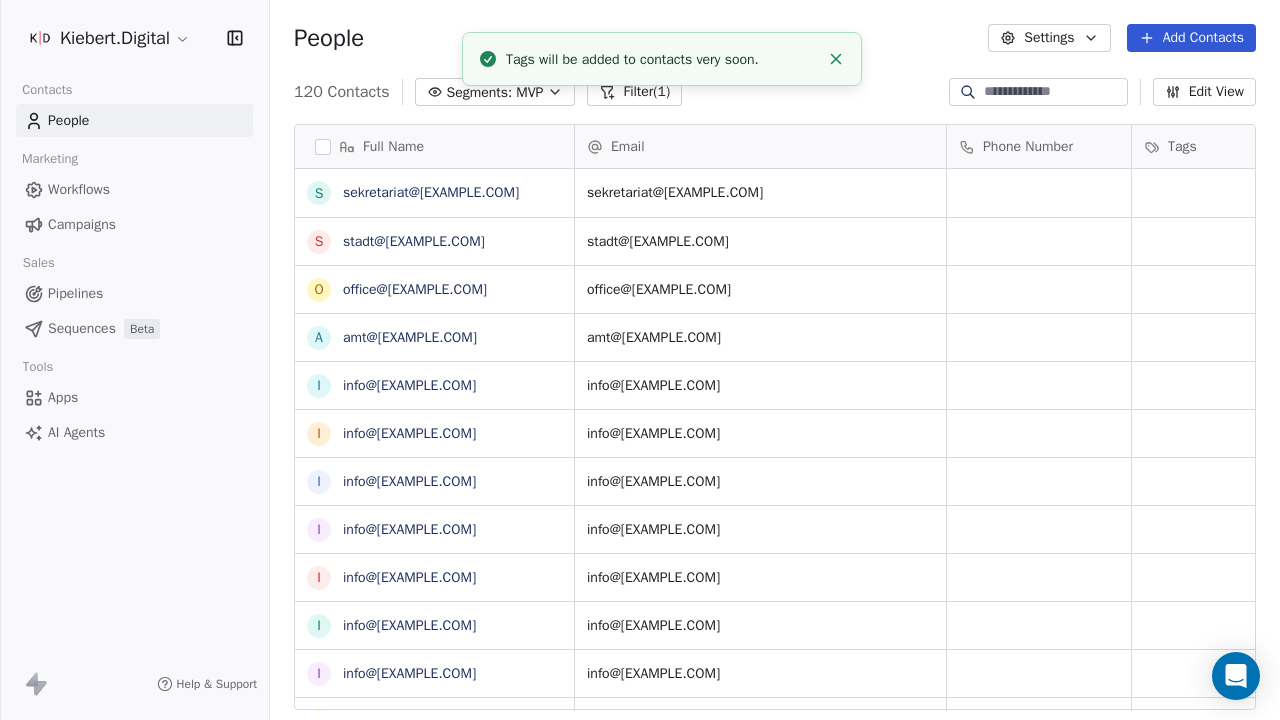 scroll, scrollTop: 16, scrollLeft: 16, axis: both 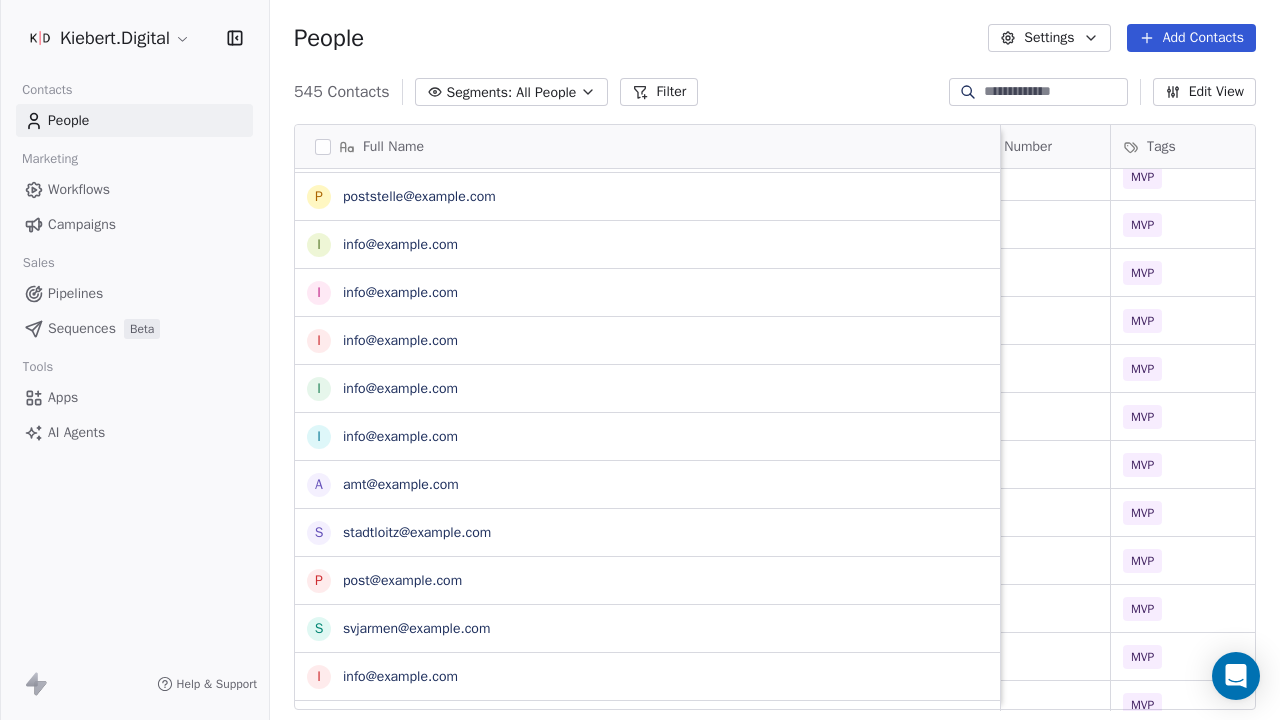 click on "Campaigns" at bounding box center [82, 224] 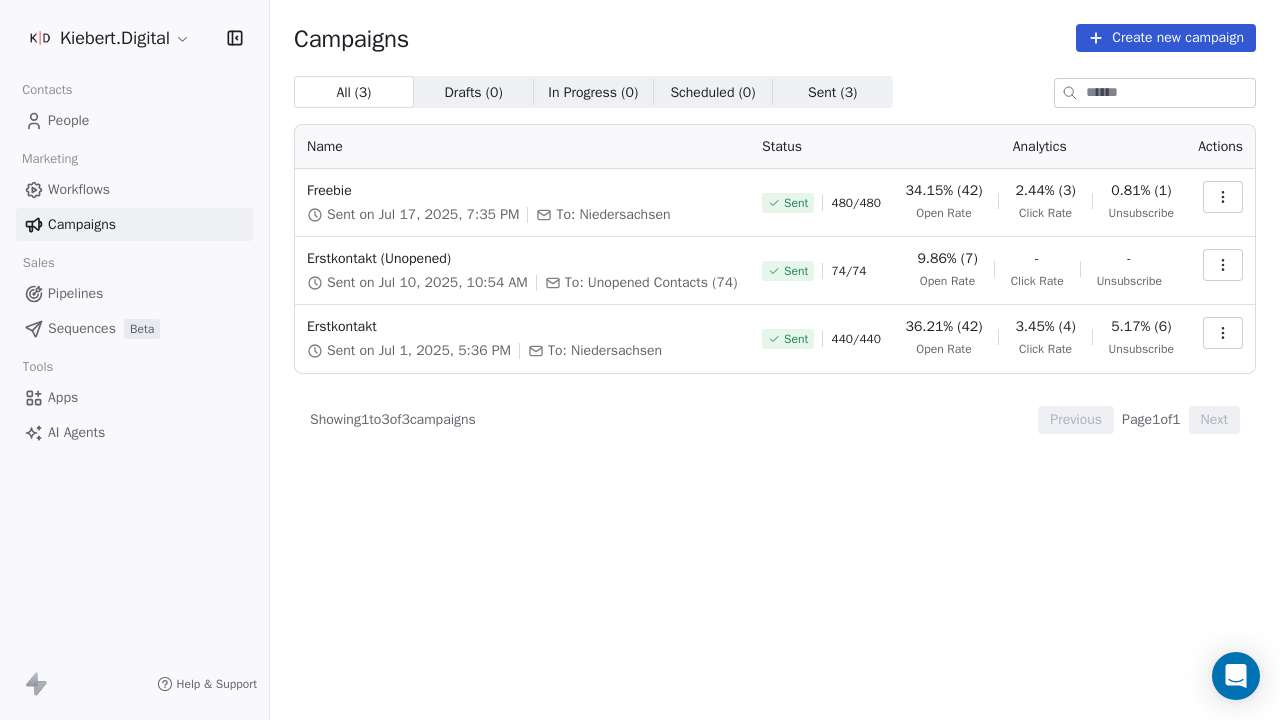 click 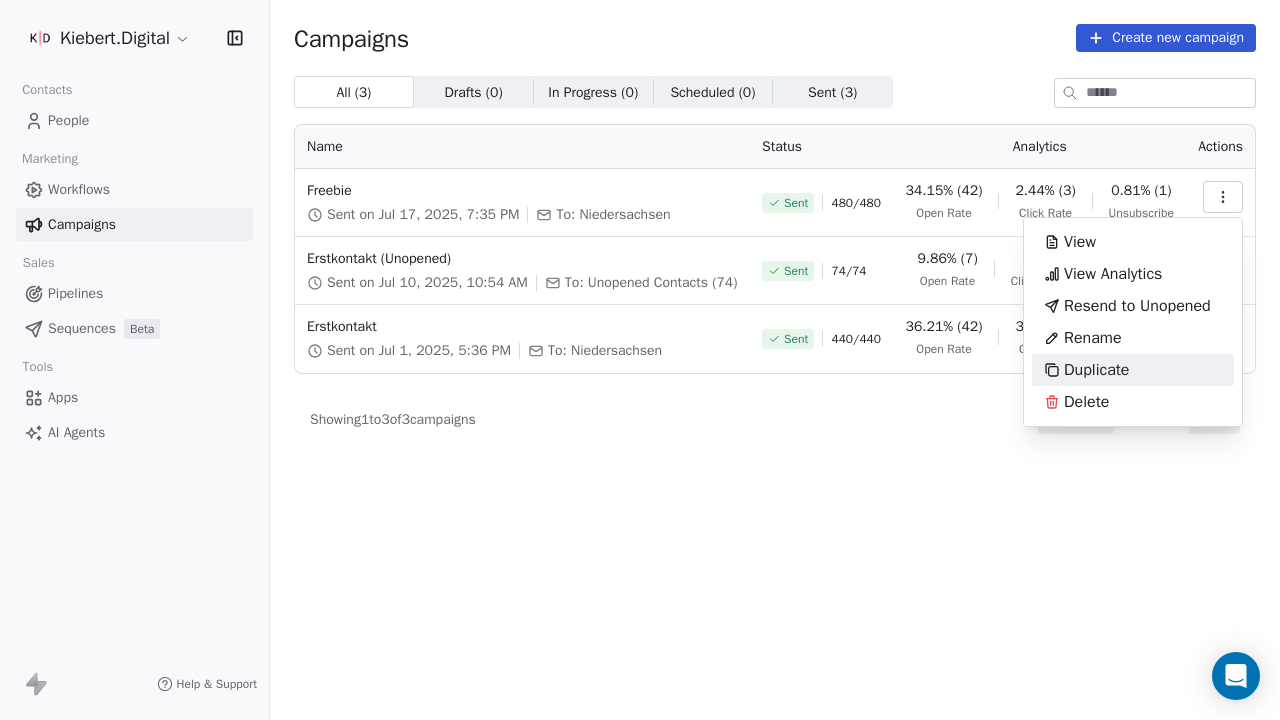 click on "Duplicate" at bounding box center (1096, 370) 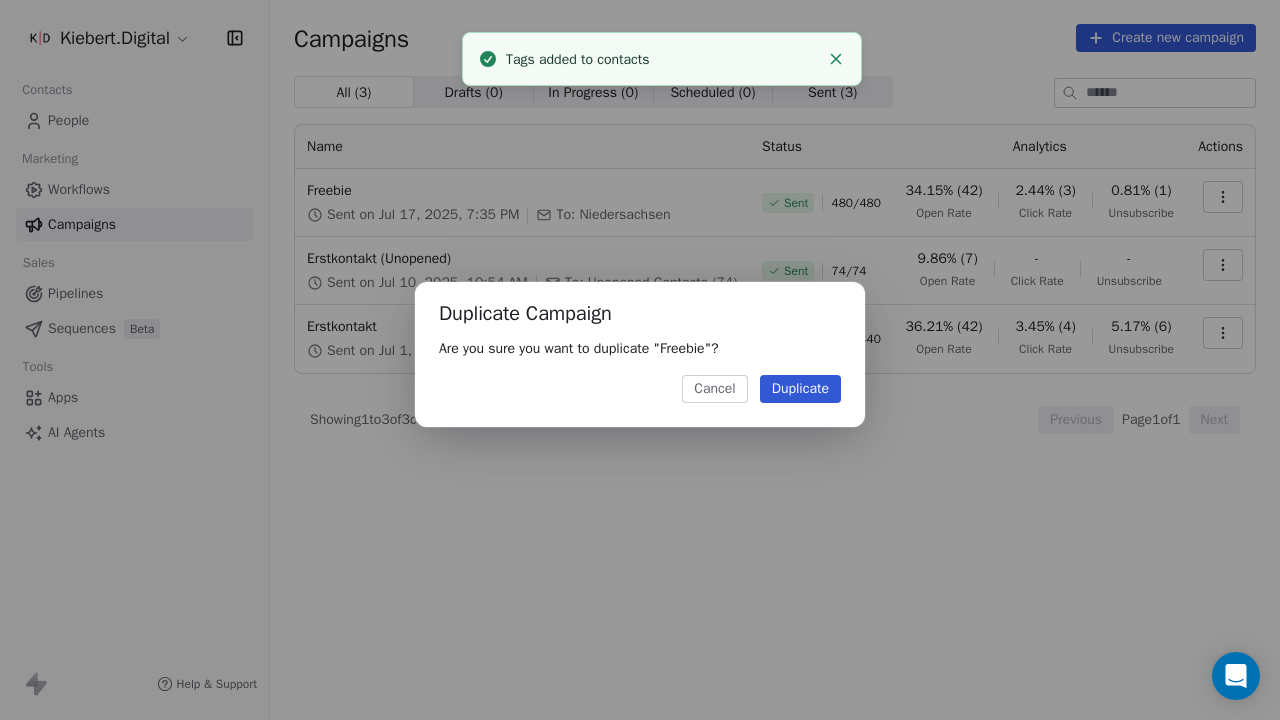 click on "Duplicate" at bounding box center (800, 389) 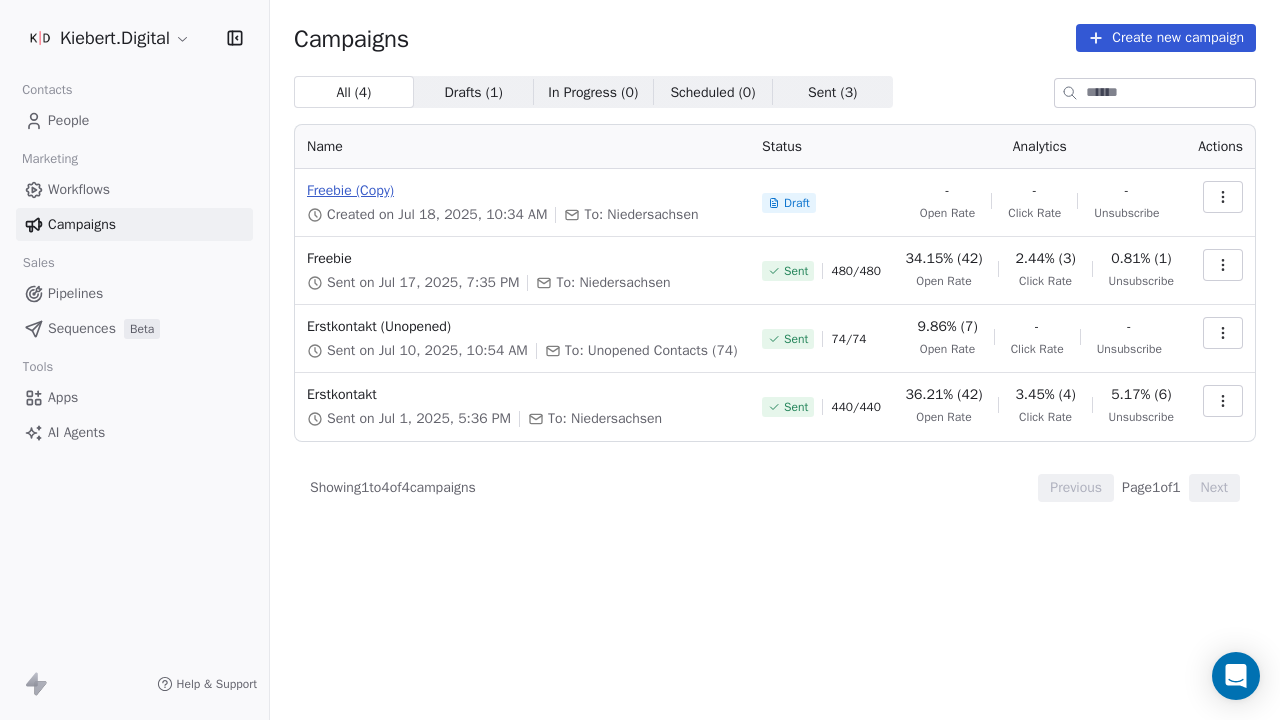 click on "Freebie (Copy)" at bounding box center [522, 191] 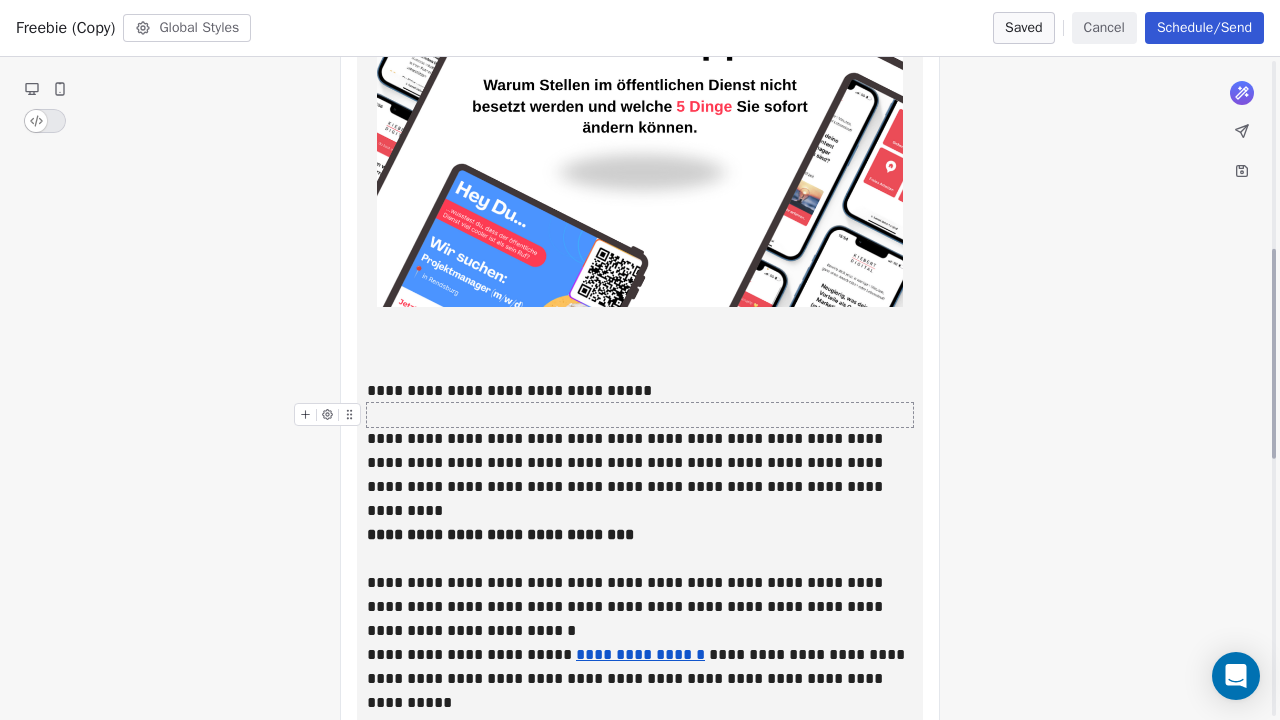 scroll, scrollTop: 592, scrollLeft: 0, axis: vertical 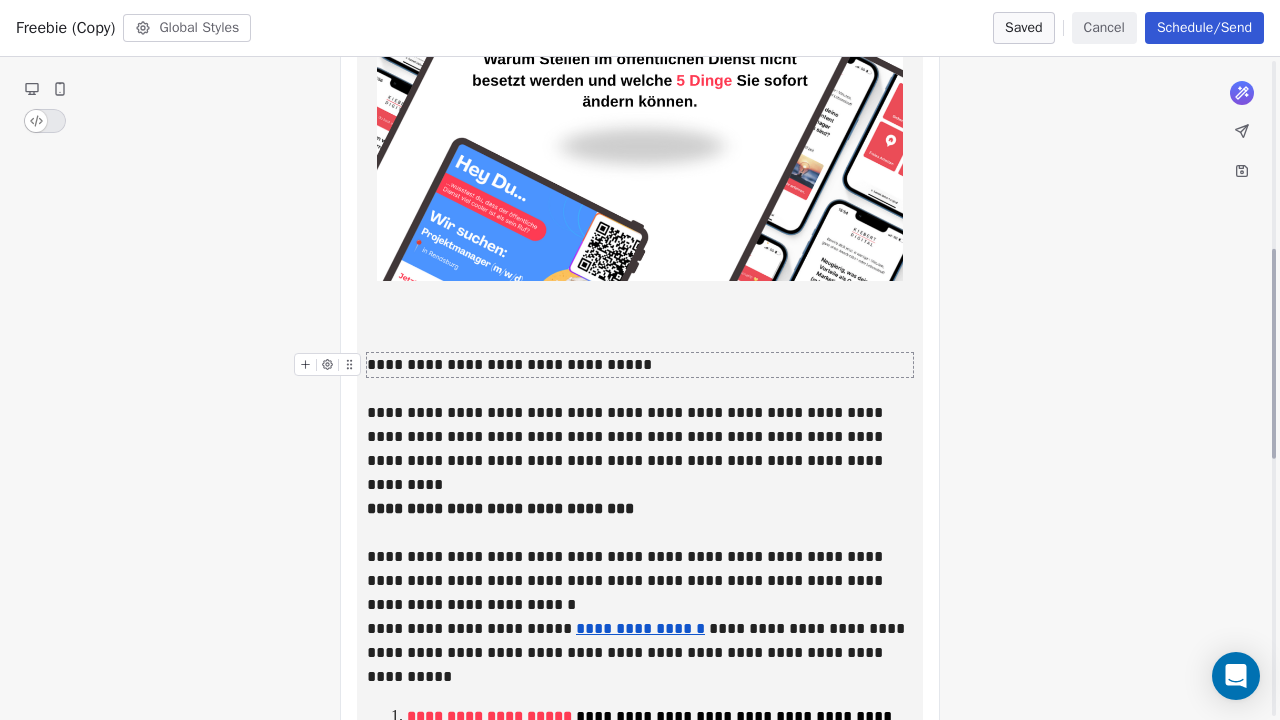 click on "**********" at bounding box center [640, 365] 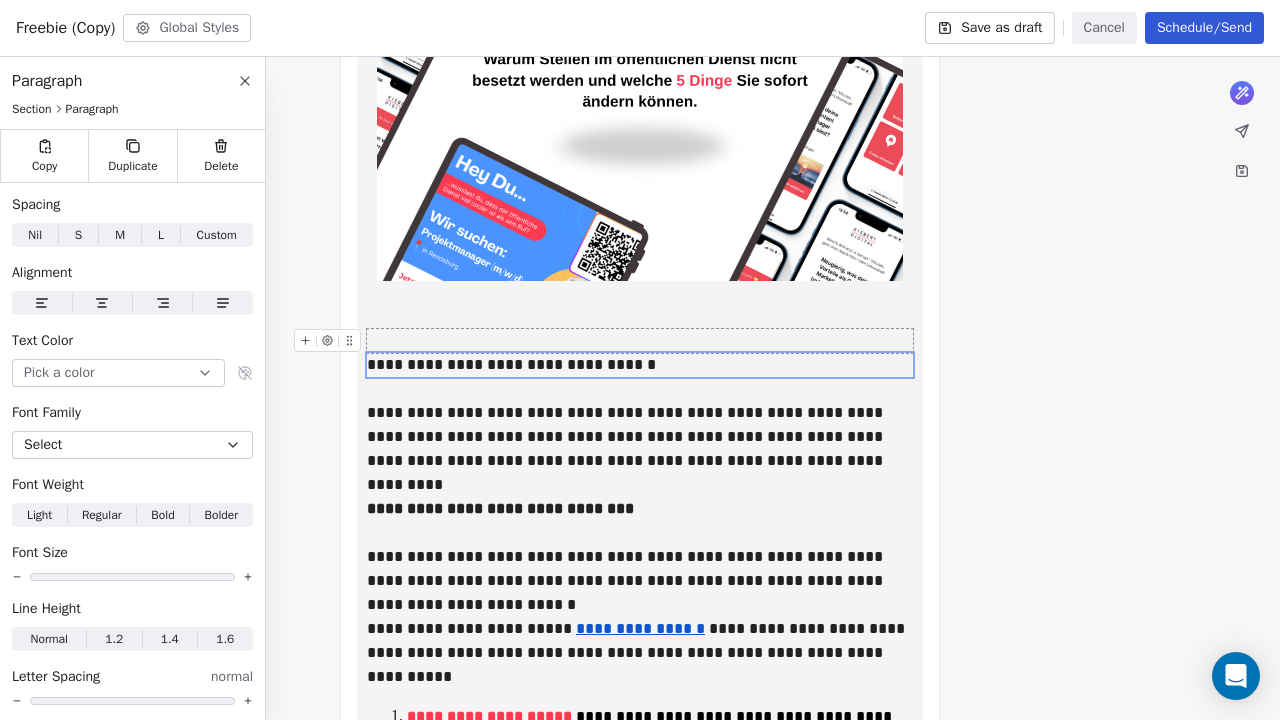 type 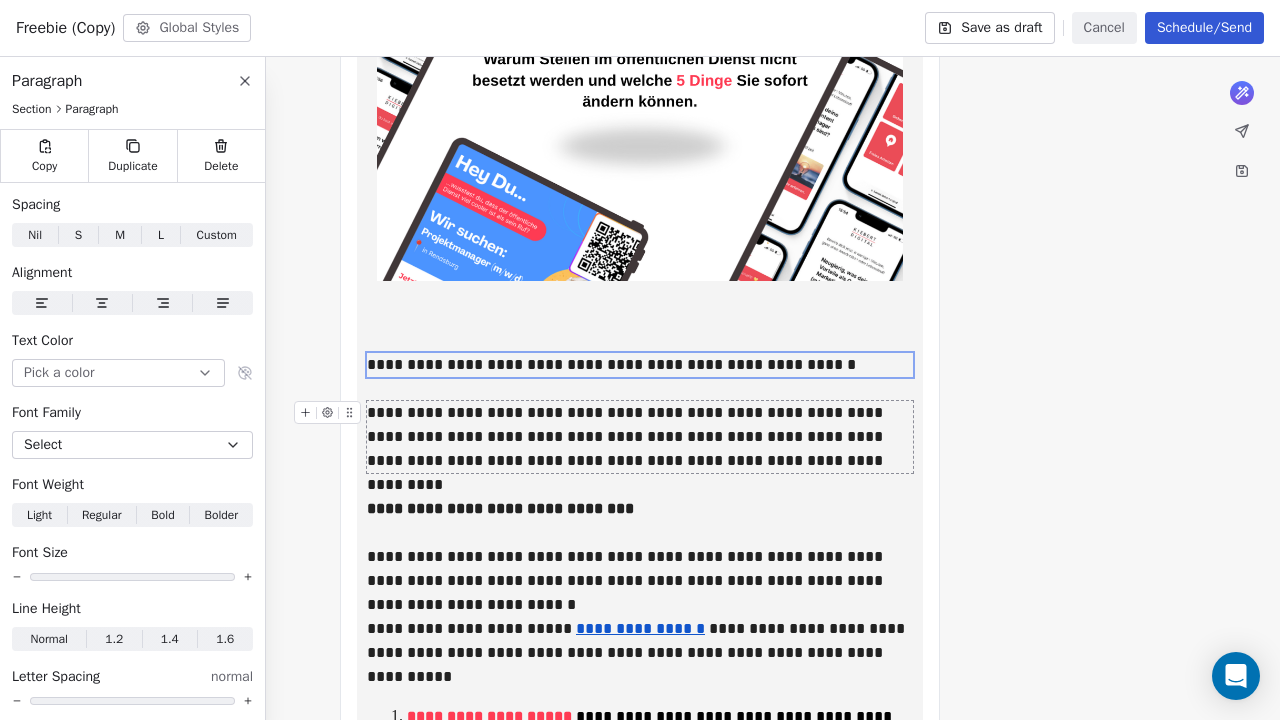 click on "**********" at bounding box center (640, 437) 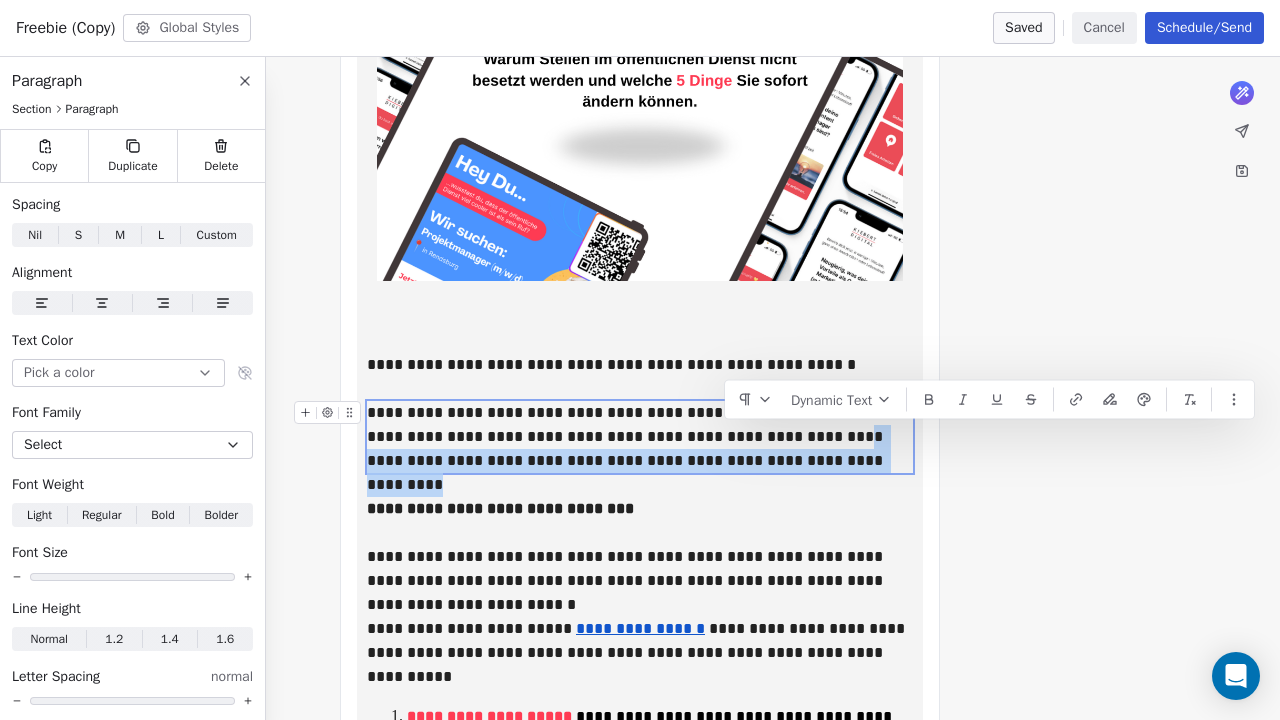 drag, startPoint x: 725, startPoint y: 434, endPoint x: 748, endPoint y: 461, distance: 35.468296 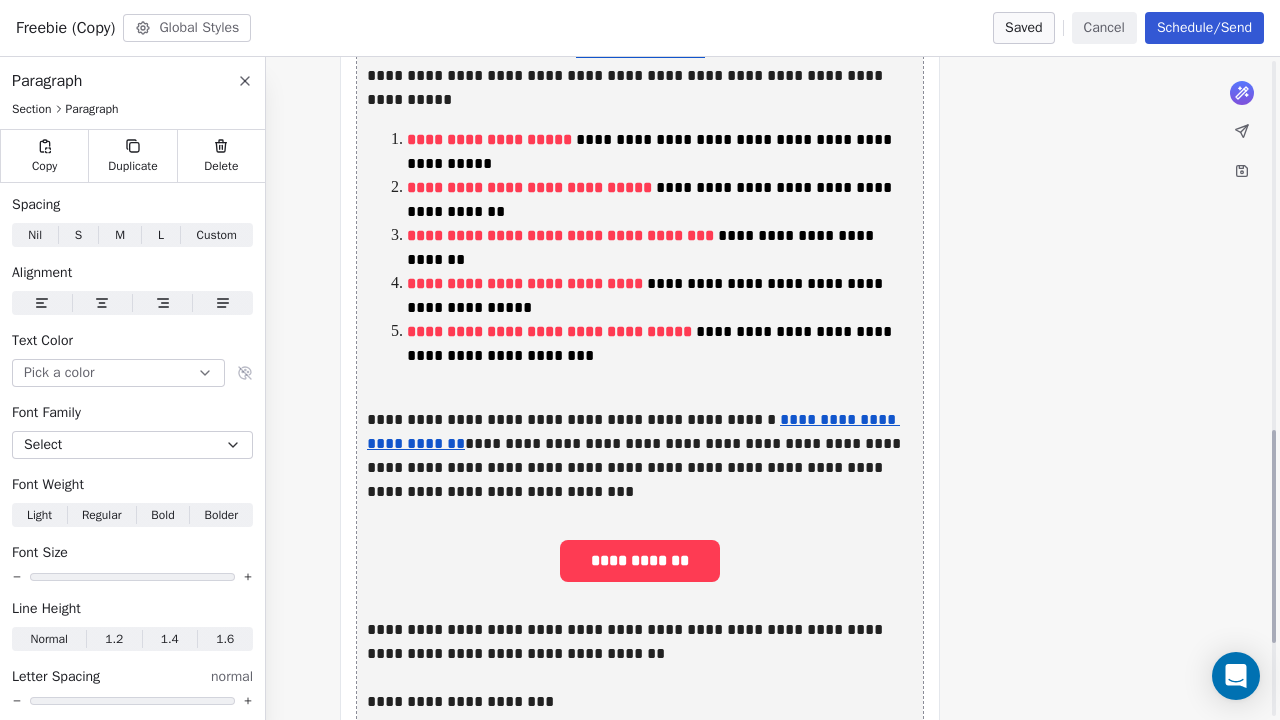 scroll, scrollTop: 1150, scrollLeft: 0, axis: vertical 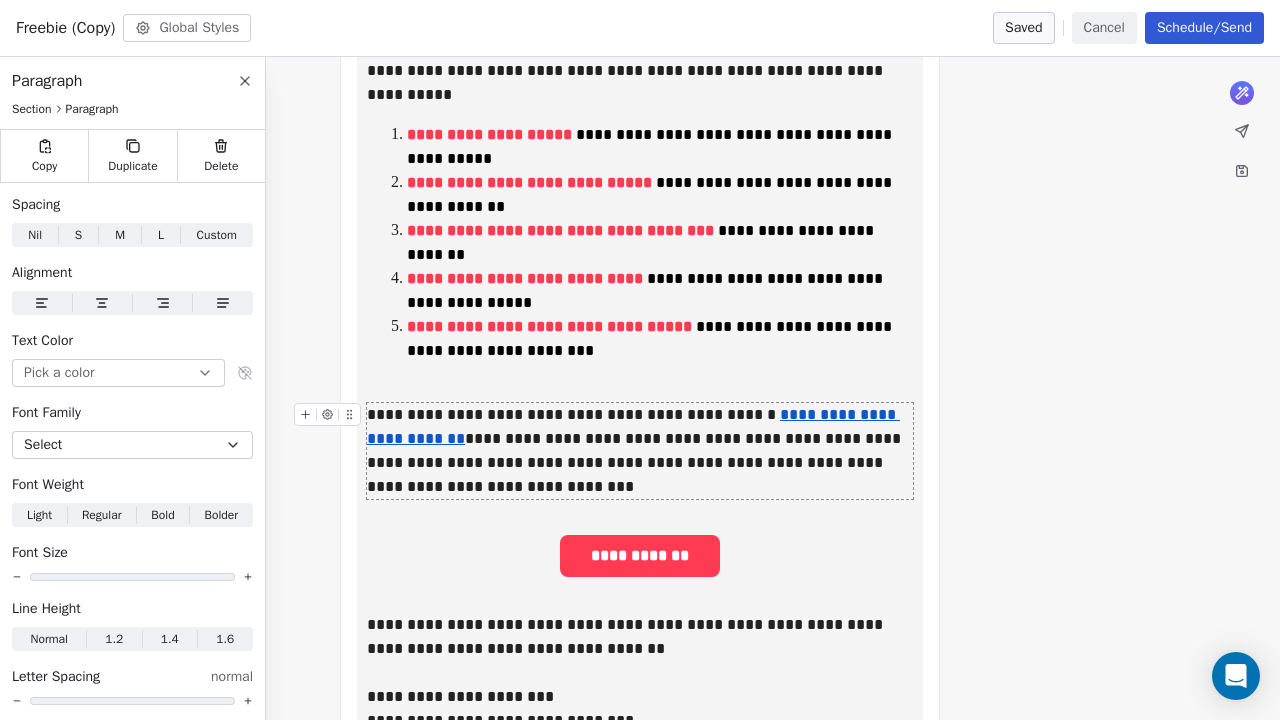 click on "**********" at bounding box center (640, 451) 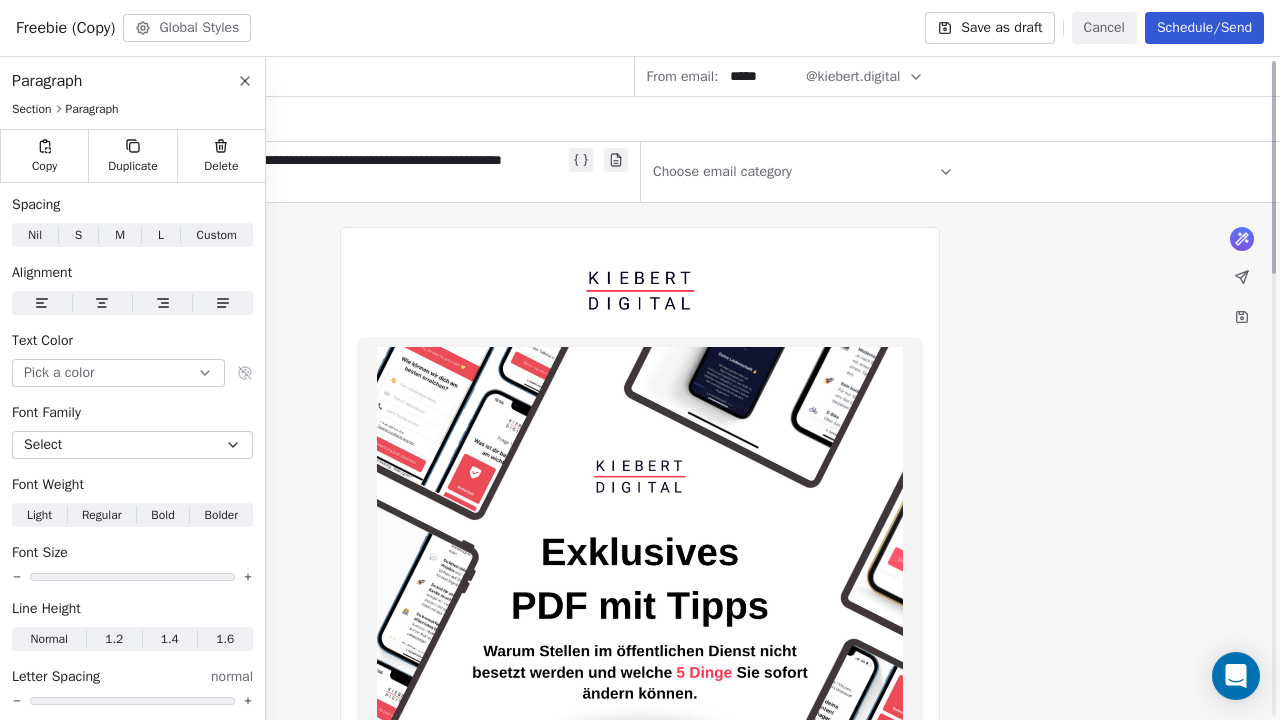 scroll, scrollTop: 0, scrollLeft: 0, axis: both 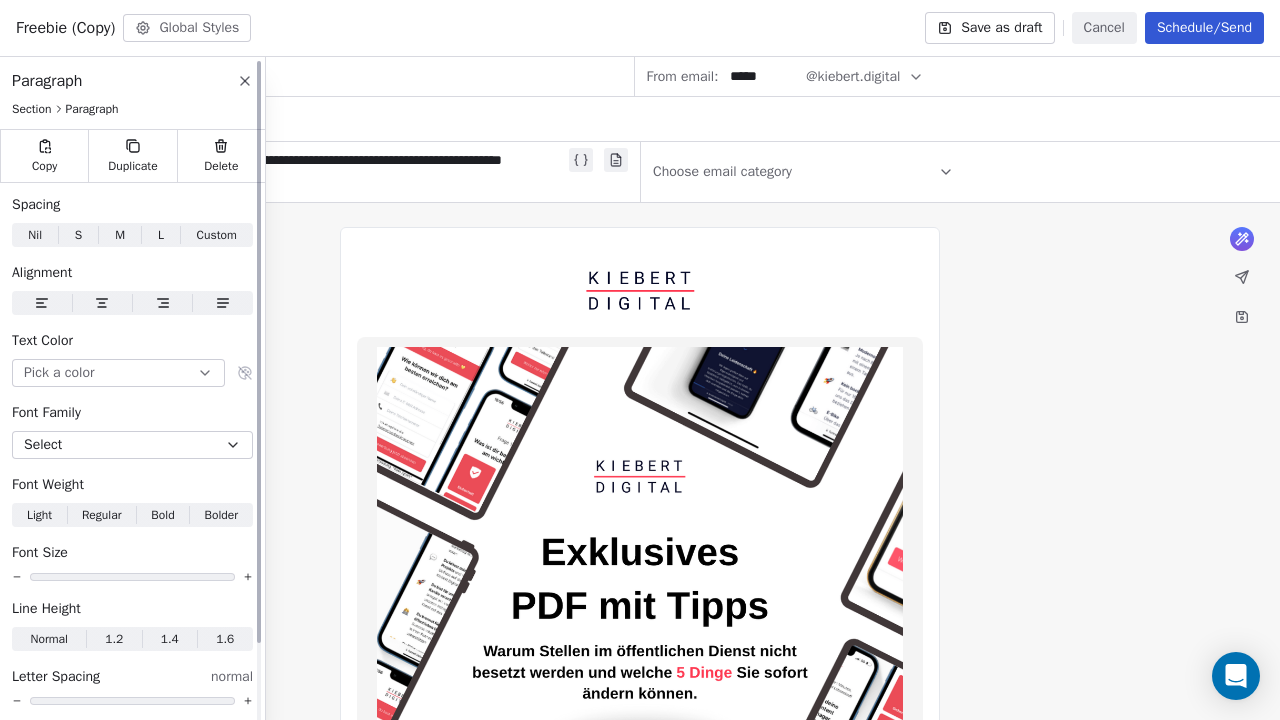 click 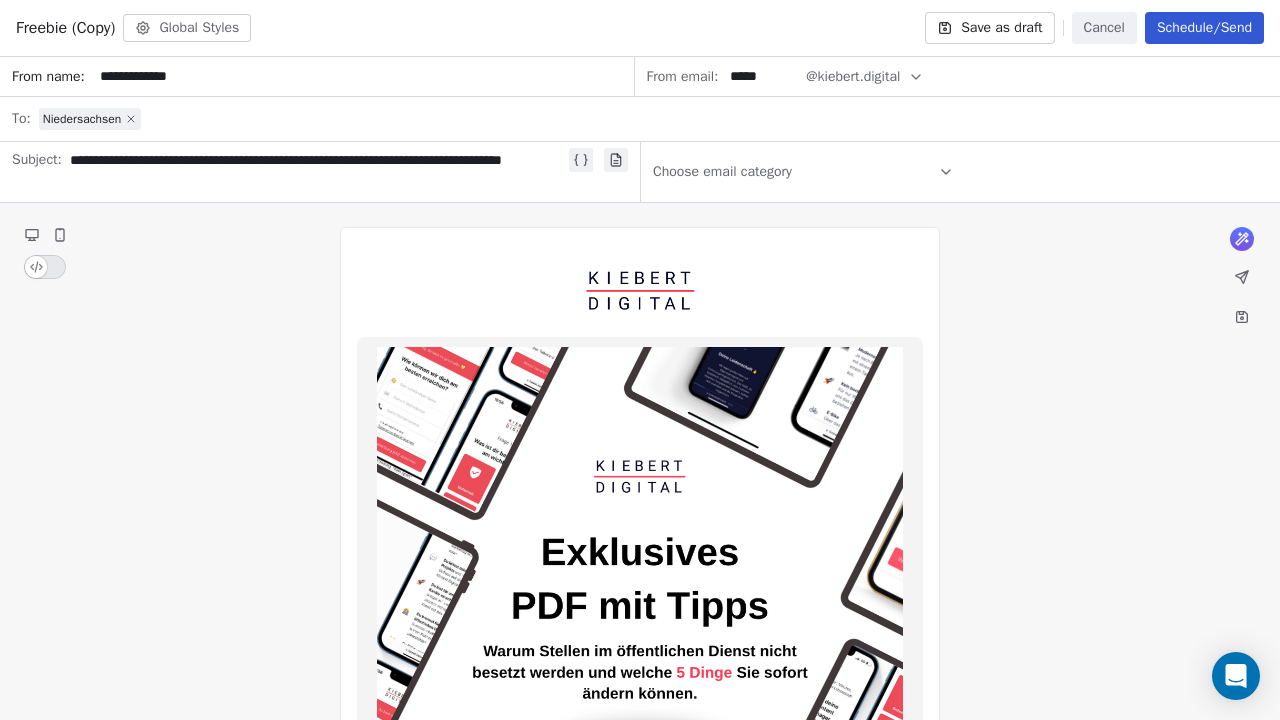 click 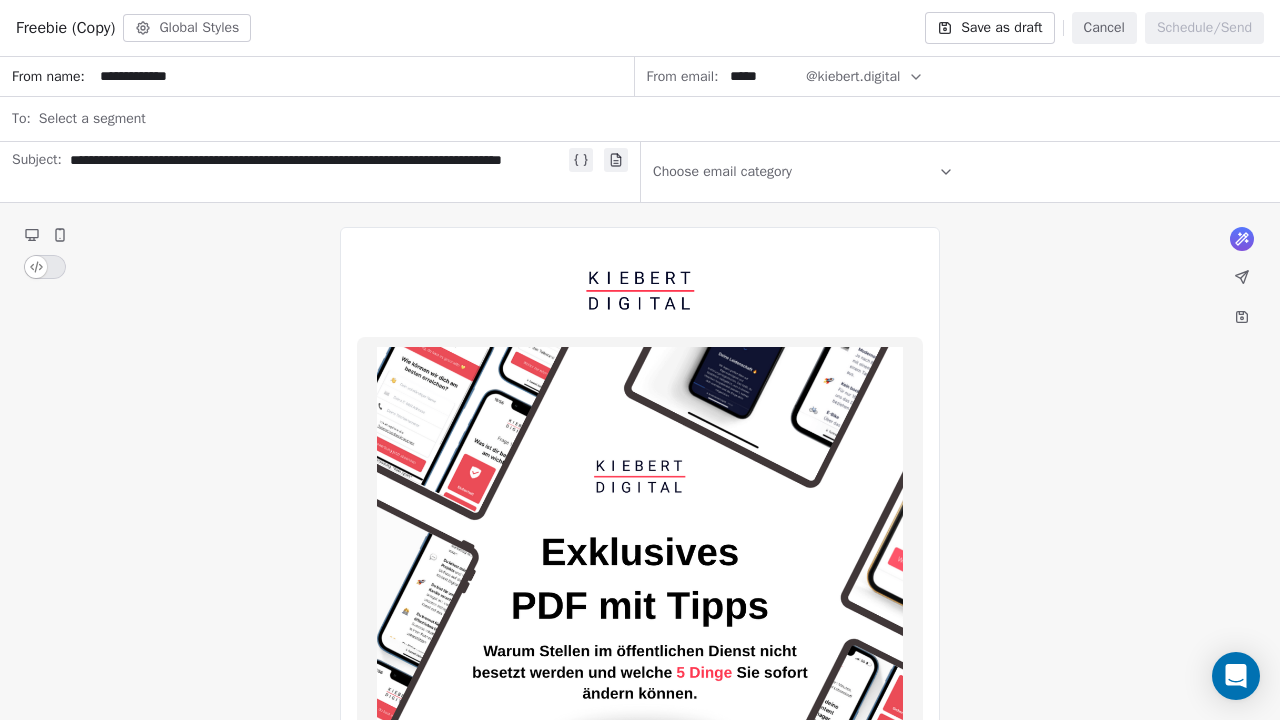 click on "Select a segment" at bounding box center [92, 119] 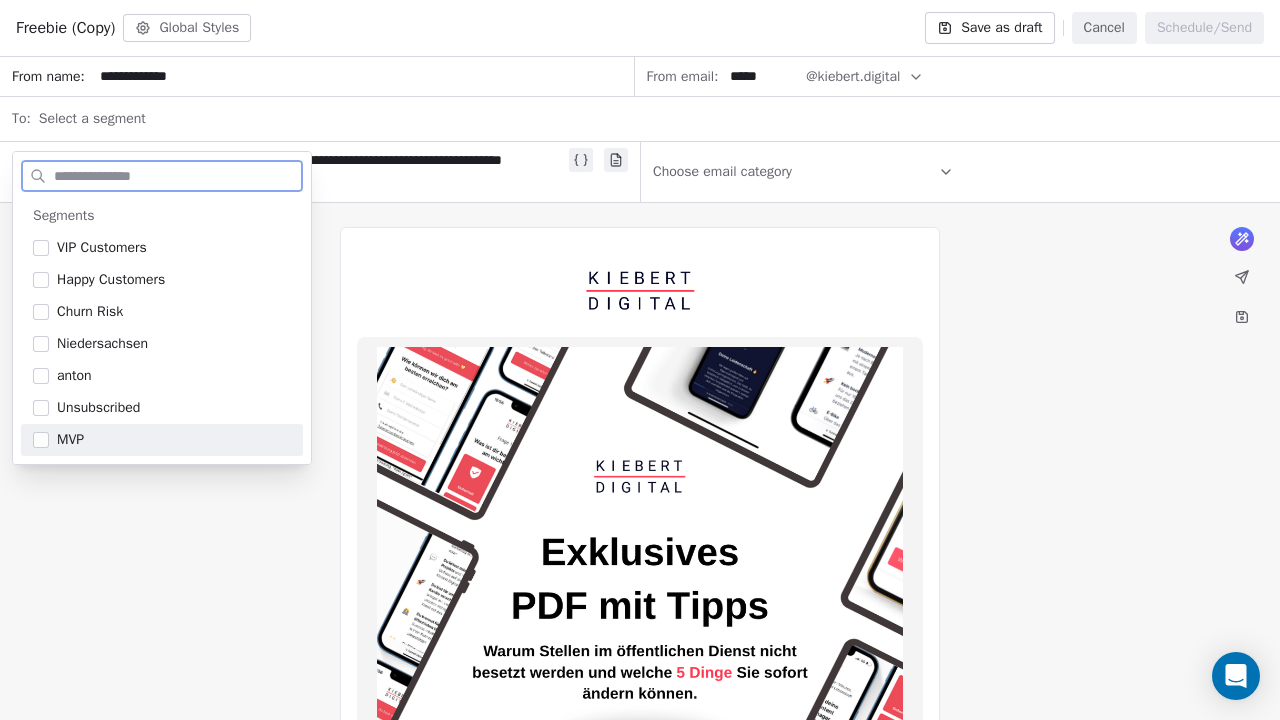 click at bounding box center (41, 440) 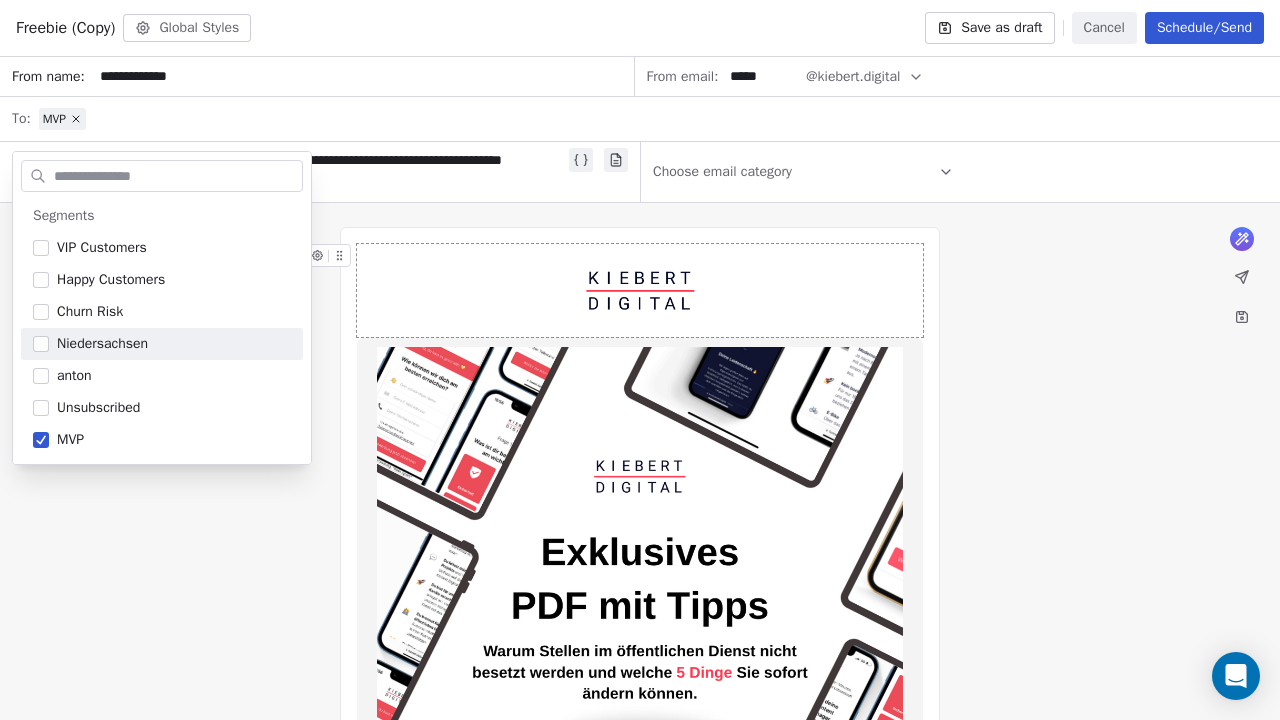 click on "**********" at bounding box center (640, 1151) 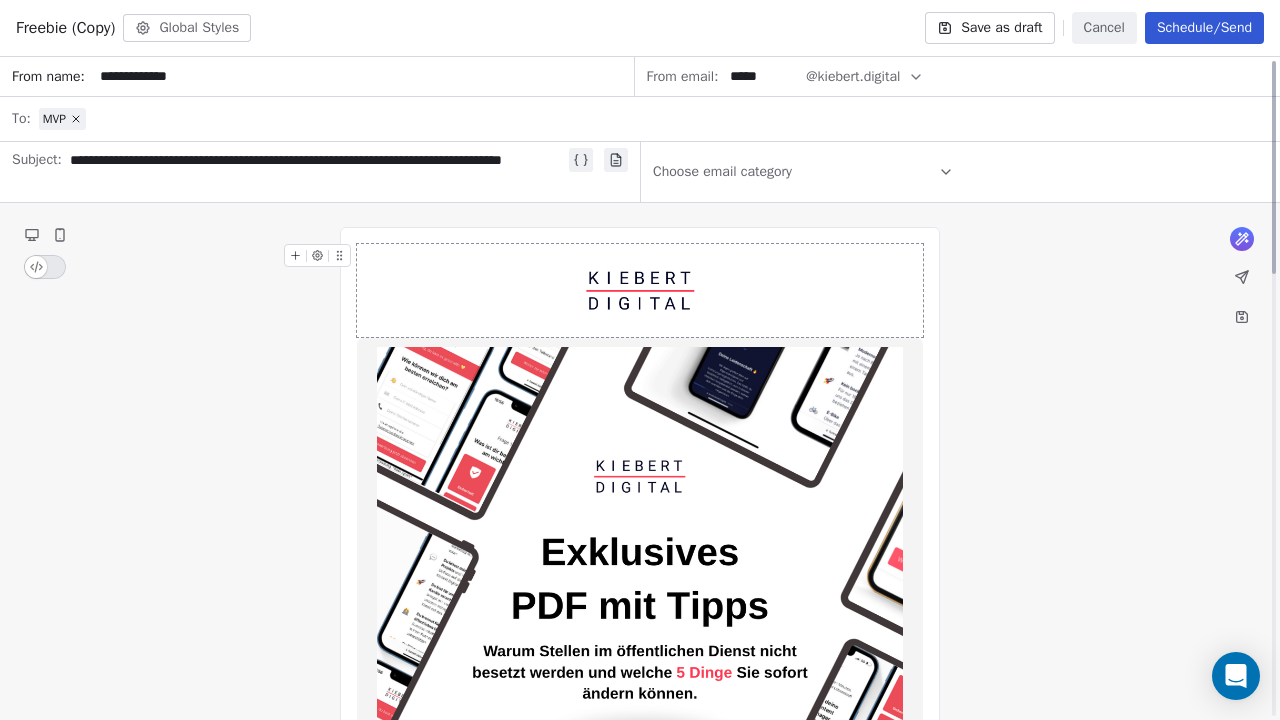 scroll, scrollTop: 0, scrollLeft: 0, axis: both 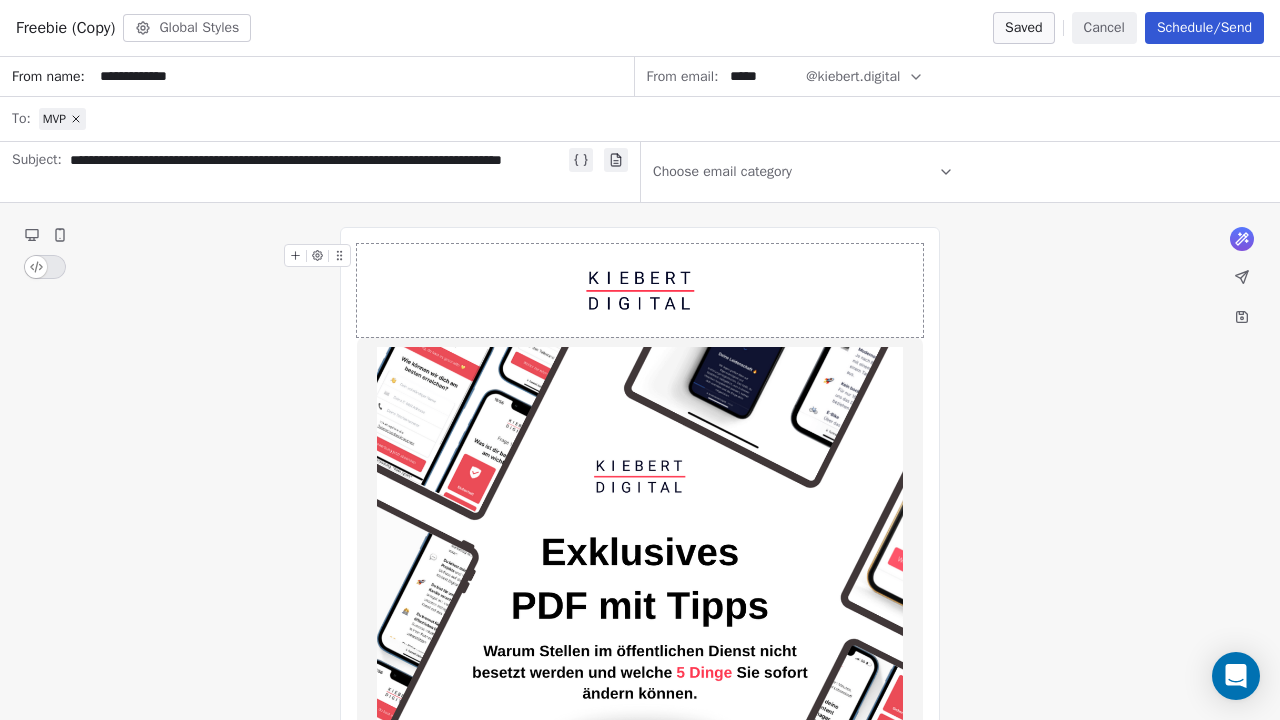 click on "Schedule/Send" at bounding box center (1204, 28) 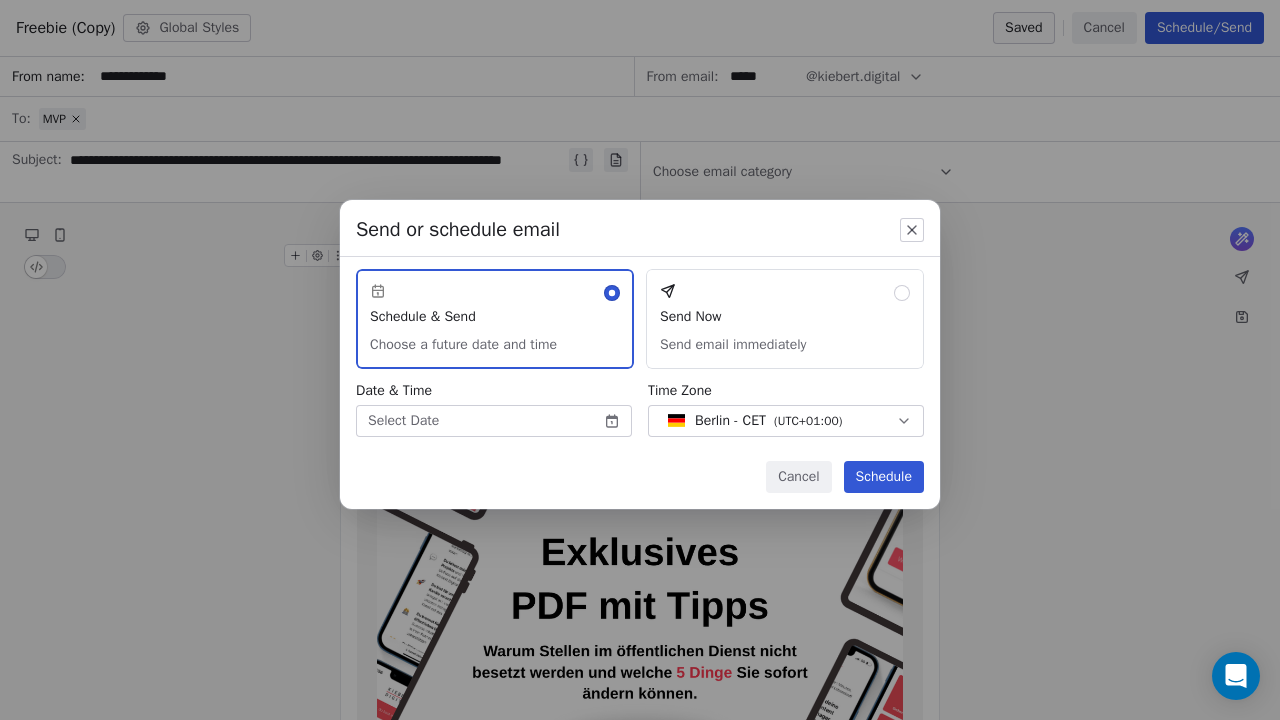 click on "Send Now Send email immediately" at bounding box center [785, 319] 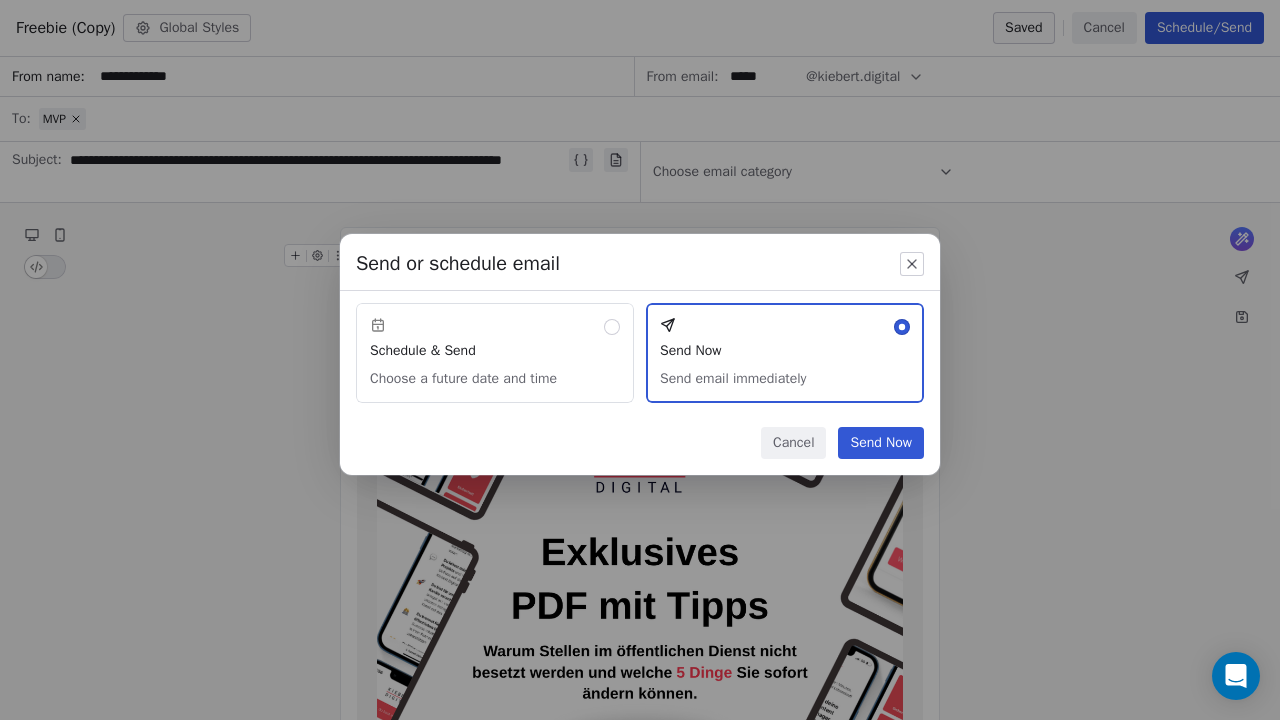 click on "Send Now" at bounding box center [881, 443] 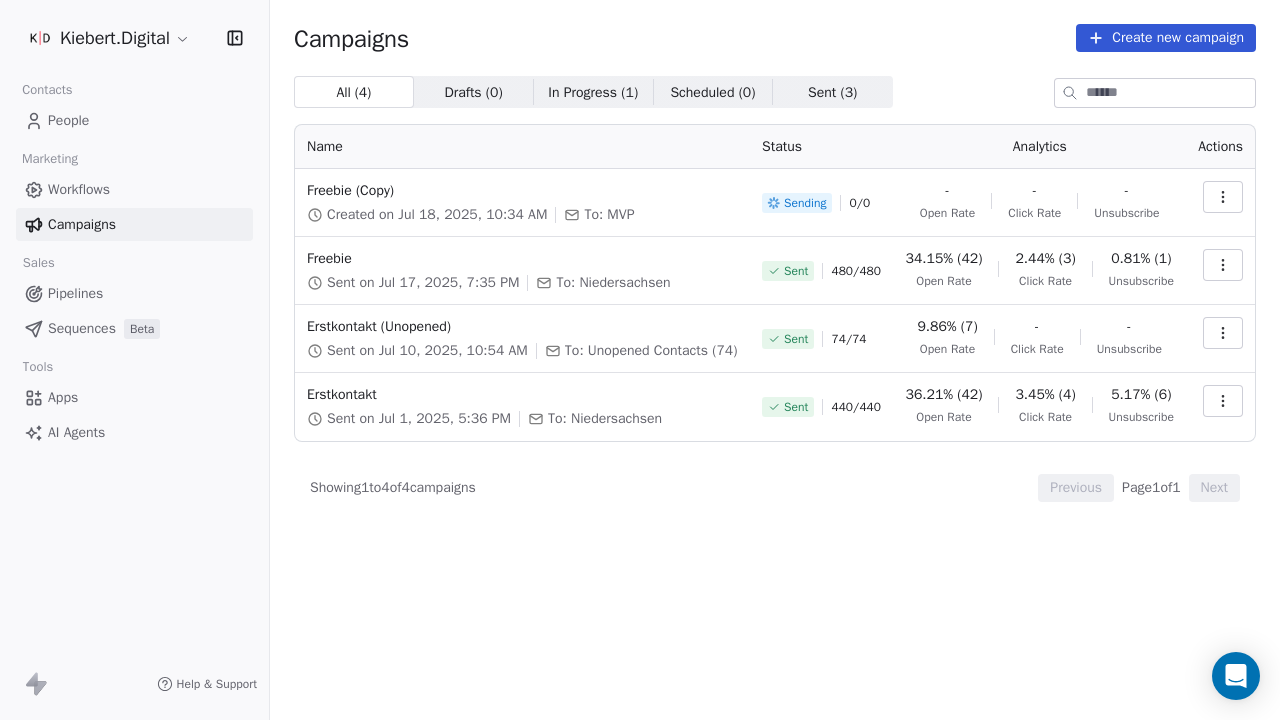 click at bounding box center (1223, 197) 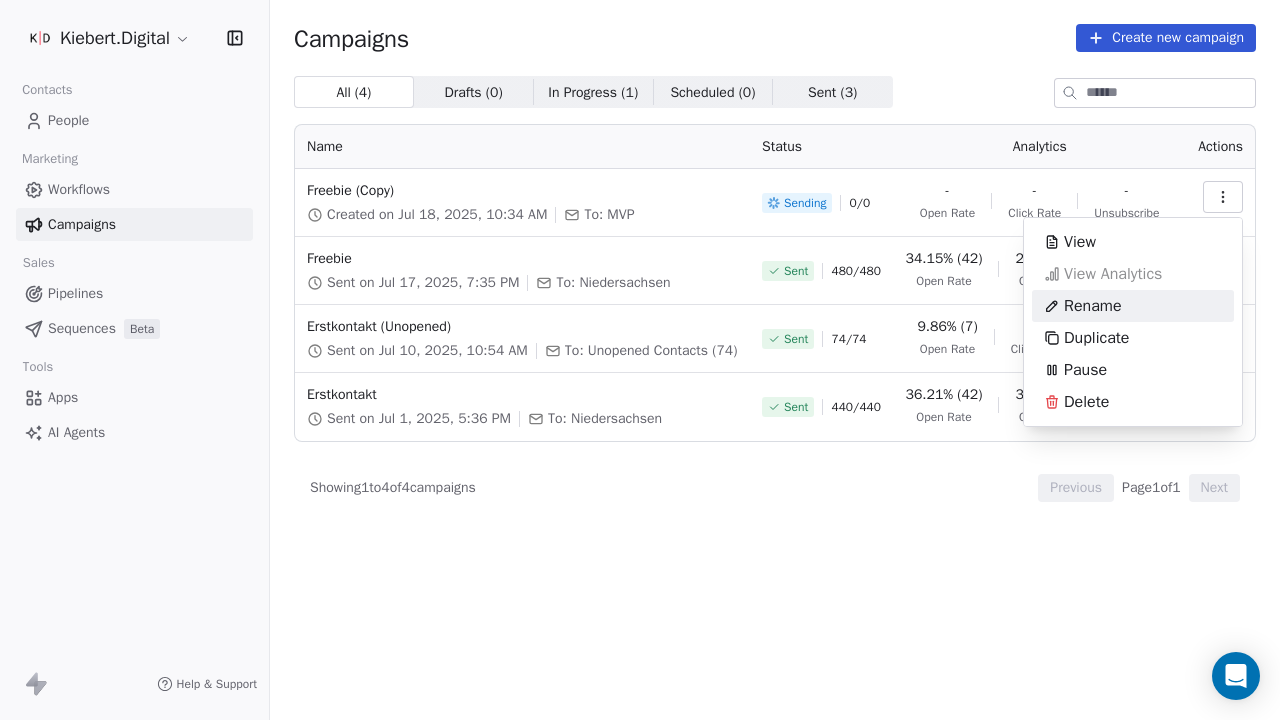 click on "Rename" at bounding box center (1093, 306) 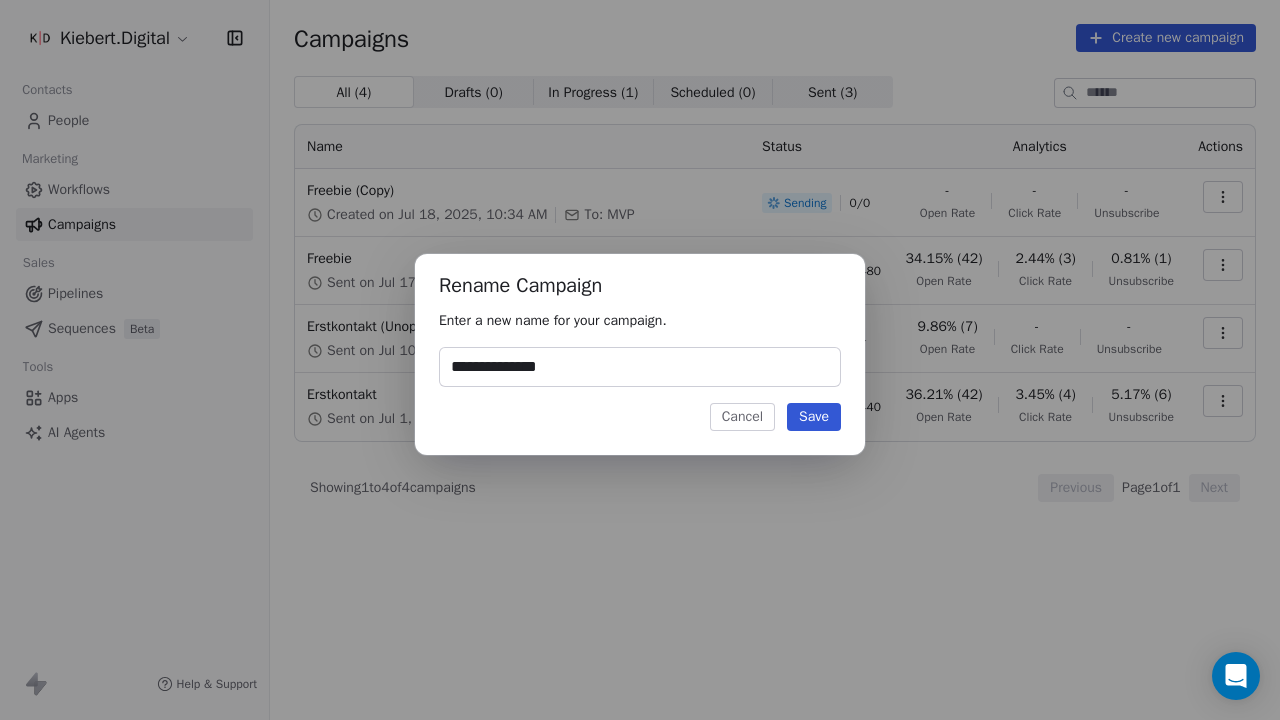 click on "**********" at bounding box center (640, 367) 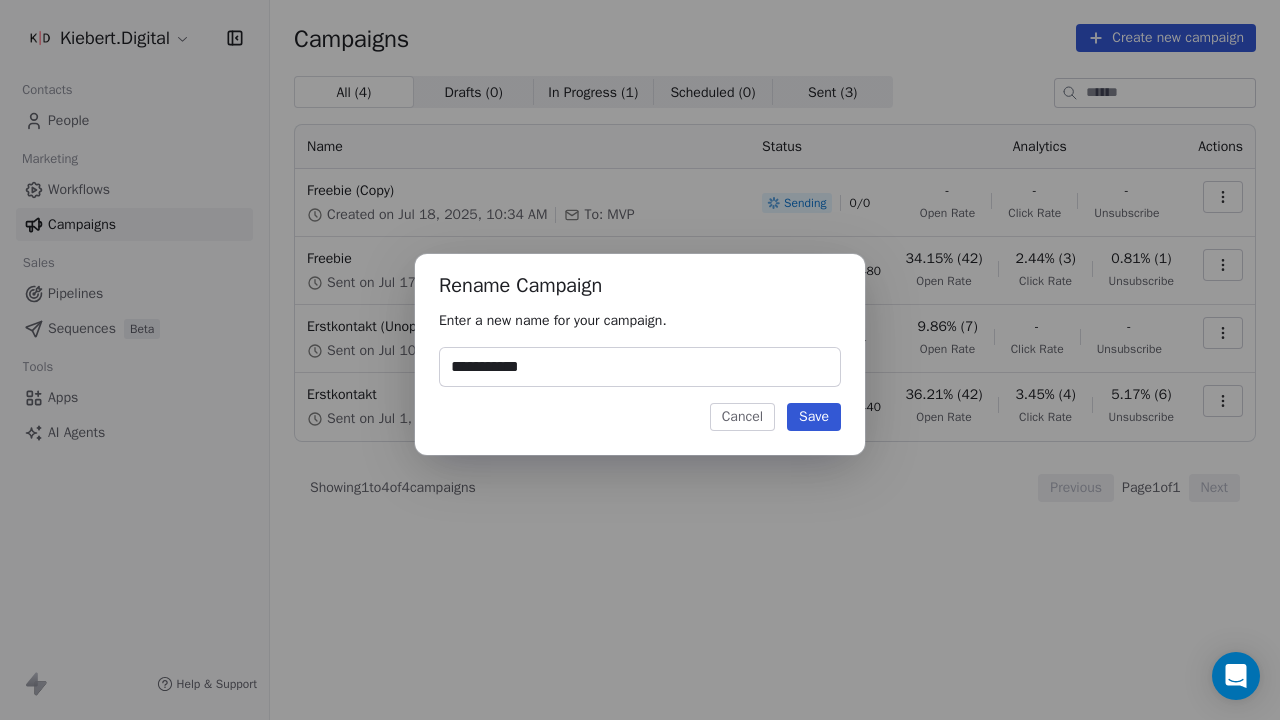 type on "**********" 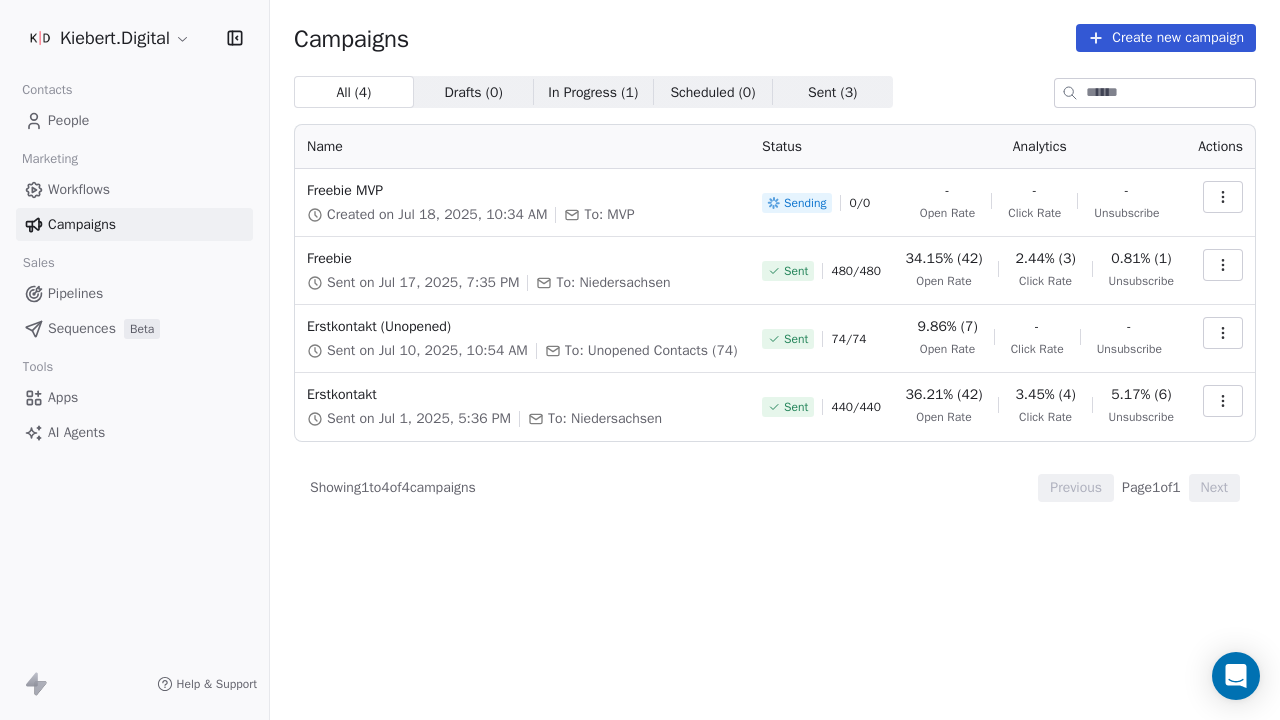 click at bounding box center (1223, 265) 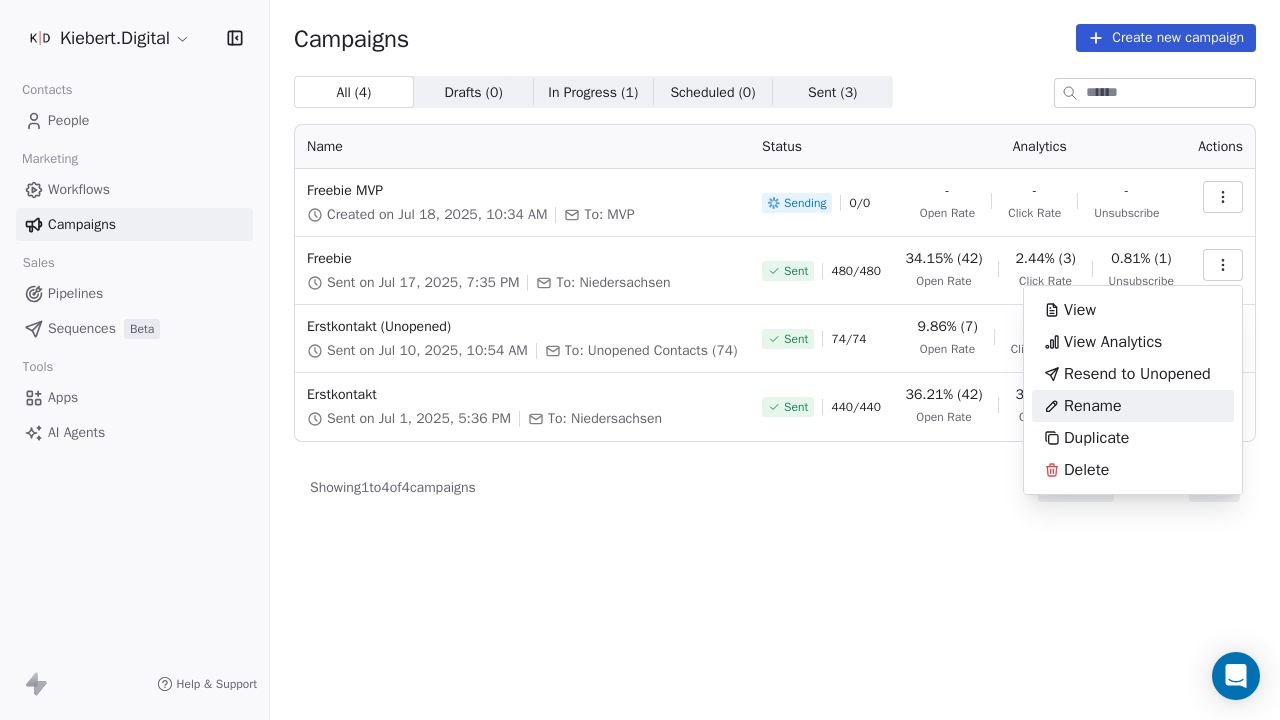 click on "Rename" at bounding box center [1133, 406] 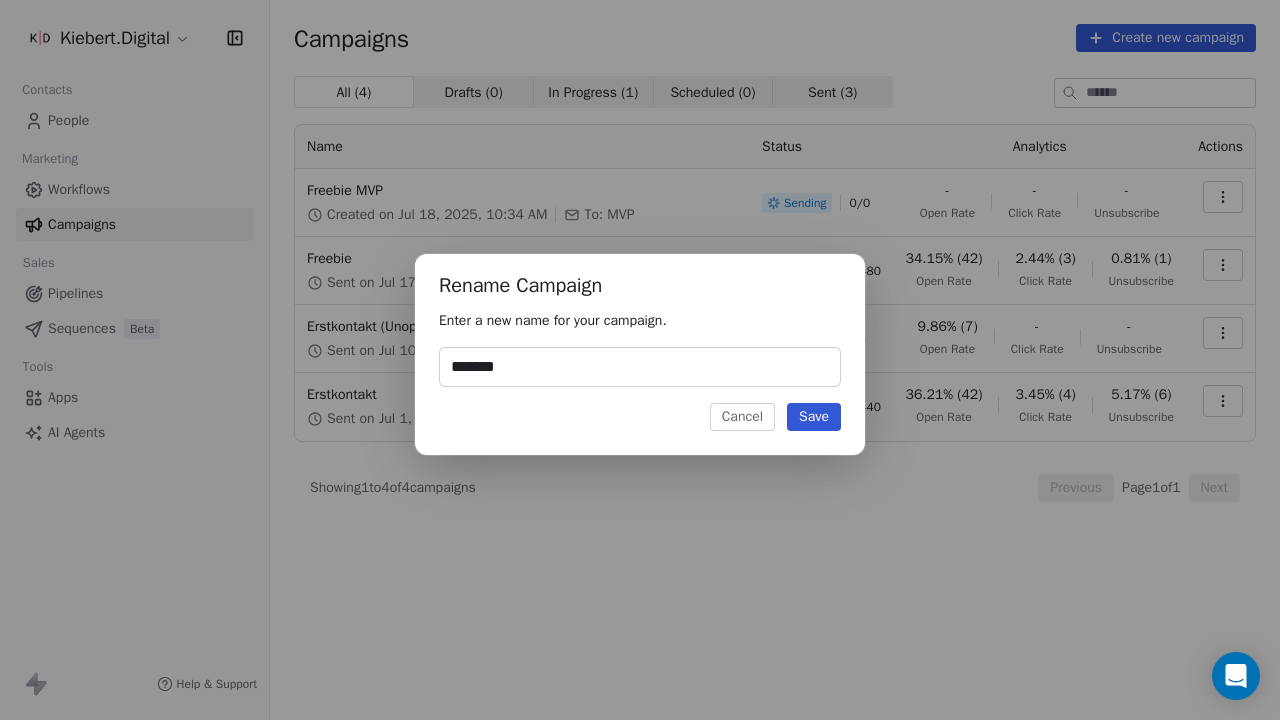 click on "*******" at bounding box center [640, 367] 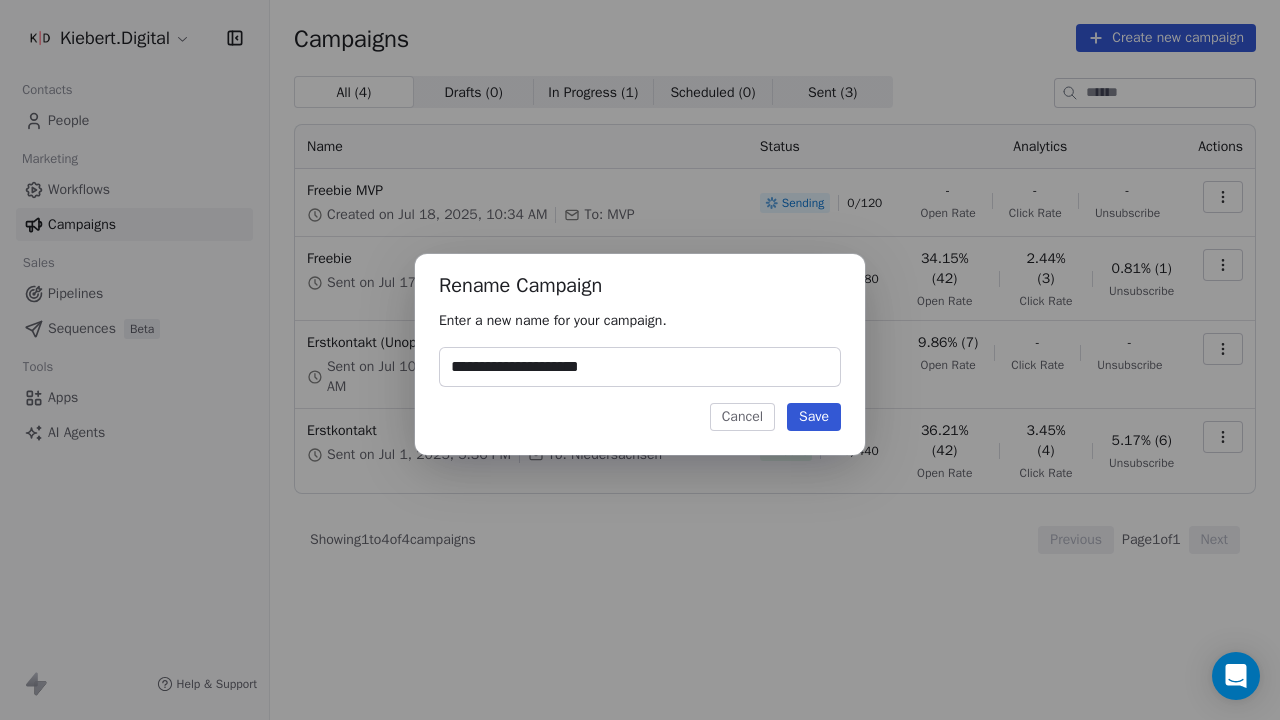 type on "**********" 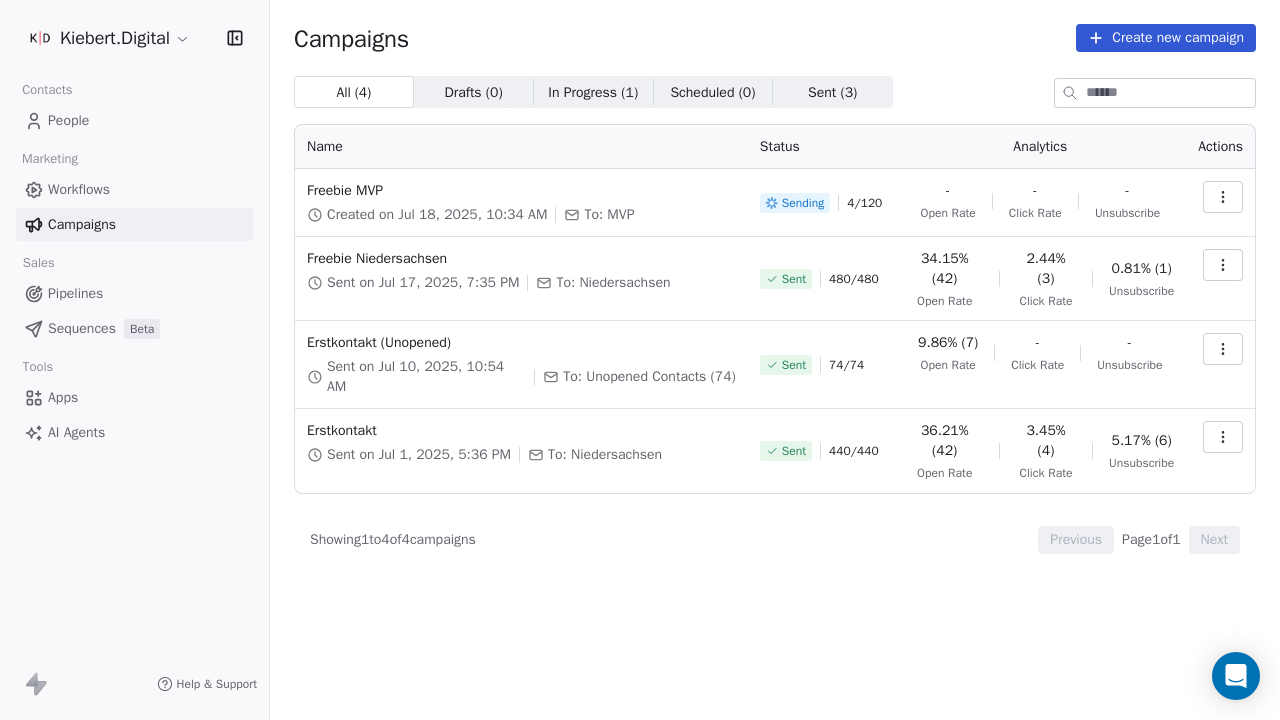 scroll, scrollTop: 0, scrollLeft: 0, axis: both 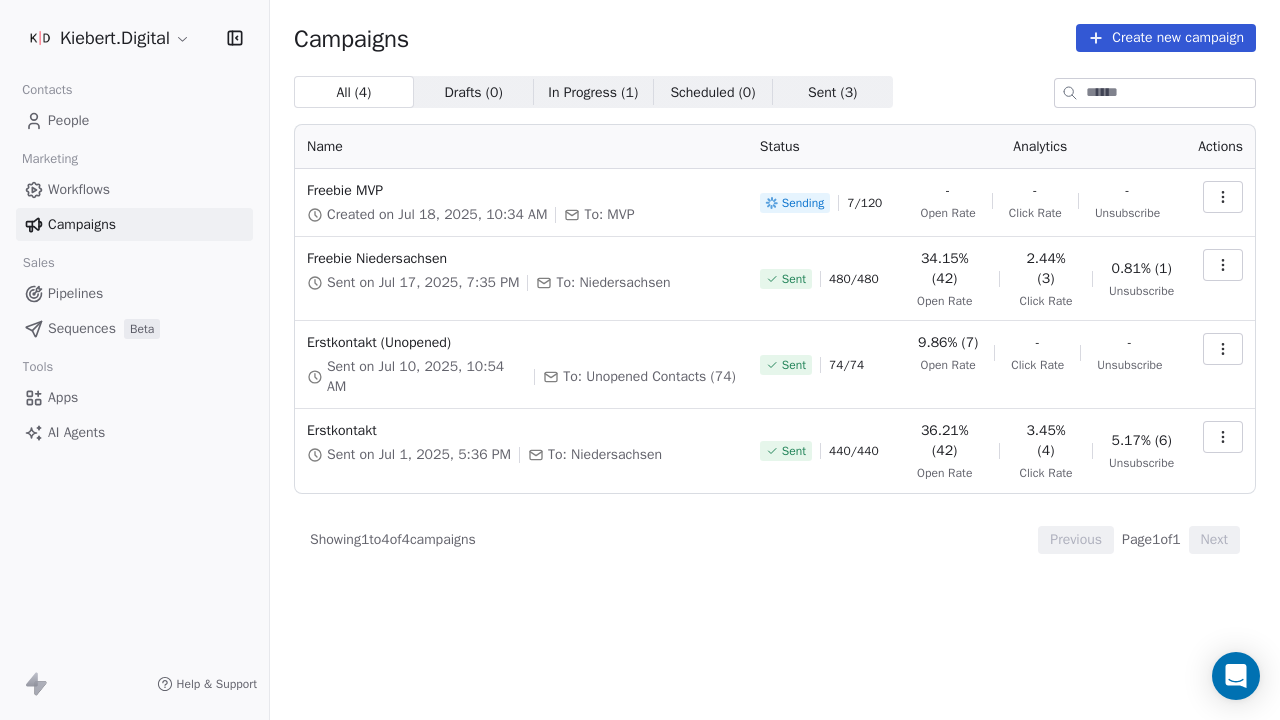 click on "People" at bounding box center [134, 120] 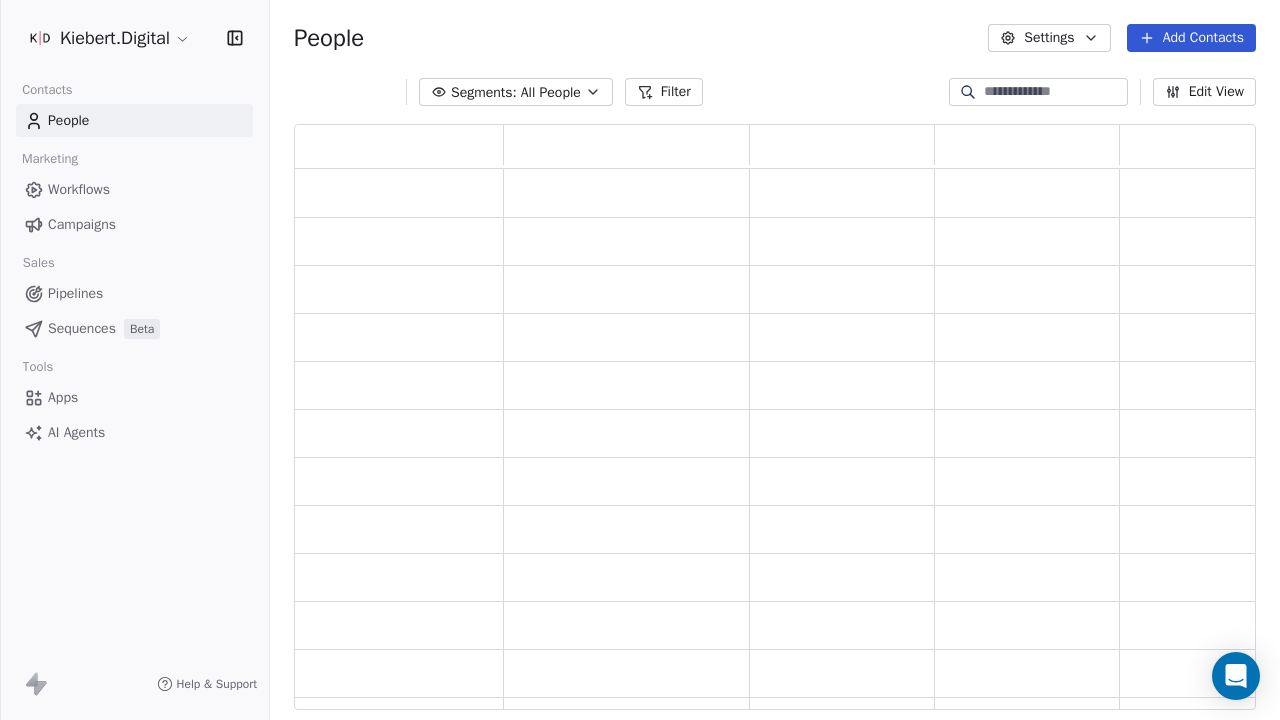 click on "Add Contacts" at bounding box center (1191, 38) 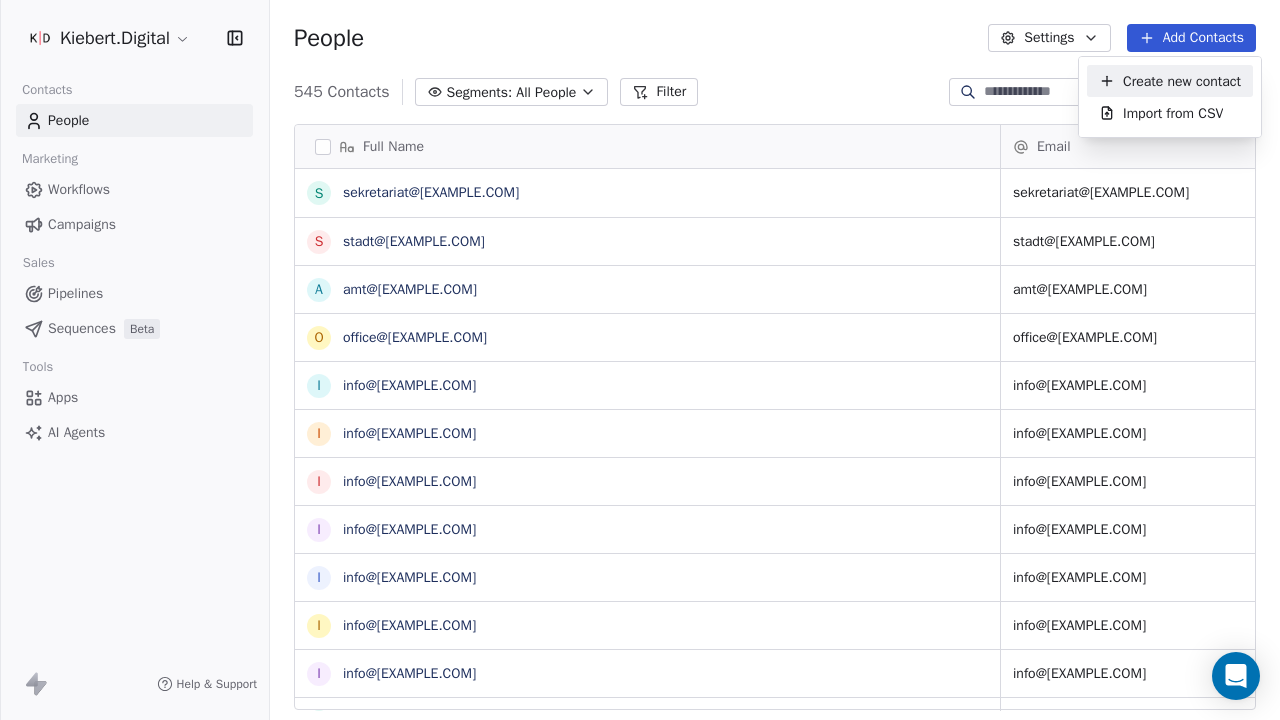 scroll, scrollTop: 618, scrollLeft: 995, axis: both 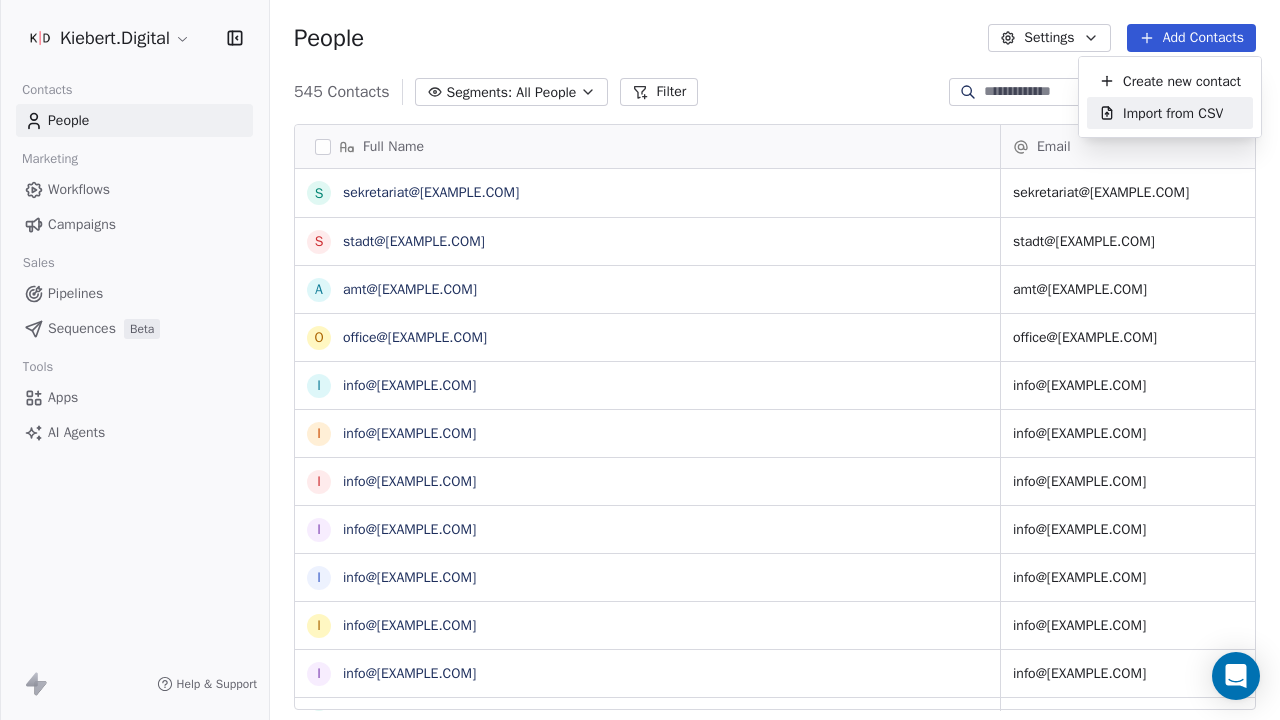 click on "Import from CSV" at bounding box center (1173, 113) 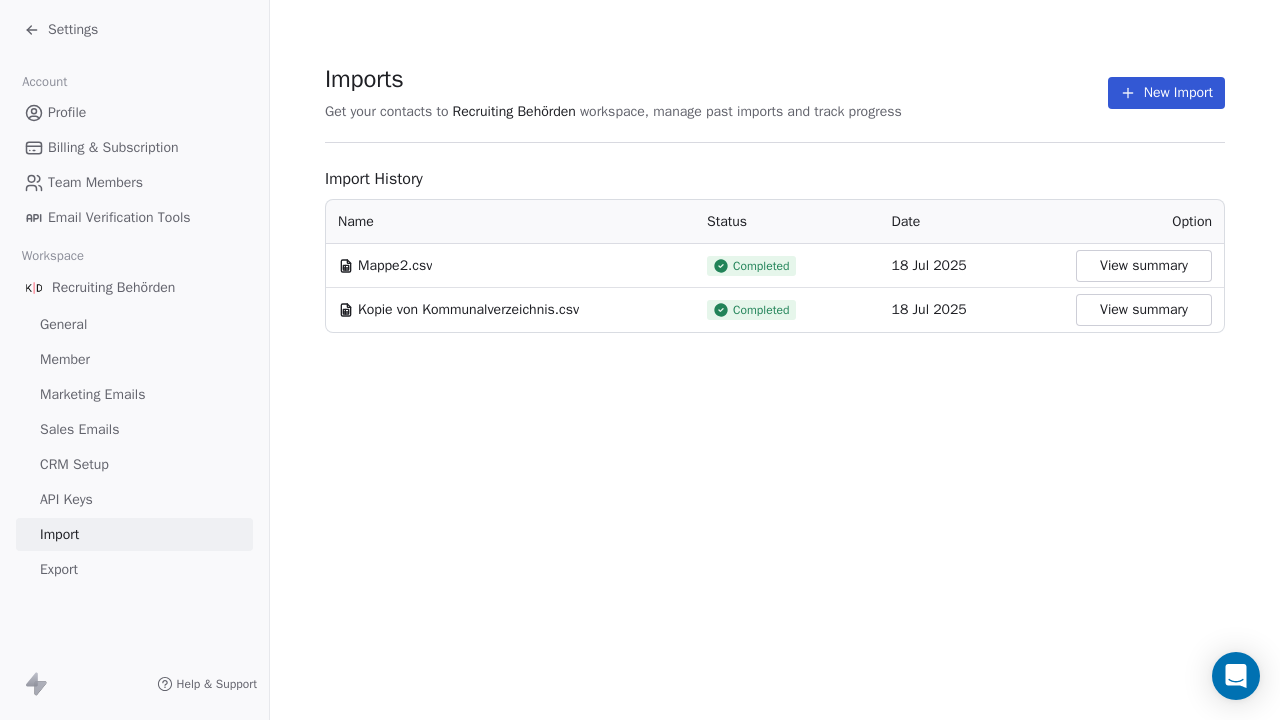 click on "New Import" at bounding box center (1166, 93) 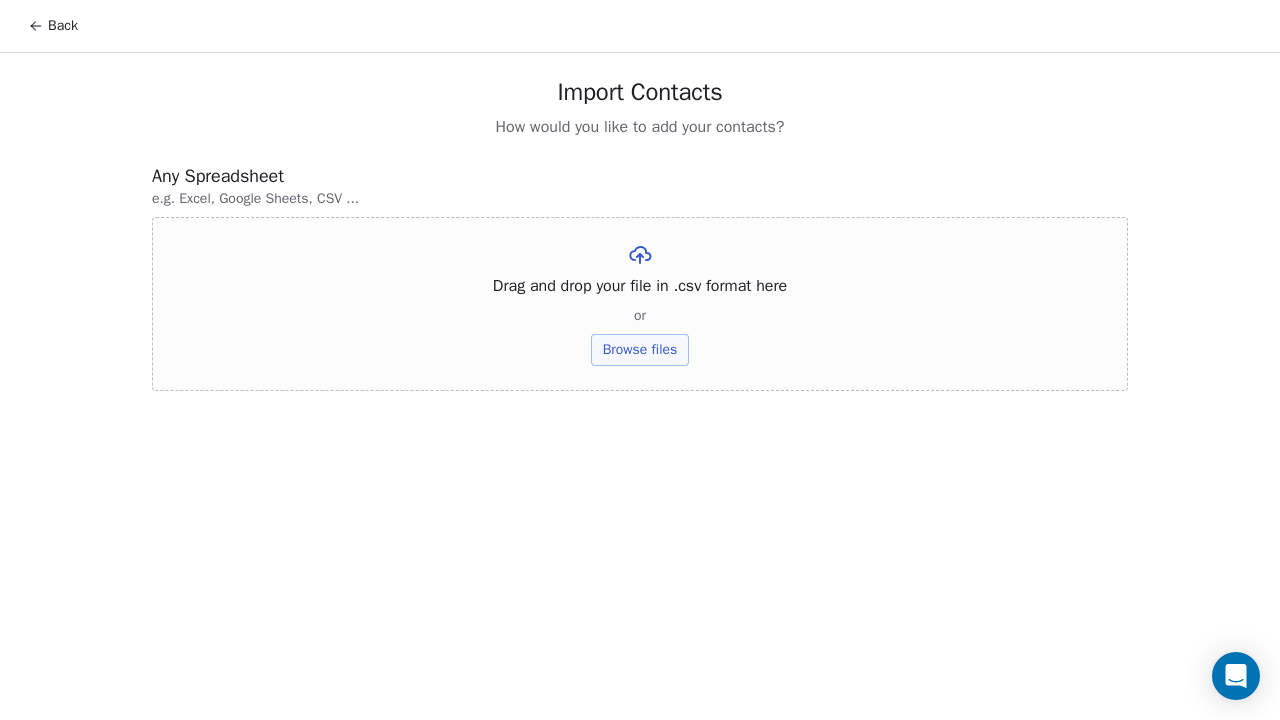 click on "Browse files" at bounding box center [640, 350] 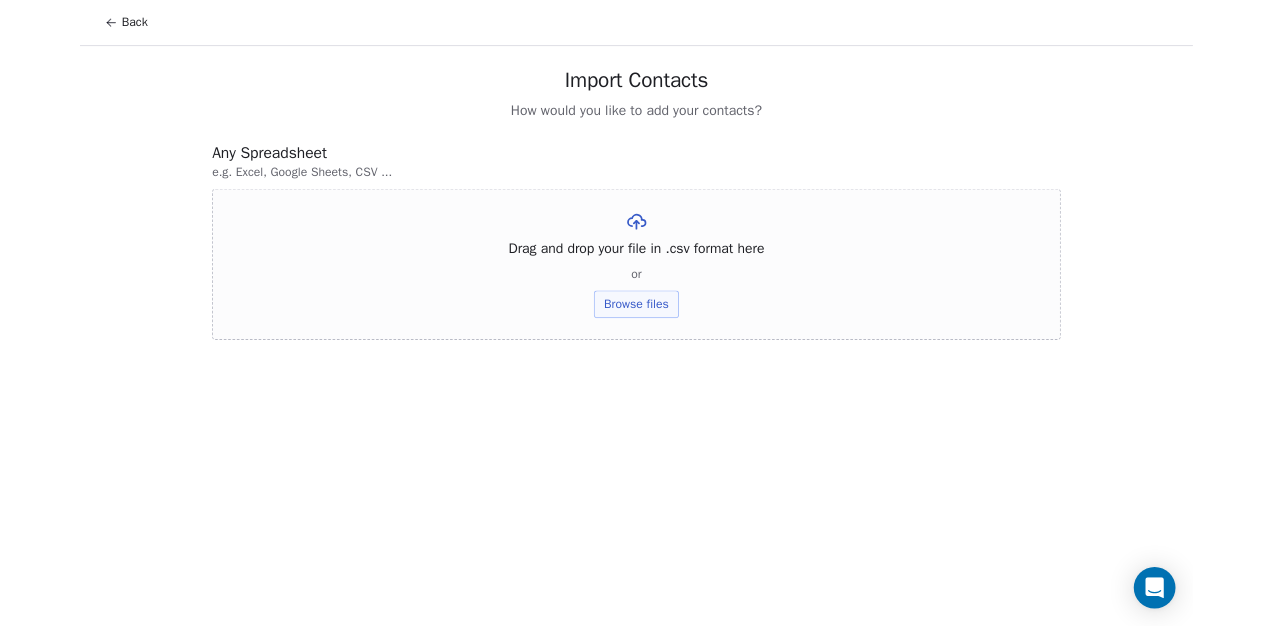 scroll, scrollTop: 0, scrollLeft: 0, axis: both 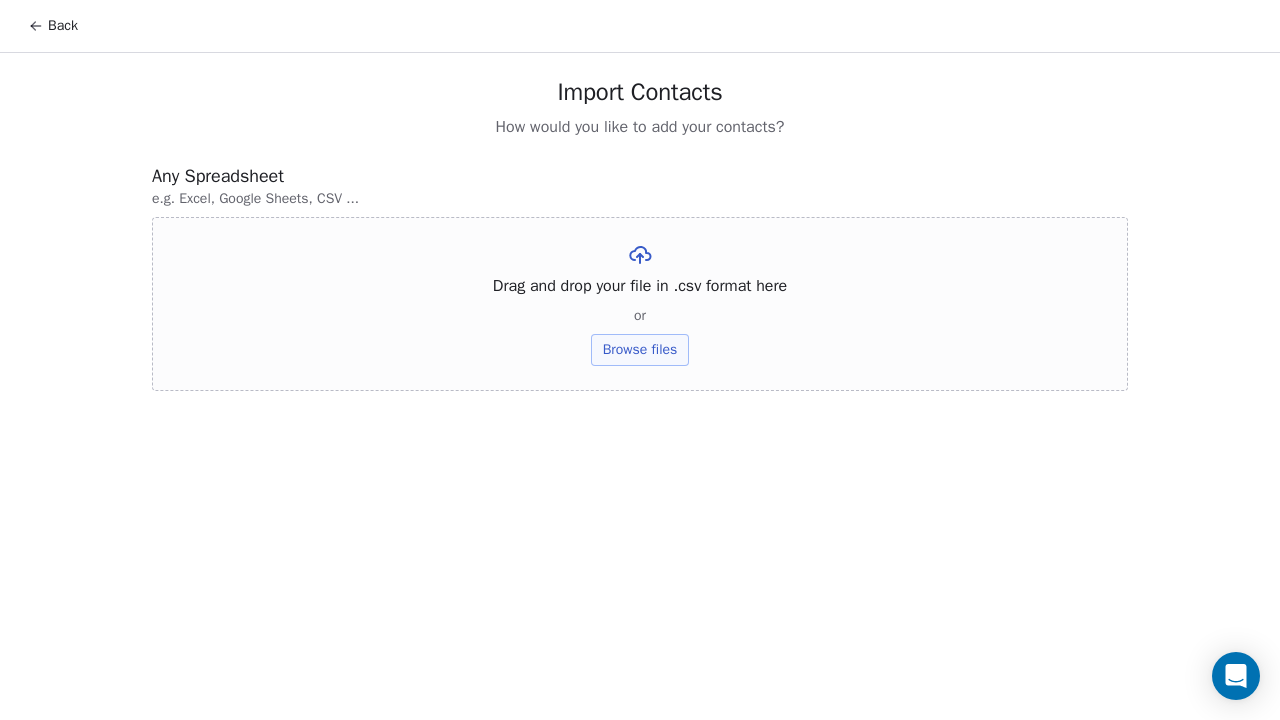 click on "Browse files" at bounding box center [640, 350] 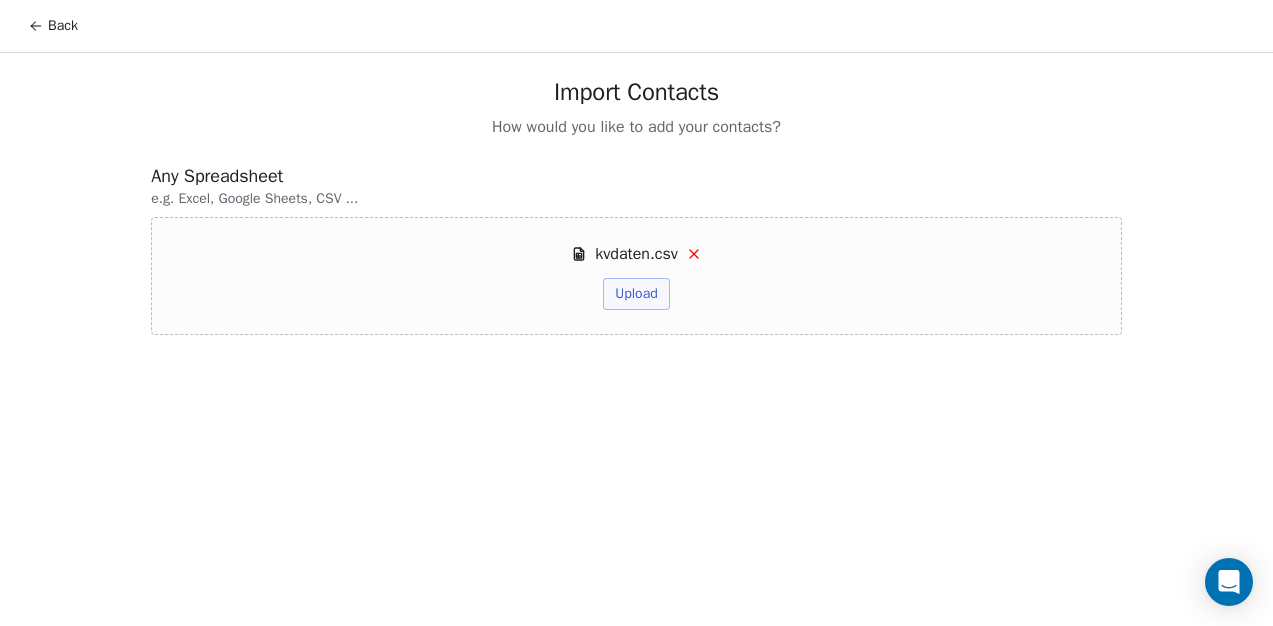 click on "Upload" at bounding box center [636, 294] 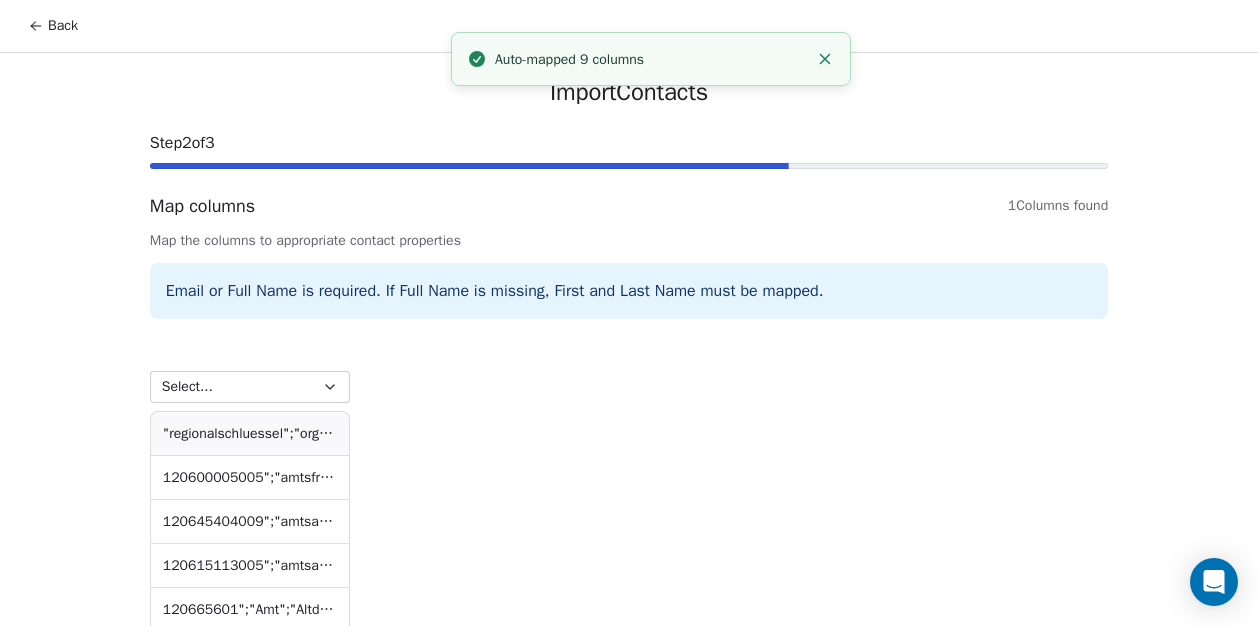 click on "Select..." at bounding box center (250, 387) 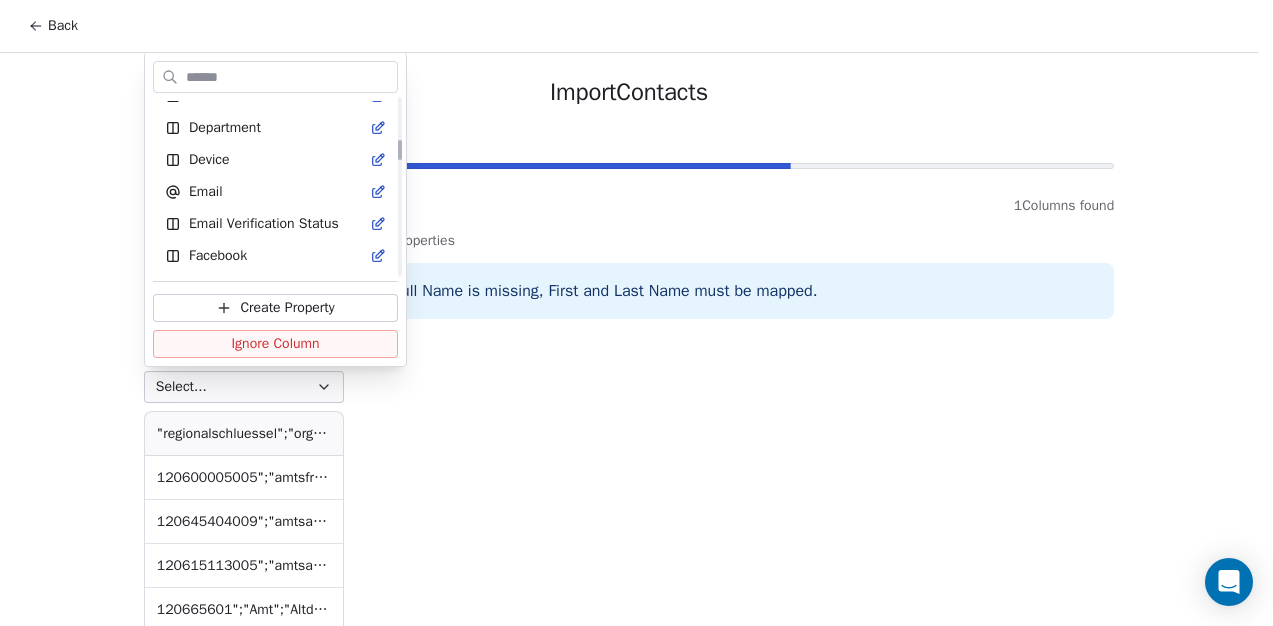 scroll, scrollTop: 375, scrollLeft: 0, axis: vertical 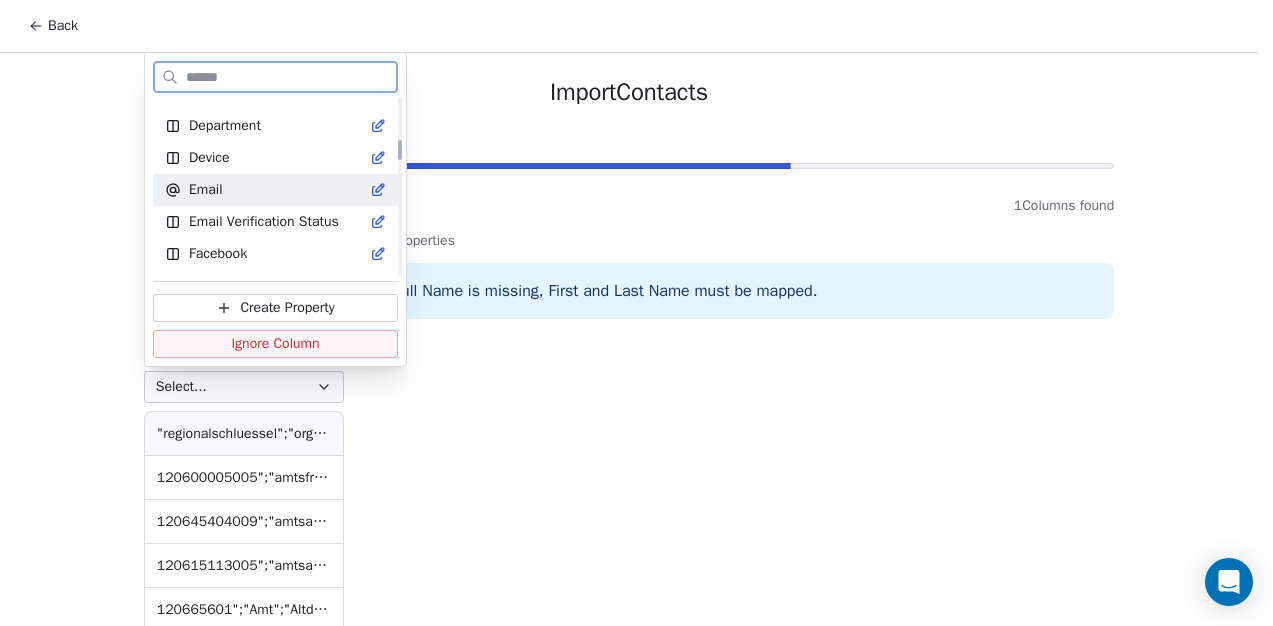 click on "Email" at bounding box center (275, 190) 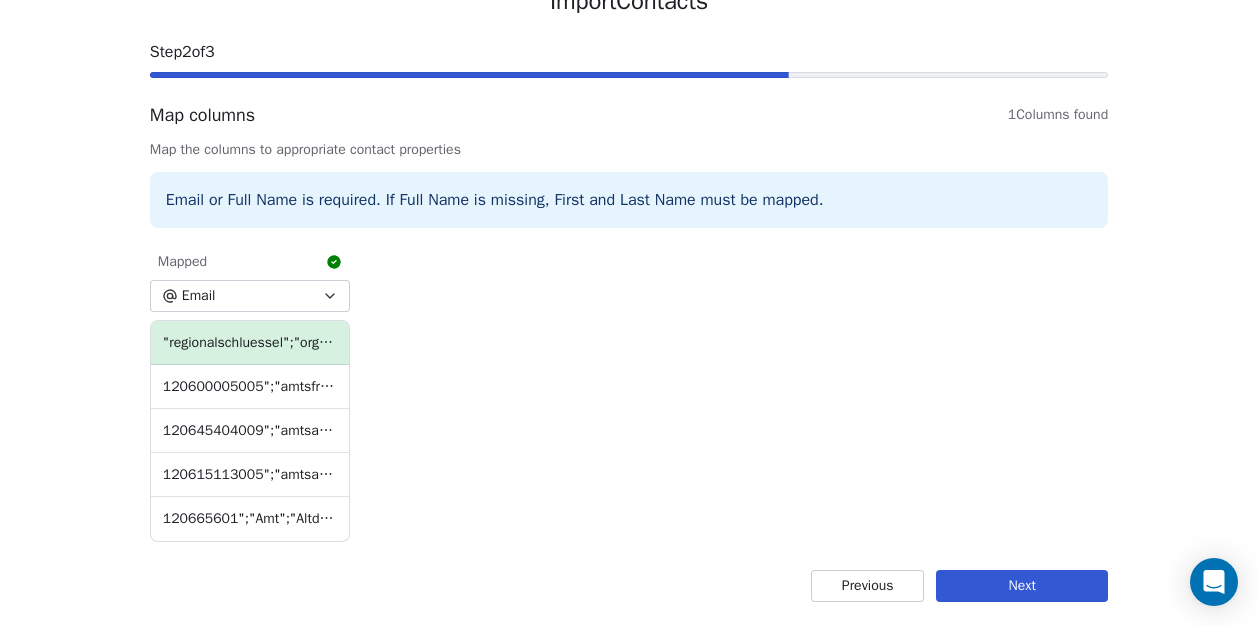 scroll, scrollTop: 91, scrollLeft: 0, axis: vertical 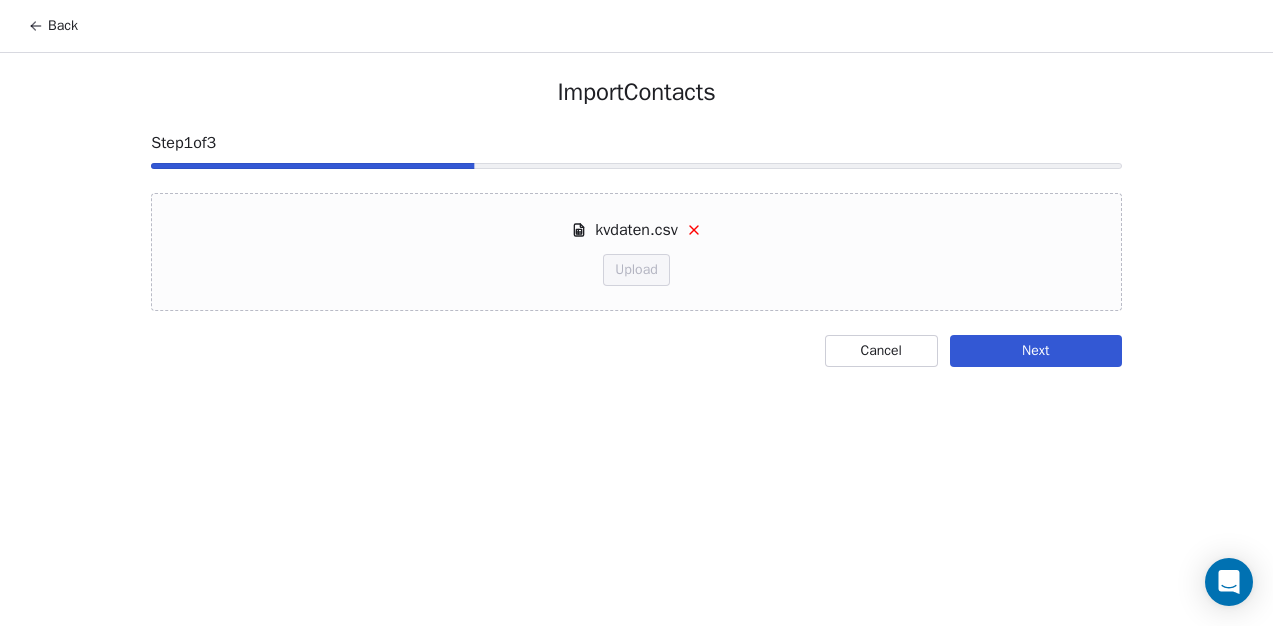 click 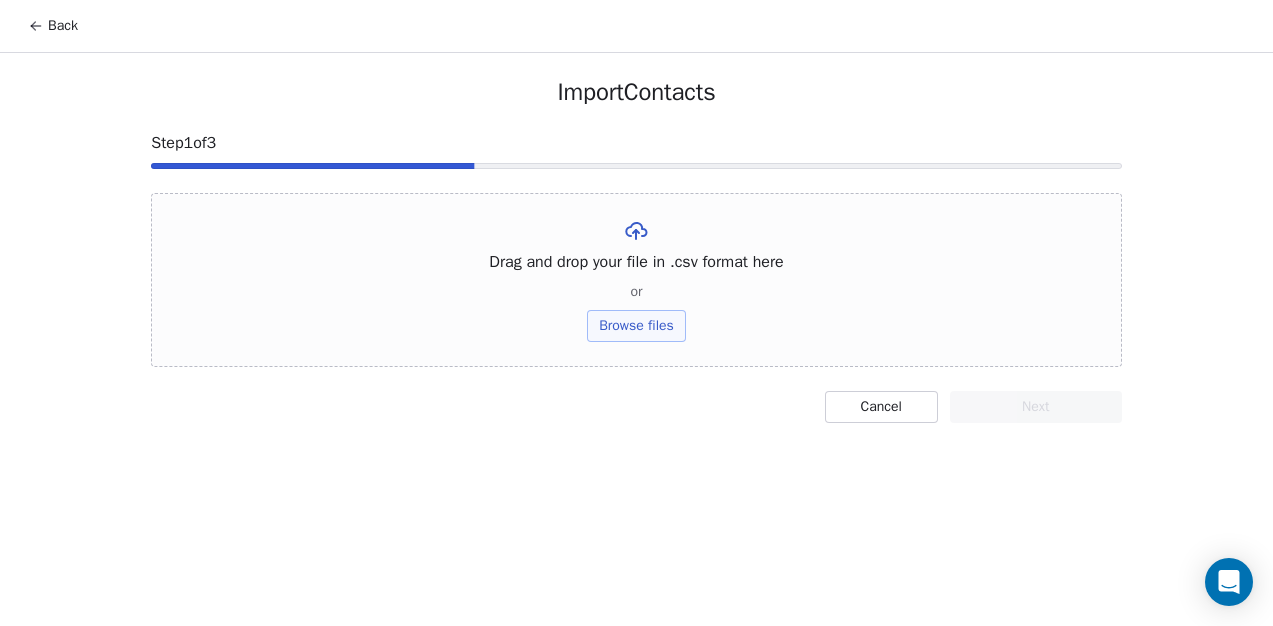 click on "Browse files" at bounding box center (636, 326) 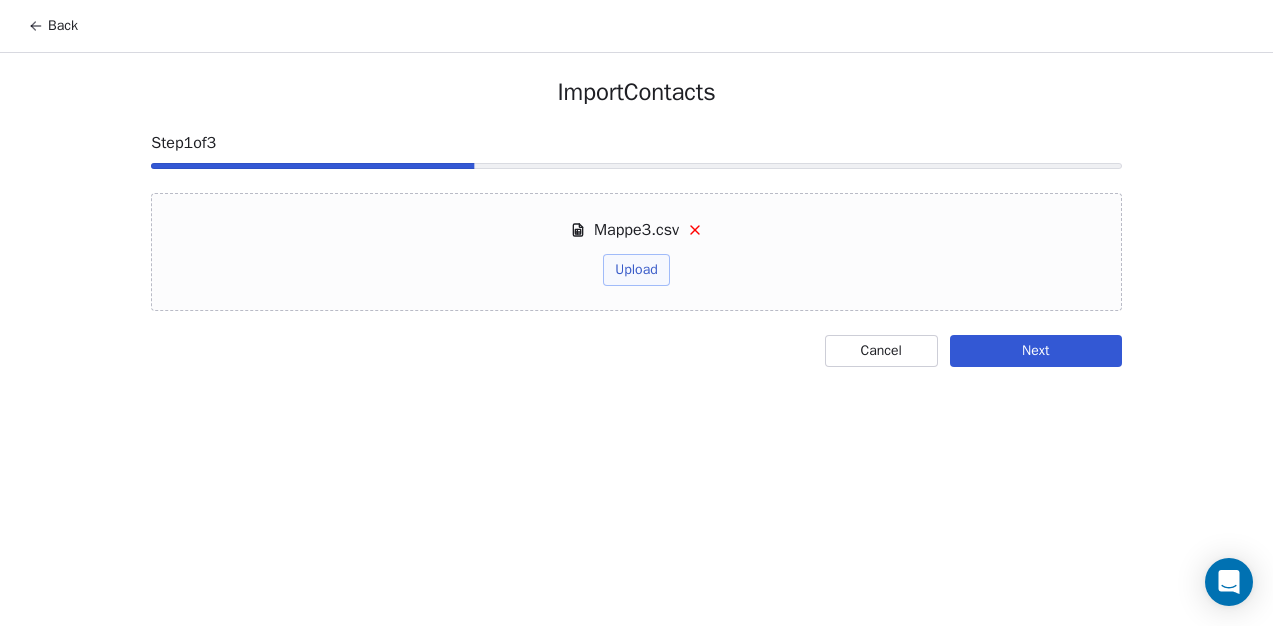 click on "Next" at bounding box center [1036, 351] 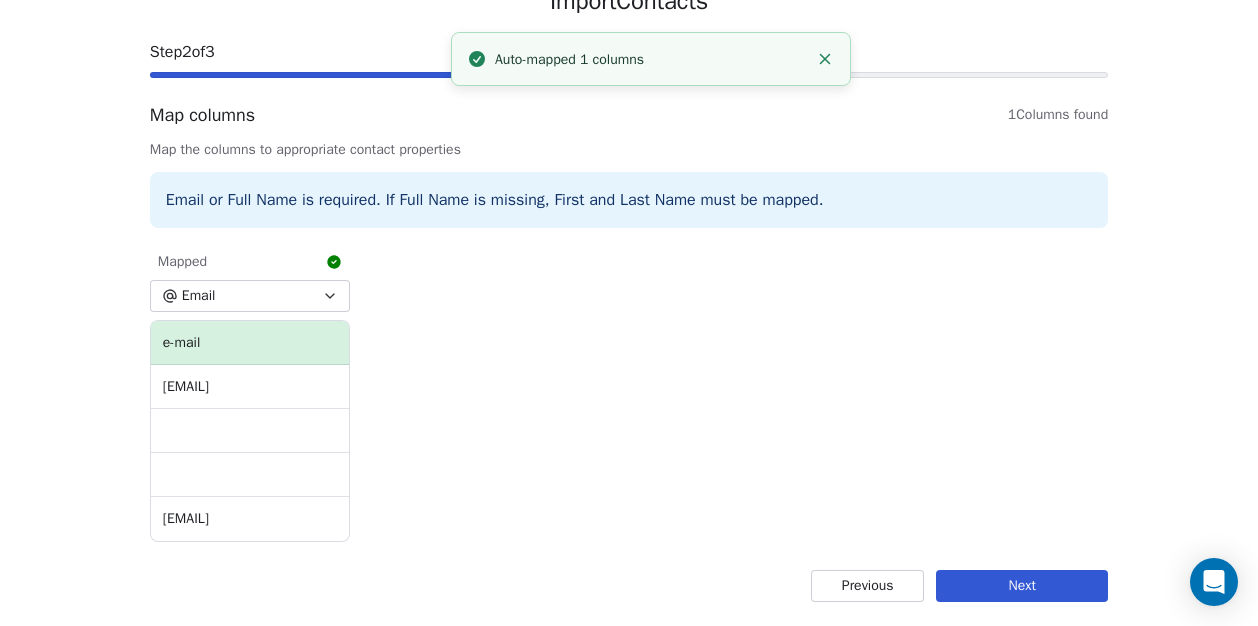 scroll, scrollTop: 91, scrollLeft: 0, axis: vertical 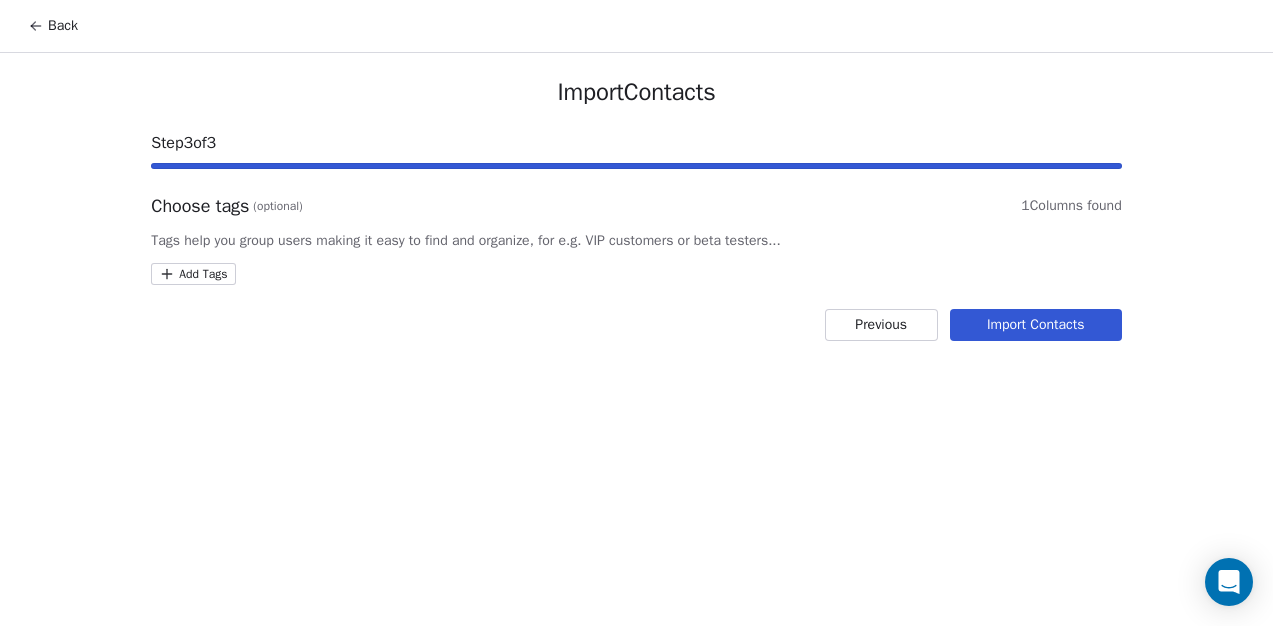 click on "Import Contacts" at bounding box center [1036, 325] 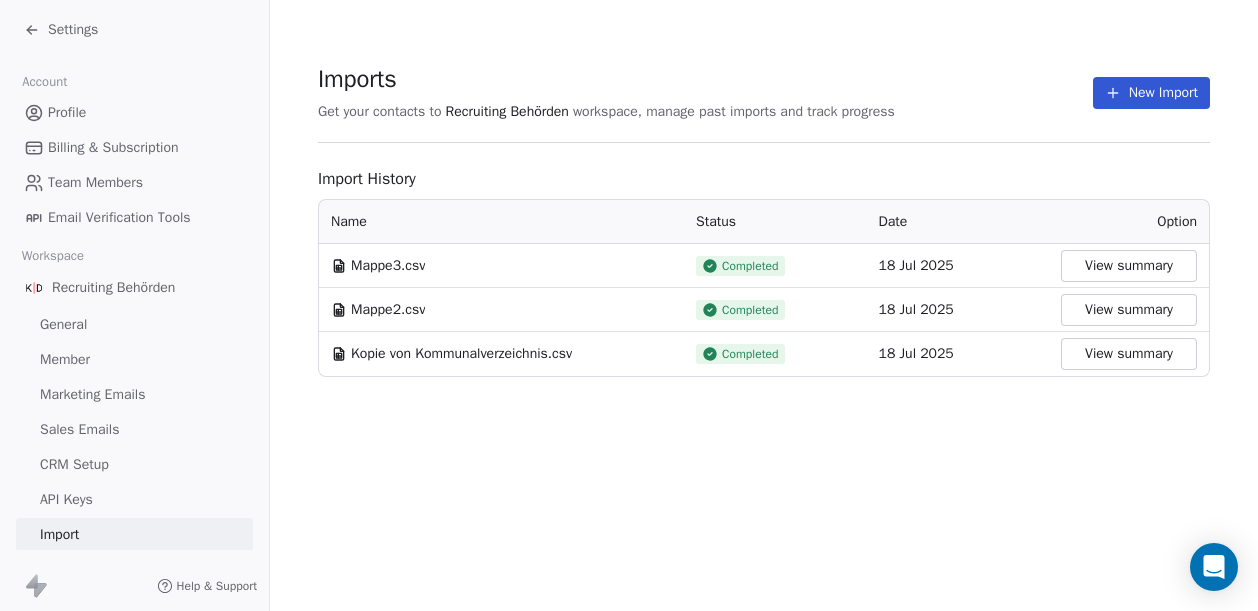 click on "Settings" at bounding box center (73, 30) 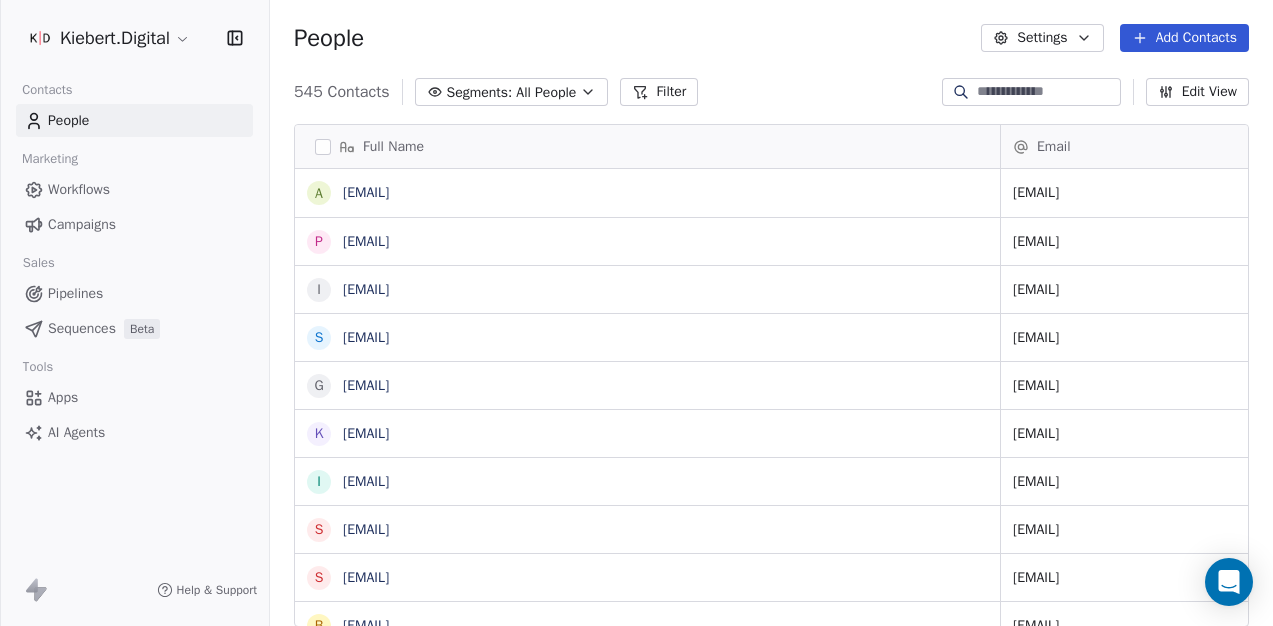scroll, scrollTop: 16, scrollLeft: 16, axis: both 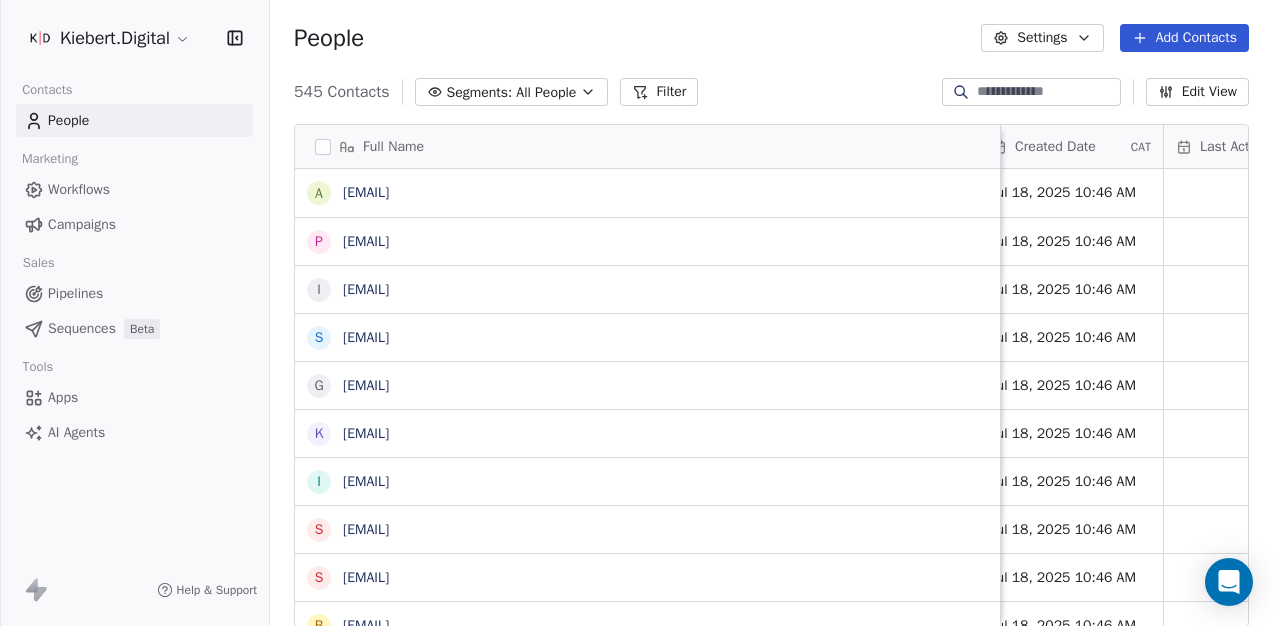 click on "Campaigns" at bounding box center (82, 224) 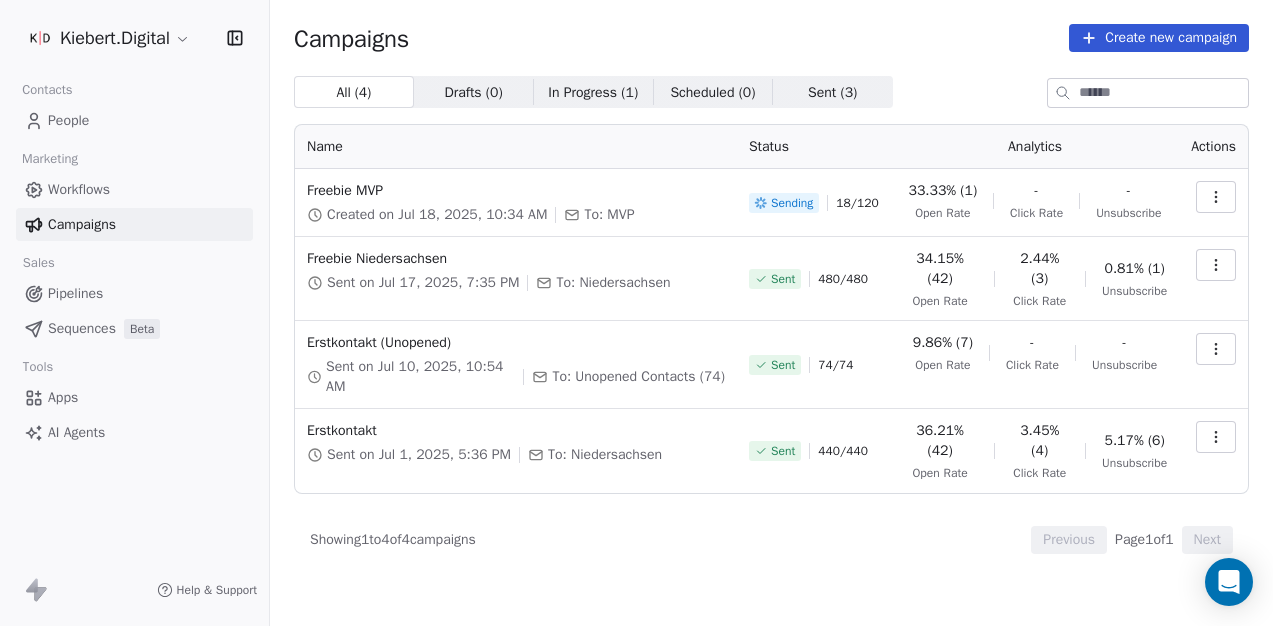 click on "People" at bounding box center (134, 120) 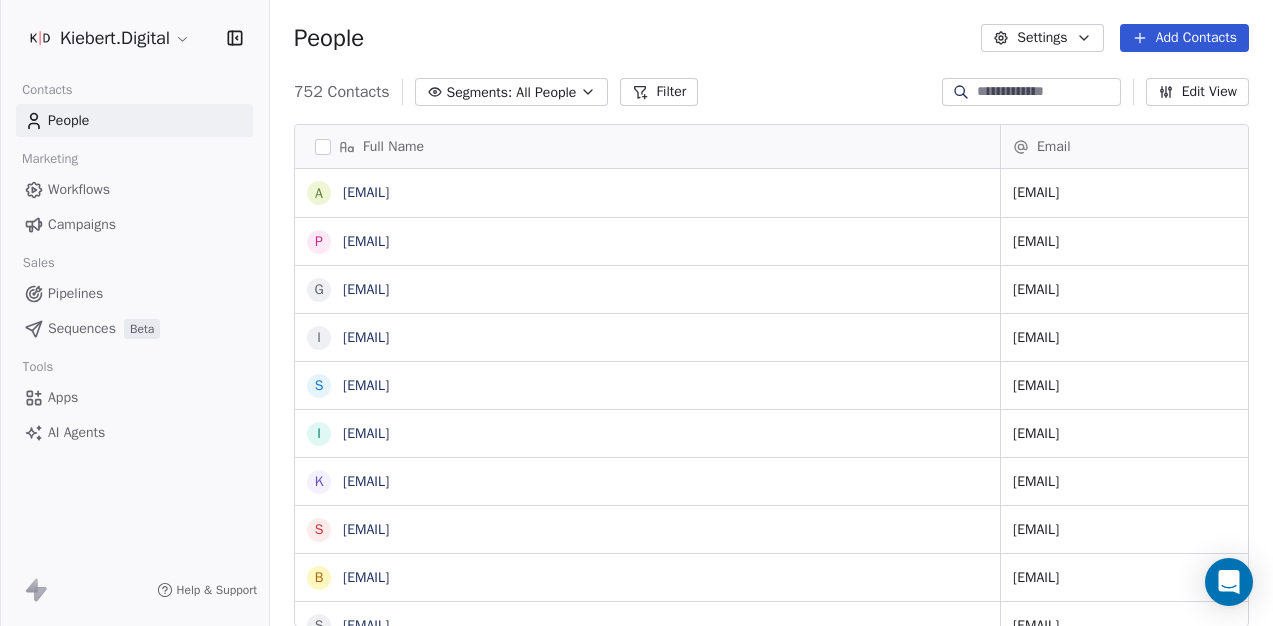 scroll, scrollTop: 16, scrollLeft: 16, axis: both 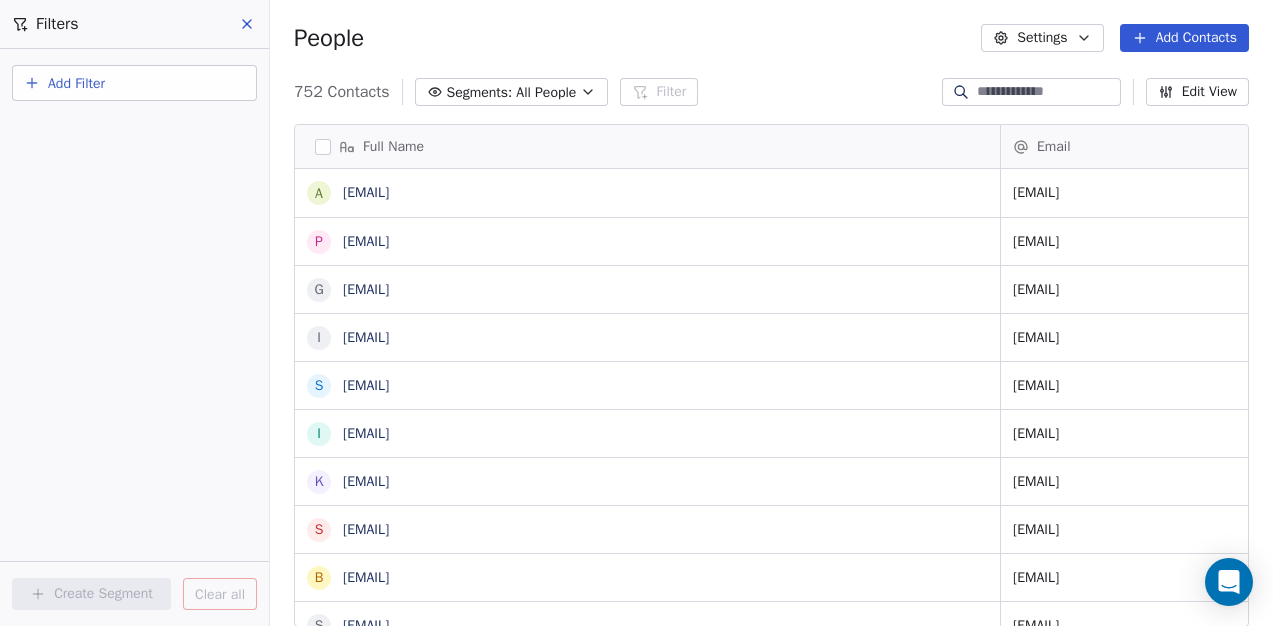 click on "Add Filter" at bounding box center [134, 83] 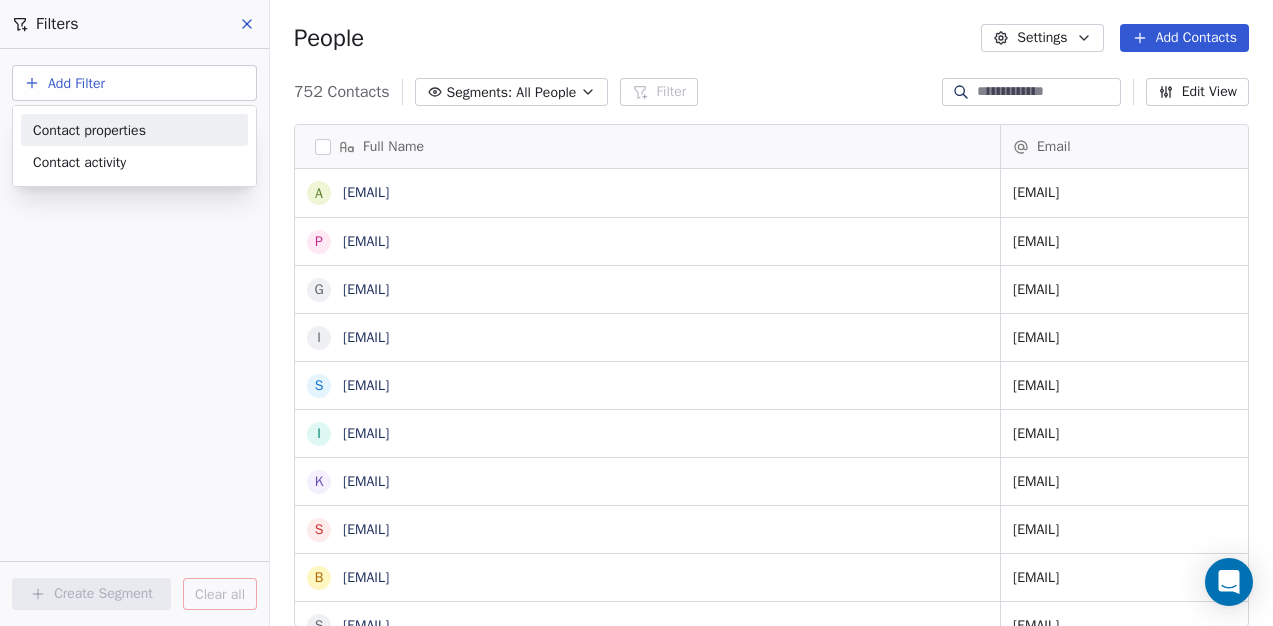 click on "Contact properties" at bounding box center (89, 130) 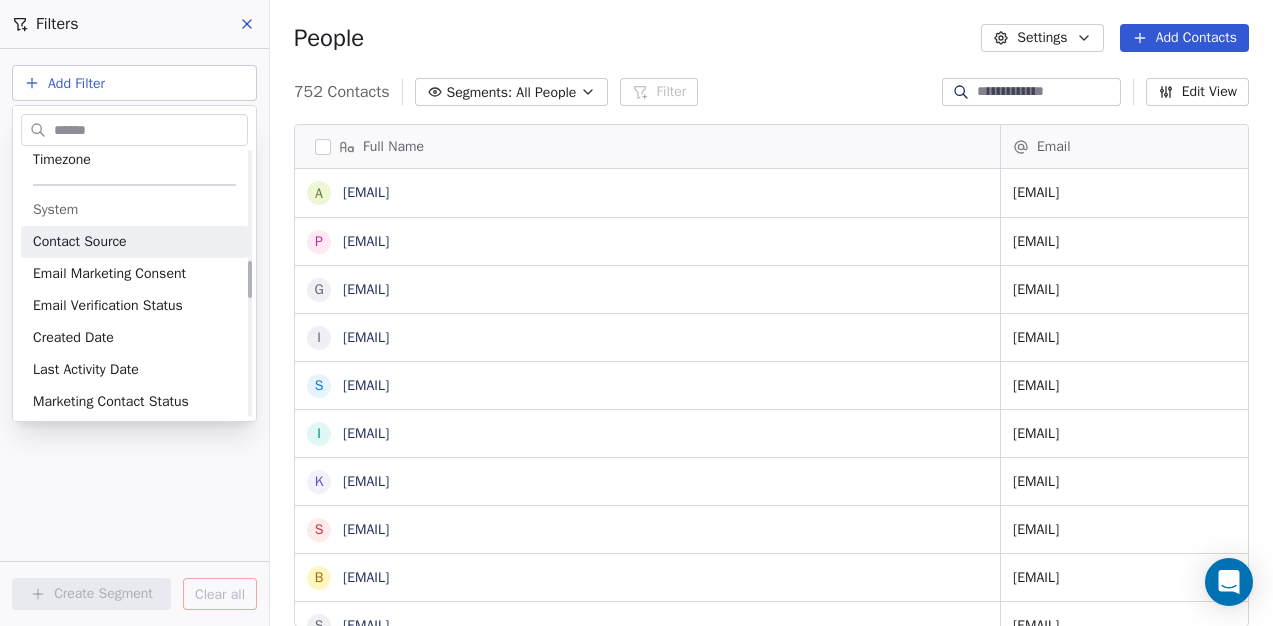 scroll, scrollTop: 781, scrollLeft: 0, axis: vertical 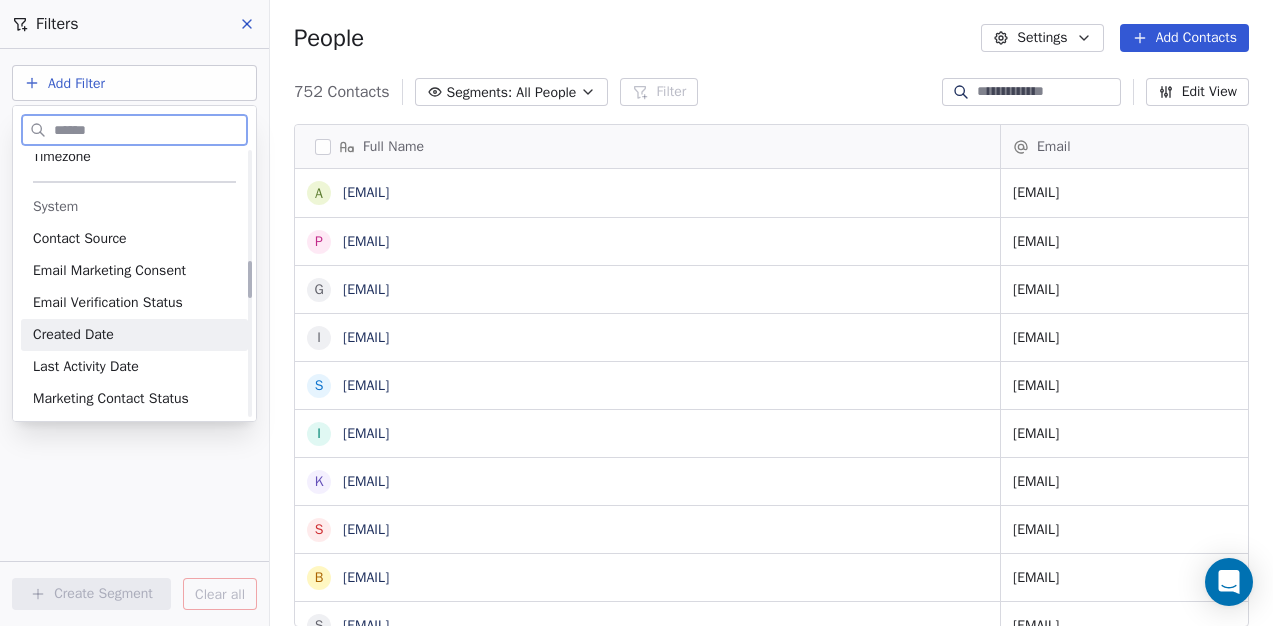 click on "Created Date" at bounding box center (134, 335) 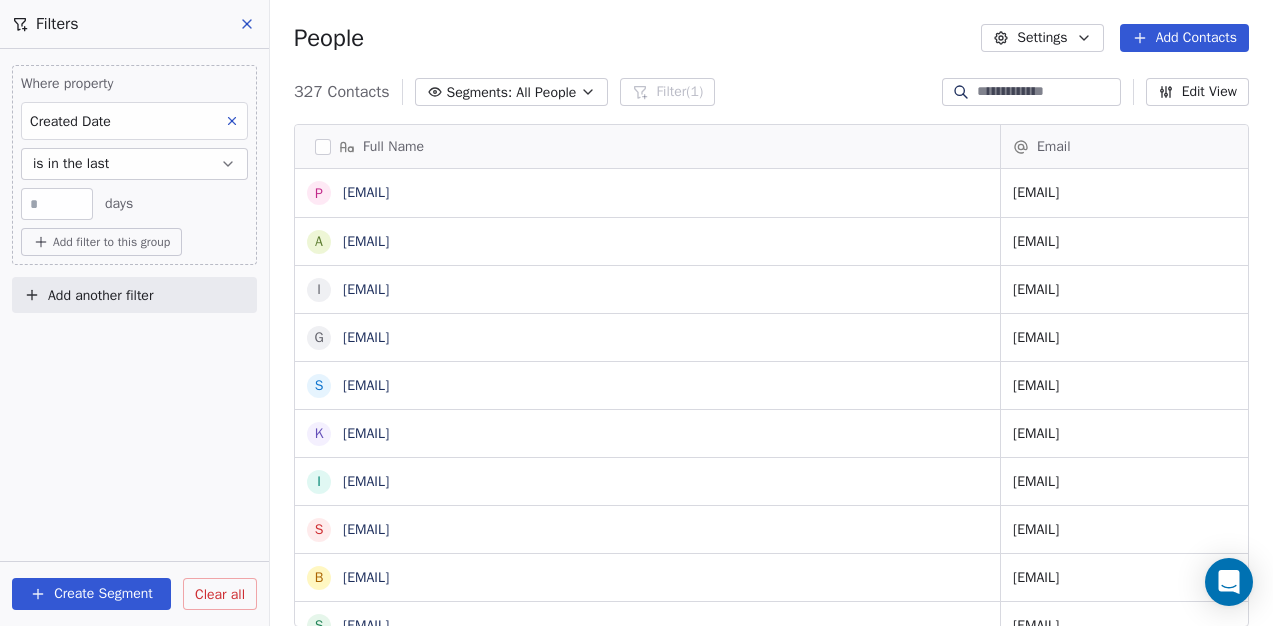 scroll, scrollTop: 16, scrollLeft: 16, axis: both 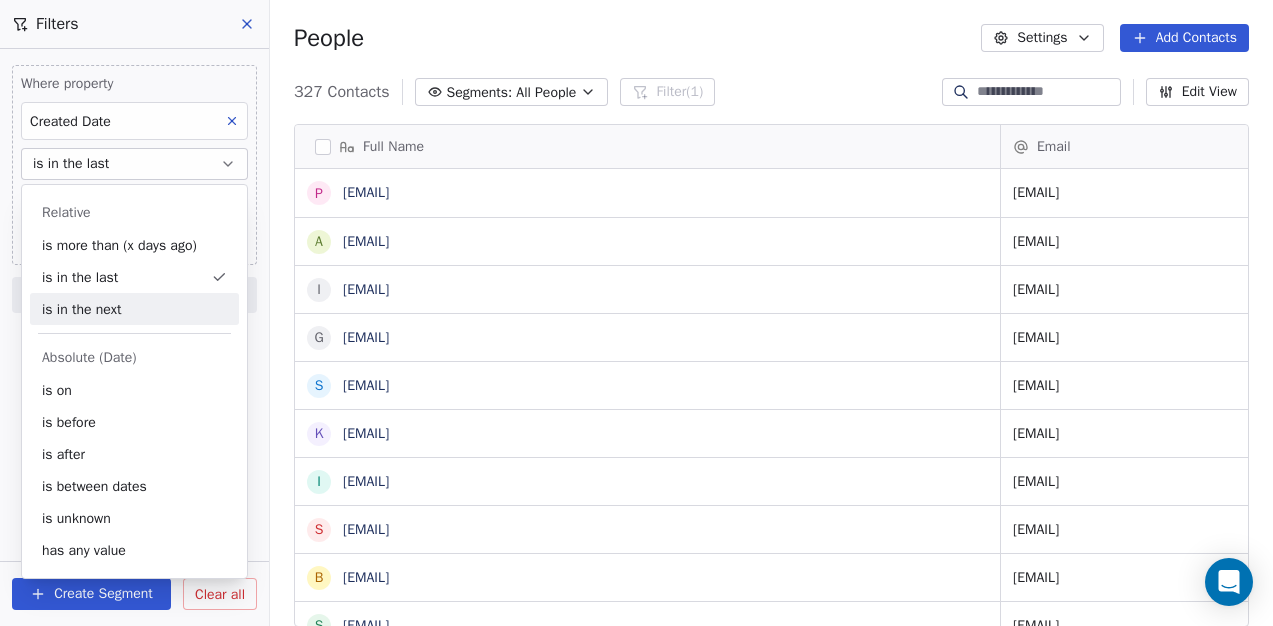 click on "Full Name p poststelle@svzossen.brandenburg.de a amt@ziesar.de i info@amt-wusterwitz.de g gemeinde@zeuthen.de s stadtverwaltung@zehdenick.de k kontakt@wusterhausen.de i info@wustermark.de s stadtverwaltung@wriezen.de b buergermeister@wittstock.de s stadt@wittenberge.de s stadt@wildau.de s sekretariat@gemeinde-woltersdorf.de g gemeinde@wiesenburgmark.de p postfach@werneuchen.de i info@welzow.de g gemeinde@wandlitz.de p poststelle@werder-havel.de a amtsdirektor@unterspreewald.de s stadtverwaltung@vetschau.com r rathaus@velten.de l landkreis@uckermark.de i info@treuenbrietzen.de g gemeinde@uckerland.de b buergermeister@templin.de r rathaus@stadt-trebbin.de i info@teltow-flaeming.de i info@amt-temnitz.de s stadt-teltow@teltow.de i info@stadt-strausberg.de i info@gemeinde-tauche.de Email Phone Number Tags Country poststelle@svzossen.brandenburg.de amt@ziesar.de info@amt-wusterwitz.de gemeinde@zeuthen.de stadtverwaltung@zehdenick.de kontakt@wusterhausen.de info@wustermark.de stadtverwaltung@wriezen.de" at bounding box center (771, 383) 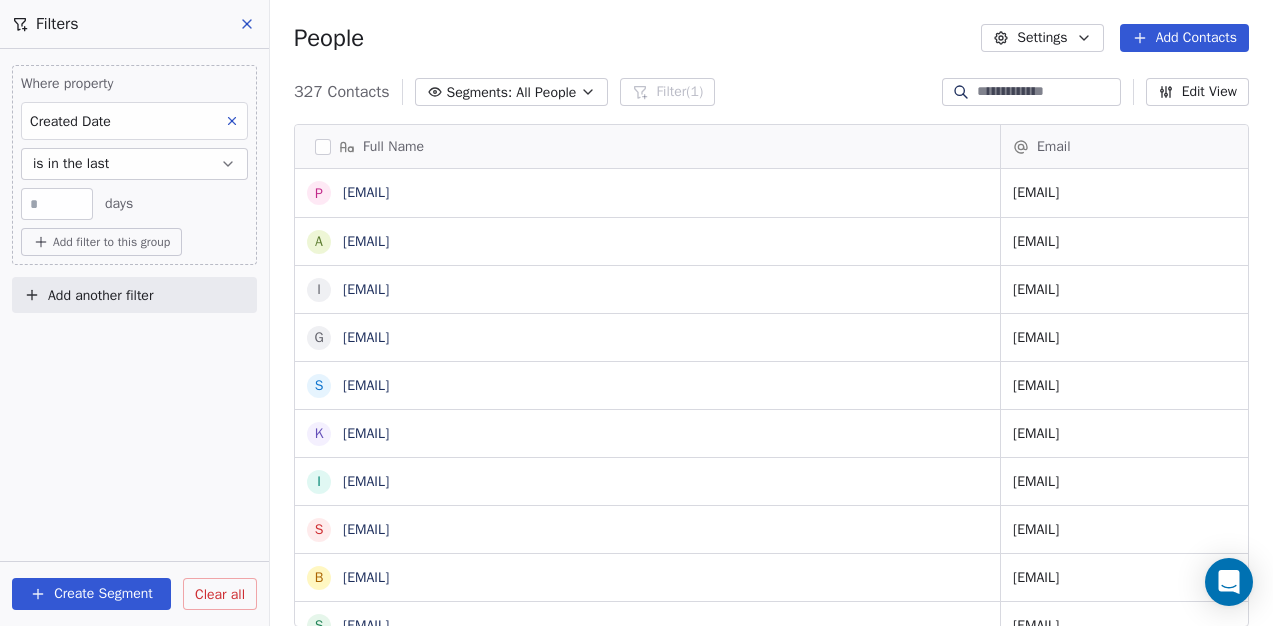 click on "**" at bounding box center [57, 204] 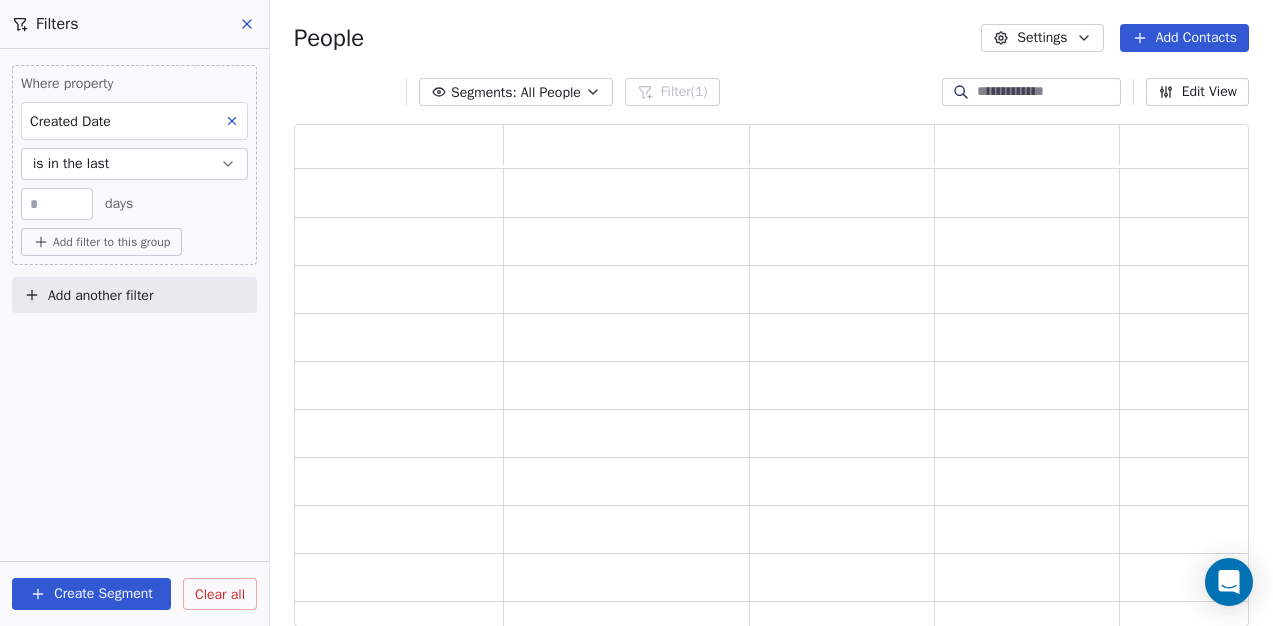 scroll, scrollTop: 488, scrollLeft: 940, axis: both 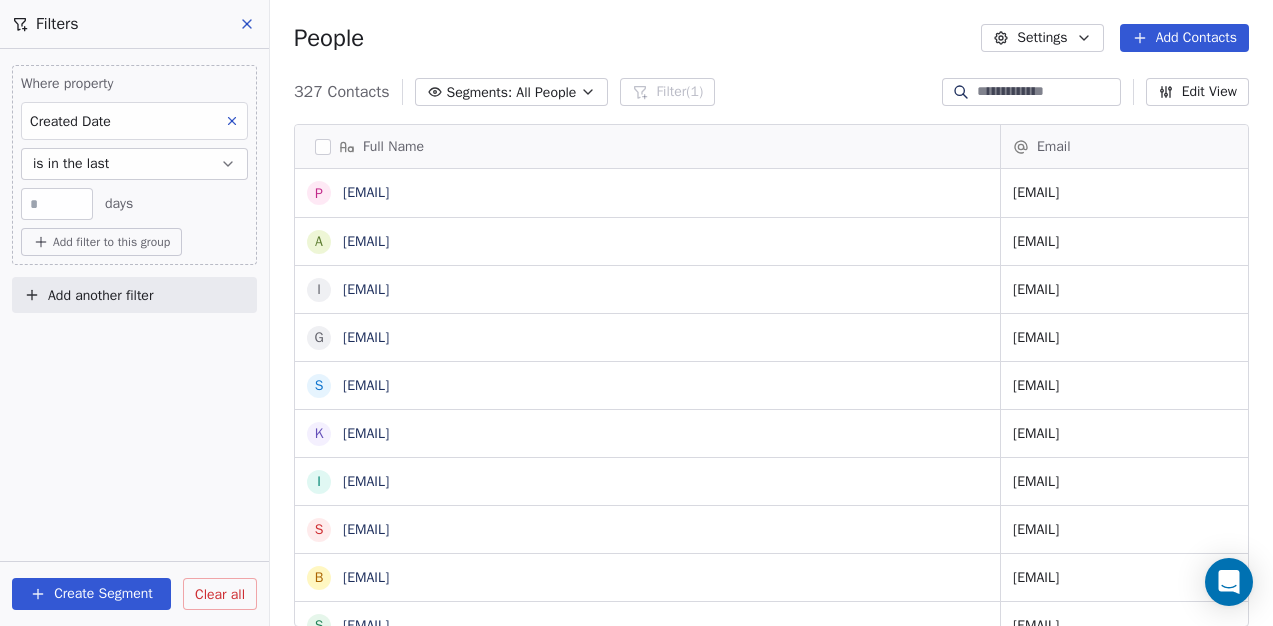 click 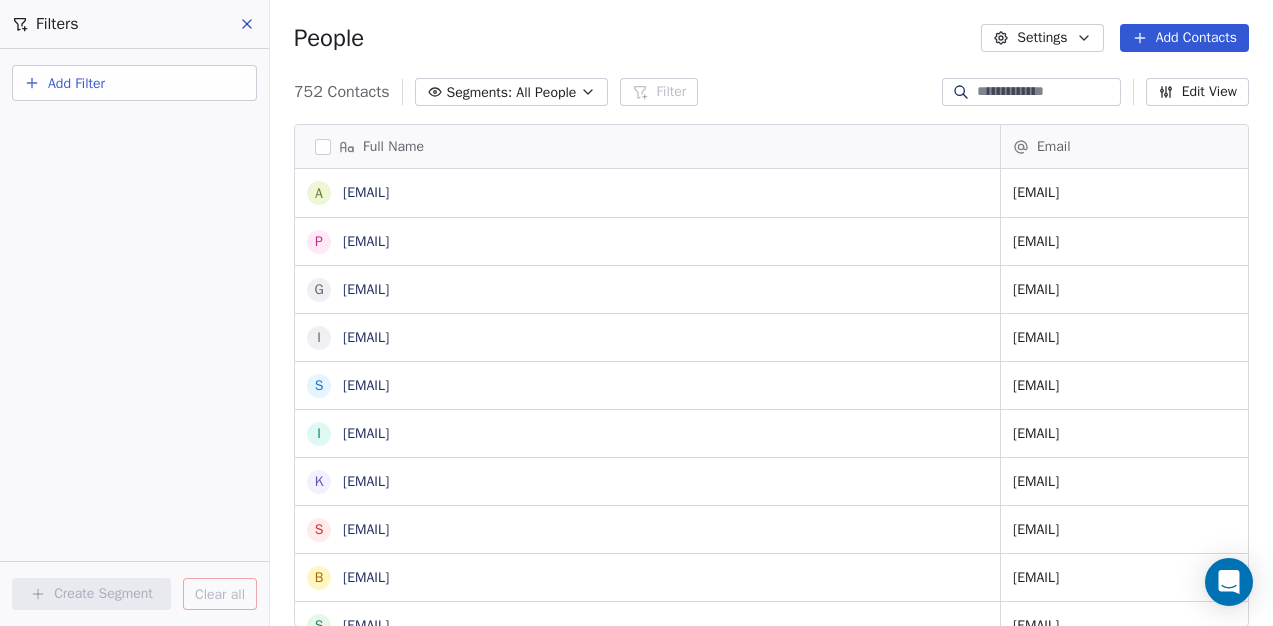 click on "Add Filter" at bounding box center [134, 83] 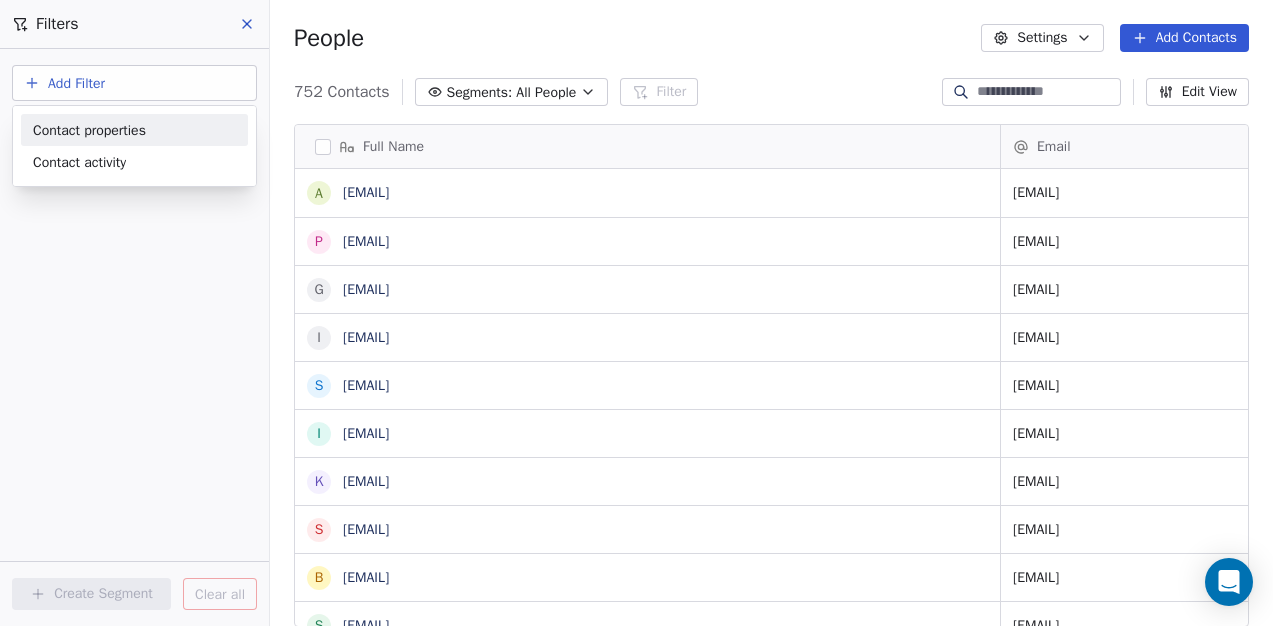 click on "Contact properties" at bounding box center (89, 130) 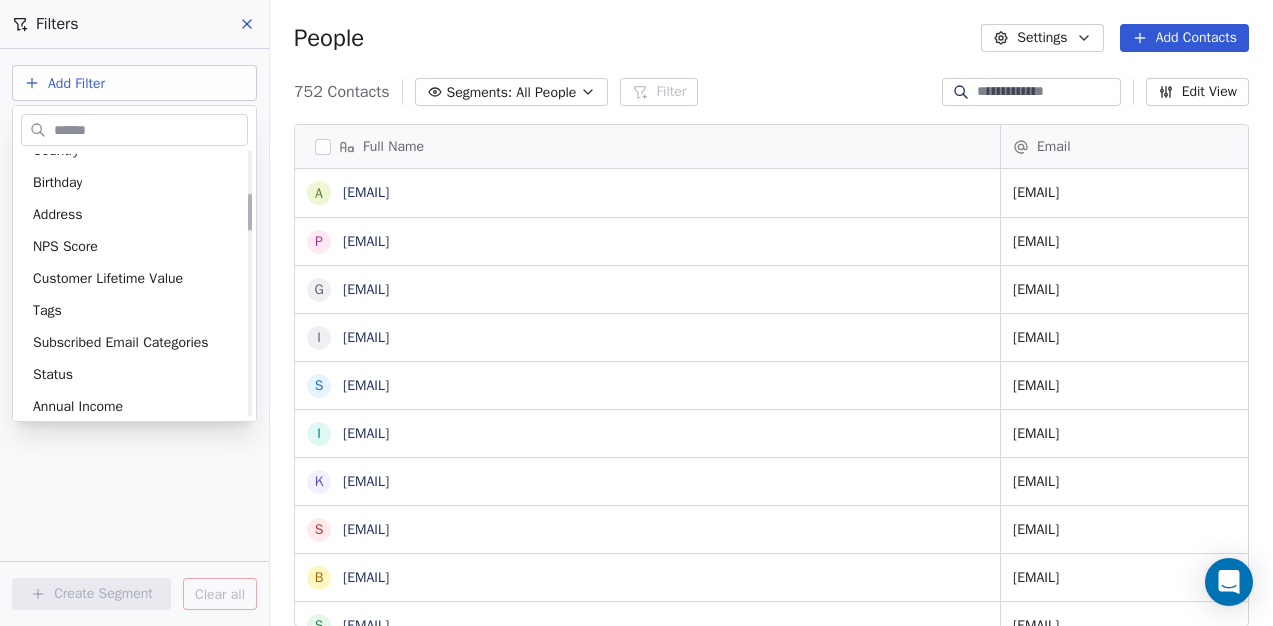 scroll, scrollTop: 308, scrollLeft: 0, axis: vertical 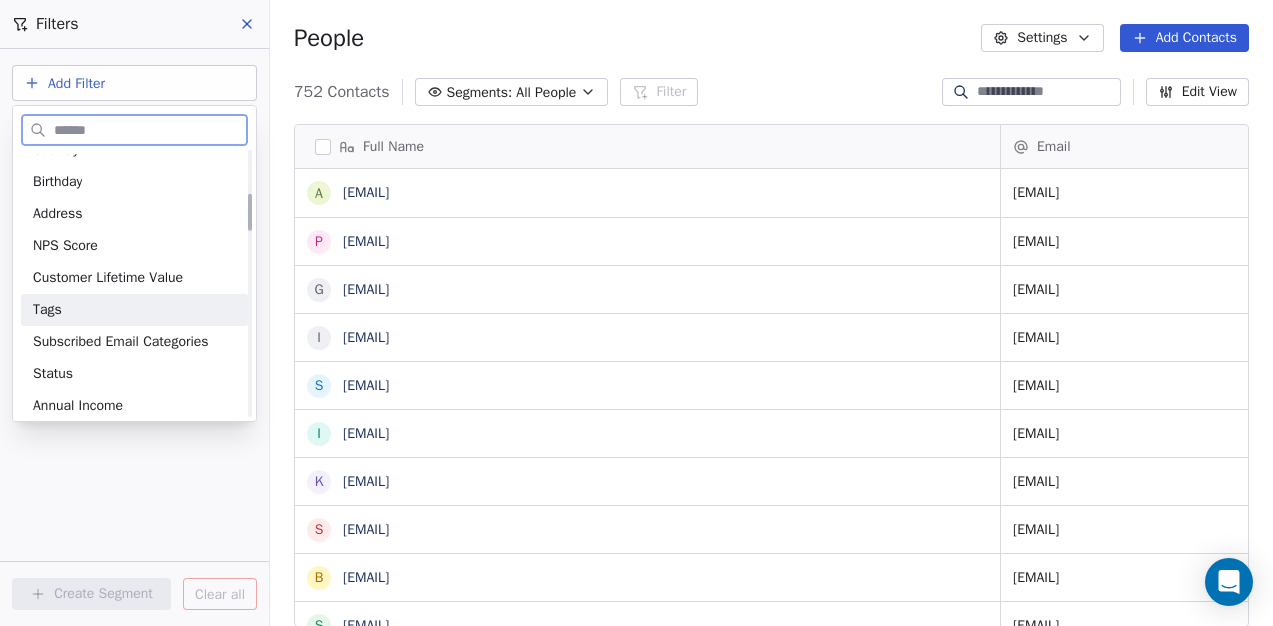 click on "Tags" at bounding box center [134, 310] 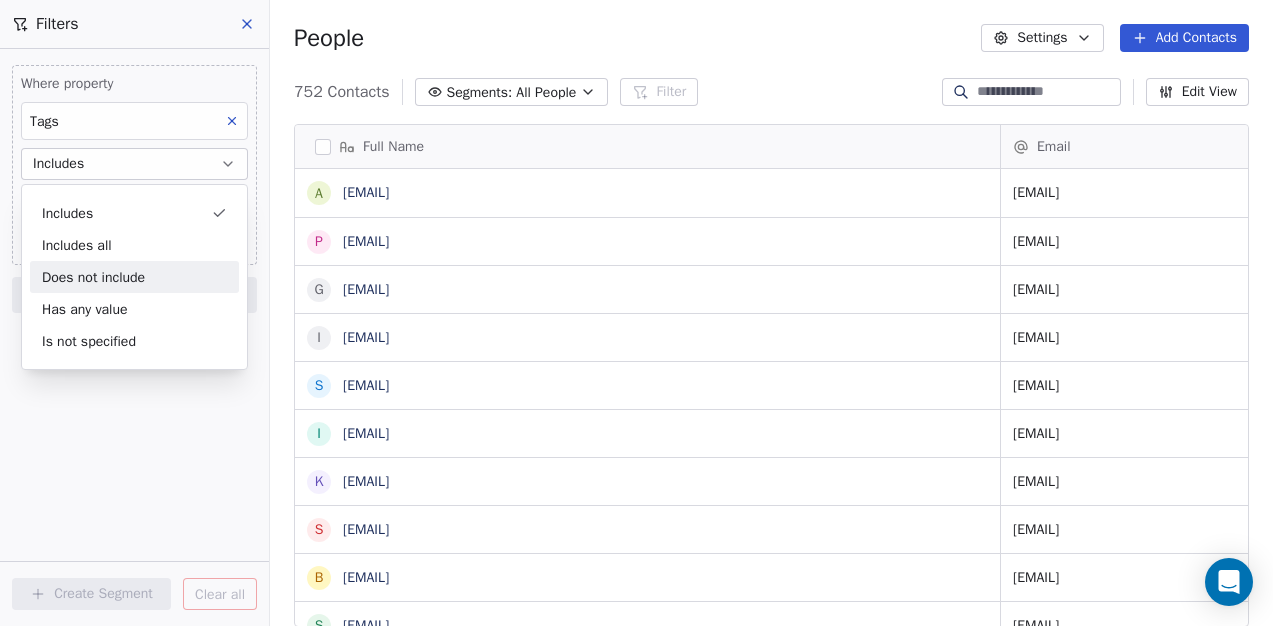 click on "Does not include" at bounding box center [134, 277] 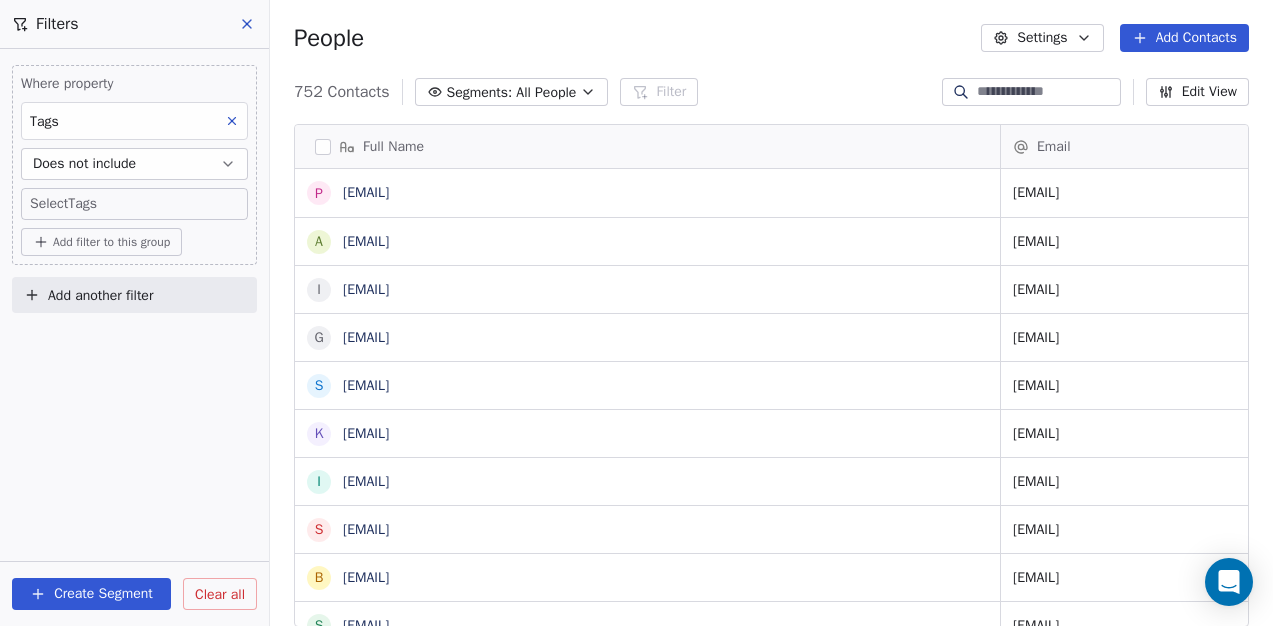 scroll, scrollTop: 16, scrollLeft: 16, axis: both 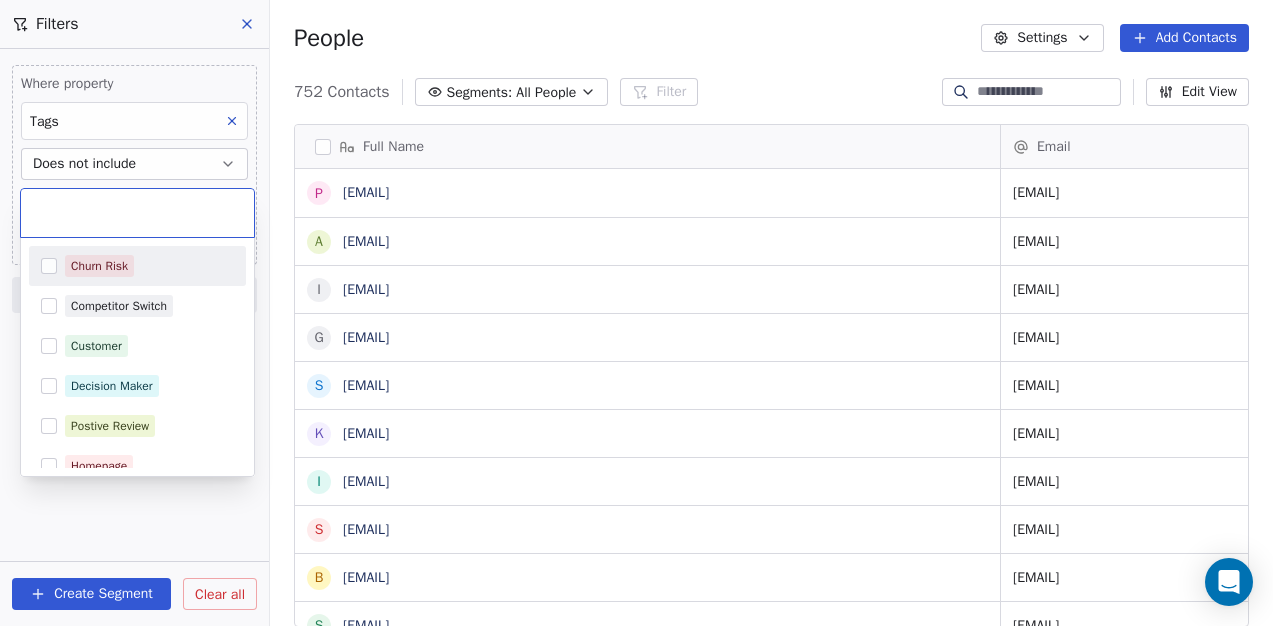 click on "Kiebert.Digital Contacts People Marketing Workflows Campaigns Sales Pipelines Sequences Beta Tools Apps AI Agents Help & Support Filters Where property   Tags   Does not include Select  Tags Add filter to this group Add another filter  Create Segment Clear all People Settings  Add Contacts 752 Contacts Segments: All People Filter  Edit View Tag Add to Sequence Export Full Name p poststelle@svzossen.brandenburg.de a amt@ziesar.de i info@amt-wusterwitz.de g gemeinde@zeuthen.de s stadtverwaltung@zehdenick.de k kontakt@wusterhausen.de i info@wustermark.de s stadtverwaltung@wriezen.de b buergermeister@wittstock.de s stadt@wittenberge.de s stadt@wildau.de s sekretariat@gemeinde-woltersdorf.de g gemeinde@wiesenburgmark.de p postfach@werneuchen.de i info@welzow.de g gemeinde@wandlitz.de p poststelle@werder-havel.de a amtsdirektor@unterspreewald.de s stadtverwaltung@vetschau.com r rathaus@velten.de l landkreis@uckermark.de i info@treuenbrietzen.de g gemeinde@uckerland.de b buergermeister@templin.de r i i s i i Email" at bounding box center (636, 313) 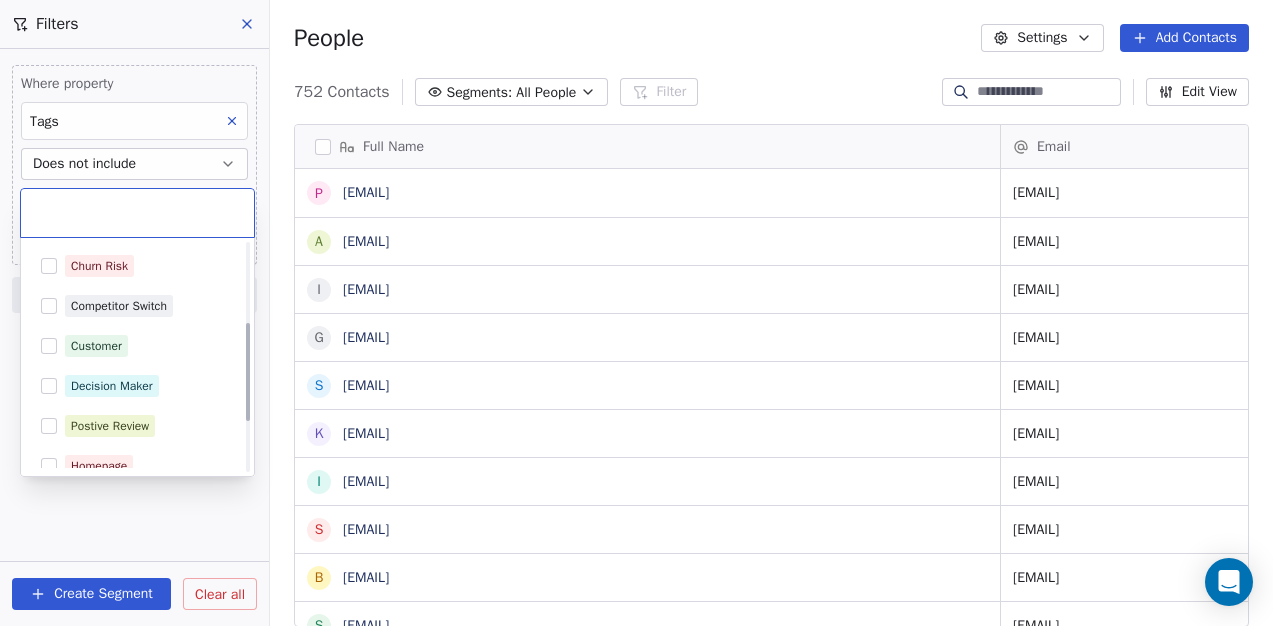 scroll, scrollTop: 183, scrollLeft: 0, axis: vertical 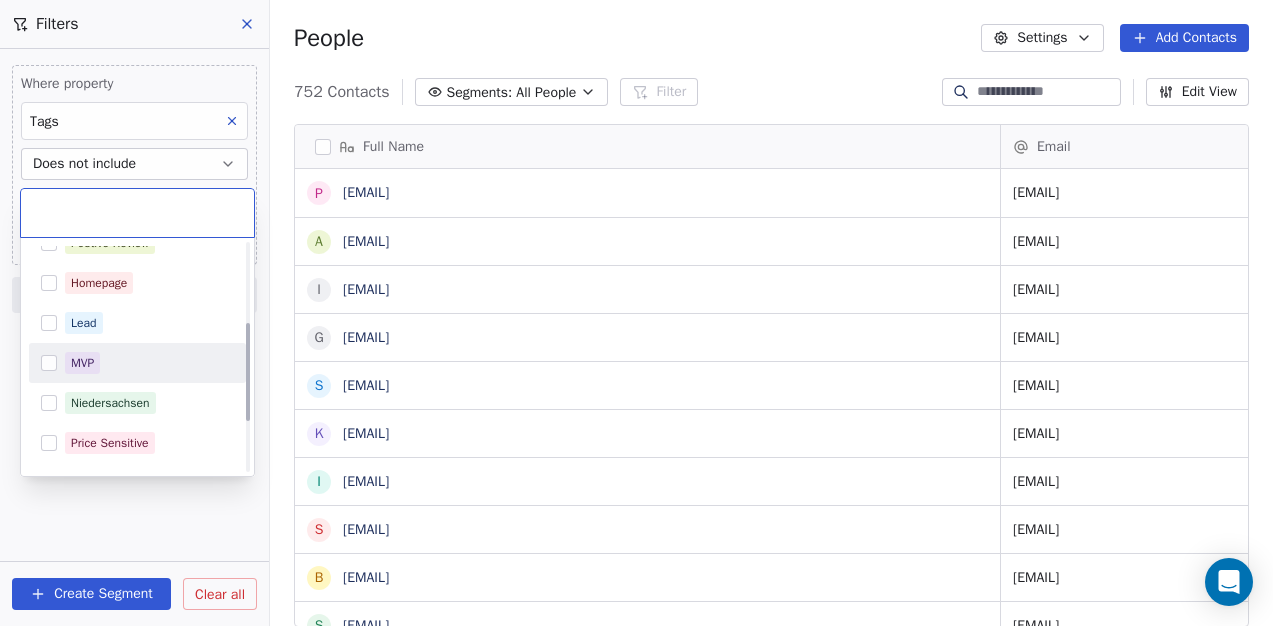 click at bounding box center (49, 363) 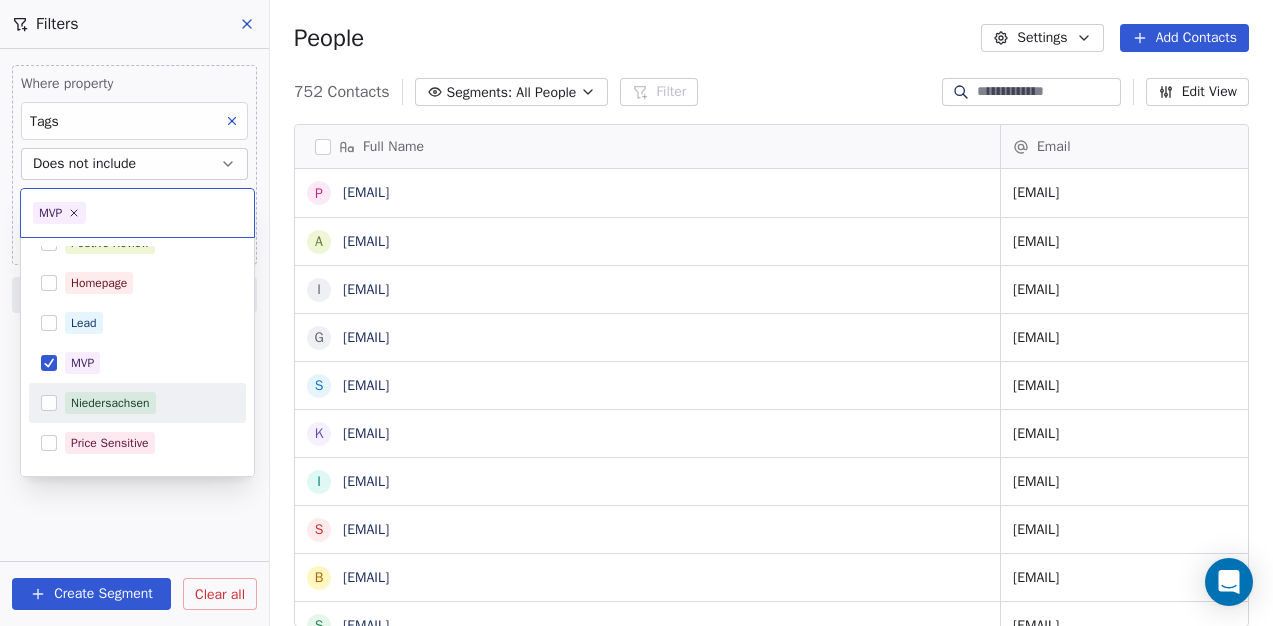 click at bounding box center [49, 403] 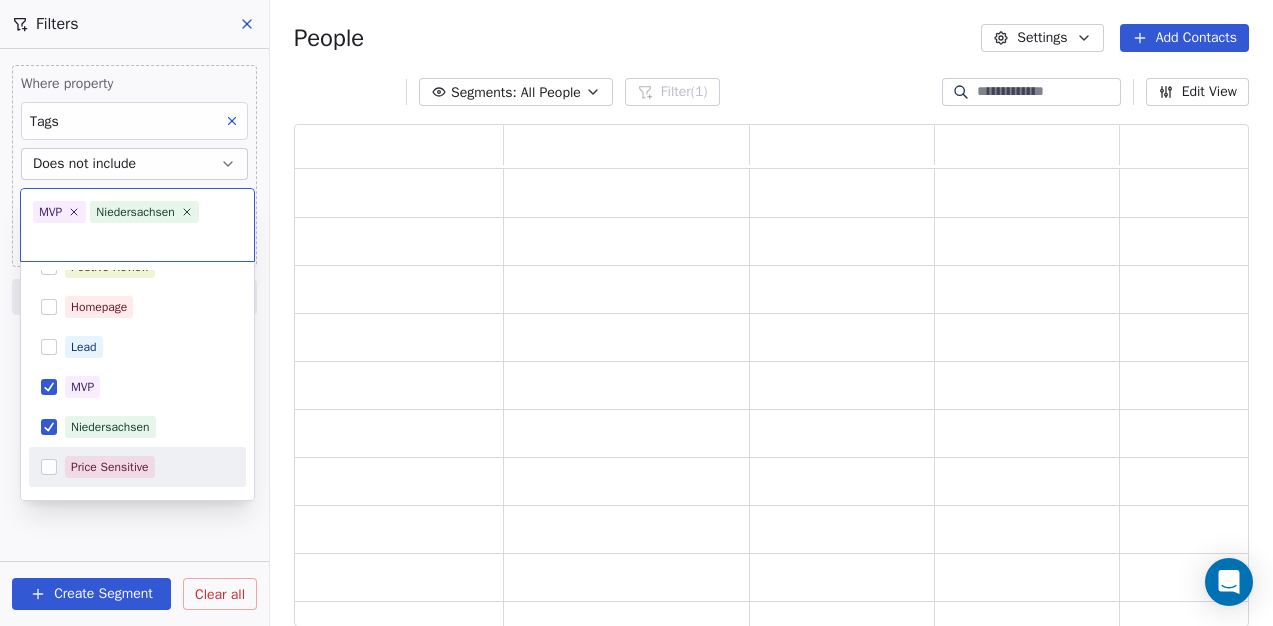 click on "Kiebert.Digital Contacts People Marketing Workflows Campaigns Sales Pipelines Sequences Beta Tools Apps AI Agents Help & Support Filters Where property   Tags   Does not include MVP Niedersachsen Add filter to this group Add another filter  Create Segment Clear all People Settings  Add Contacts Segments: All People Filter  (1) Edit View Tag Add to Sequence Export
MVP Niedersachsen Churn Risk Competitor Switch Customer Decision Maker Postive Review Homepage Lead MVP Niedersachsen Price Sensitive unsubscribed VIP Webinar Attendee" at bounding box center [636, 313] 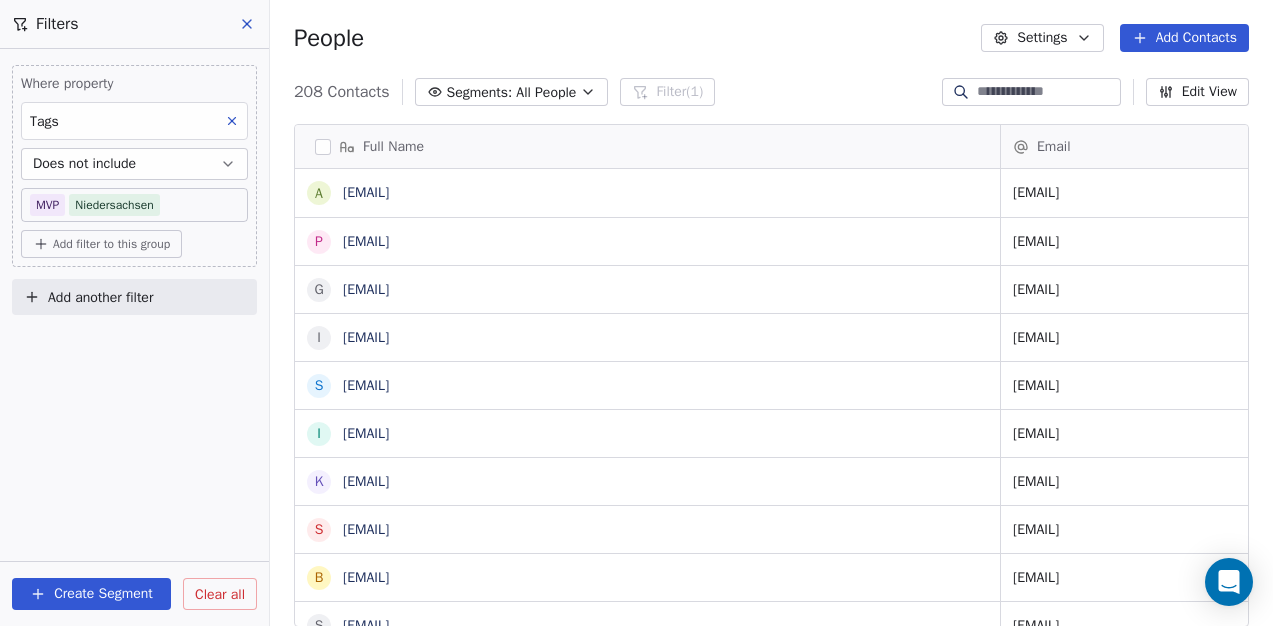 scroll, scrollTop: 16, scrollLeft: 16, axis: both 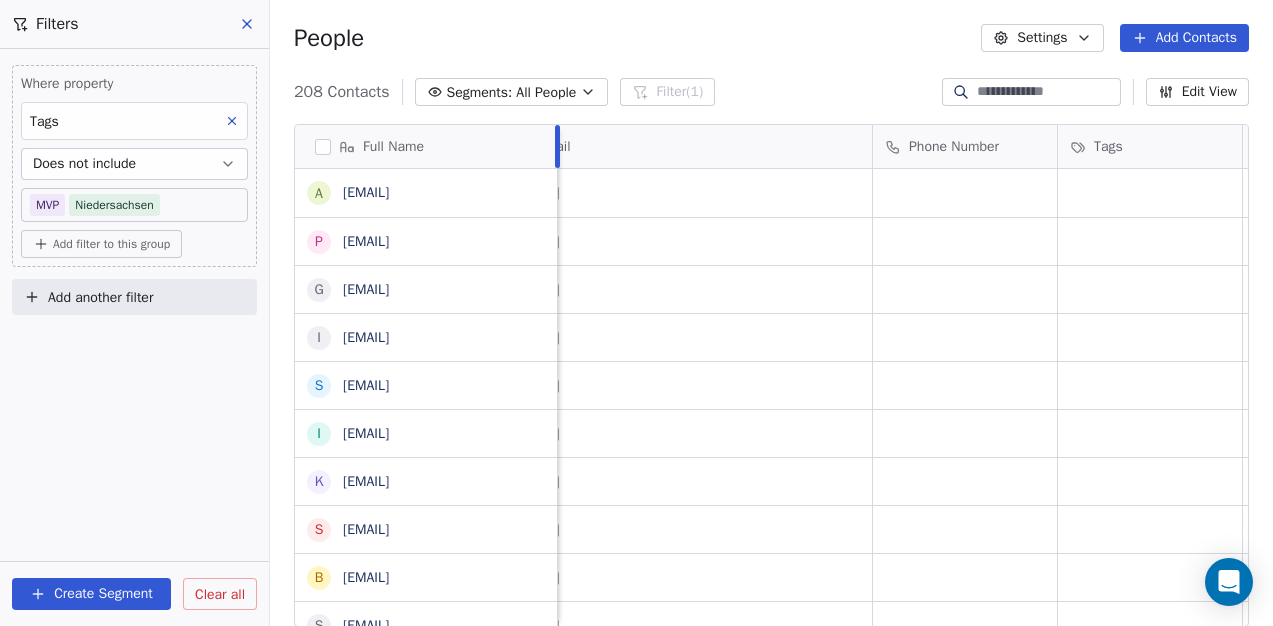 drag, startPoint x: 1000, startPoint y: 146, endPoint x: 554, endPoint y: 136, distance: 446.1121 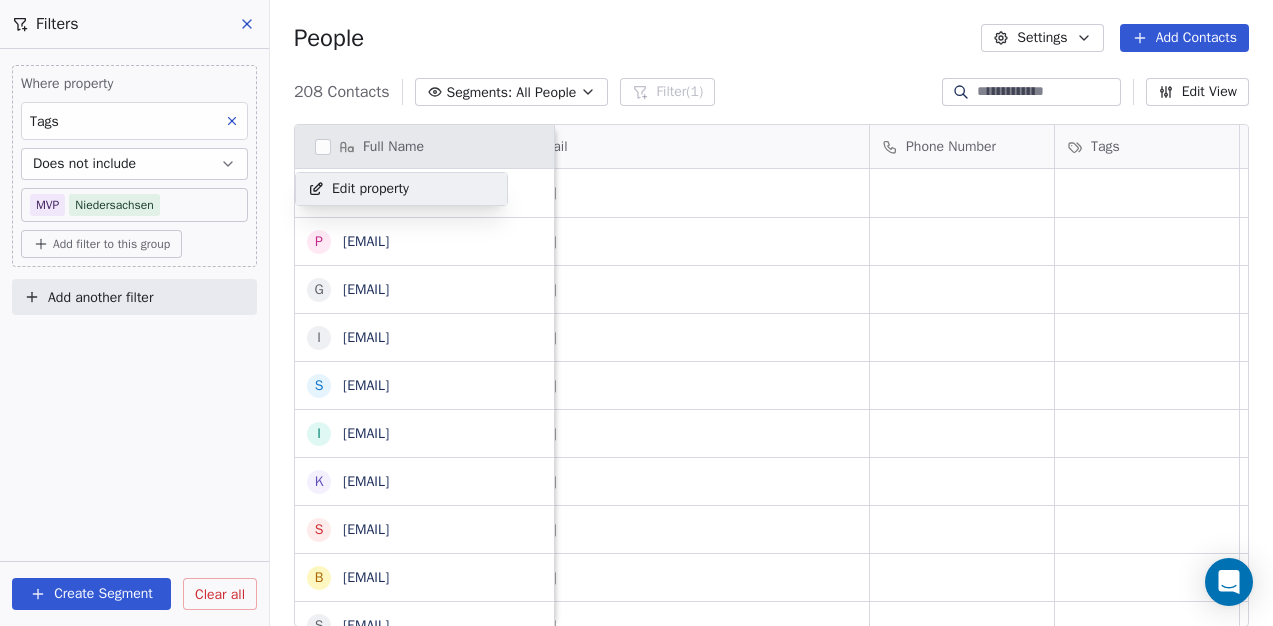 scroll, scrollTop: 3, scrollLeft: 122, axis: both 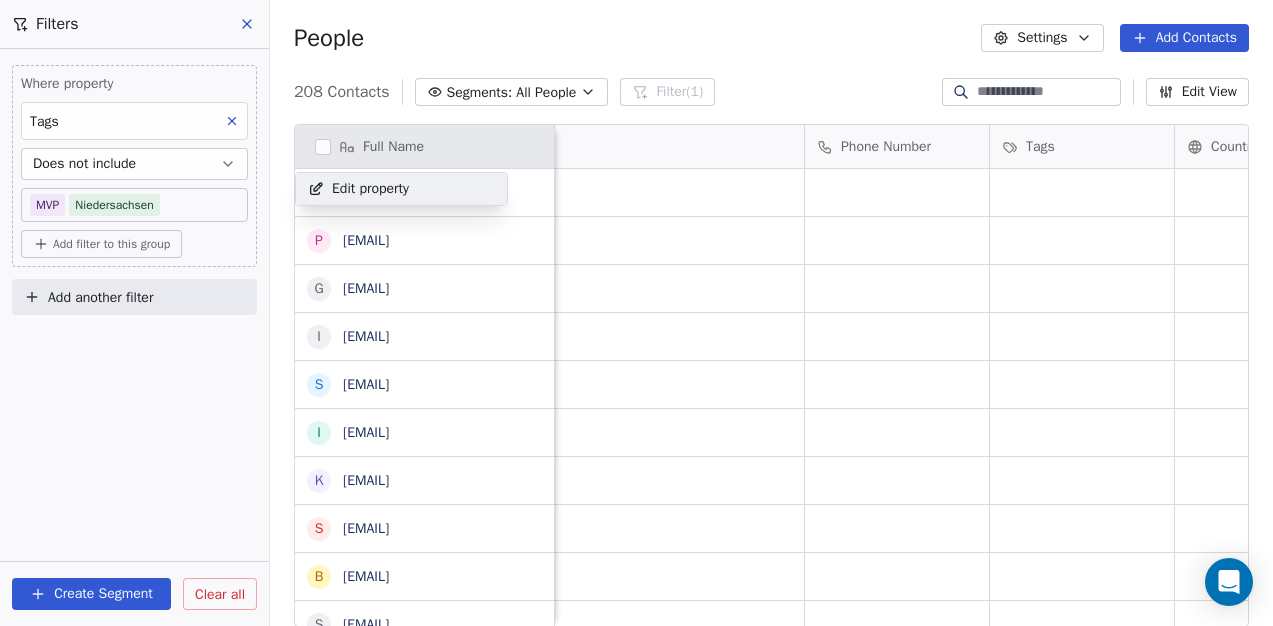 click on "Kiebert.Digital Contacts People Marketing Workflows Campaigns Sales Pipelines Sequences Beta Tools Apps AI Agents Help & Support Filters Where property   Tags   Does not include MVP Niedersachsen Add filter to this group Add another filter  Create Segment Clear all People Settings  Add Contacts 208 Contacts Segments: All People Filter  (1) Edit View Tag Add to Sequence Export Full Name a amt@ziesar.de p poststelle@svzossen.brandenburg.de g gemeinde@zeuthen.de i info@amt-wusterwitz.de s stadtverwaltung@zehdenick.de i info@wustermark.de k kontakt@wusterhausen.de s stadtverwaltung@wriezen.de b buergermeister@wittstock.de s sekretariat@gemeinde-woltersdorf.de s stadt@wittenberge.de s stadt@wildau.de p postfach@werneuchen.de g gemeinde@wiesenburgmark.de i info@welzow.de g gemeinde@wandlitz.de p poststelle@werder-havel.de a amtsdirektor@unterspreewald.de r rathaus@velten.de s stadtverwaltung@vetschau.com i info@treuenbrietzen.de l landkreis@uckermark.de r rathaus@stadt-trebbin.de g gemeinde@uckerland.de b i i s i" at bounding box center (636, 313) 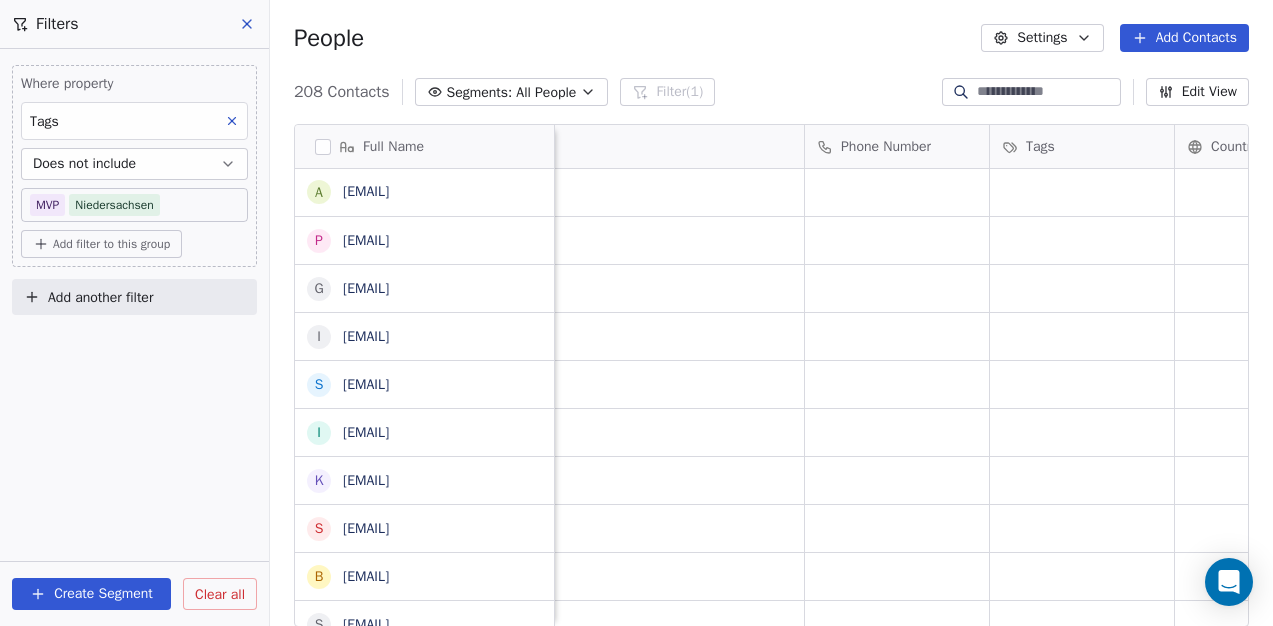 click on "Create Segment" at bounding box center (91, 594) 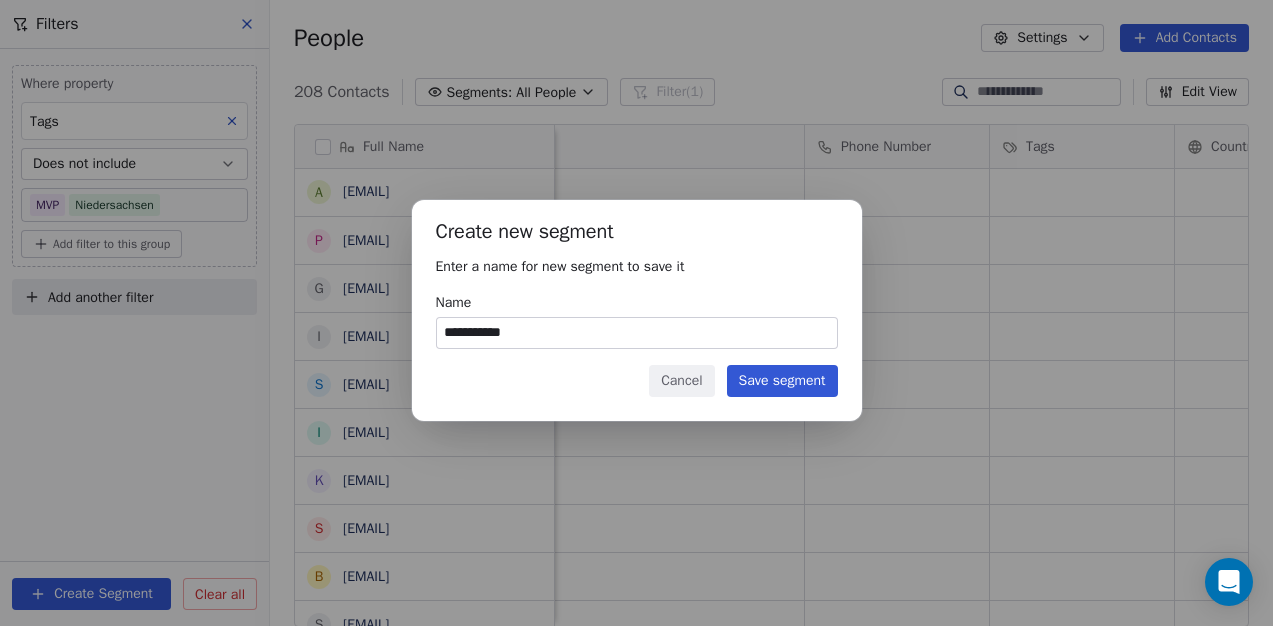 type on "**********" 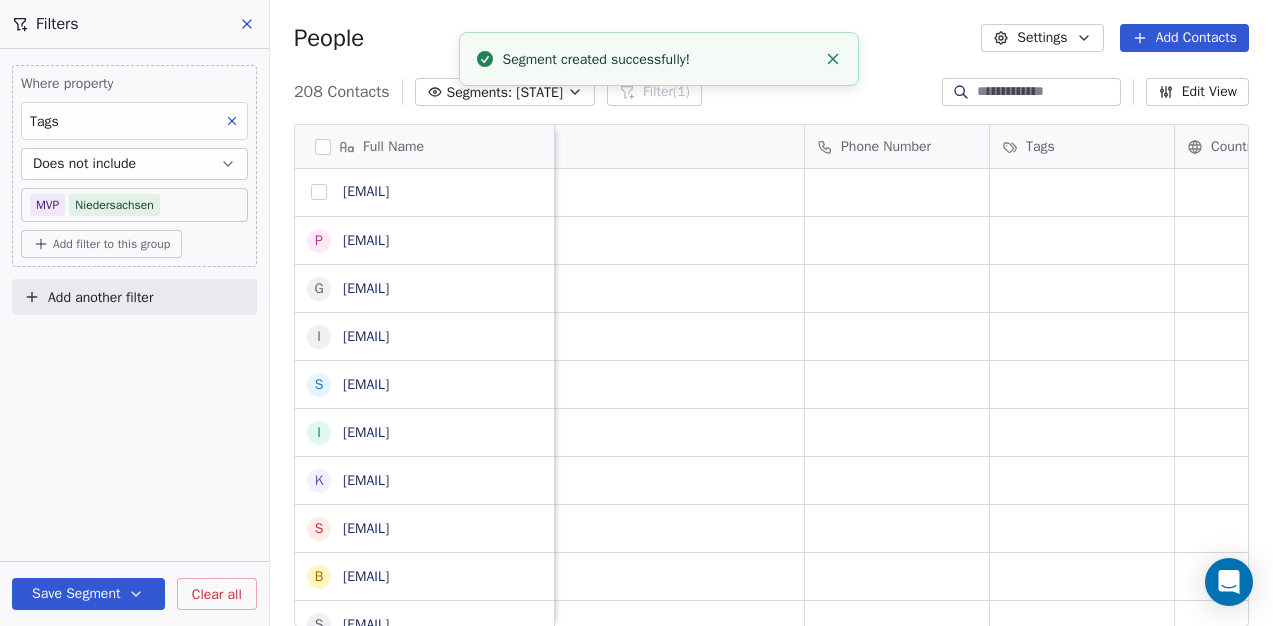 scroll, scrollTop: 0, scrollLeft: 0, axis: both 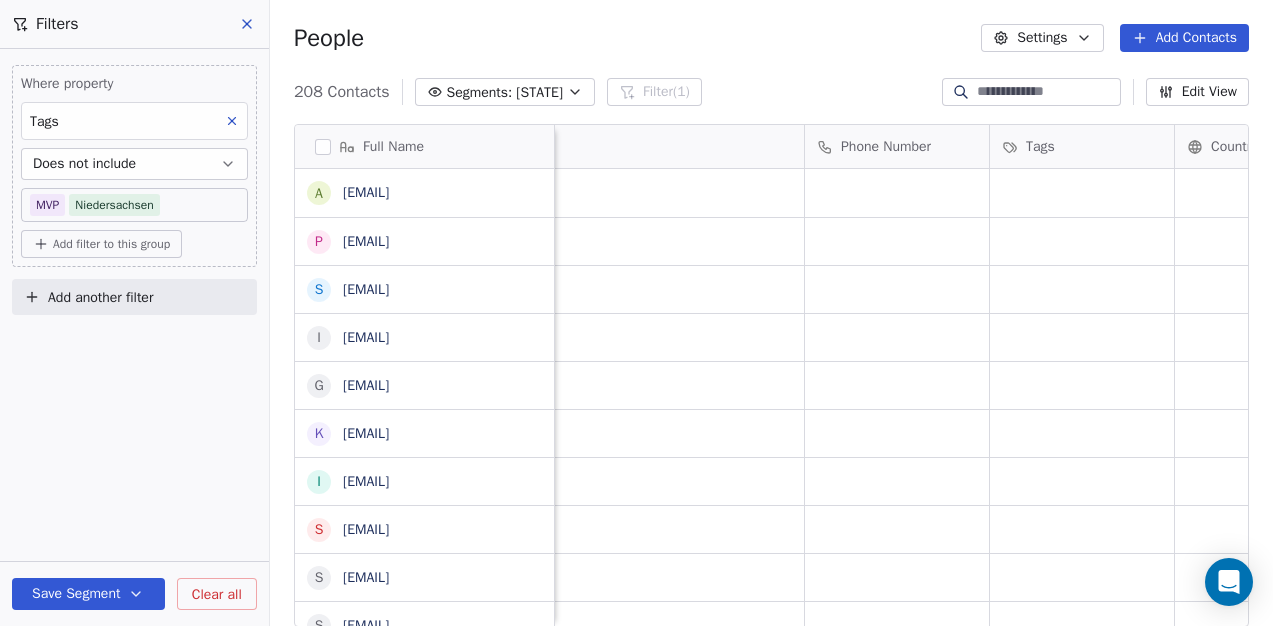 click on "Tags" at bounding box center (1040, 147) 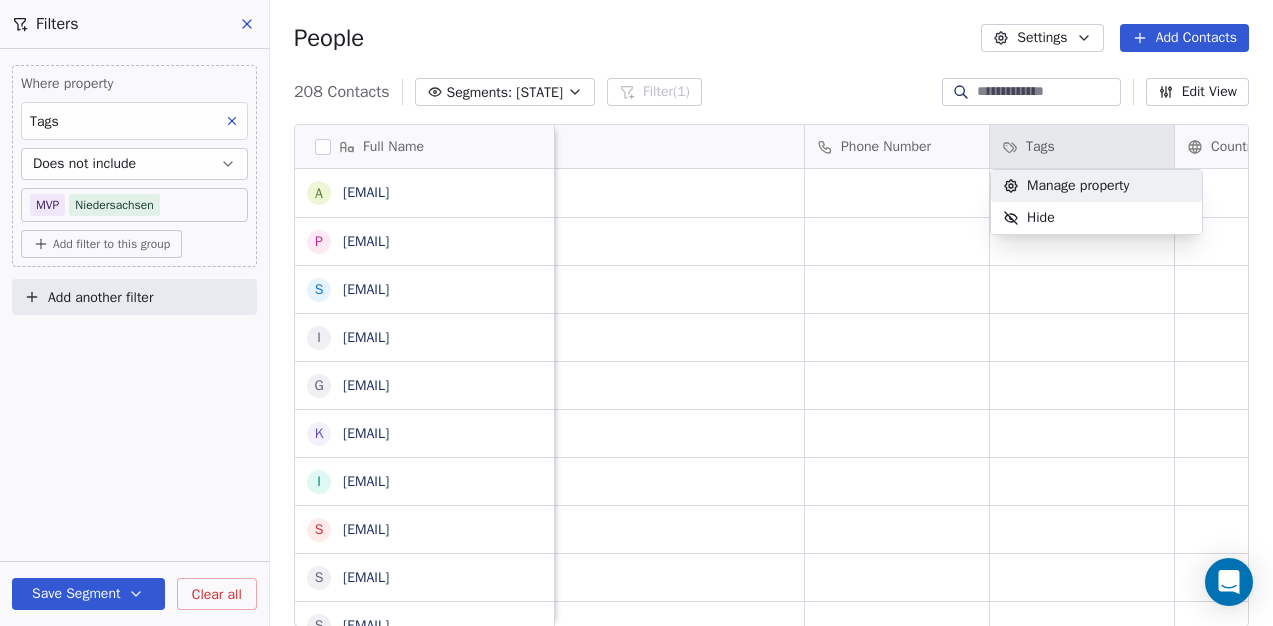 click on "Manage property" at bounding box center [1078, 186] 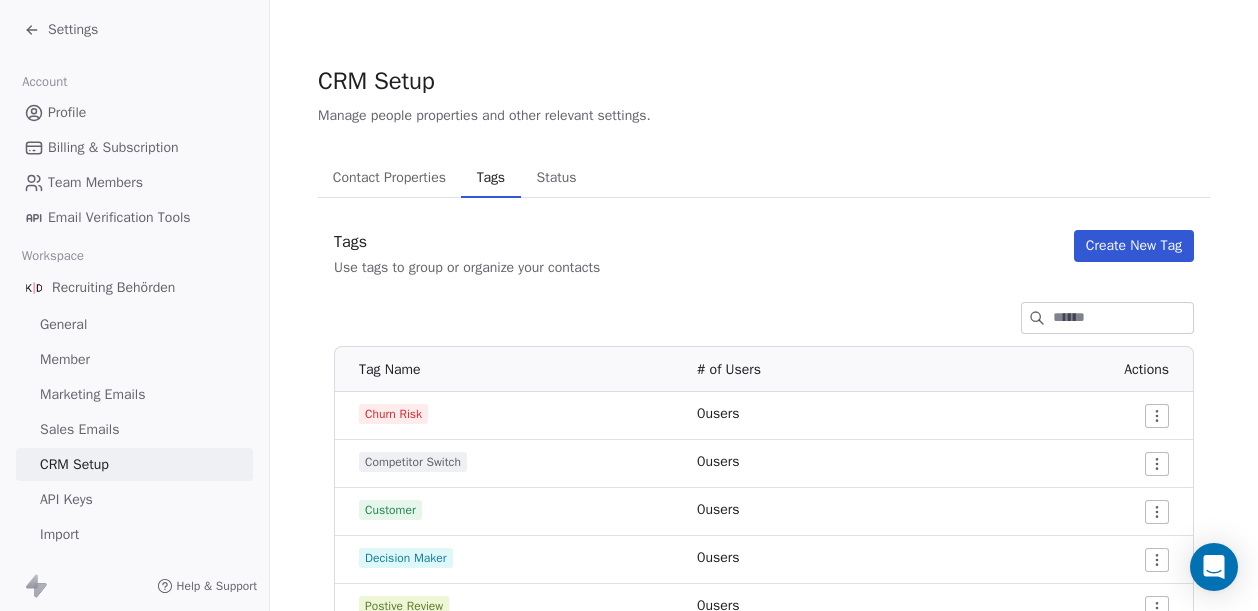 click on "Create New Tag" at bounding box center [1134, 246] 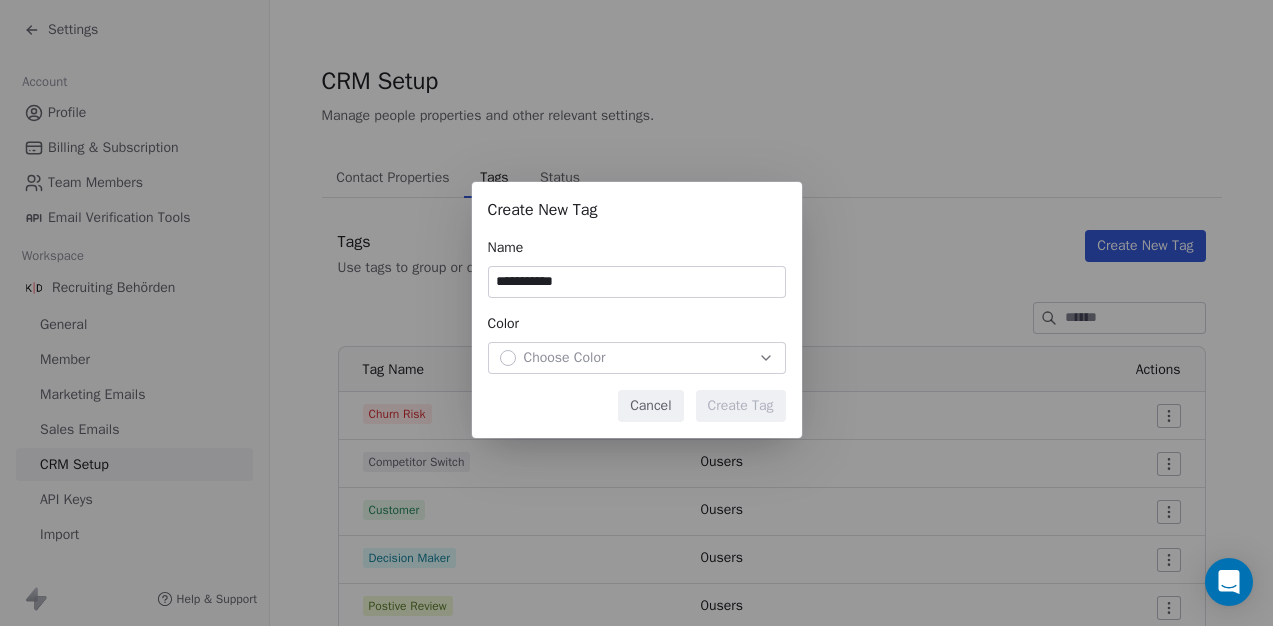 click on "**********" at bounding box center (637, 282) 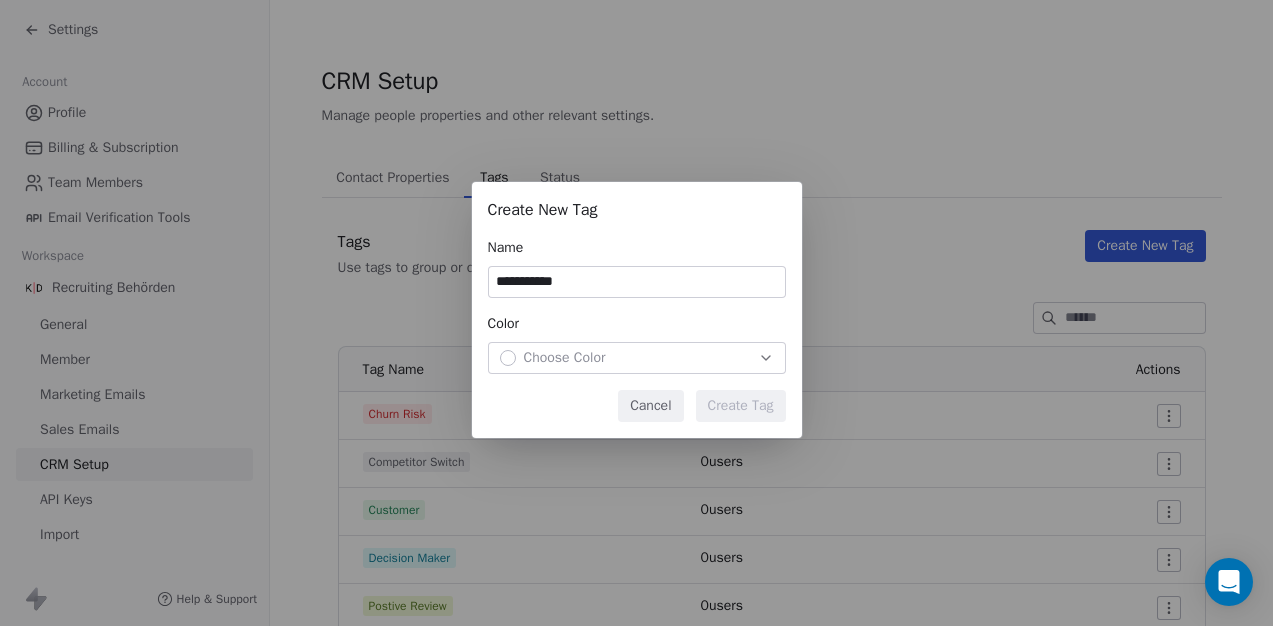 type on "**********" 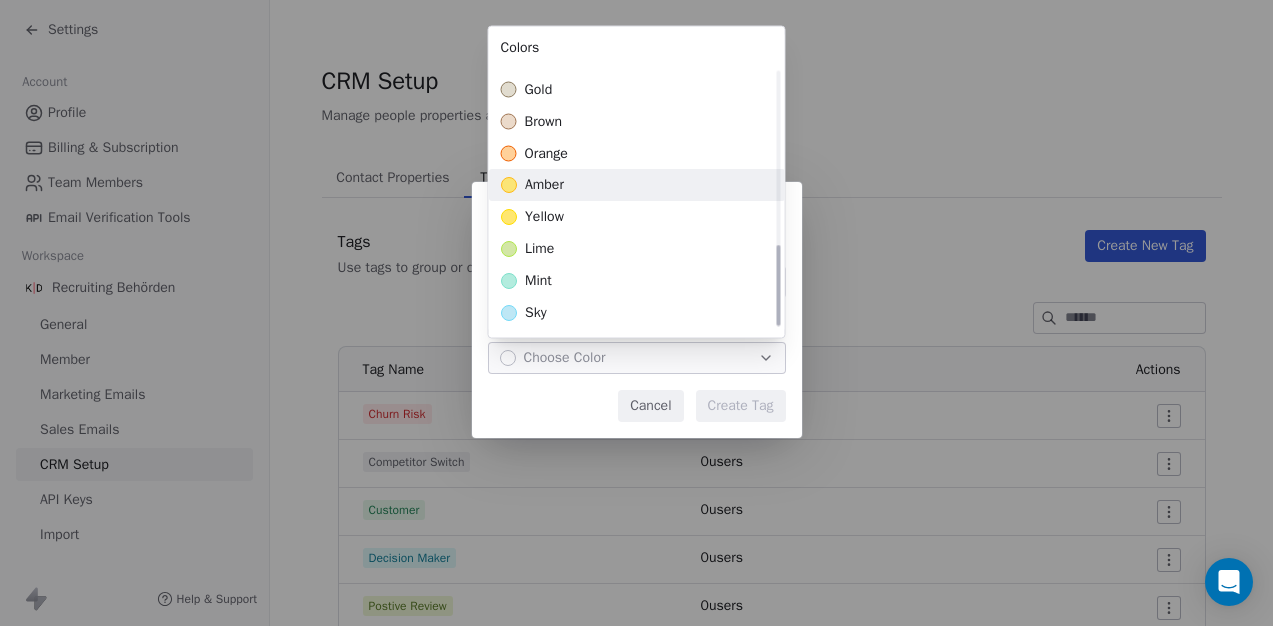 scroll, scrollTop: 569, scrollLeft: 0, axis: vertical 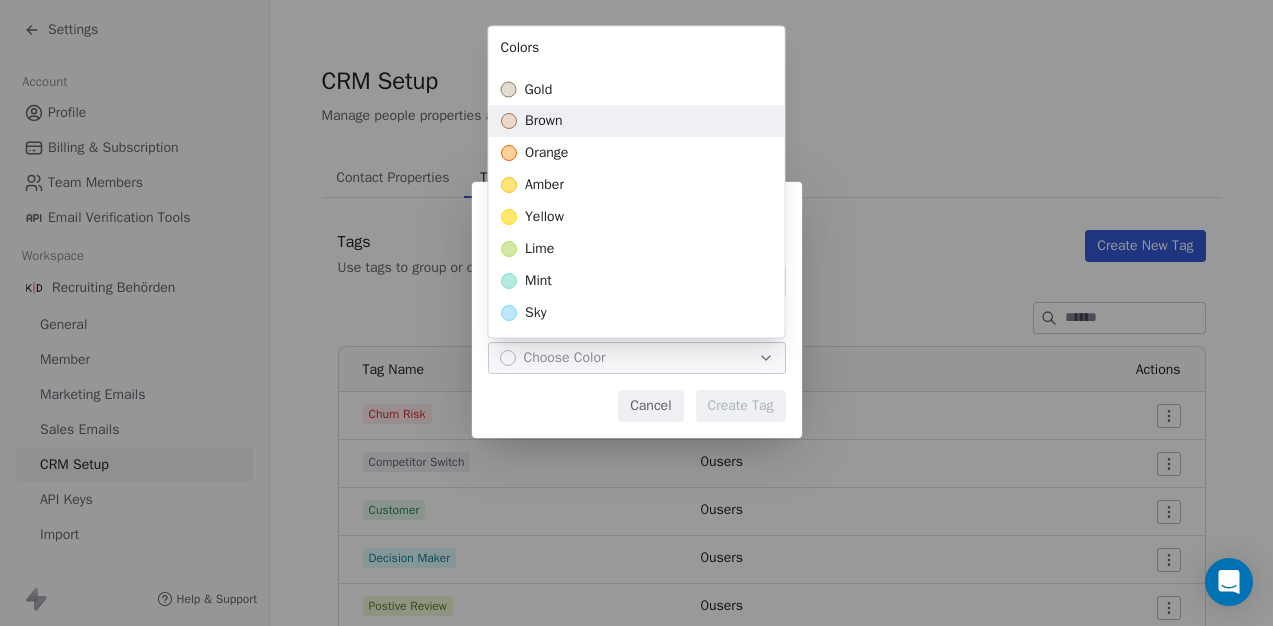 click on "brown" at bounding box center [637, 122] 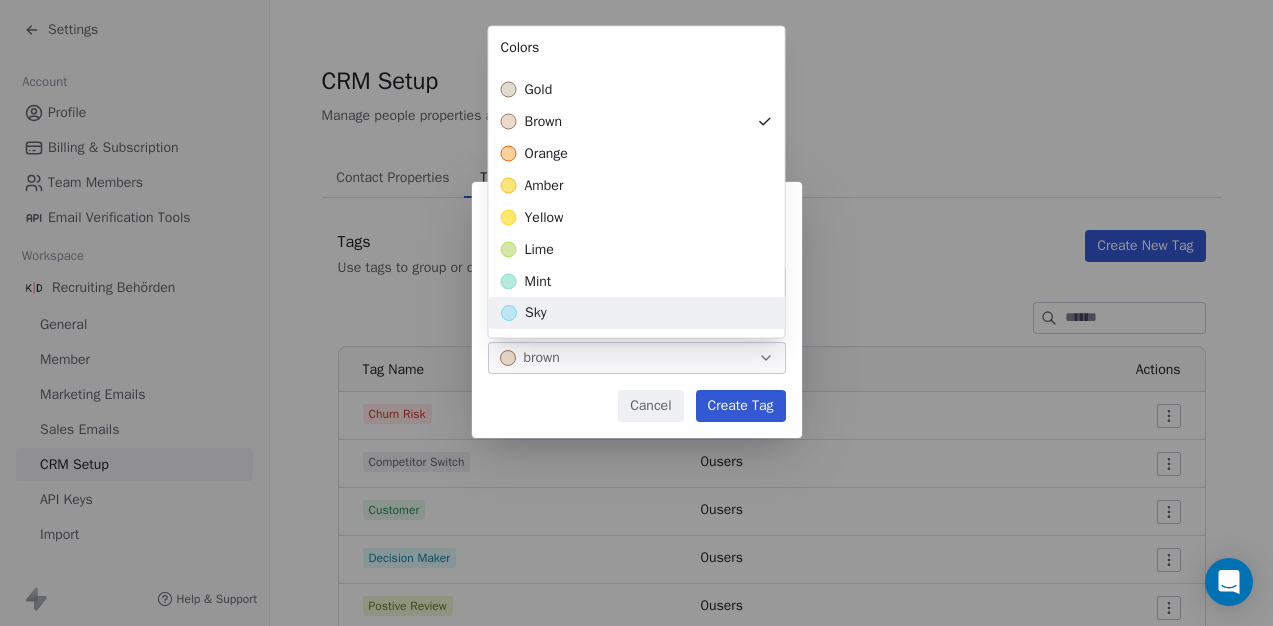 click on "**********" at bounding box center [636, 313] 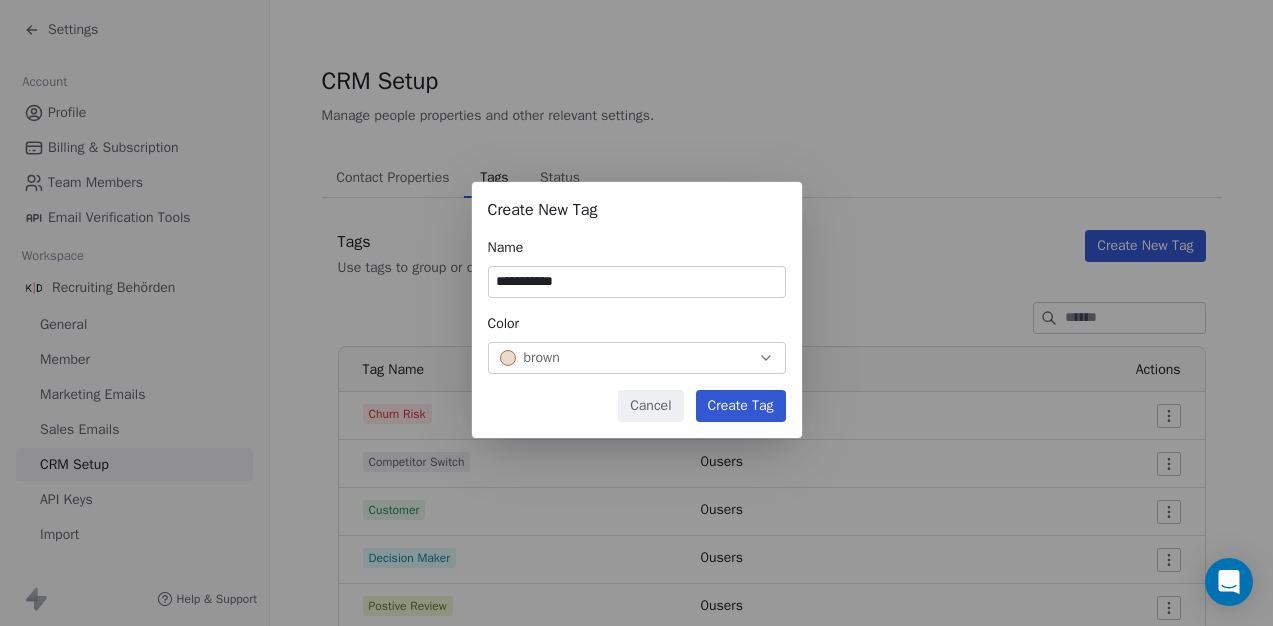 click on "Create Tag" at bounding box center [741, 406] 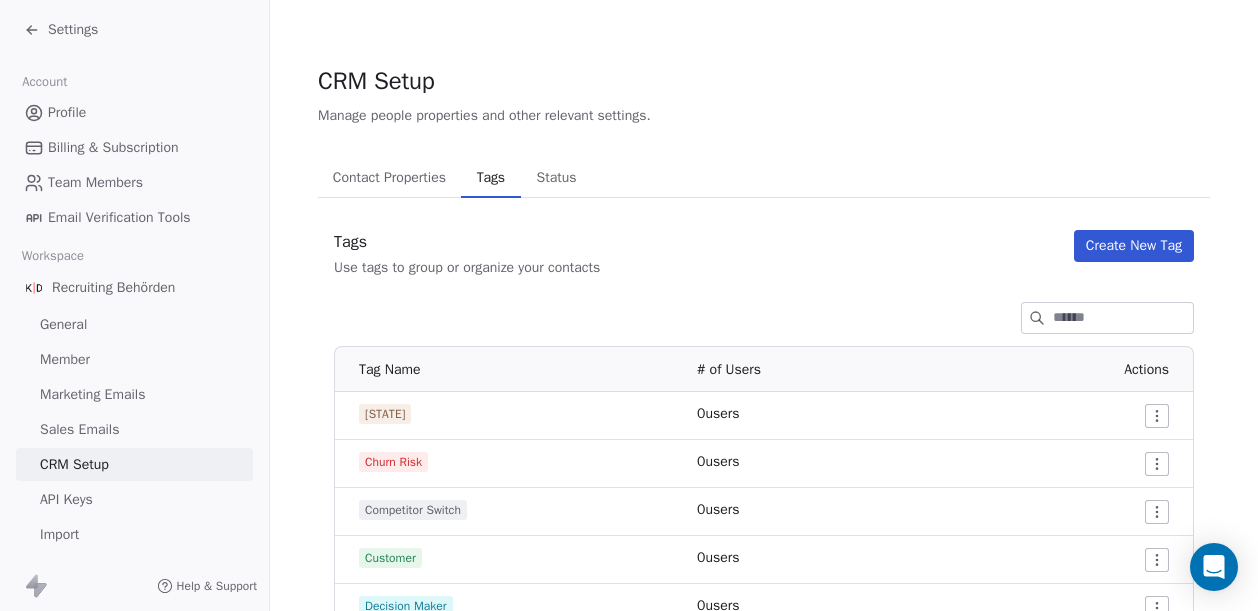 click on "Settings" at bounding box center [73, 30] 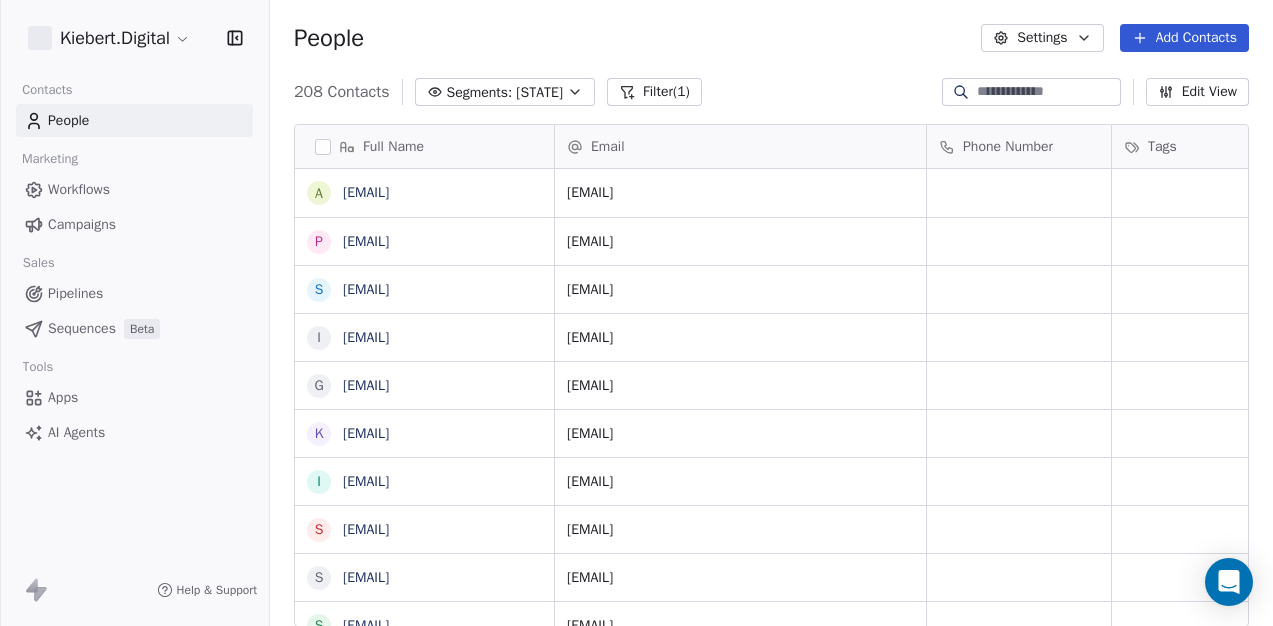 scroll, scrollTop: 16, scrollLeft: 16, axis: both 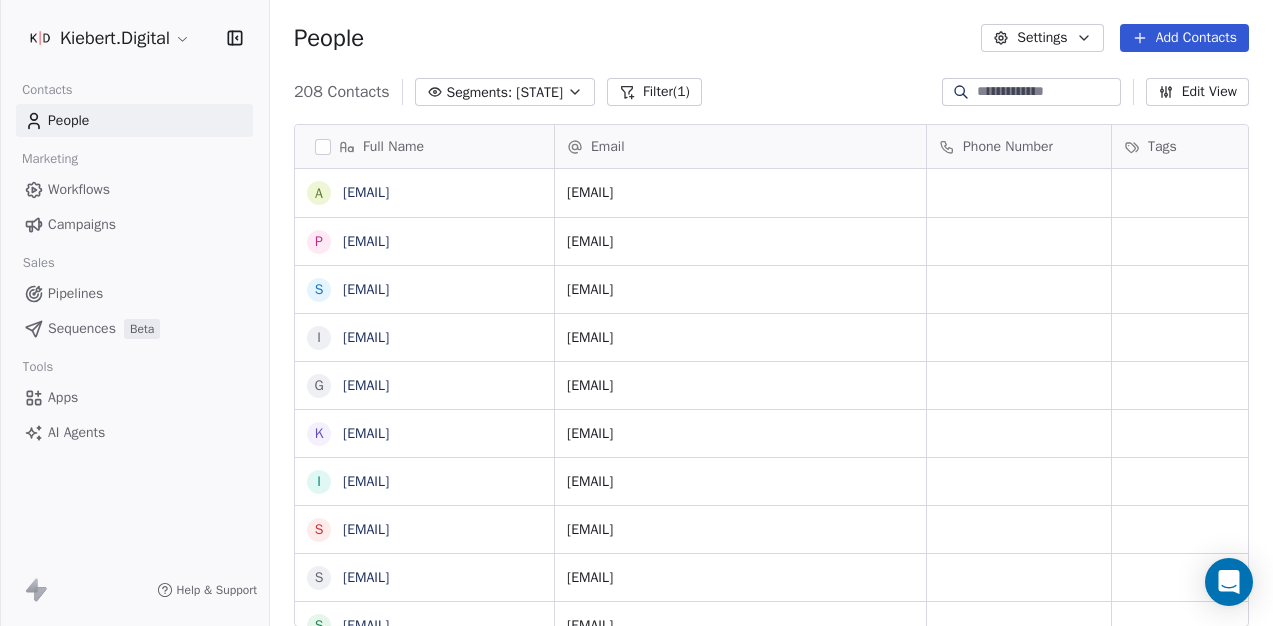 click 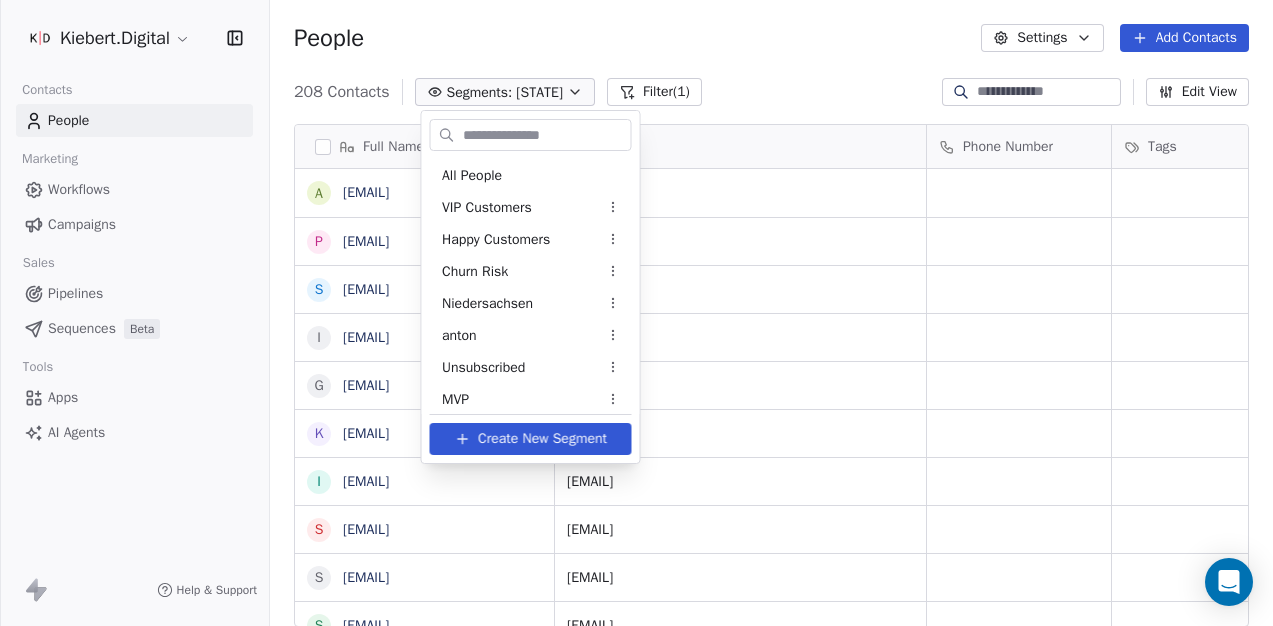 scroll, scrollTop: 41, scrollLeft: 0, axis: vertical 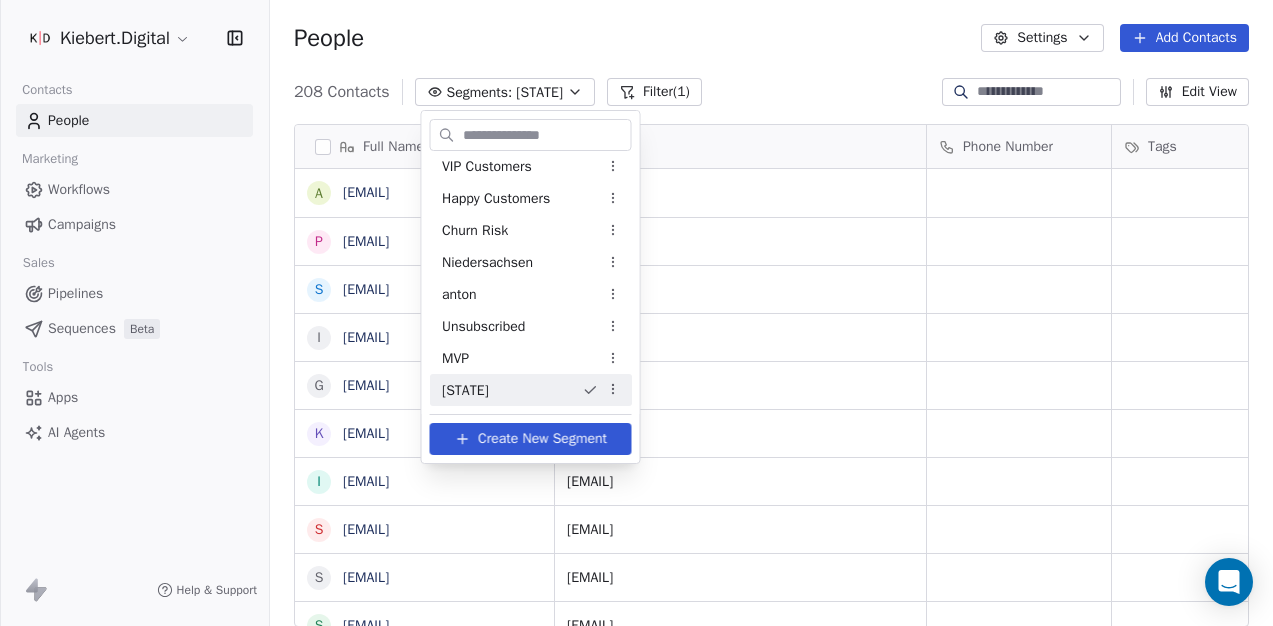 click on "Kiebert.Digital Contacts People Marketing Workflows Campaigns Sales Pipelines Sequences Beta Tools Apps AI Agents Help & Support People Settings  Add Contacts 208 Contacts Segments: Brandenburg Filter  (1) Edit View Tag Add to Sequence Export Full Name a amt@ziesar.de p poststelle@svzossen.brandenburg.de s stadtverwaltung@zehdenick.de i info@amt-wusterwitz.de g gemeinde@zeuthen.de k kontakt@wusterhausen.de i info@wustermark.de s stadtverwaltung@wriezen.de s sekretariat@gemeinde-woltersdorf.de s stadt@wittenberge.de b buergermeister@wittstock.de s stadt@wildau.de g gemeinde@wiesenburgmark.de p postfach@werneuchen.de p poststelle@werder-havel.de g gemeinde@wandlitz.de i info@welzow.de s stadtverwaltung@vetschau.com r rathaus@velten.de a amtsdirektor@unterspreewald.de l landkreis@uckermark.de i info@treuenbrietzen.de b buergermeister@templin.de g gemeinde@uckerland.de r rathaus@stadt-trebbin.de i info@teltow-flaeming.de i info@amt-temnitz.de s stadt-teltow@teltow.de i info@gemeinde-tauche.de s Email Tags" at bounding box center (636, 313) 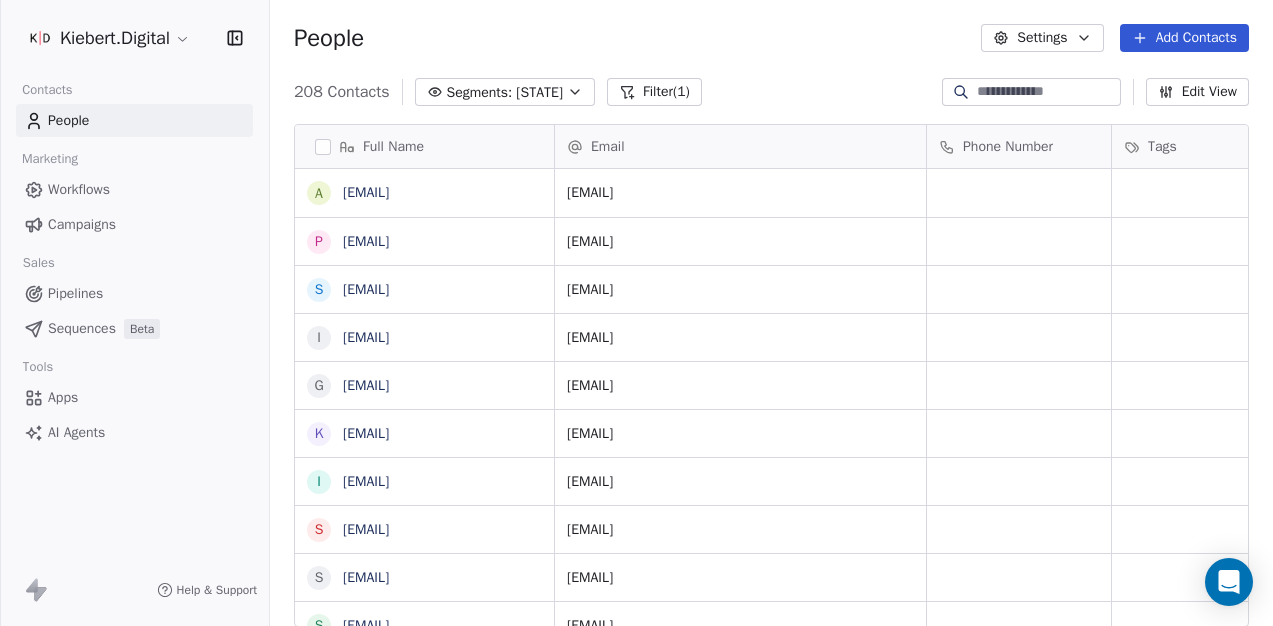 click on "Settings" at bounding box center [1042, 38] 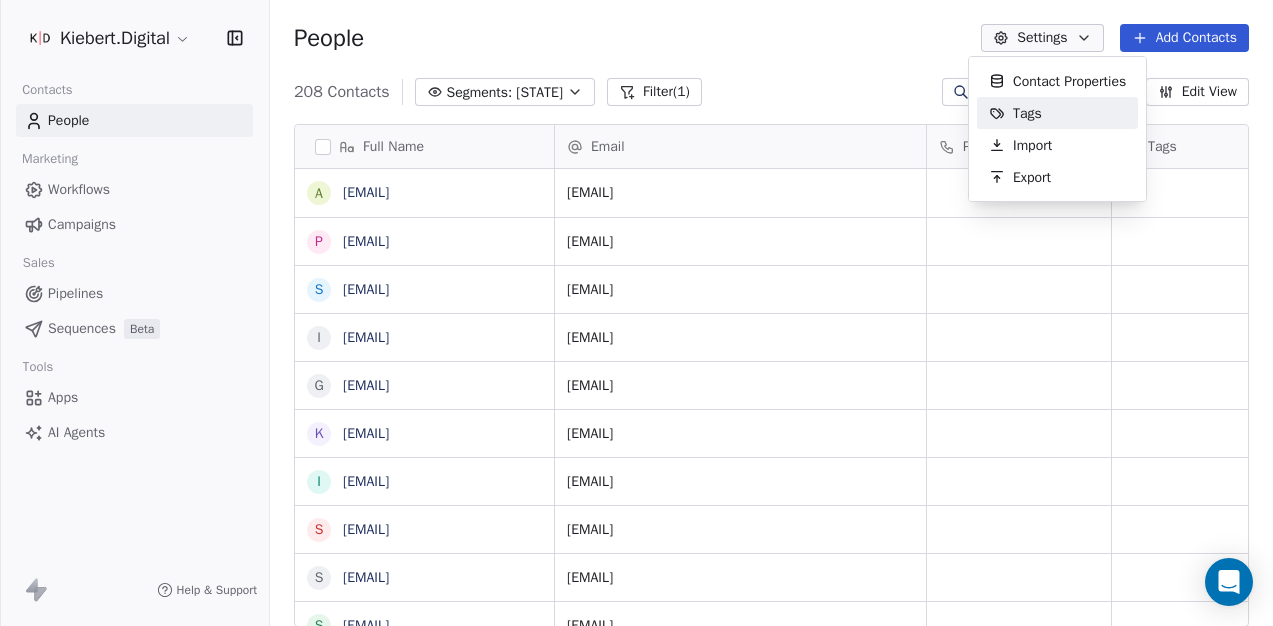 click on "Tags" at bounding box center (1015, 113) 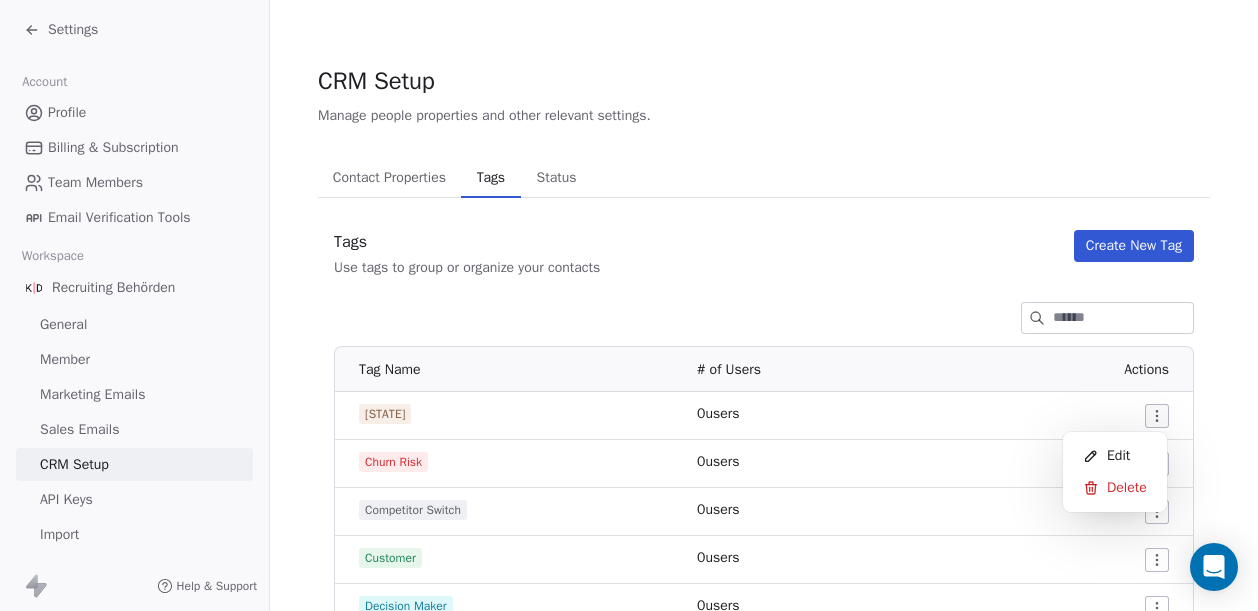 click on "Settings Account Profile Billing & Subscription Team Members Email Verification Tools Workspace Recruiting Behörden General Member Marketing Emails Sales Emails CRM Setup API Keys Import Export Help & Support CRM Setup Manage people properties and other relevant settings. Contact Properties Contact Properties Tags Tags Status Status Tags Use tags to group or organize your contacts Create New Tag Tag Name # of Users Actions Brandenburg 0  users Churn Risk 0  users Competitor Switch 0  users Customer 0  users Decision Maker 0  users Postive Review 0  users Homepage 0  users Lead 0  users MVP 119  users Niedersachsen 425  users Price Sensitive 0  users unsubscribed 0  users VIP 0  users Webinar Attendee 0  users
Edit Delete" at bounding box center (629, 305) 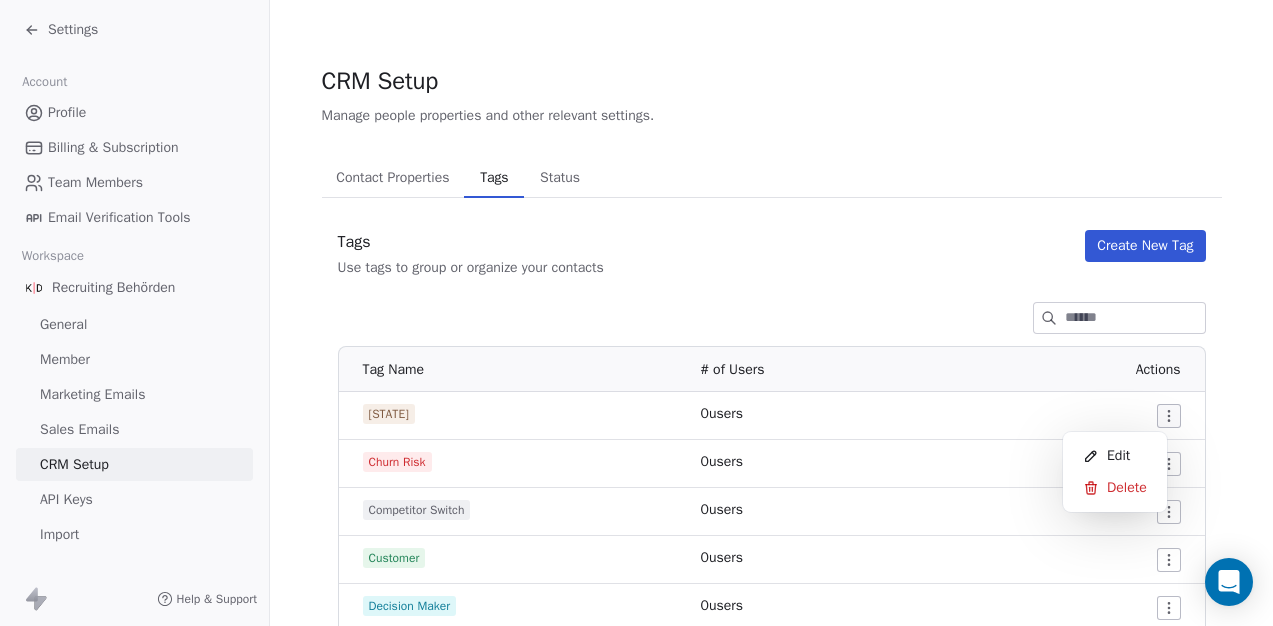 click on "Settings Account Profile Billing & Subscription Team Members Email Verification Tools Workspace Recruiting Behörden General Member Marketing Emails Sales Emails CRM Setup API Keys Import Export Help & Support CRM Setup Manage people properties and other relevant settings. Contact Properties Contact Properties Tags Tags Status Status Tags Use tags to group or organize your contacts Create New Tag Tag Name # of Users Actions Brandenburg 0  users Churn Risk 0  users Competitor Switch 0  users Customer 0  users Decision Maker 0  users Postive Review 0  users Homepage 0  users Lead 0  users MVP 119  users Niedersachsen 425  users Price Sensitive 0  users unsubscribed 0  users VIP 0  users Webinar Attendee 0  users
Edit Delete" at bounding box center (636, 313) 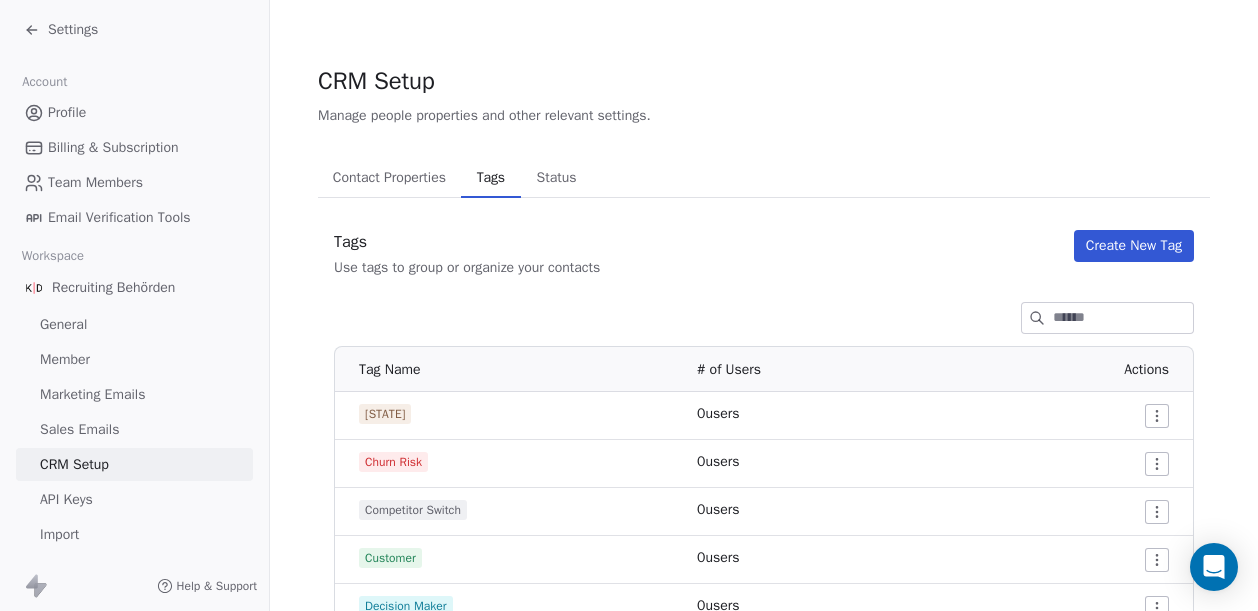 click on "Contact Properties" at bounding box center (389, 178) 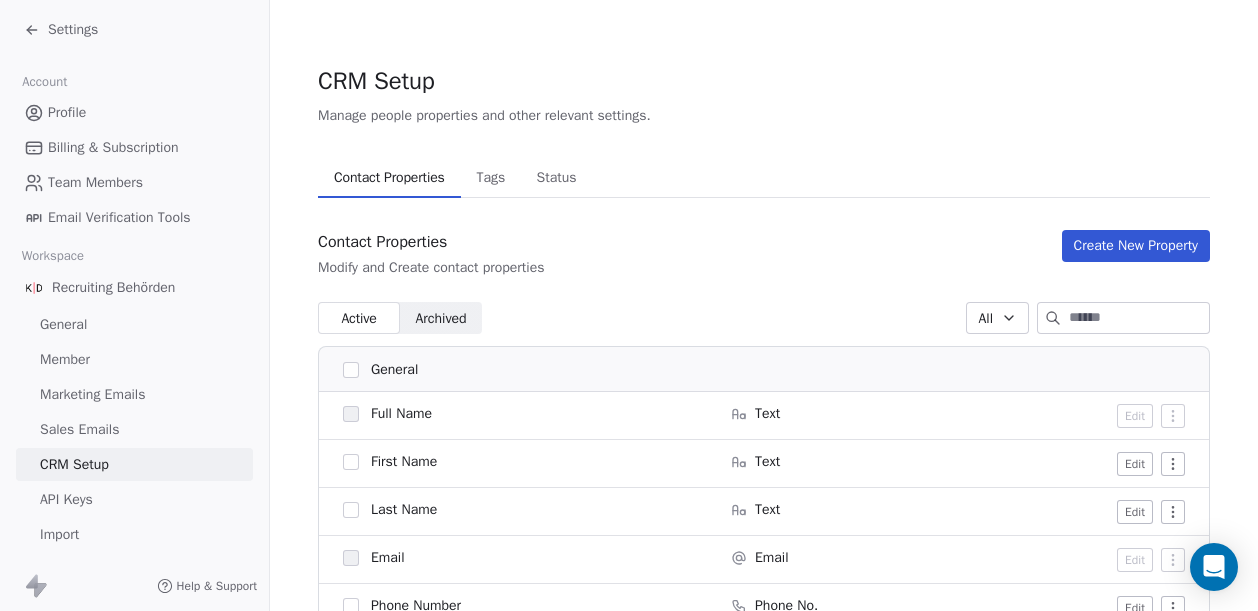 click on "Settings" at bounding box center (73, 30) 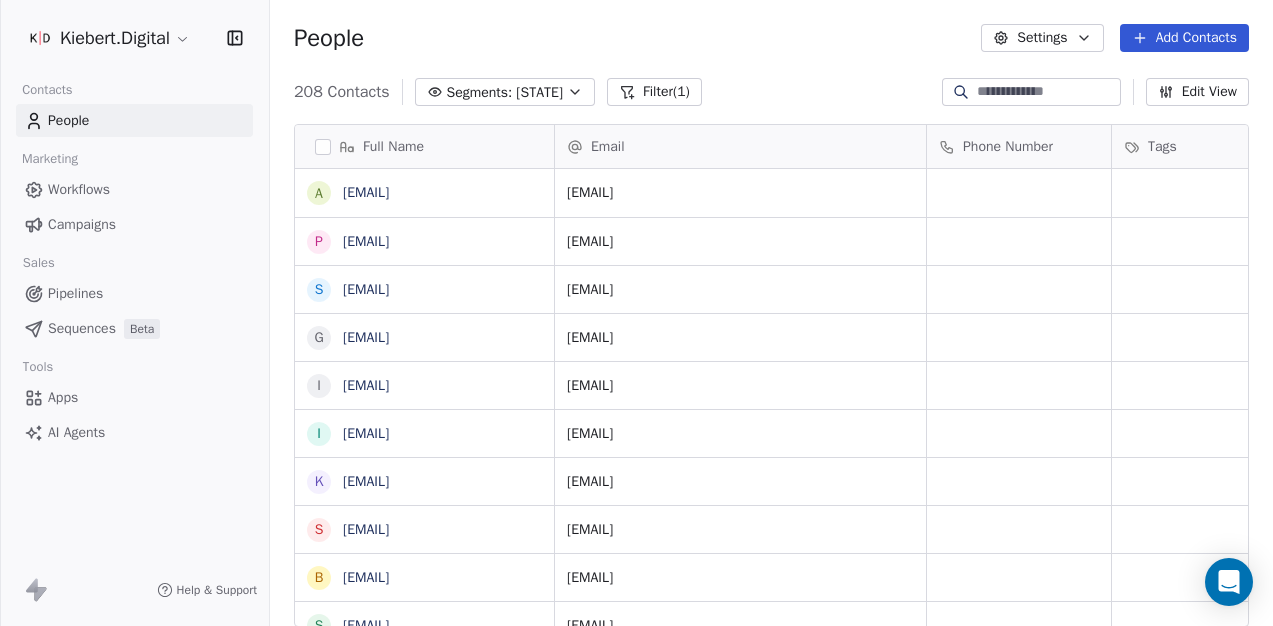 scroll, scrollTop: 16, scrollLeft: 16, axis: both 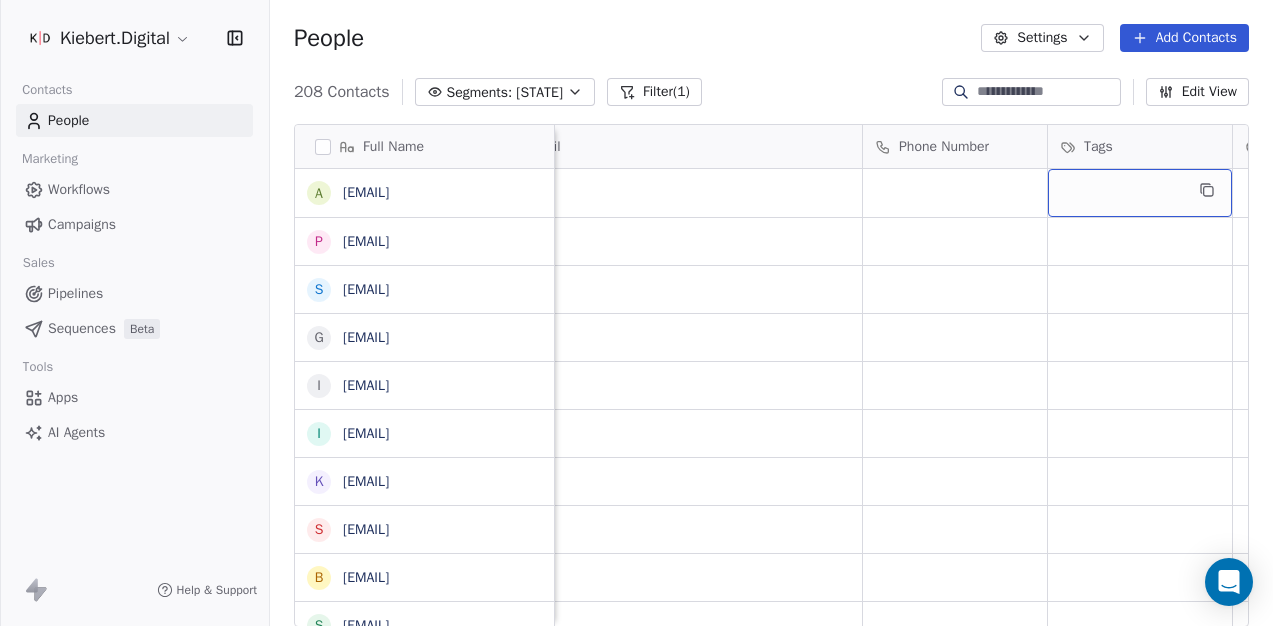 click on "Tags" at bounding box center (1140, 146) 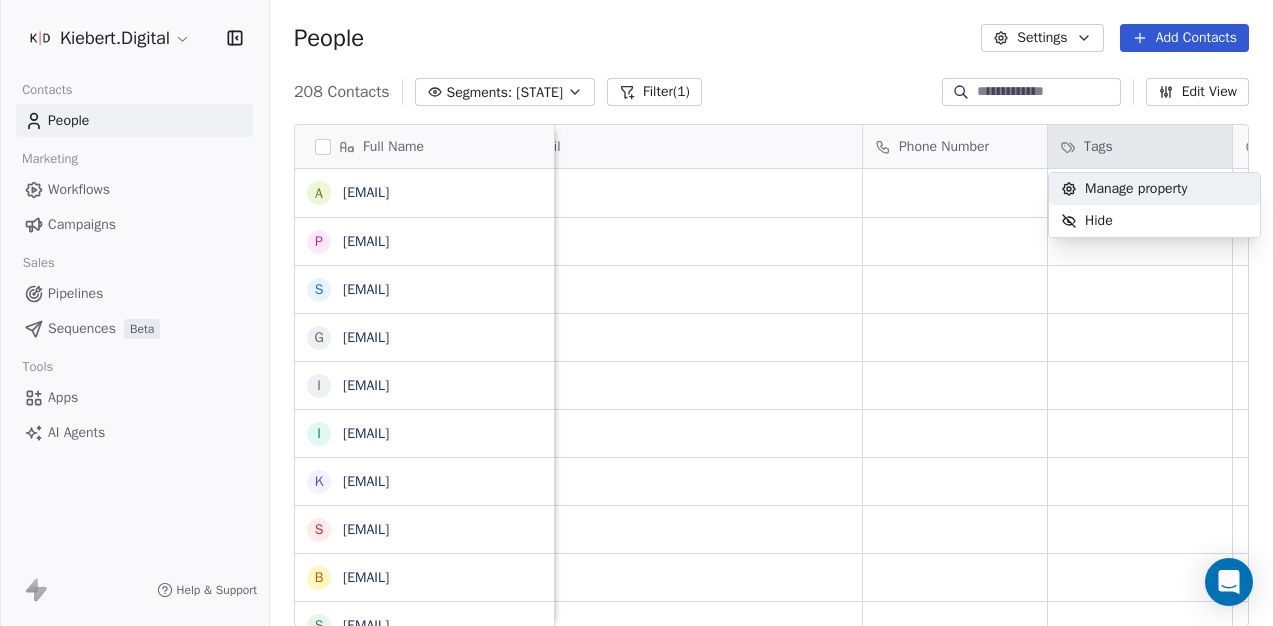 click on "Manage property" at bounding box center [1136, 189] 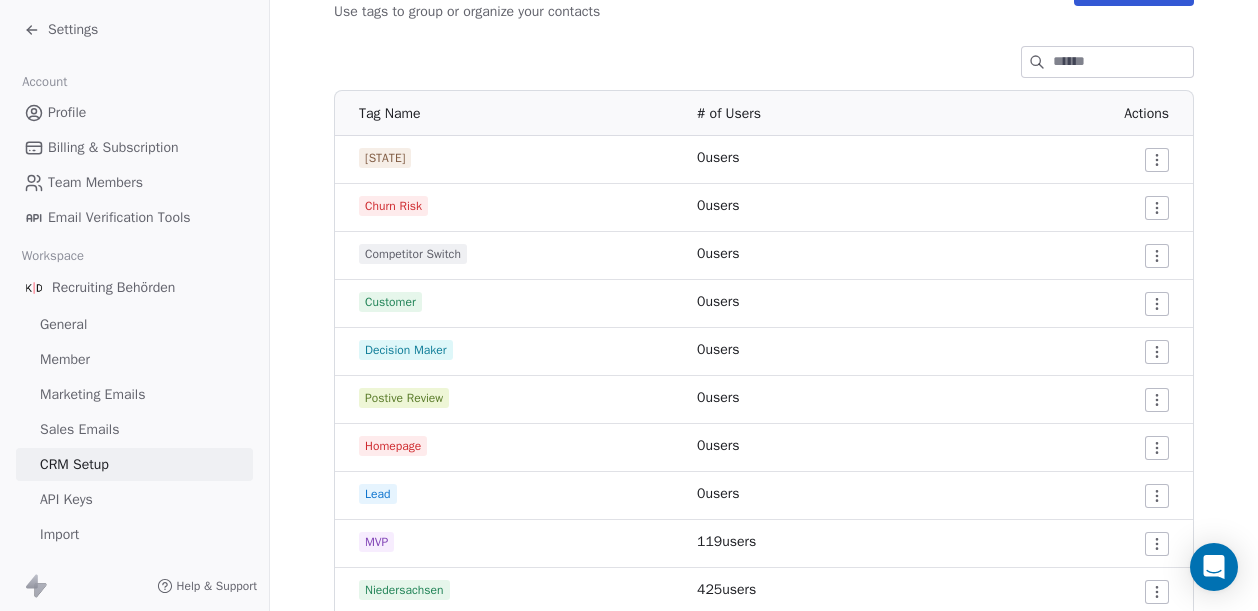 scroll, scrollTop: 249, scrollLeft: 0, axis: vertical 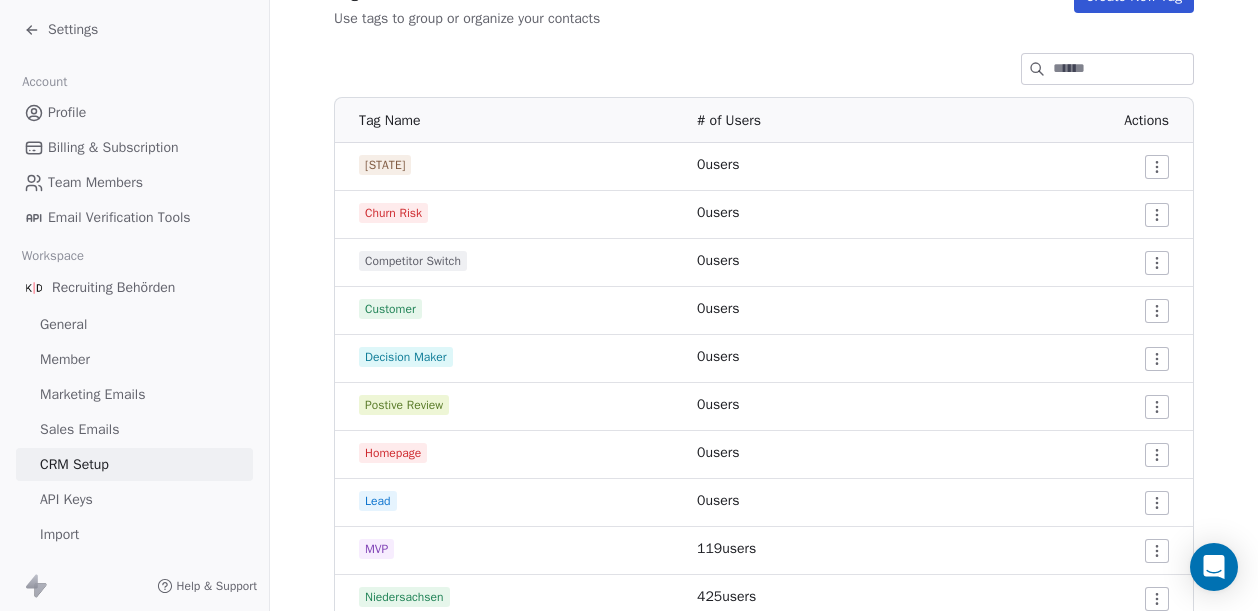 click on "Brandenburg" at bounding box center (385, 165) 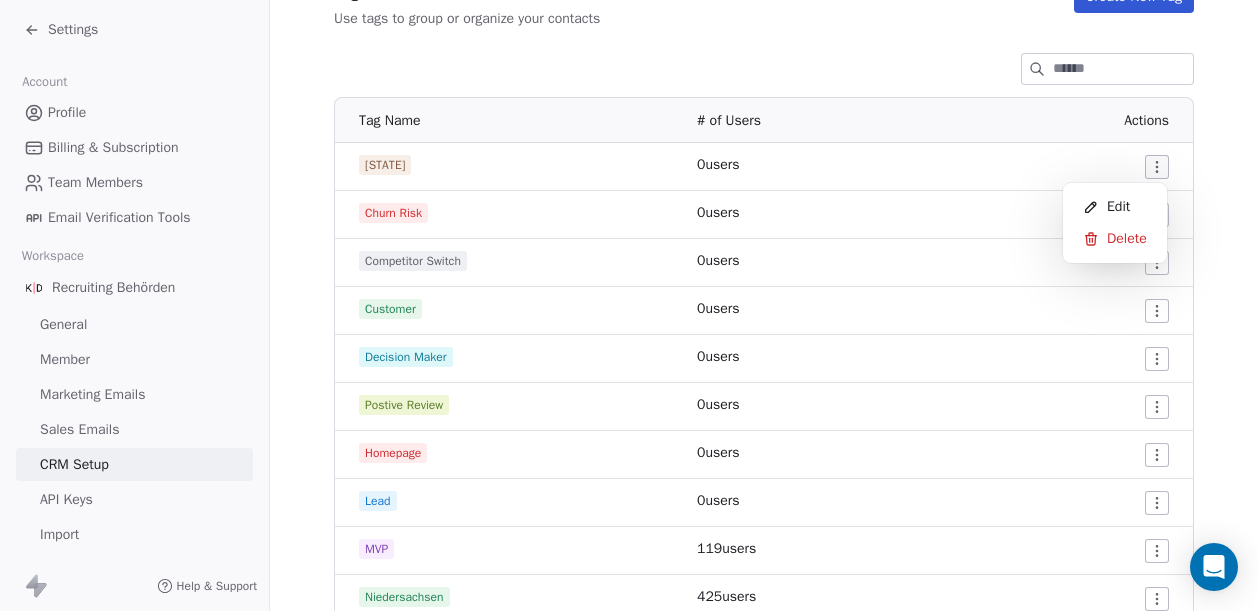click on "Settings Account Profile Billing & Subscription Team Members Email Verification Tools Workspace Recruiting Behörden General Member Marketing Emails Sales Emails CRM Setup API Keys Import Export Help & Support CRM Setup Manage people properties and other relevant settings. Contact Properties Contact Properties Tags Tags Status Status Tags Use tags to group or organize your contacts Create New Tag Tag Name # of Users Actions Brandenburg 0  users Churn Risk 0  users Competitor Switch 0  users Customer 0  users Decision Maker 0  users Postive Review 0  users Homepage 0  users Lead 0  users MVP 119  users Niedersachsen 425  users Price Sensitive 0  users unsubscribed 0  users VIP 0  users Webinar Attendee 0  users
Edit Delete" at bounding box center (629, 305) 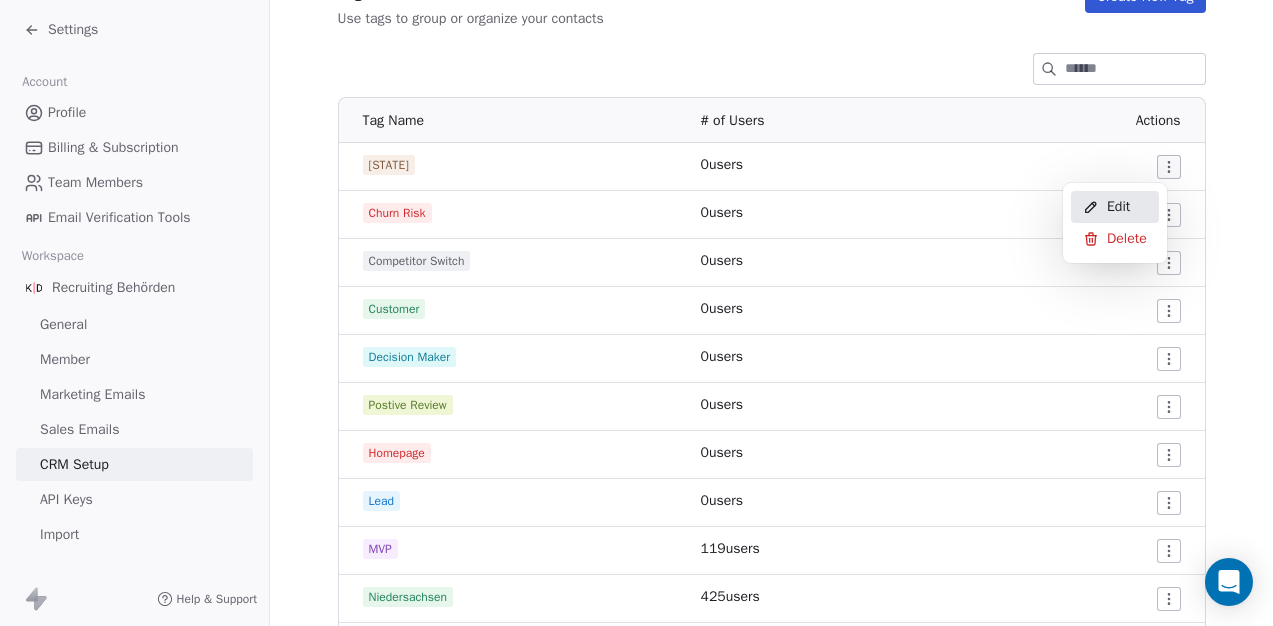 click on "Edit" at bounding box center [1118, 207] 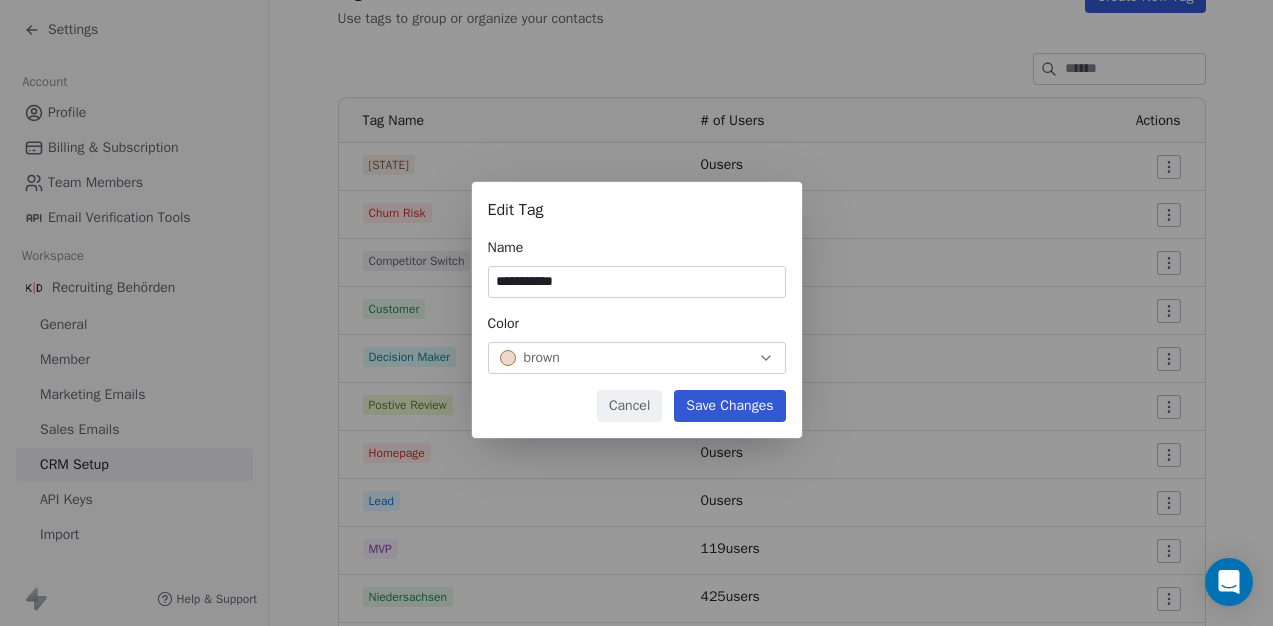 click on "Cancel" at bounding box center [629, 406] 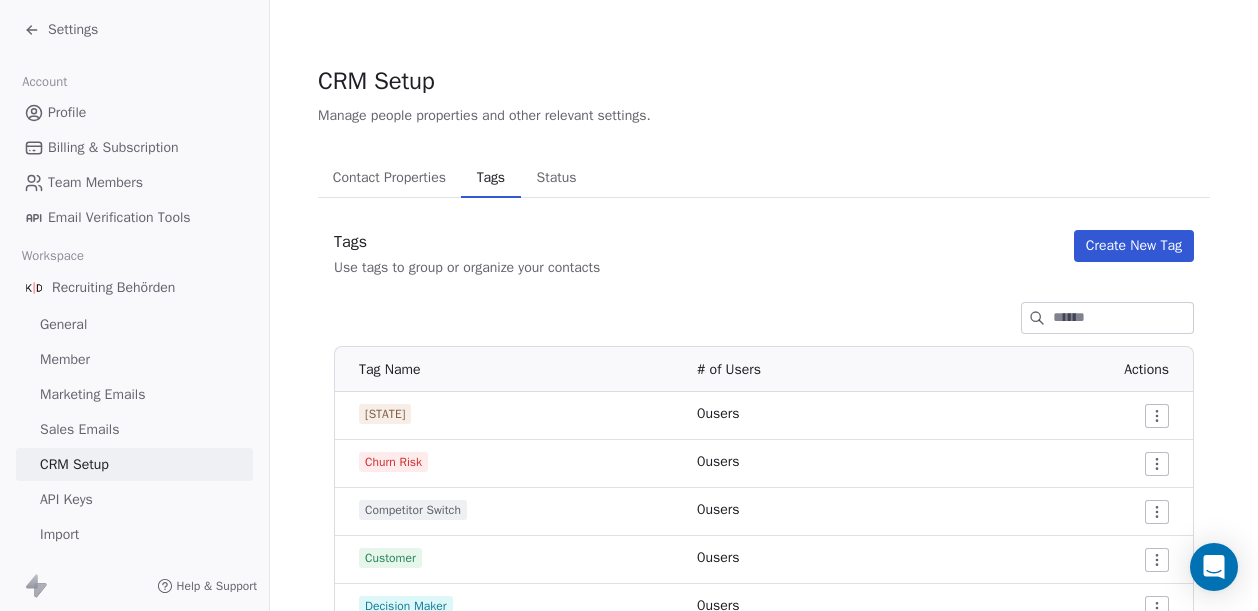 scroll, scrollTop: 0, scrollLeft: 0, axis: both 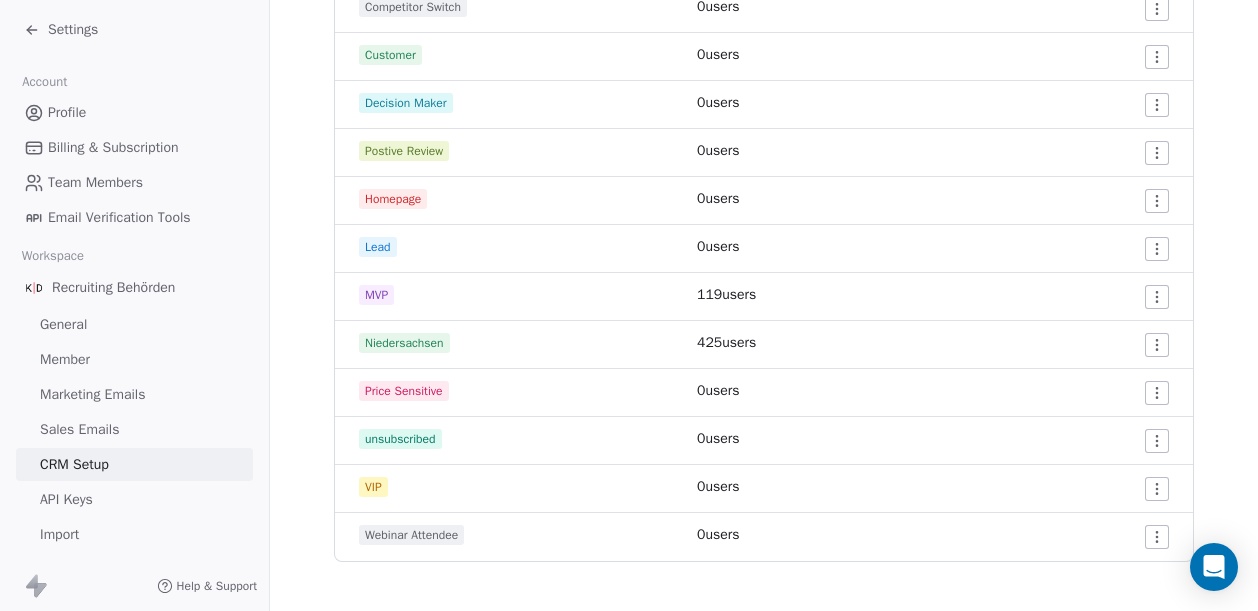 click on "Settings" at bounding box center (61, 30) 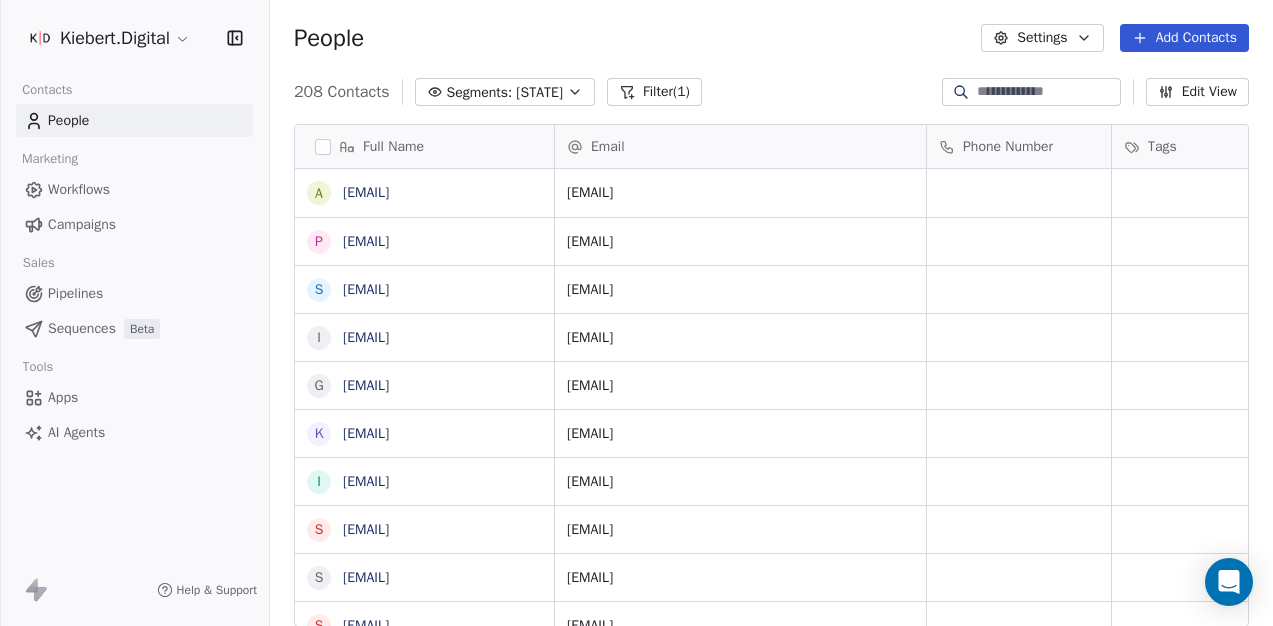 scroll, scrollTop: 16, scrollLeft: 16, axis: both 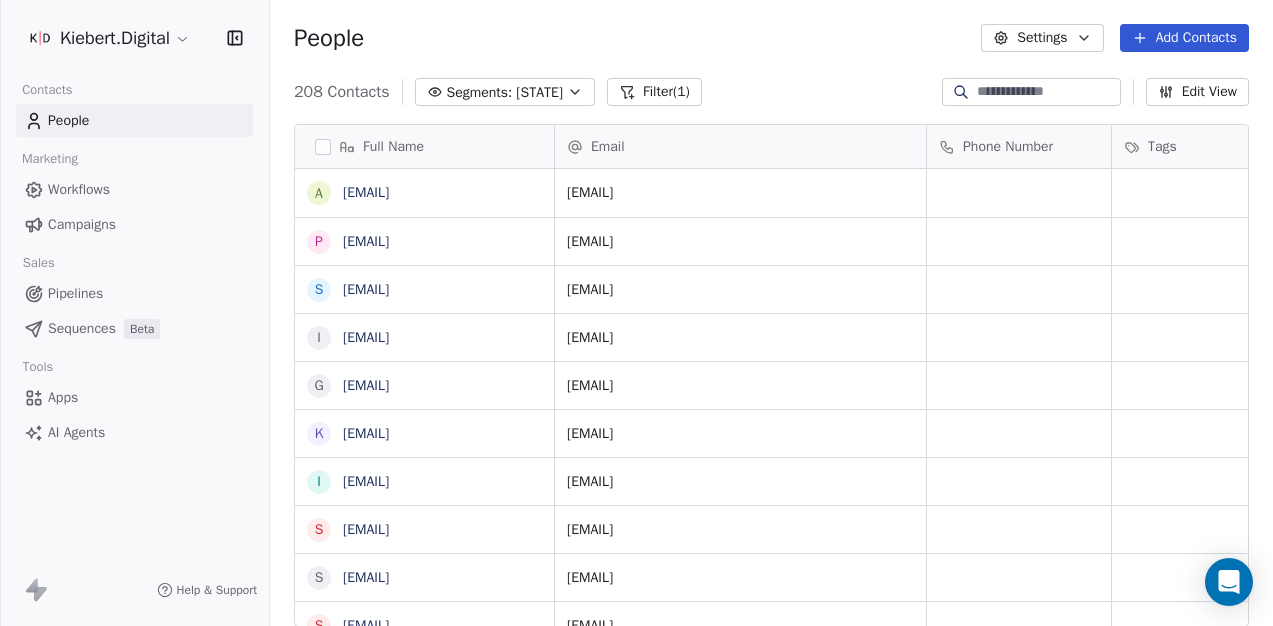click at bounding box center [323, 147] 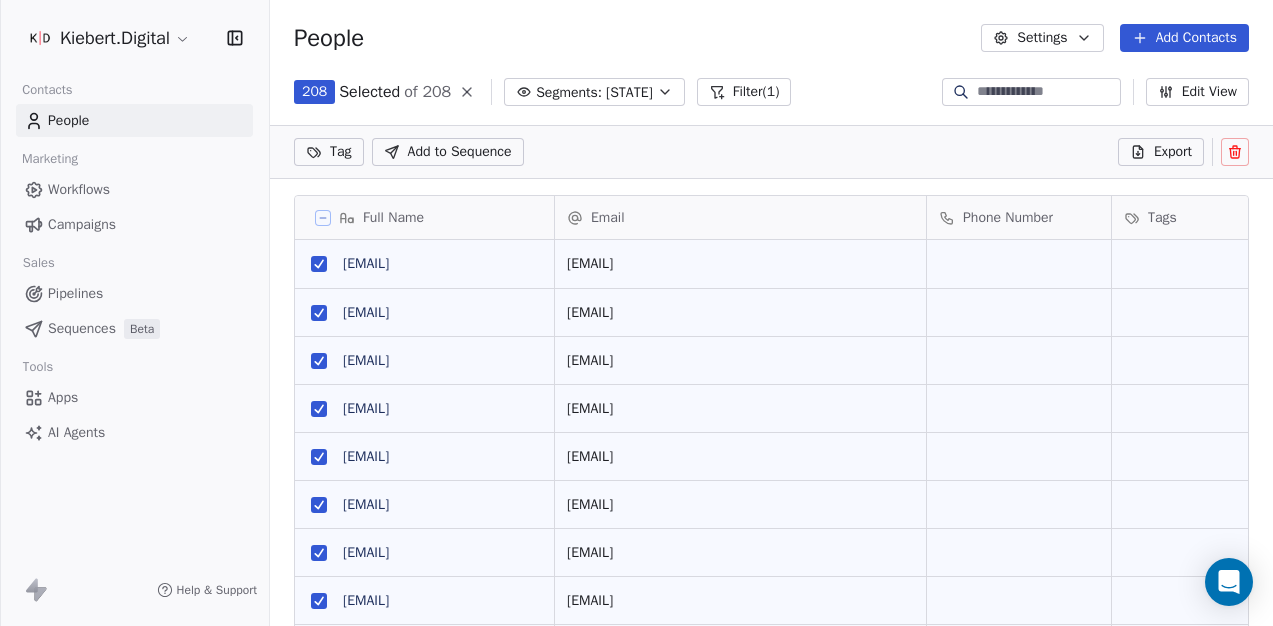 scroll, scrollTop: 466, scrollLeft: 988, axis: both 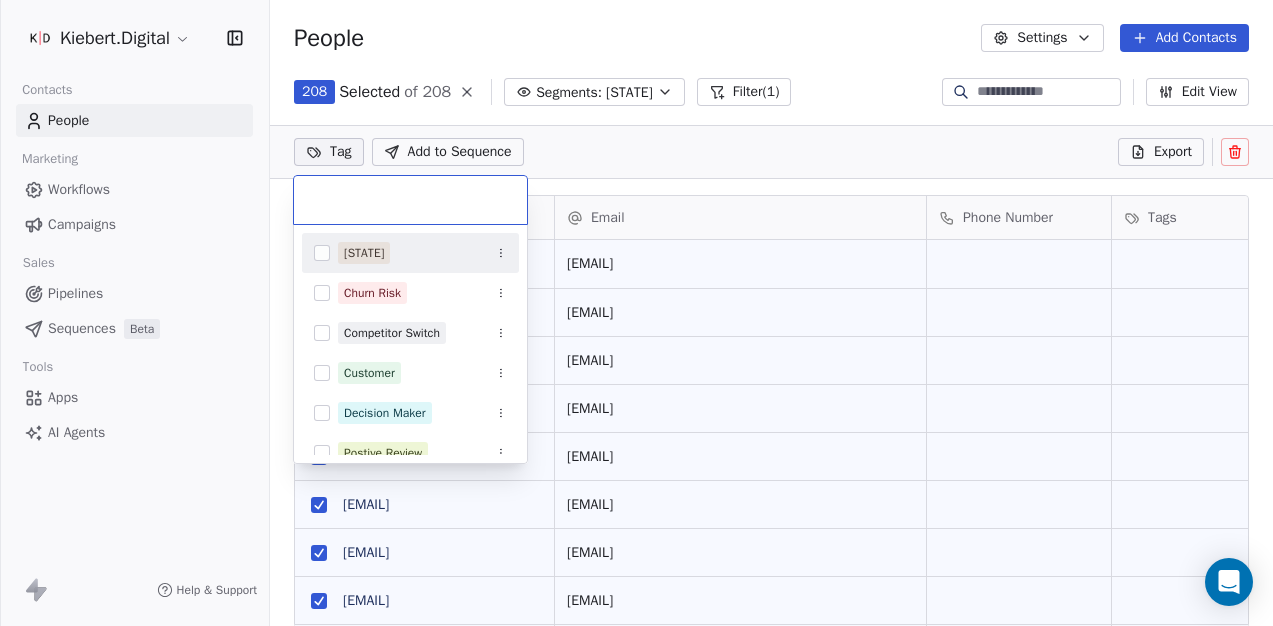 click on "Kiebert.Digital Contacts People Marketing Workflows Campaigns Sales Pipelines Sequences Beta Tools Apps AI Agents Help & Support People Settings  Add Contacts 208 Selected of   208 Segments: Brandenburg Filter  (1) Edit View Tag Add to Sequence Export Full Name a amt@ziesar.de p poststelle@svzossen.brandenburg.de s stadtverwaltung@zehdenick.de i info@amt-wusterwitz.de g gemeinde@zeuthen.de k kontakt@wusterhausen.de i info@wustermark.de s stadtverwaltung@wriezen.de s sekretariat@gemeinde-woltersdorf.de s stadt@wittenberge.de b buergermeister@wittstock.de s stadt@wildau.de g gemeinde@wiesenburgmark.de p postfach@werneuchen.de p poststelle@werder-havel.de g gemeinde@wandlitz.de i info@welzow.de s stadtverwaltung@vetschau.com r rathaus@velten.de a amtsdirektor@unterspreewald.de l landkreis@uckermark.de i info@treuenbrietzen.de b buergermeister@templin.de g gemeinde@uckerland.de r rathaus@stadt-trebbin.de i info@teltow-flaeming.de i info@amt-temnitz.de s stadt-teltow@teltow.de i info@gemeinde-tauche.de Email" at bounding box center [636, 313] 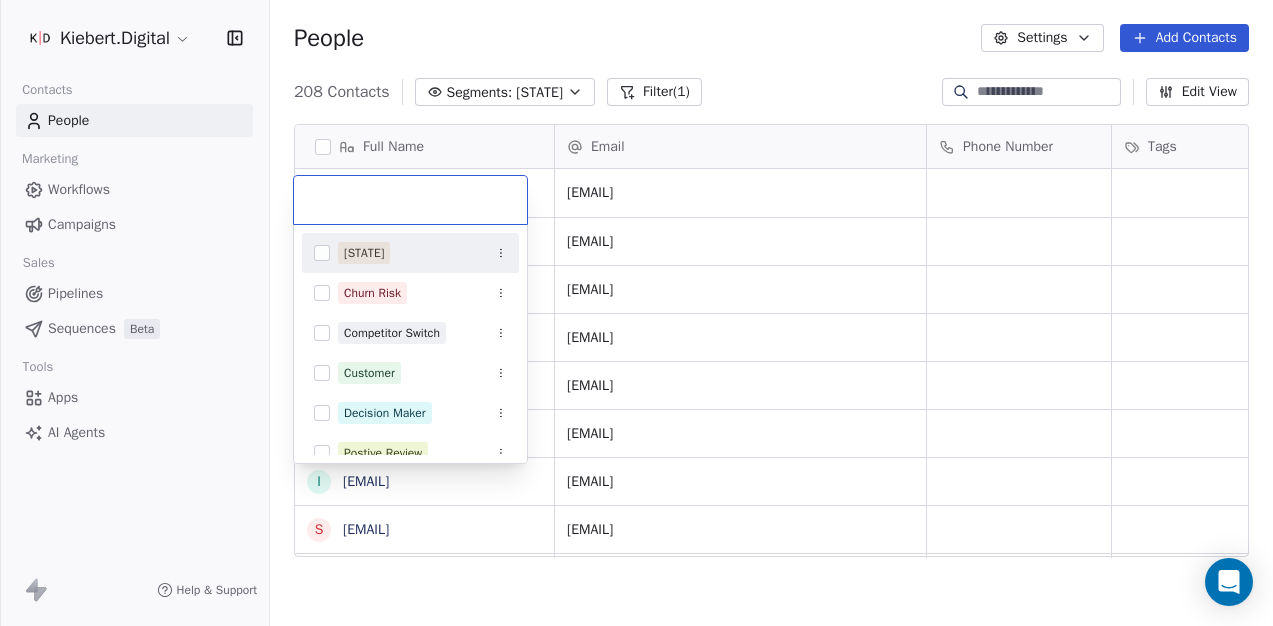 click on "Kiebert.Digital Contacts People Marketing Workflows Campaigns Sales Pipelines Sequences Beta Tools Apps AI Agents Help & Support People Settings  Add Contacts 208 Contacts Segments: Brandenburg Filter  (1) Edit View Tag Add to Sequence Export Full Name a amt@ziesar.de p poststelle@svzossen.brandenburg.de s stadtverwaltung@zehdenick.de i info@amt-wusterwitz.de g gemeinde@zeuthen.de k kontakt@wusterhausen.de i info@wustermark.de s stadtverwaltung@wriezen.de s sekretariat@gemeinde-woltersdorf.de s stadt@wittenberge.de b buergermeister@wittstock.de s stadt@wildau.de g gemeinde@wiesenburgmark.de p postfach@werneuchen.de p poststelle@werder-havel.de g gemeinde@wandlitz.de i info@welzow.de s stadtverwaltung@vetschau.com r rathaus@velten.de a amtsdirektor@unterspreewald.de l landkreis@uckermark.de i info@treuenbrietzen.de b buergermeister@templin.de g gemeinde@uckerland.de r rathaus@stadt-trebbin.de i info@teltow-flaeming.de i info@amt-temnitz.de s stadt-teltow@teltow.de i info@gemeinde-tauche.de Email Phone Number" at bounding box center (636, 313) 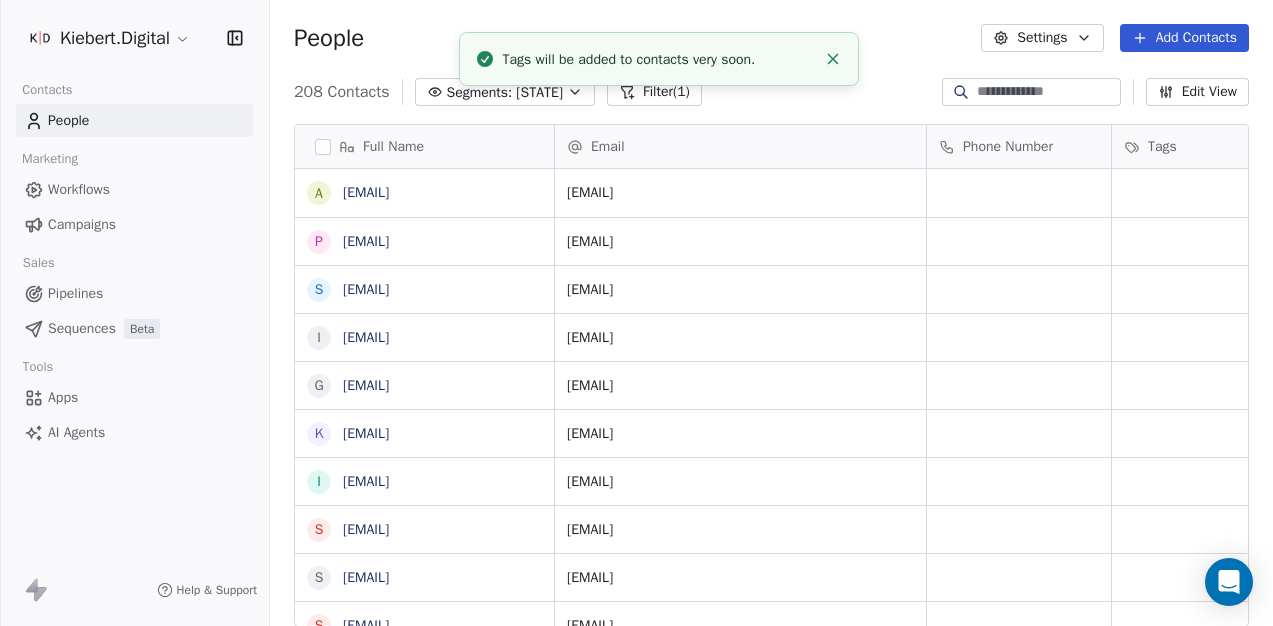 scroll, scrollTop: 16, scrollLeft: 16, axis: both 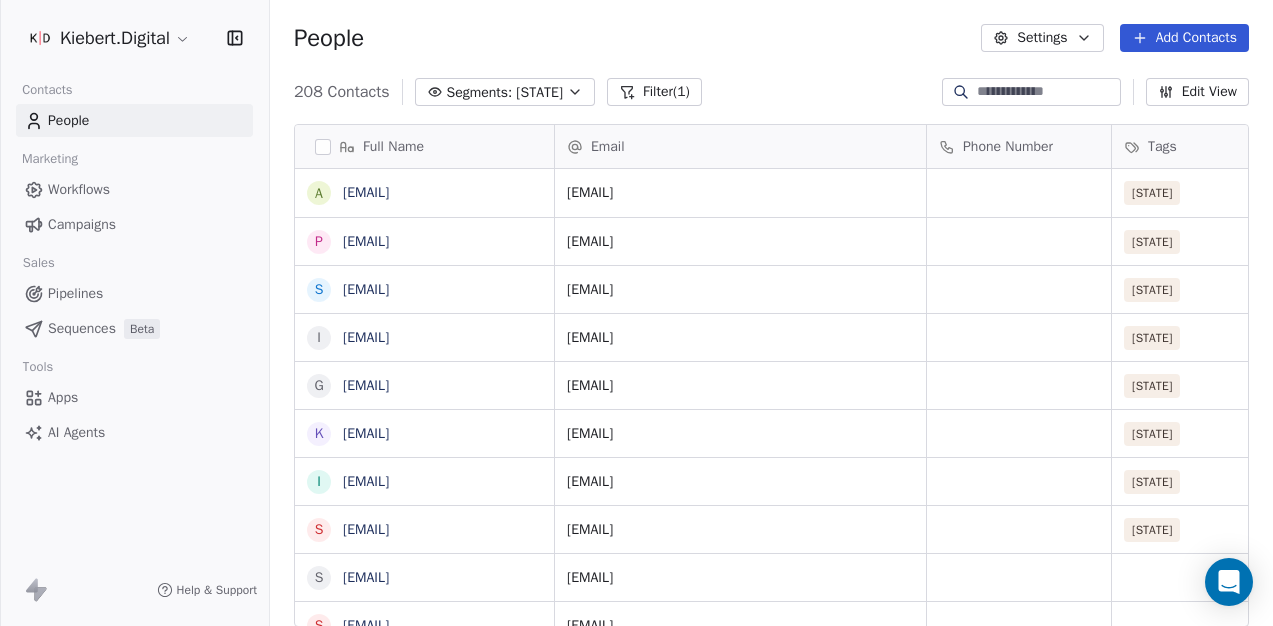 click on "Campaigns" at bounding box center [82, 224] 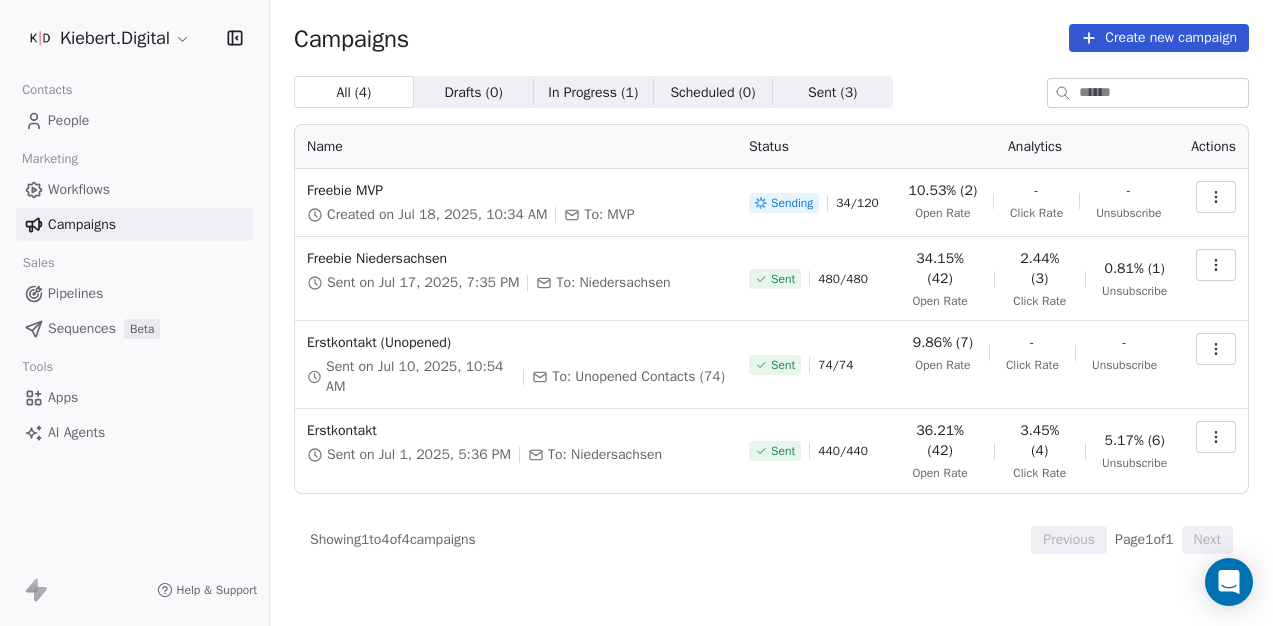 click 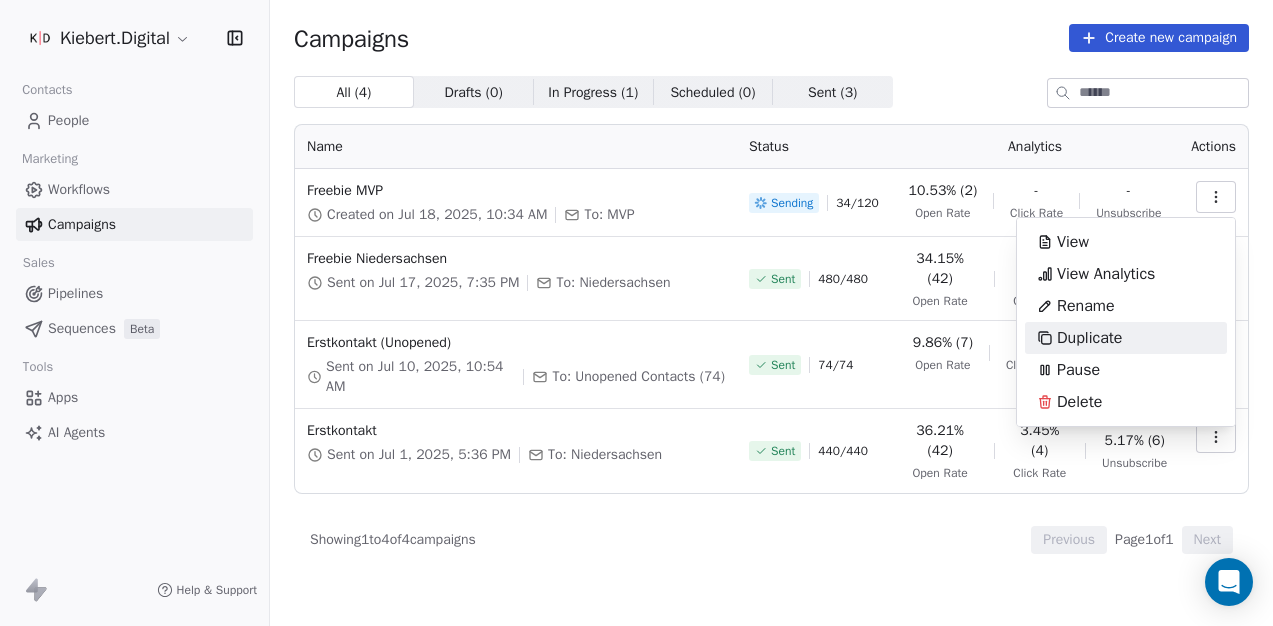 click on "Duplicate" at bounding box center (1079, 338) 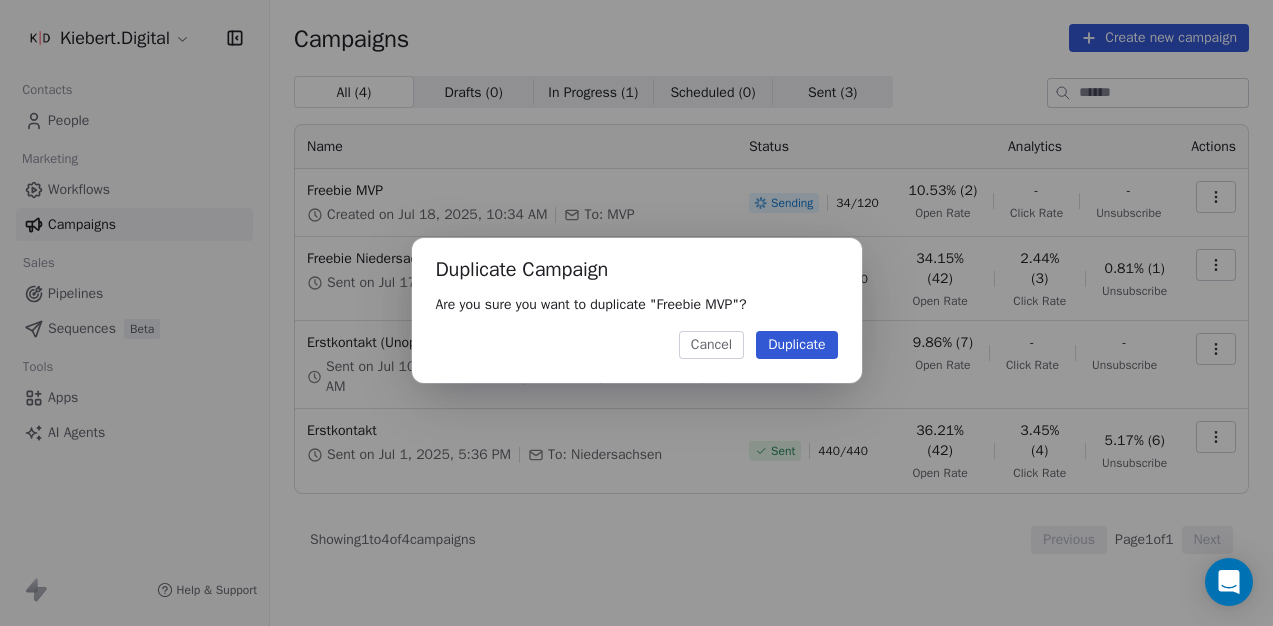 click on "Duplicate" at bounding box center [796, 345] 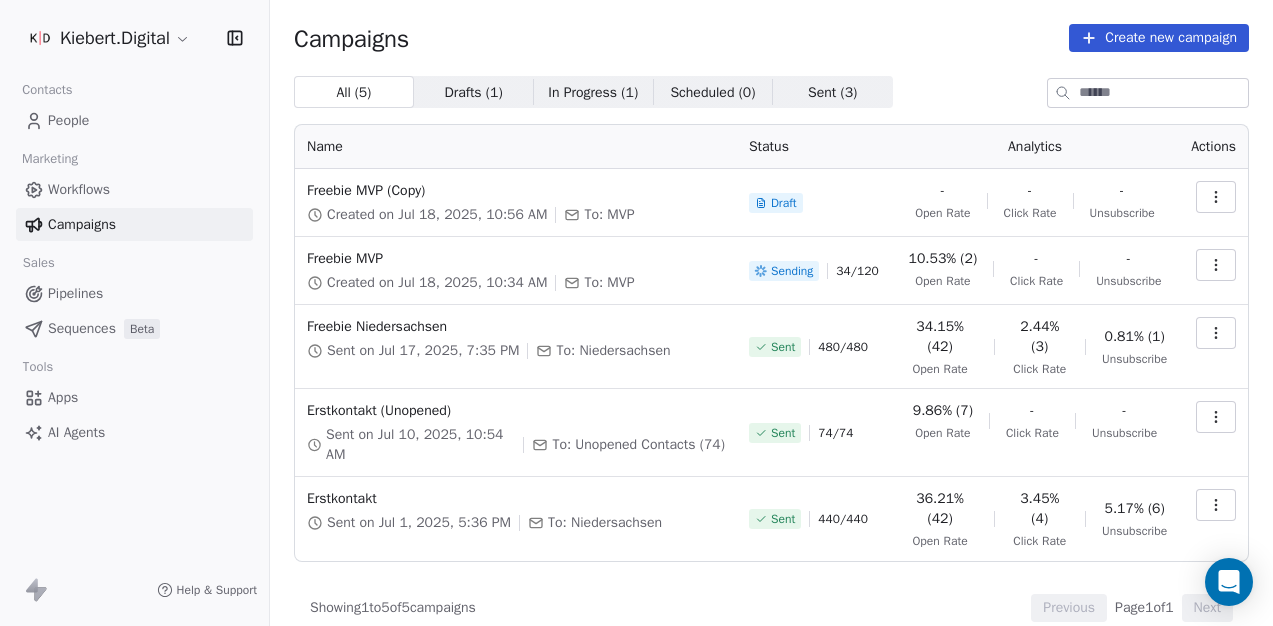 click at bounding box center [1216, 197] 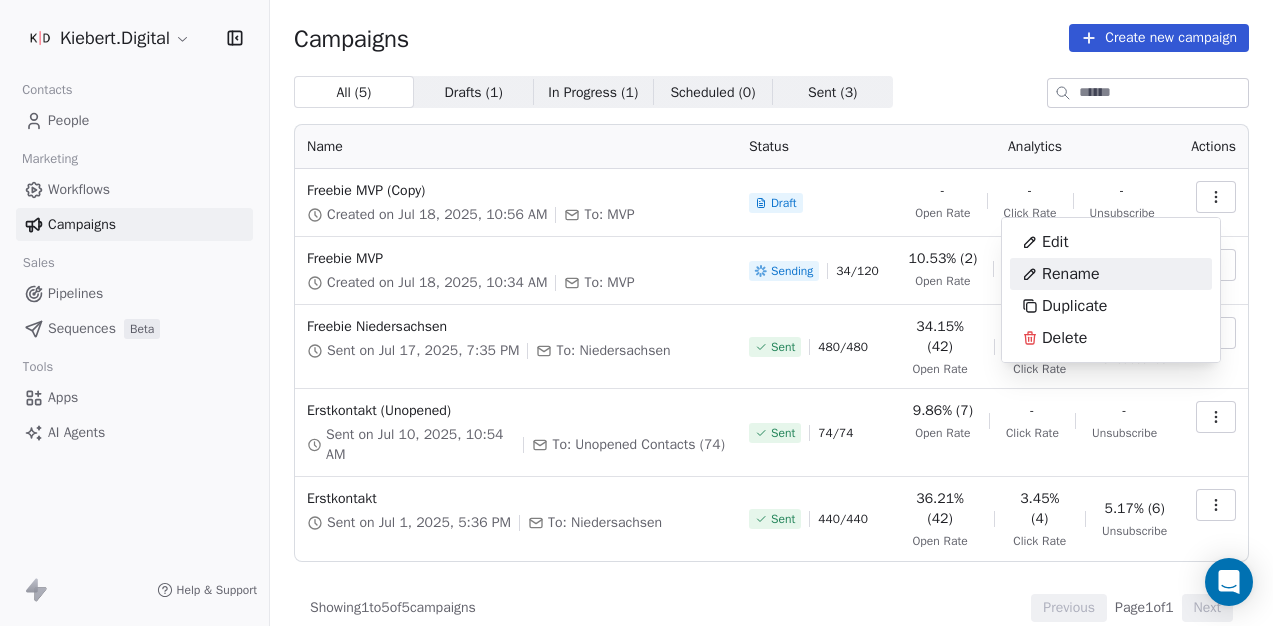 click on "Rename" at bounding box center [1071, 274] 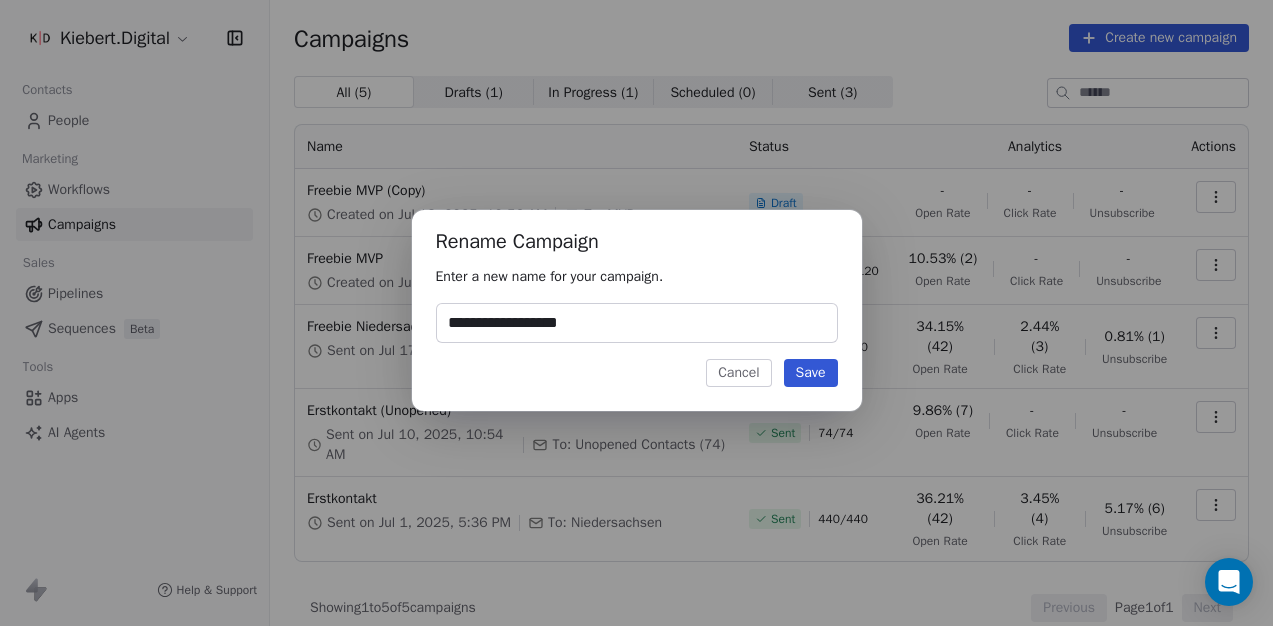 click on "**********" at bounding box center (637, 323) 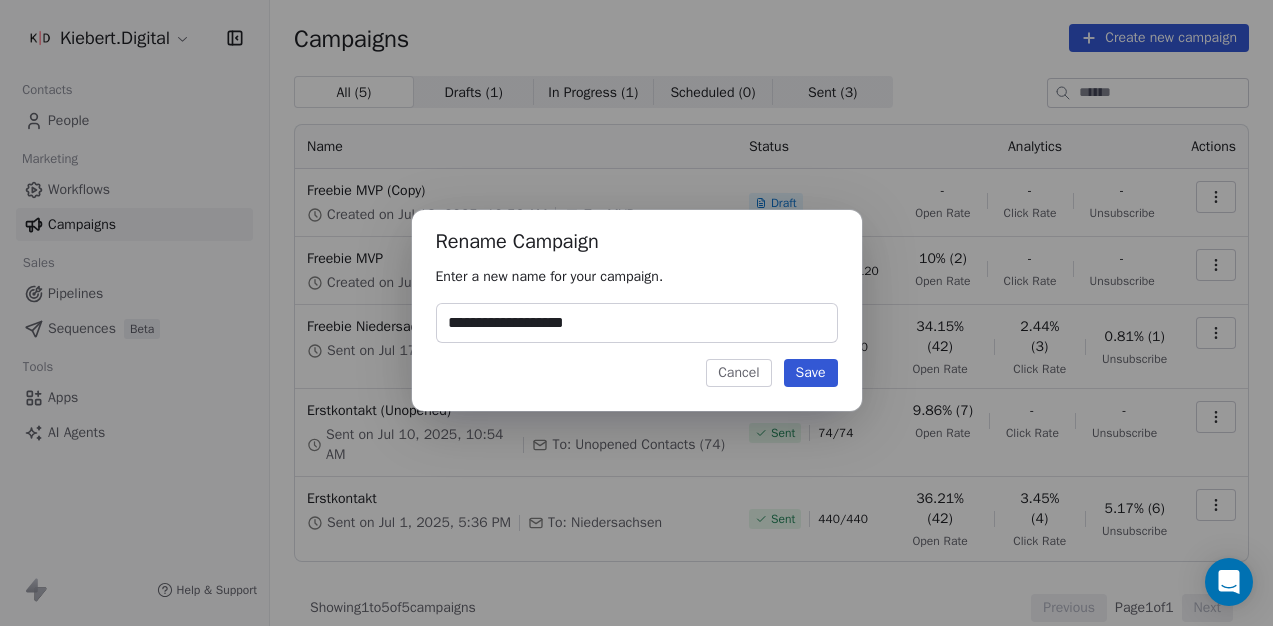 type on "**********" 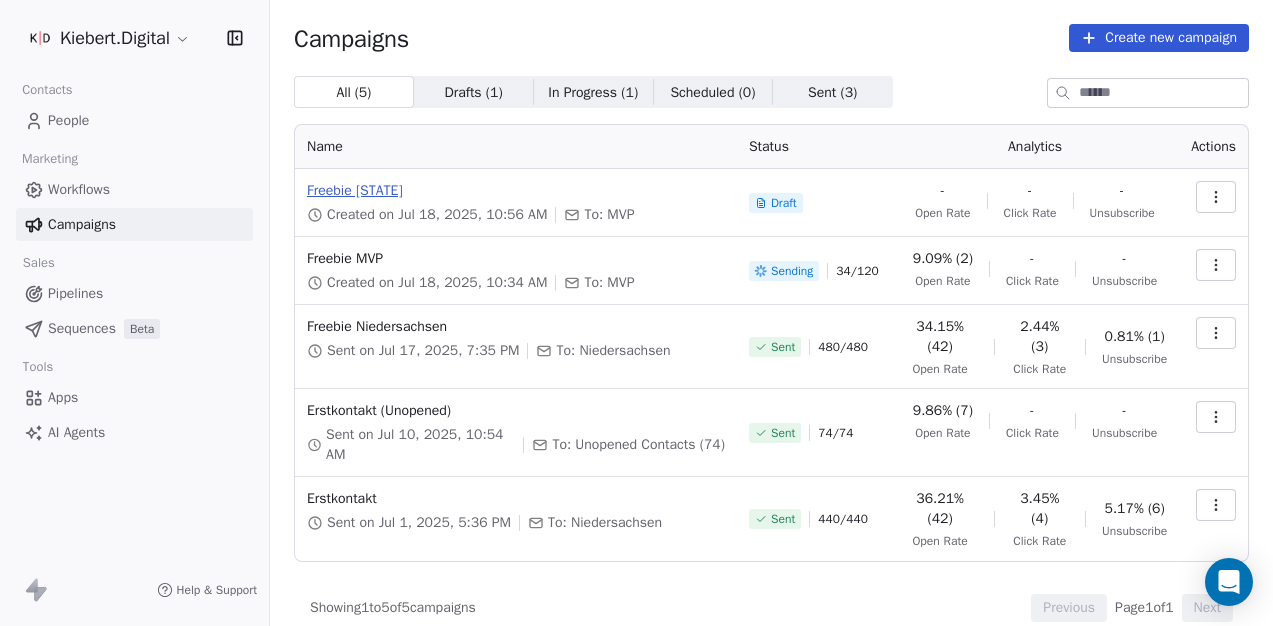click on "[FIRST] [LAST]" at bounding box center (516, 191) 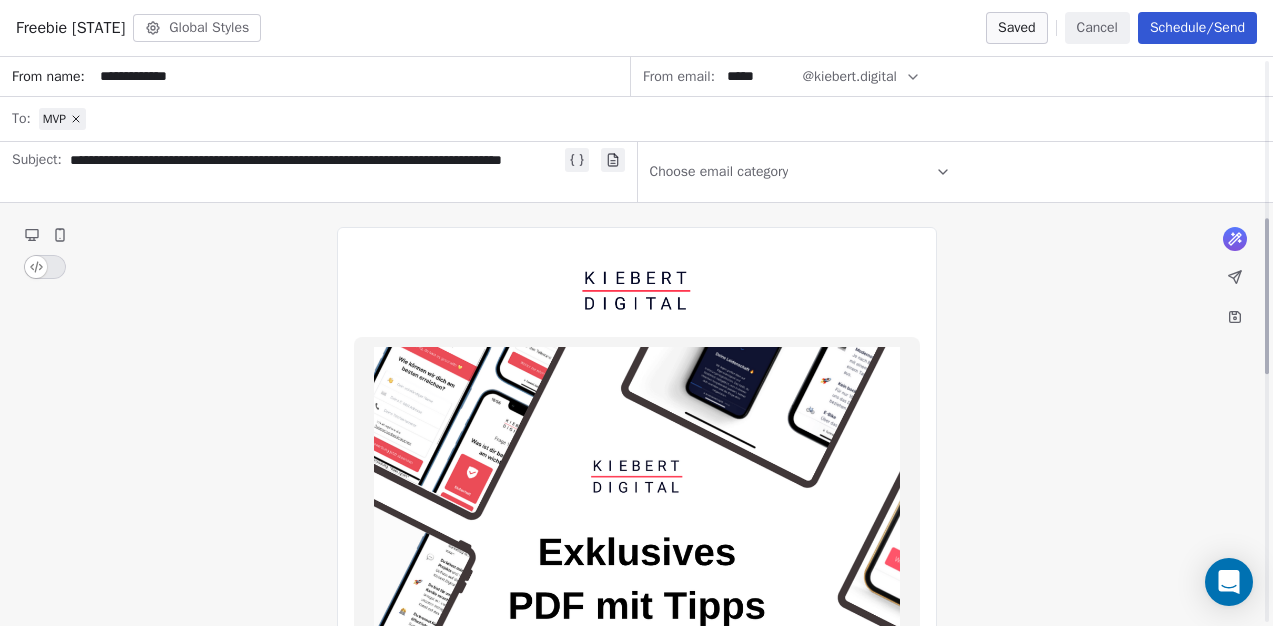 scroll, scrollTop: 572, scrollLeft: 0, axis: vertical 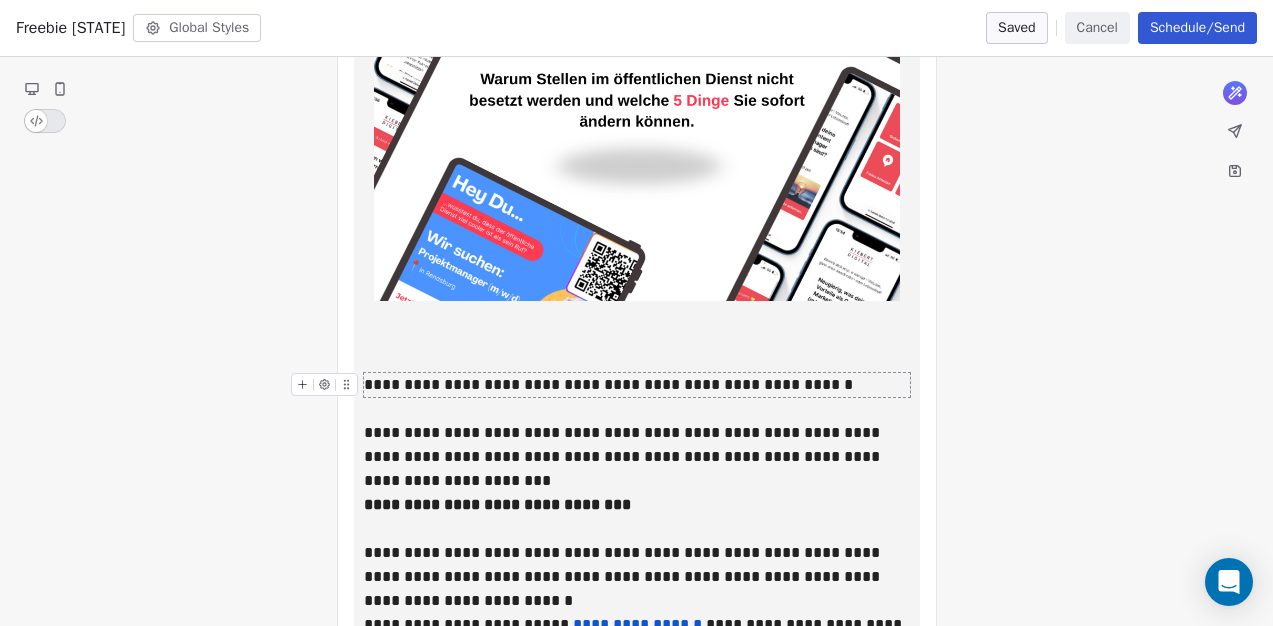click on "**********" at bounding box center [637, 385] 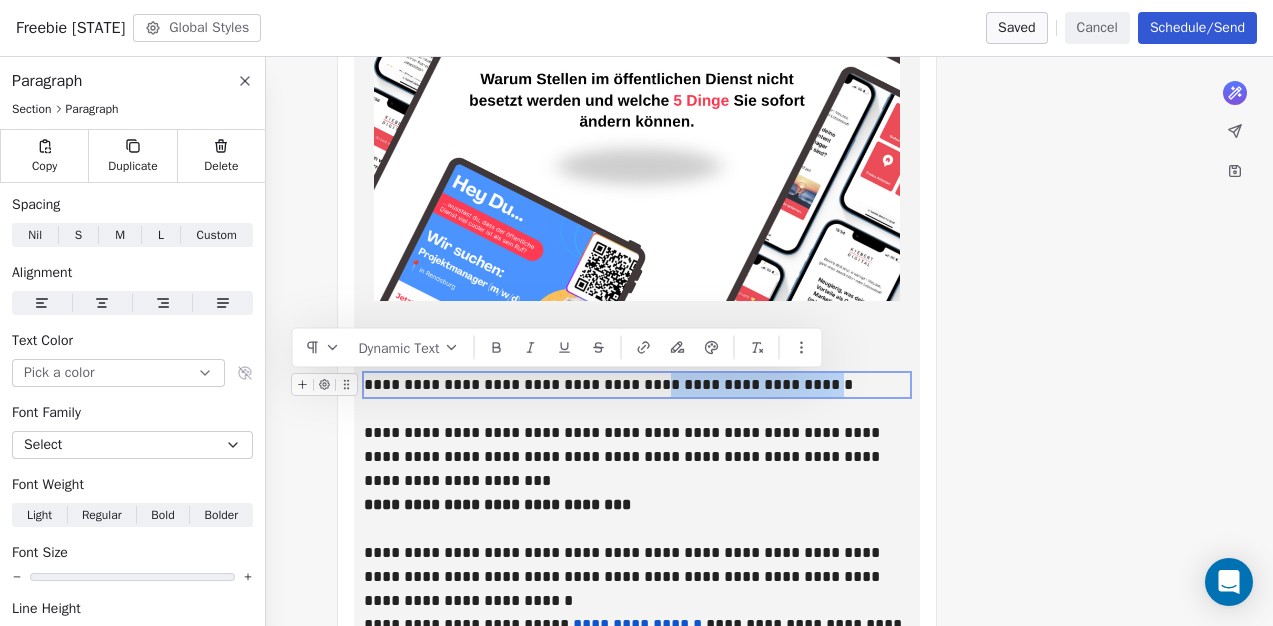 drag, startPoint x: 820, startPoint y: 386, endPoint x: 635, endPoint y: 386, distance: 185 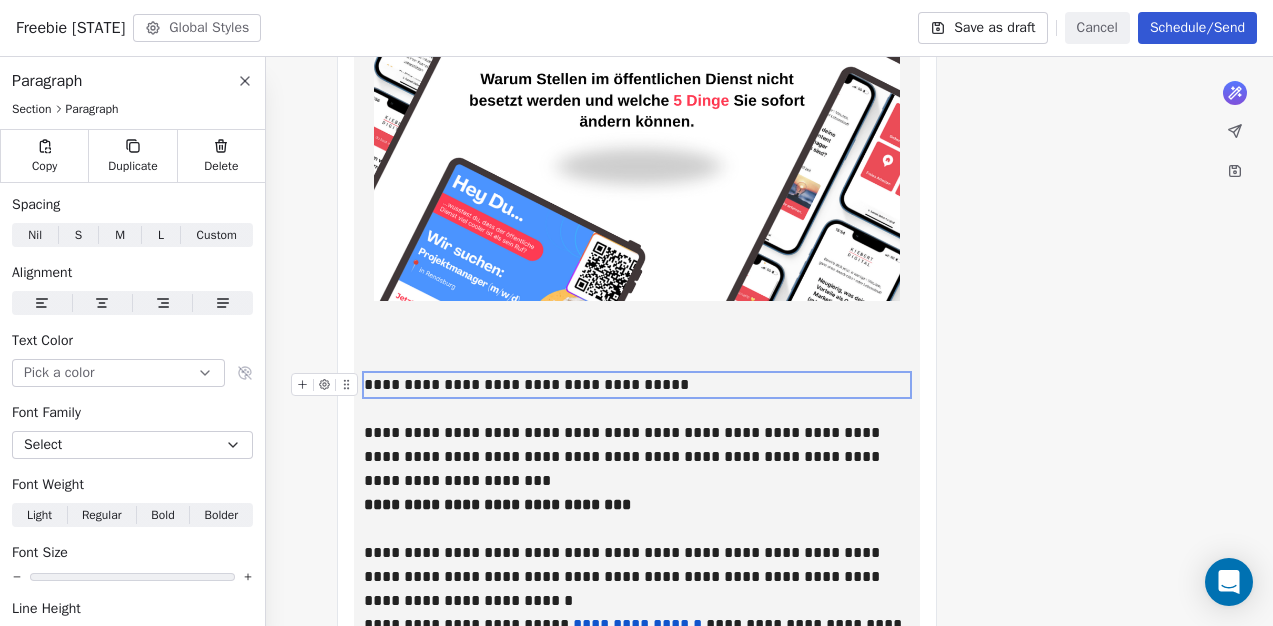 type 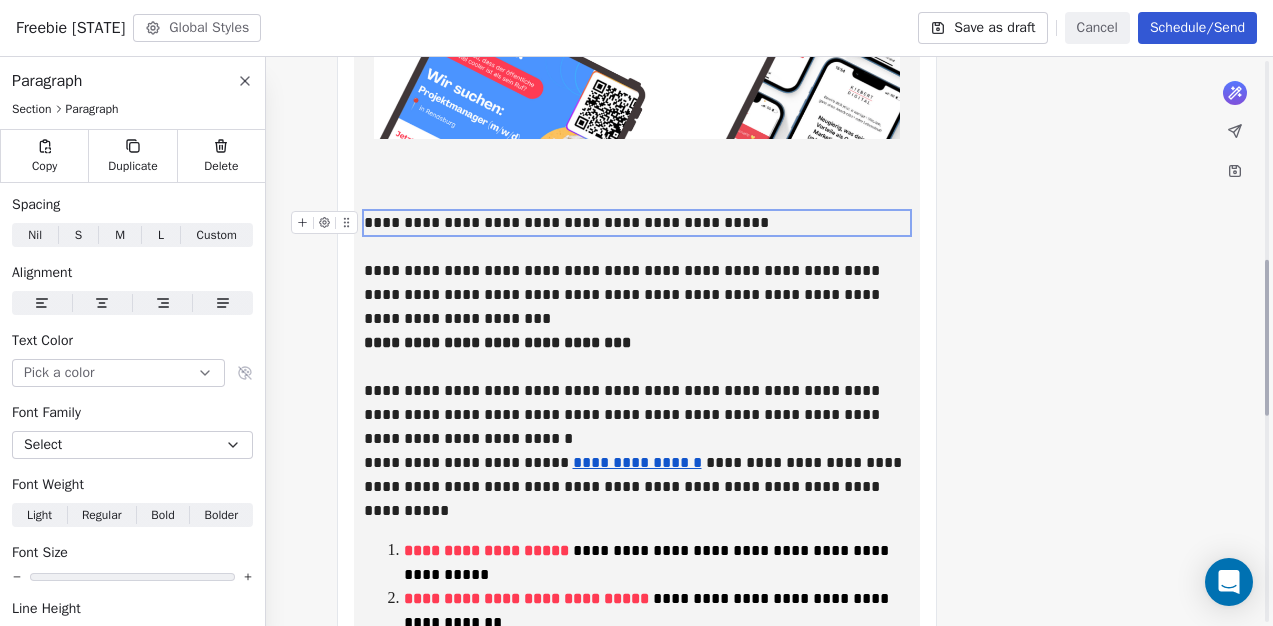 scroll, scrollTop: 695, scrollLeft: 0, axis: vertical 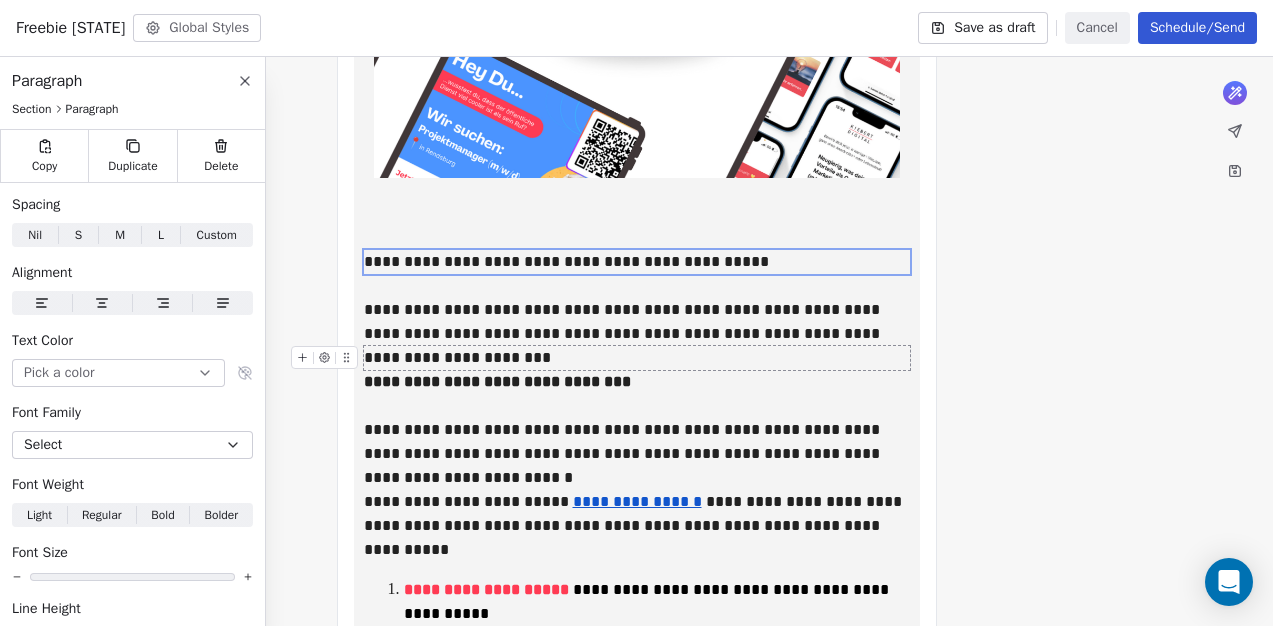 click at bounding box center [637, 358] 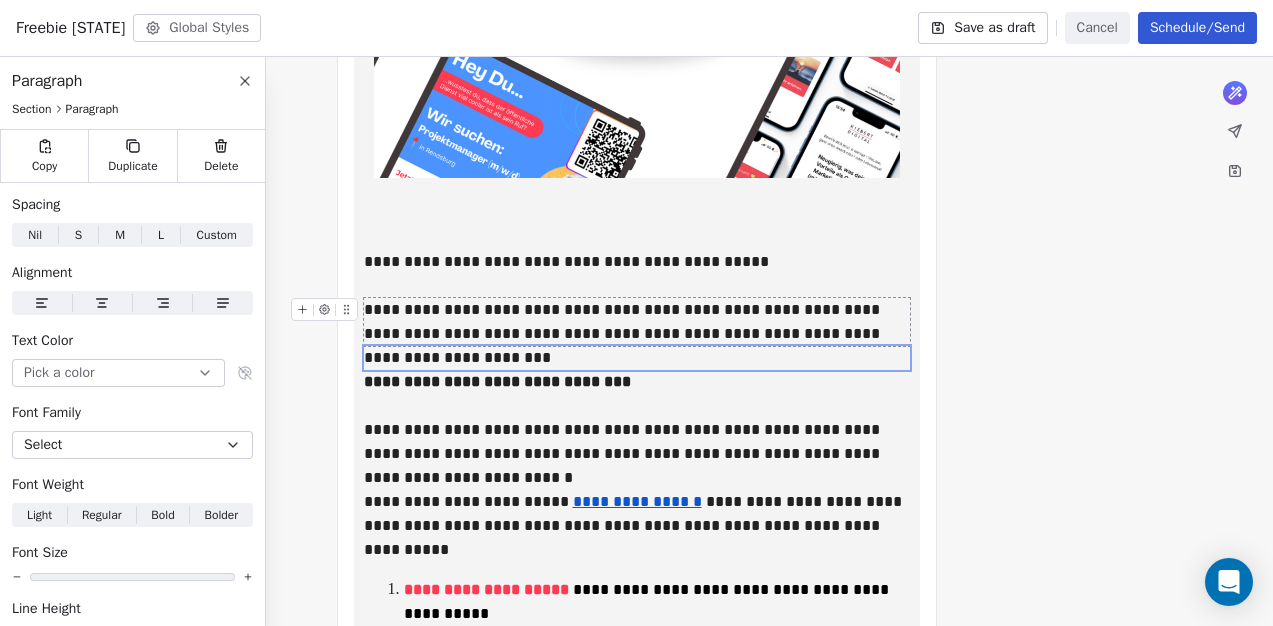 click on "**********" at bounding box center (637, 322) 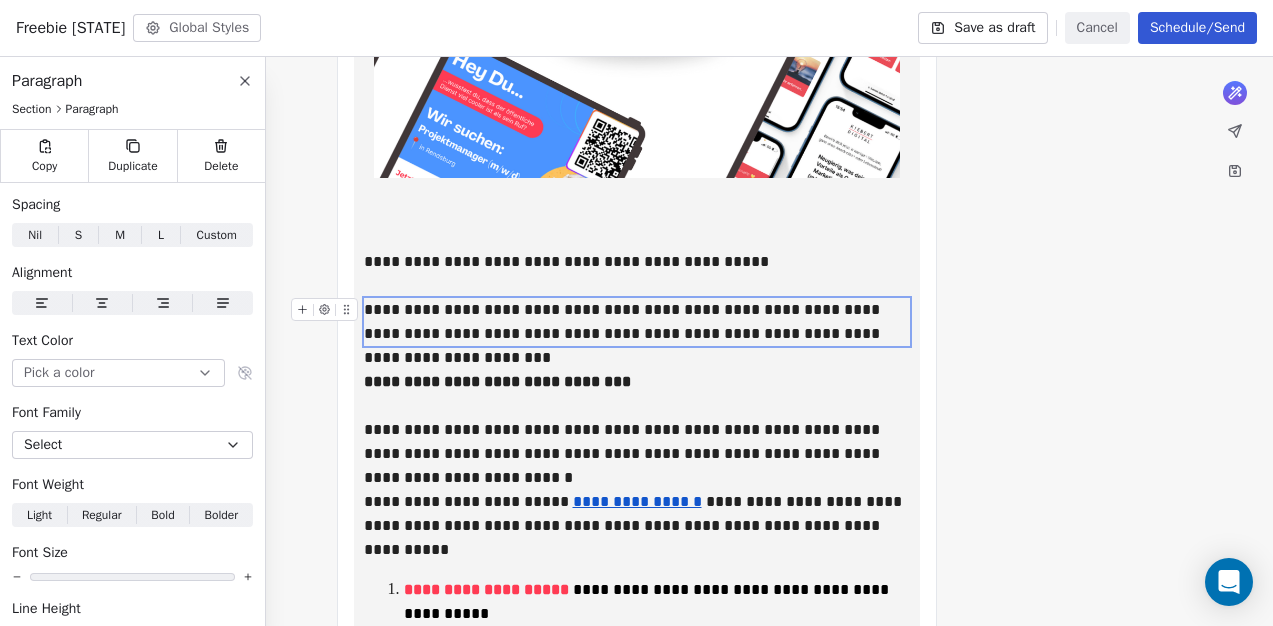 click on "**********" at bounding box center [637, 322] 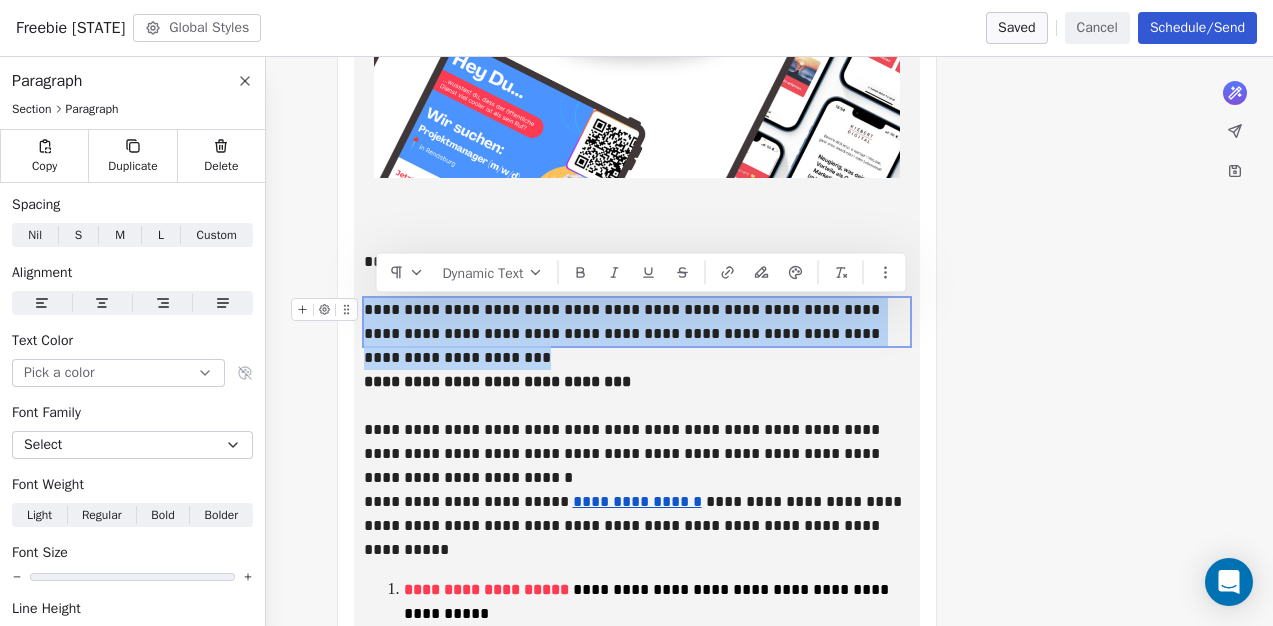 drag, startPoint x: 906, startPoint y: 334, endPoint x: 366, endPoint y: 315, distance: 540.33417 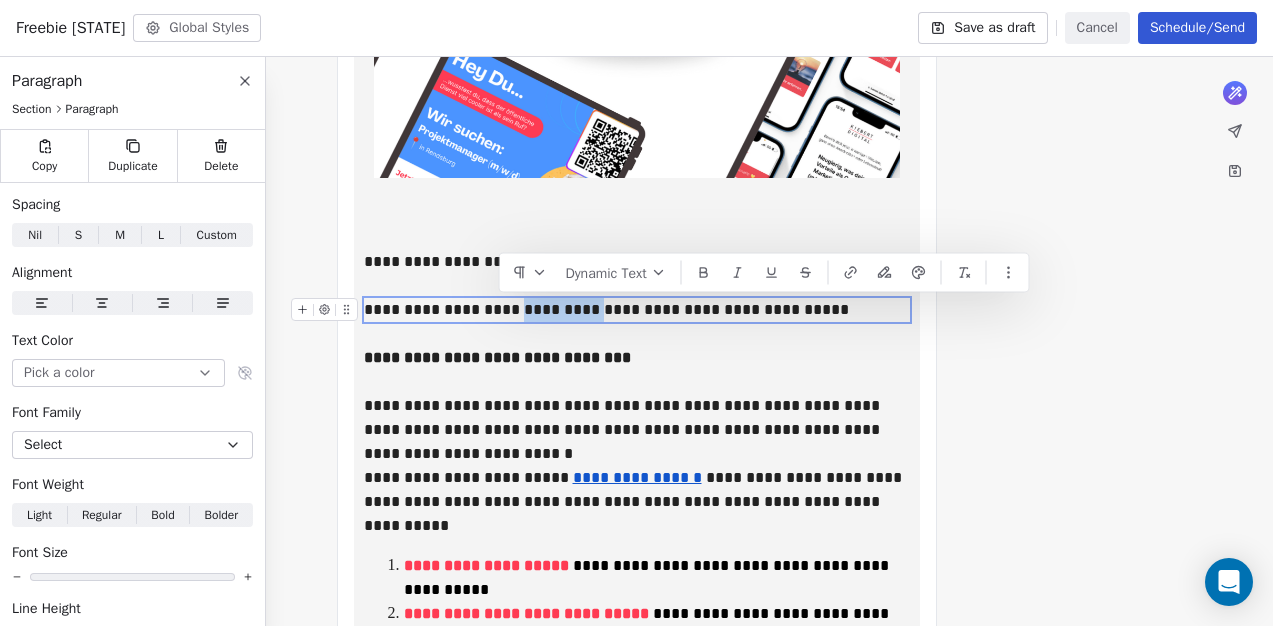 click on "**********" at bounding box center (637, 310) 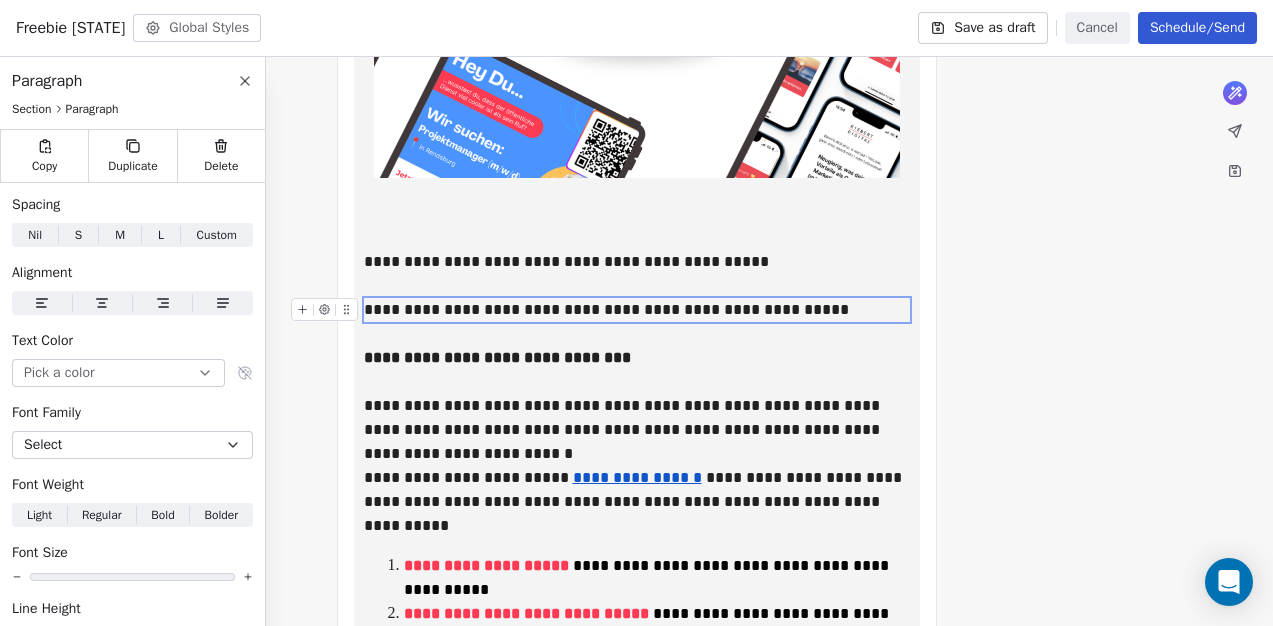click on "**********" at bounding box center [637, 310] 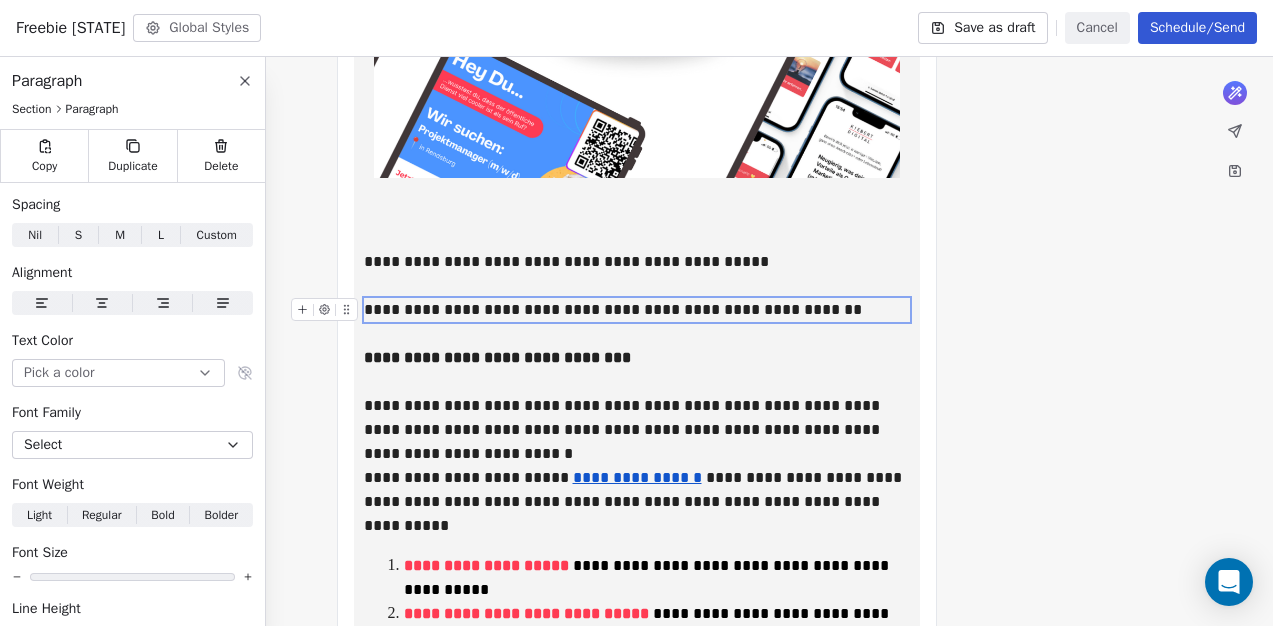 click on "**********" at bounding box center (637, 310) 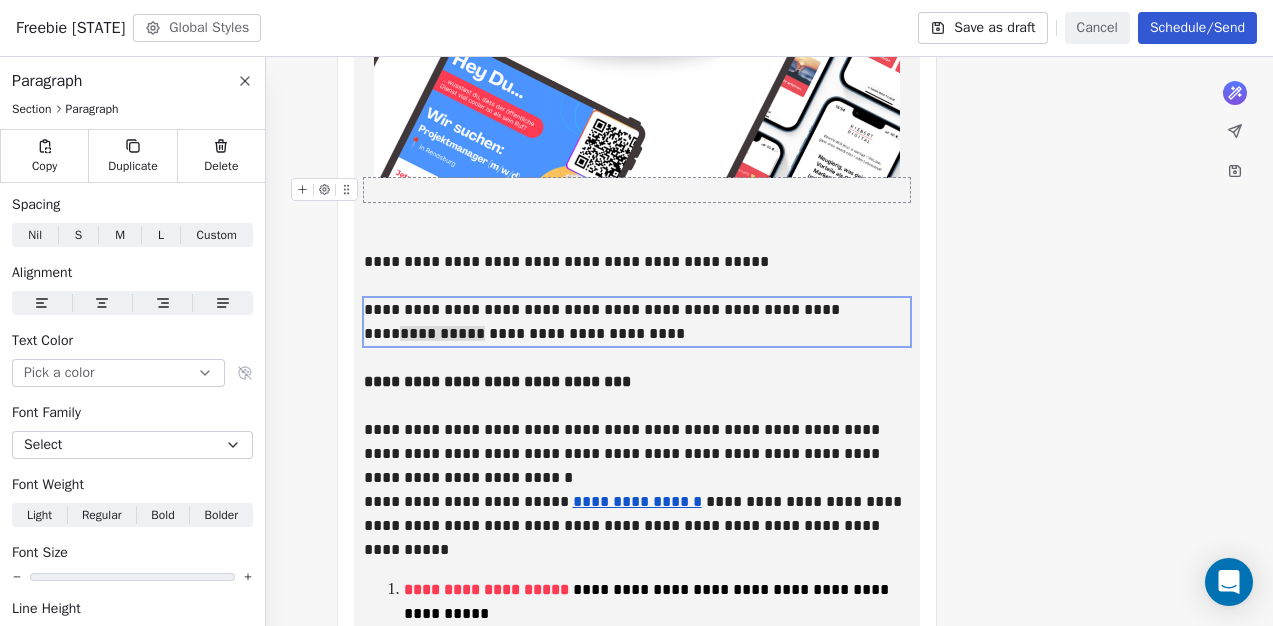 click on "**********" at bounding box center [636, 456] 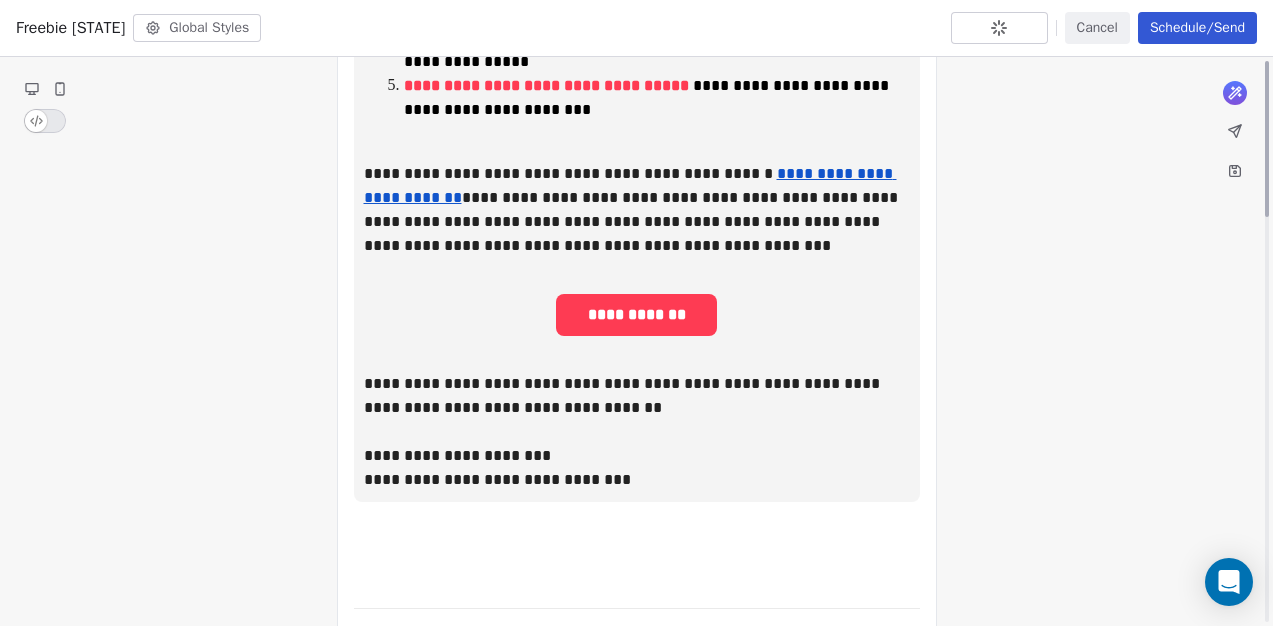 scroll, scrollTop: 0, scrollLeft: 0, axis: both 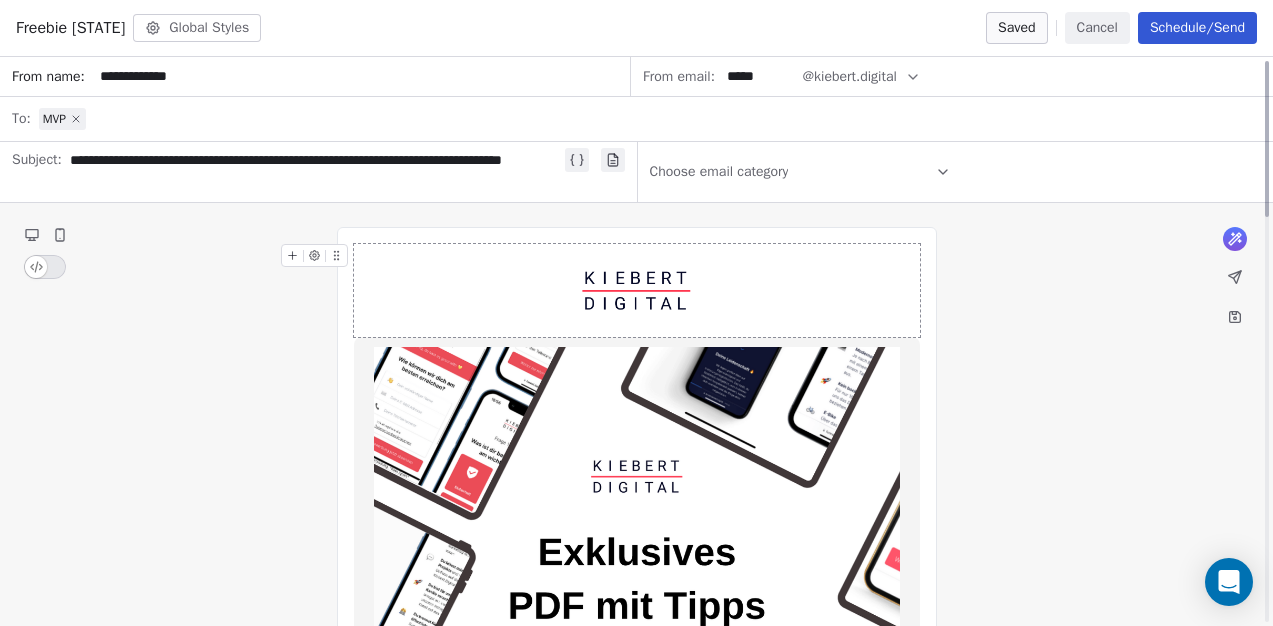 click 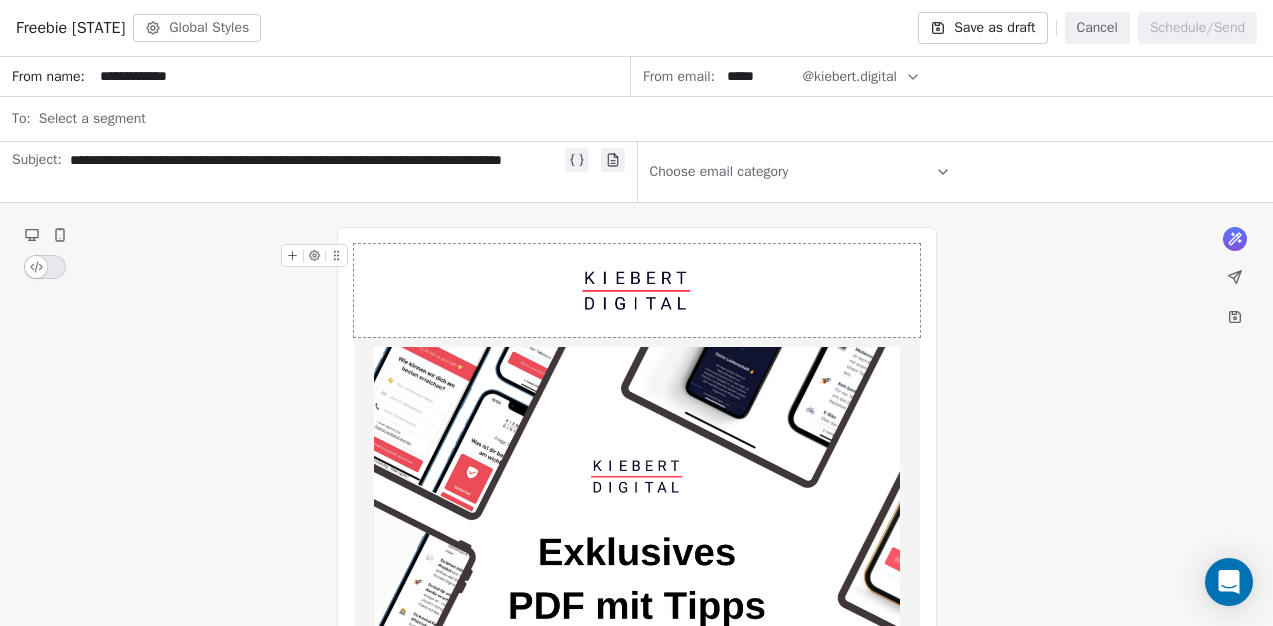 click on "Select a segment" at bounding box center (92, 119) 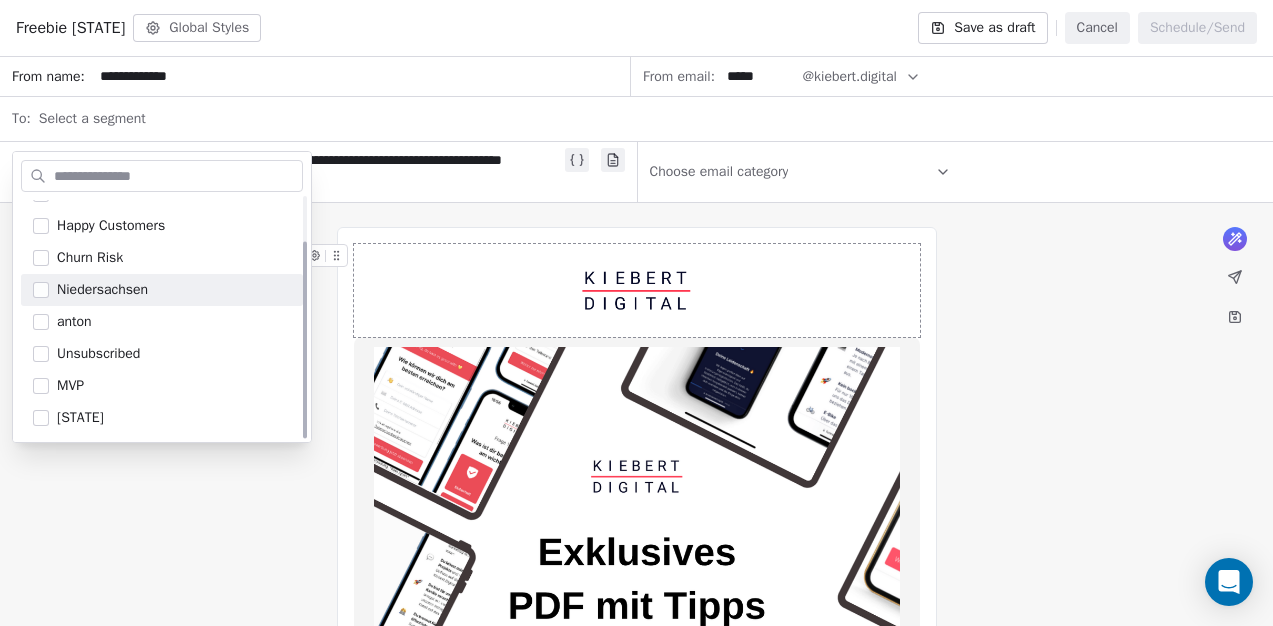 scroll, scrollTop: 54, scrollLeft: 0, axis: vertical 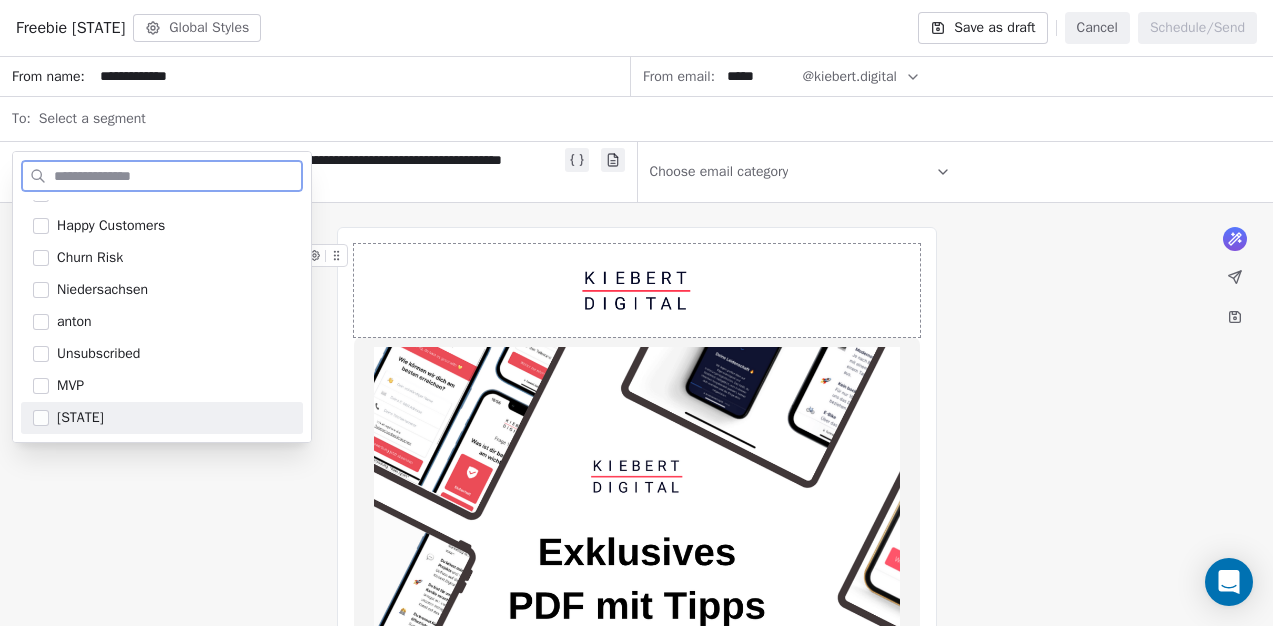 click at bounding box center [41, 418] 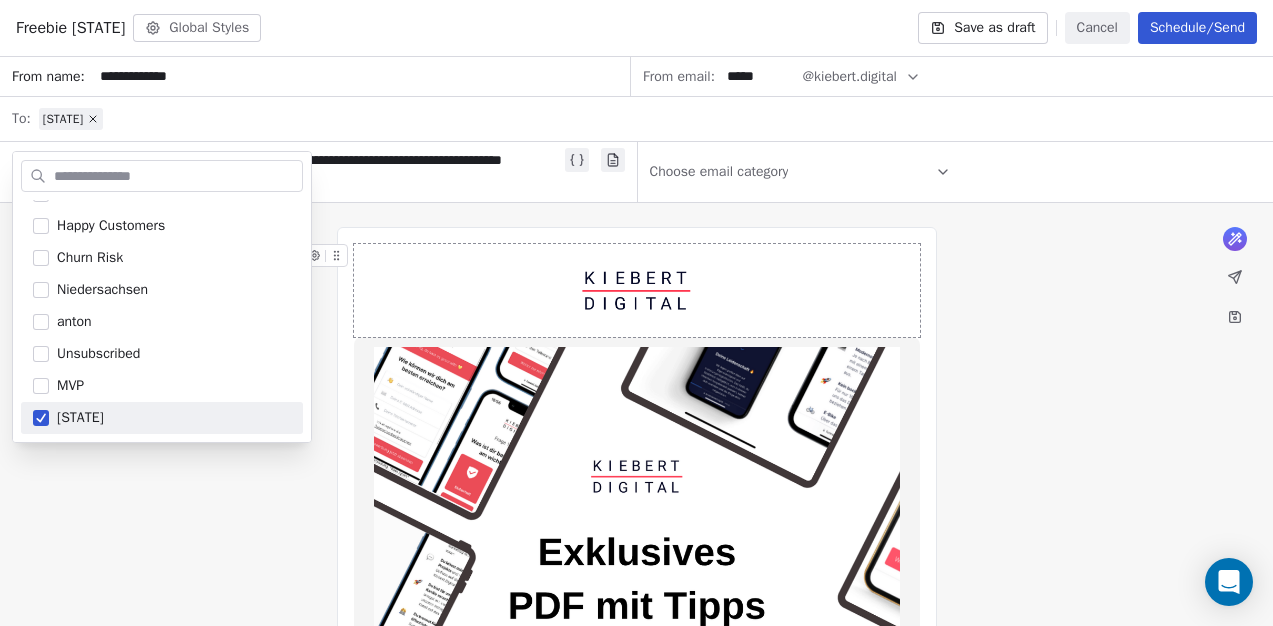 click on "**********" at bounding box center (636, 1151) 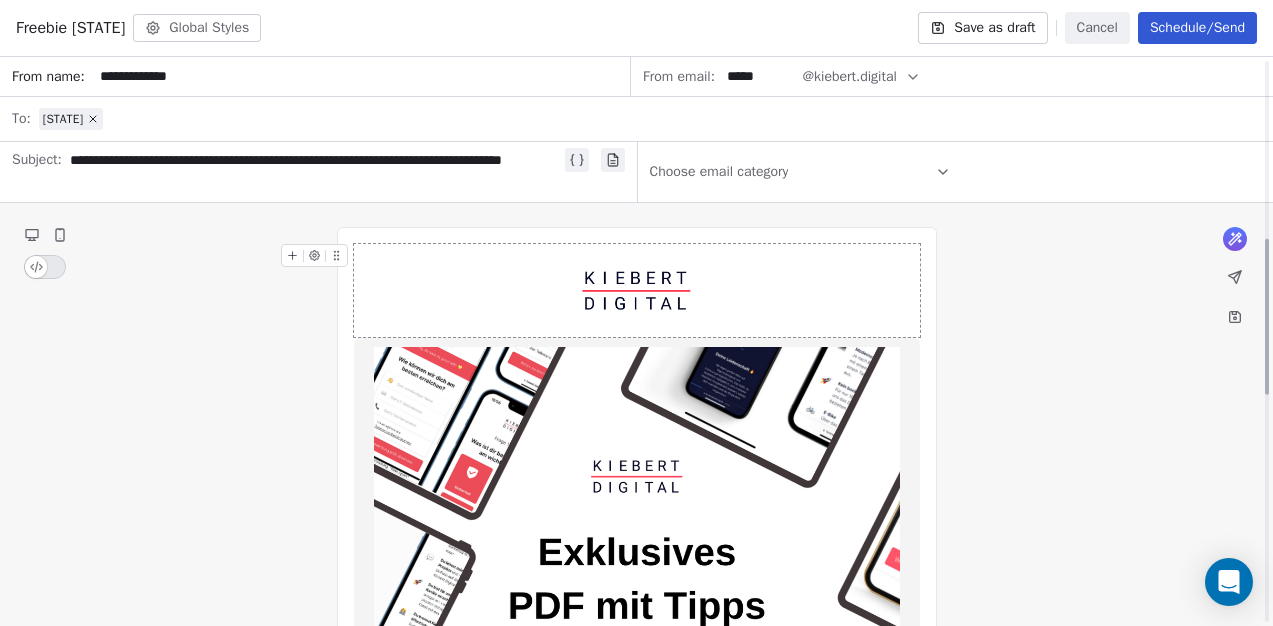 scroll, scrollTop: 647, scrollLeft: 0, axis: vertical 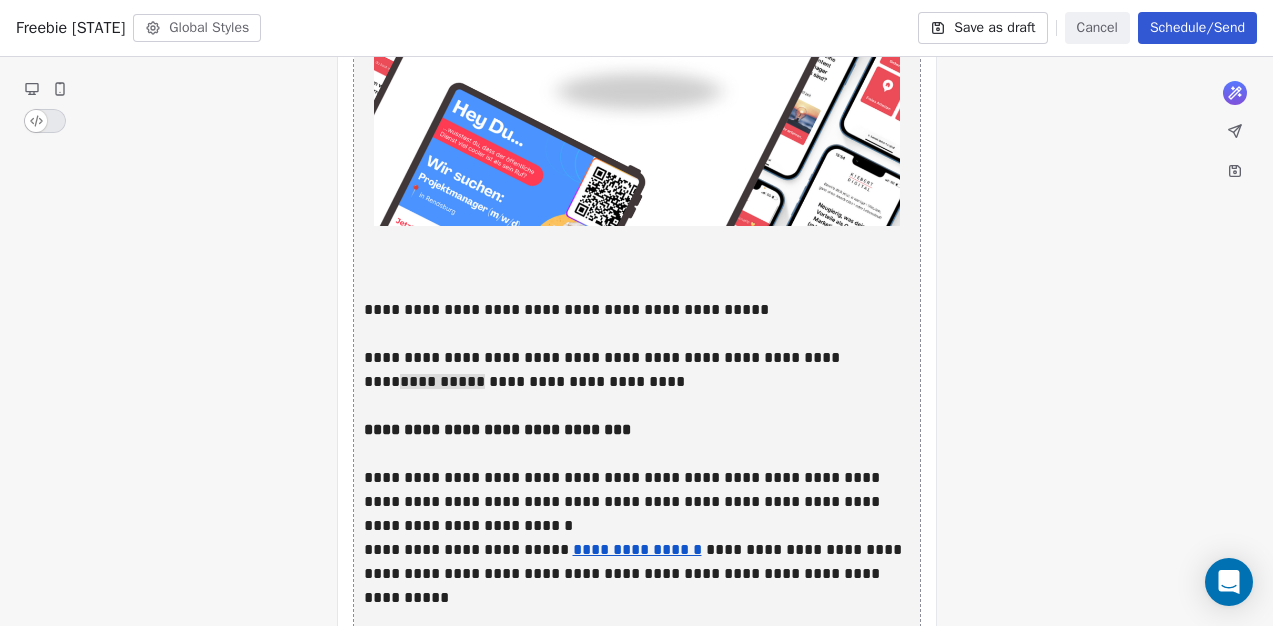 click on "**********" at bounding box center [637, 504] 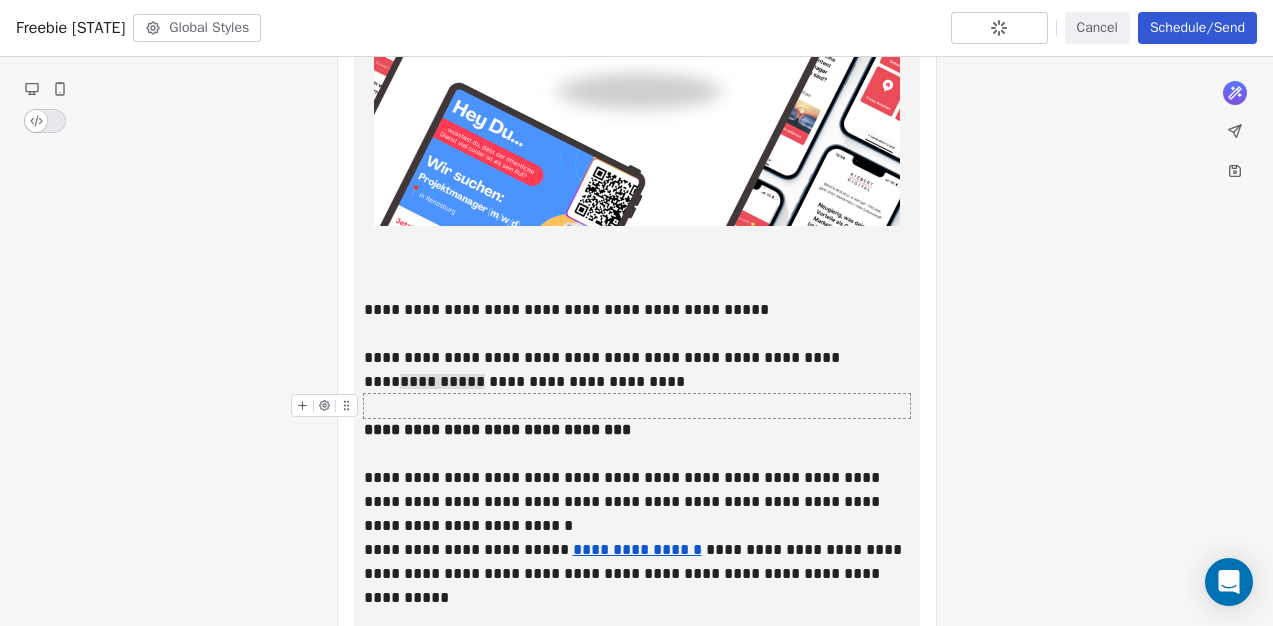 click at bounding box center (637, 406) 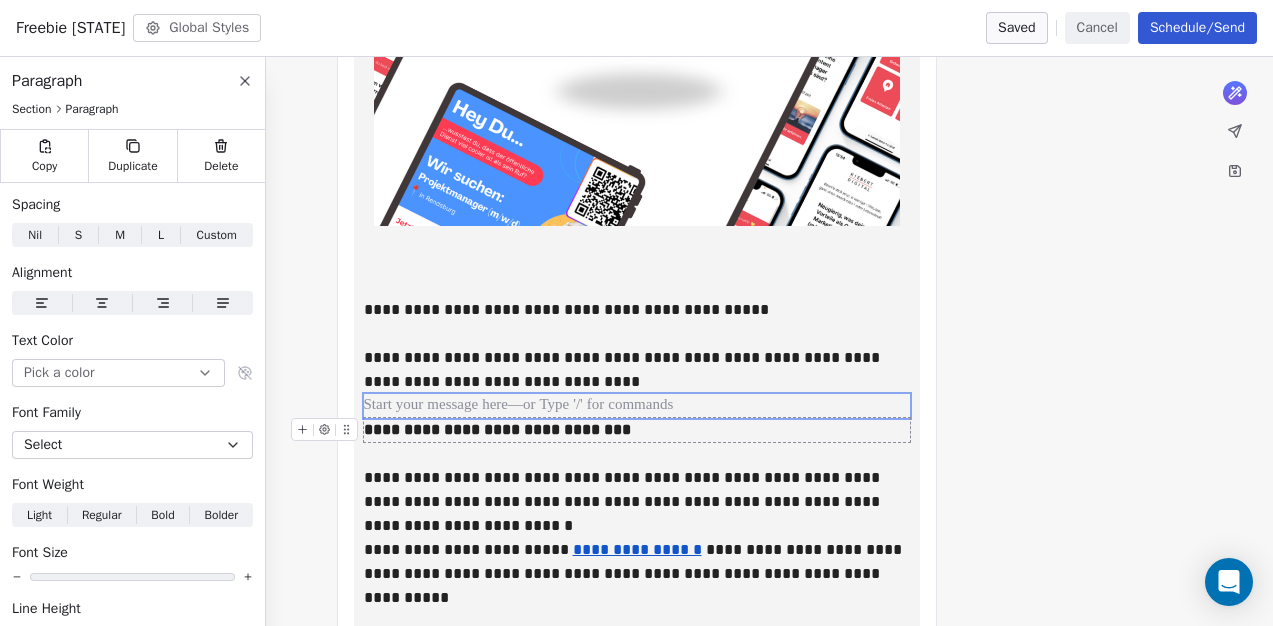 click on "**********" at bounding box center (497, 429) 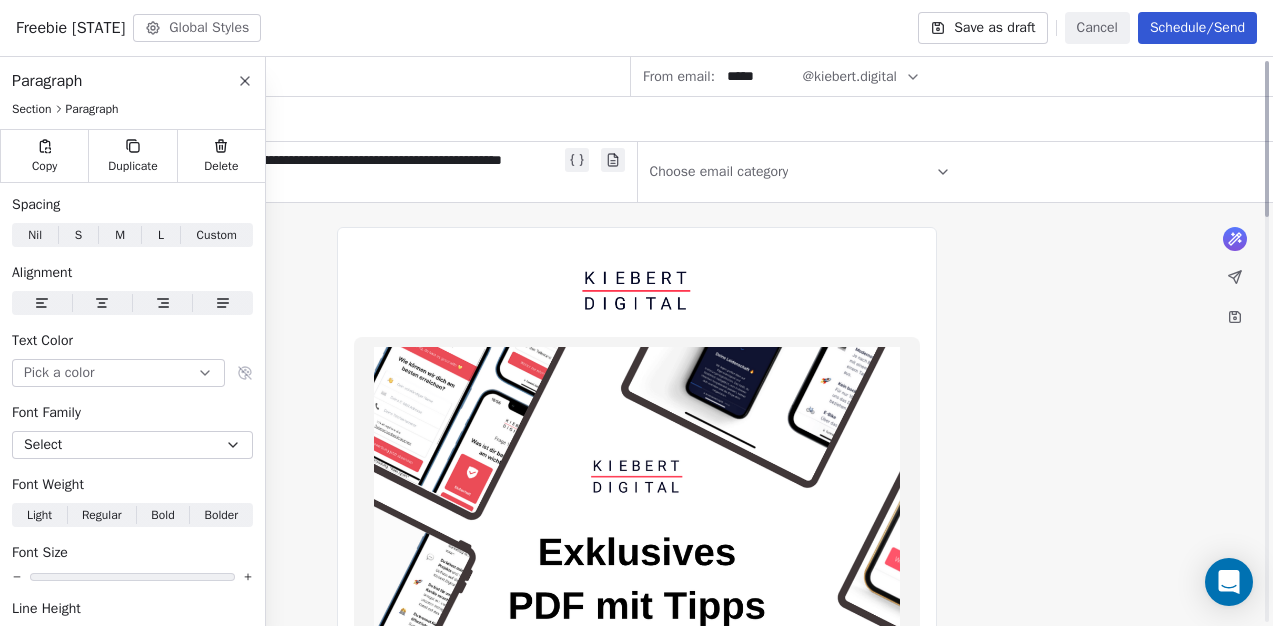scroll, scrollTop: 0, scrollLeft: 0, axis: both 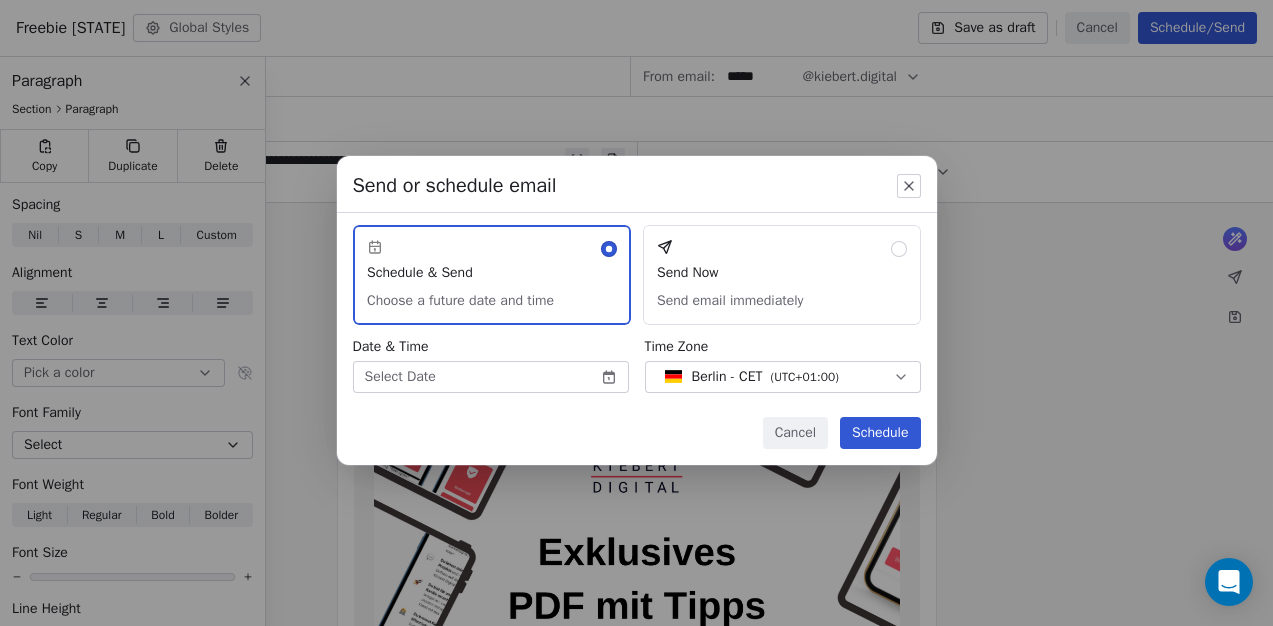 click on "Send Now Send email immediately" at bounding box center (782, 275) 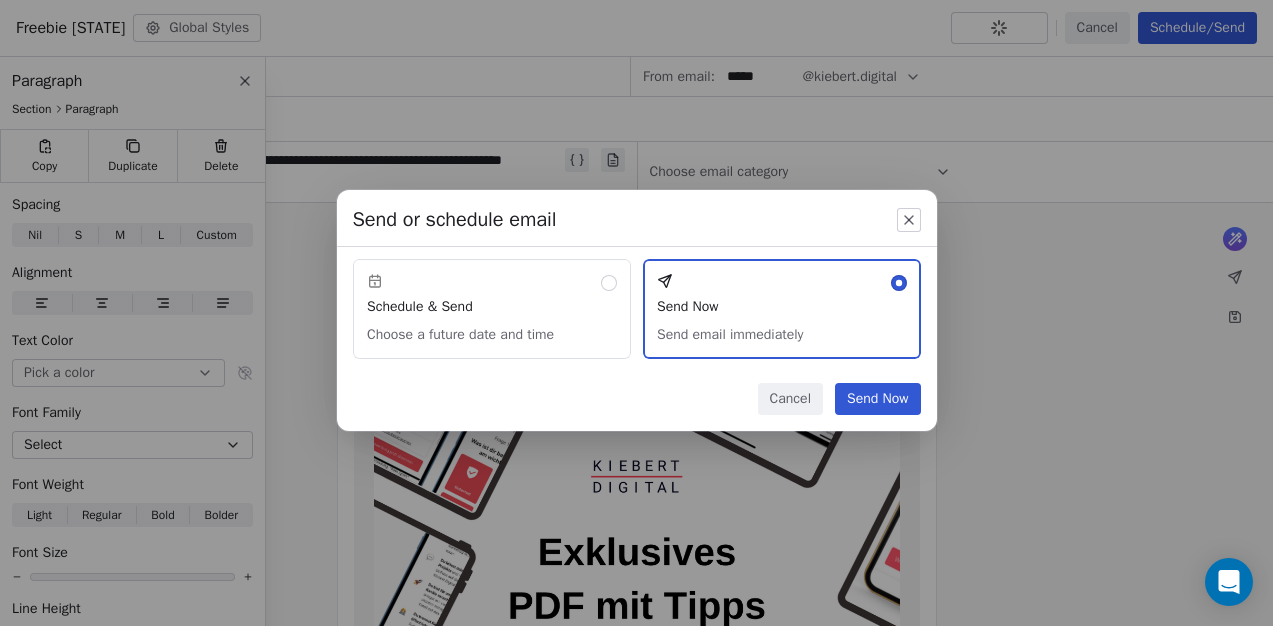click on "Send Now" at bounding box center (878, 399) 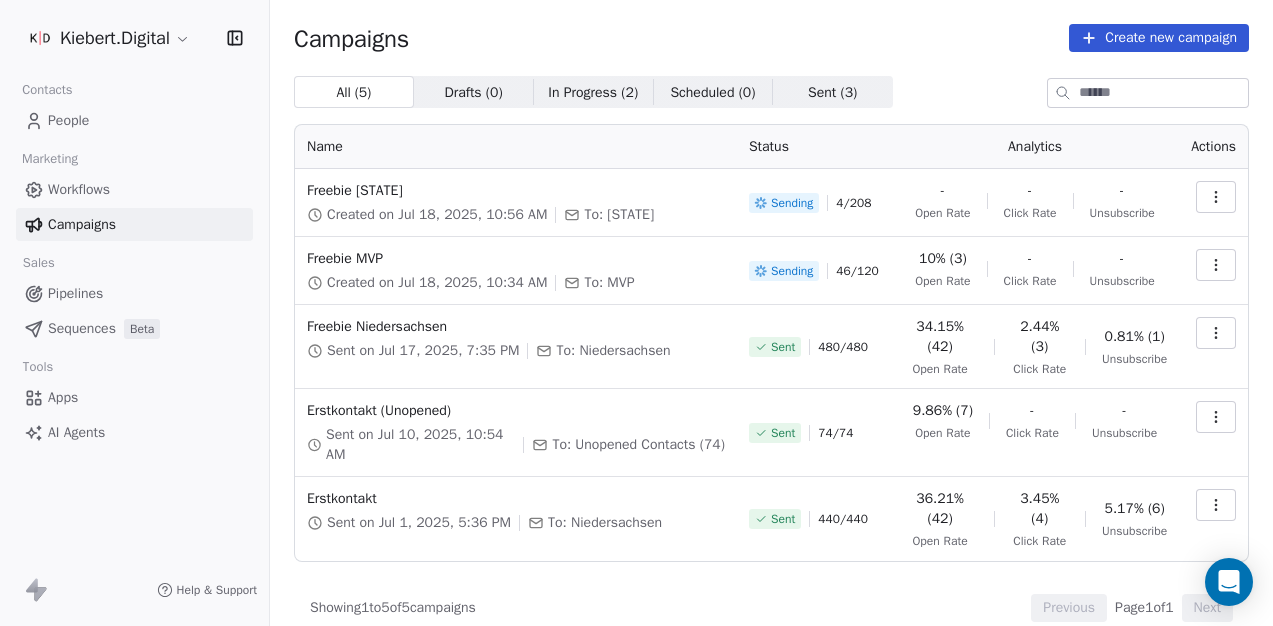 scroll, scrollTop: 0, scrollLeft: 0, axis: both 